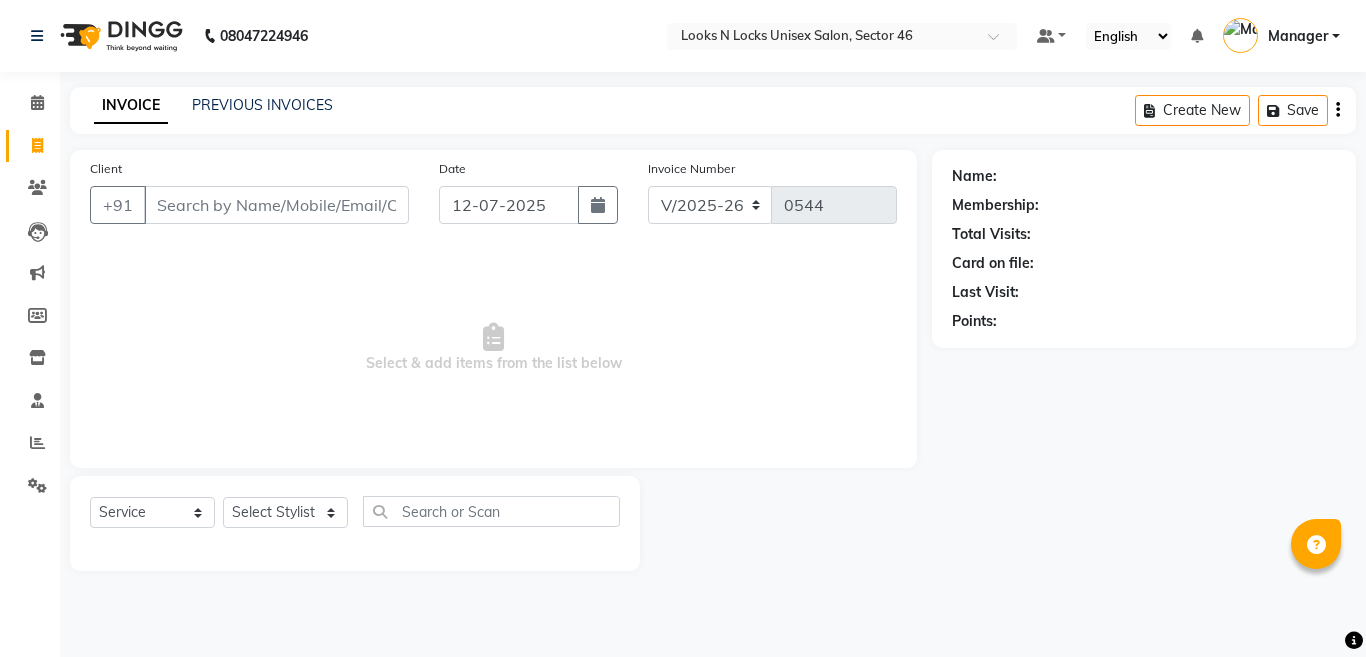 select on "3904" 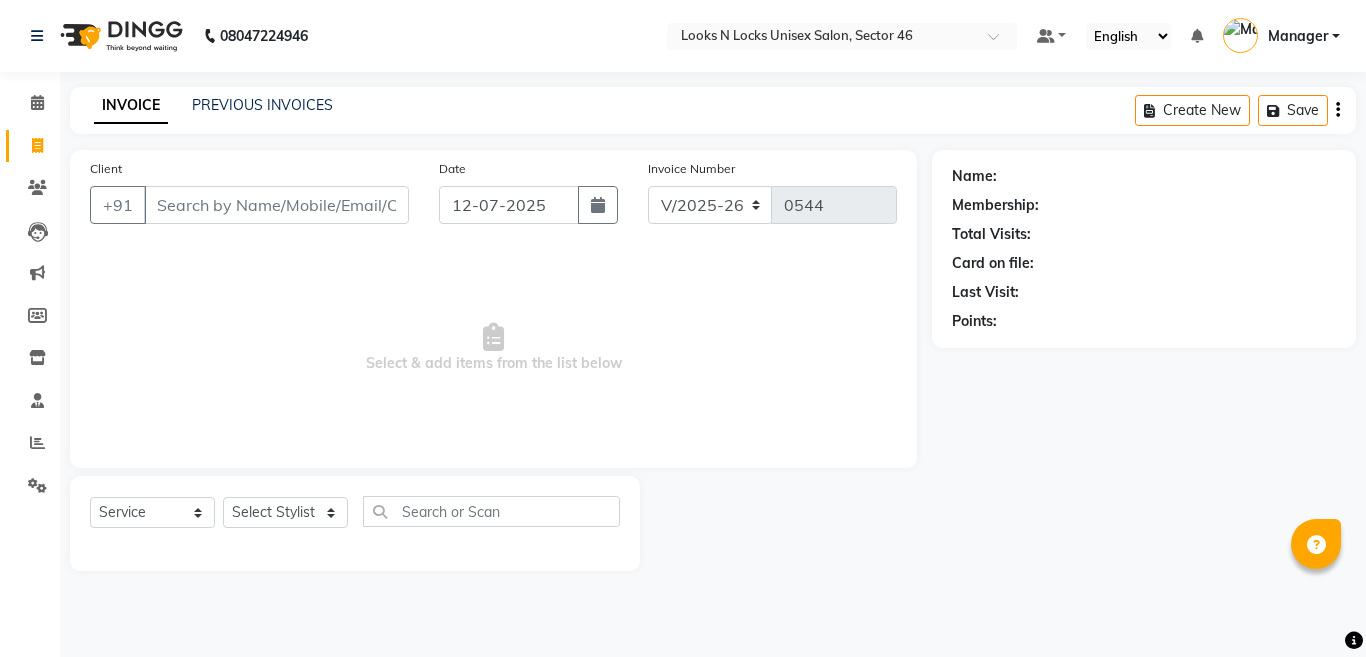 scroll, scrollTop: 0, scrollLeft: 0, axis: both 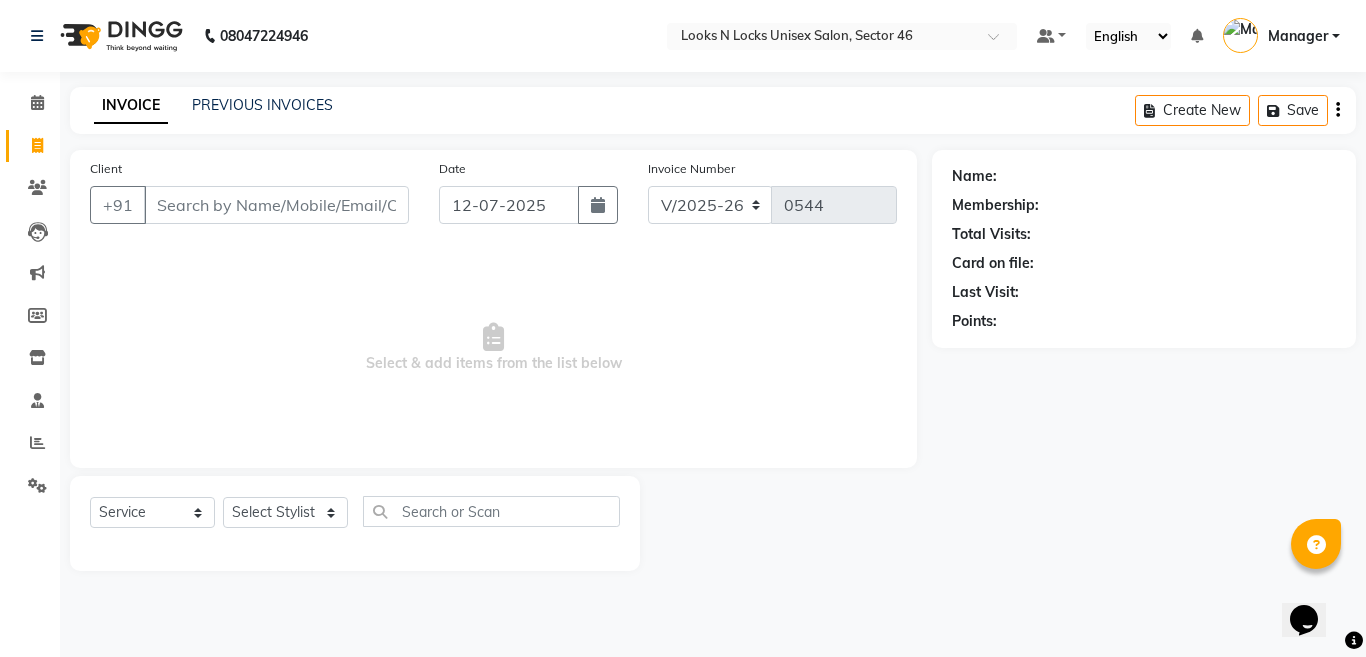 click on "Client" at bounding box center [276, 205] 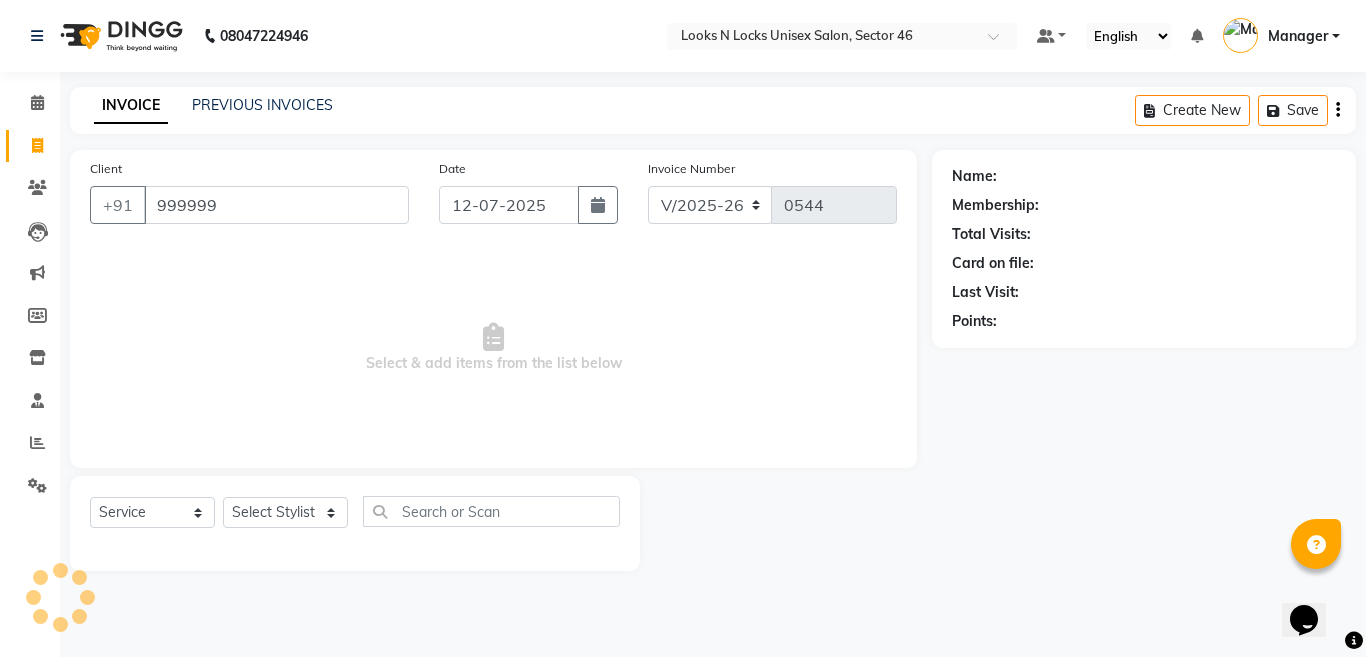 type on "9999999" 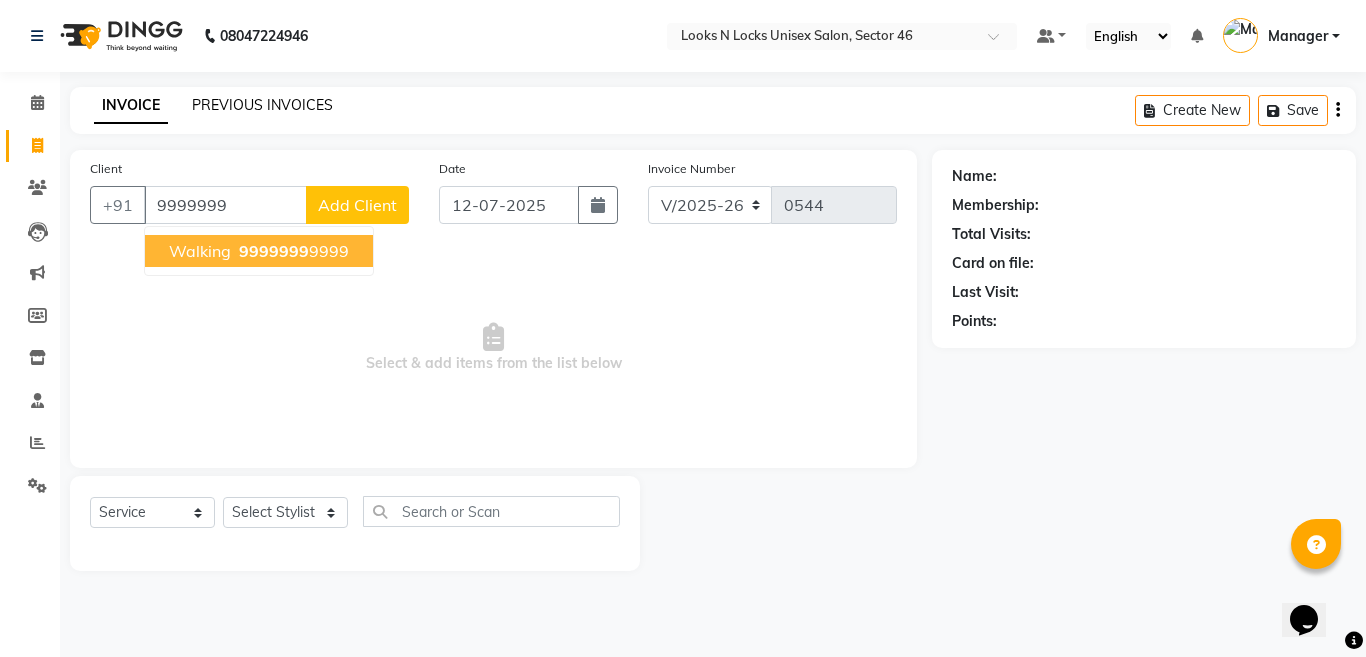click on "PREVIOUS INVOICES" 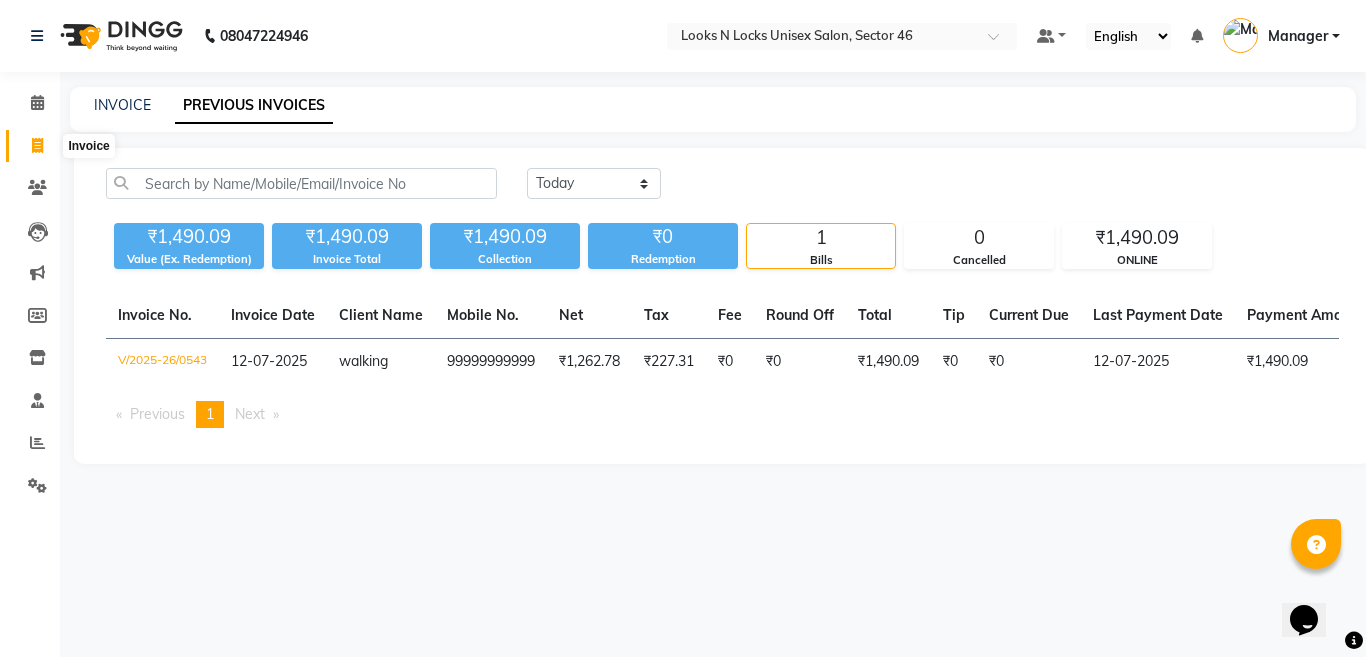 click 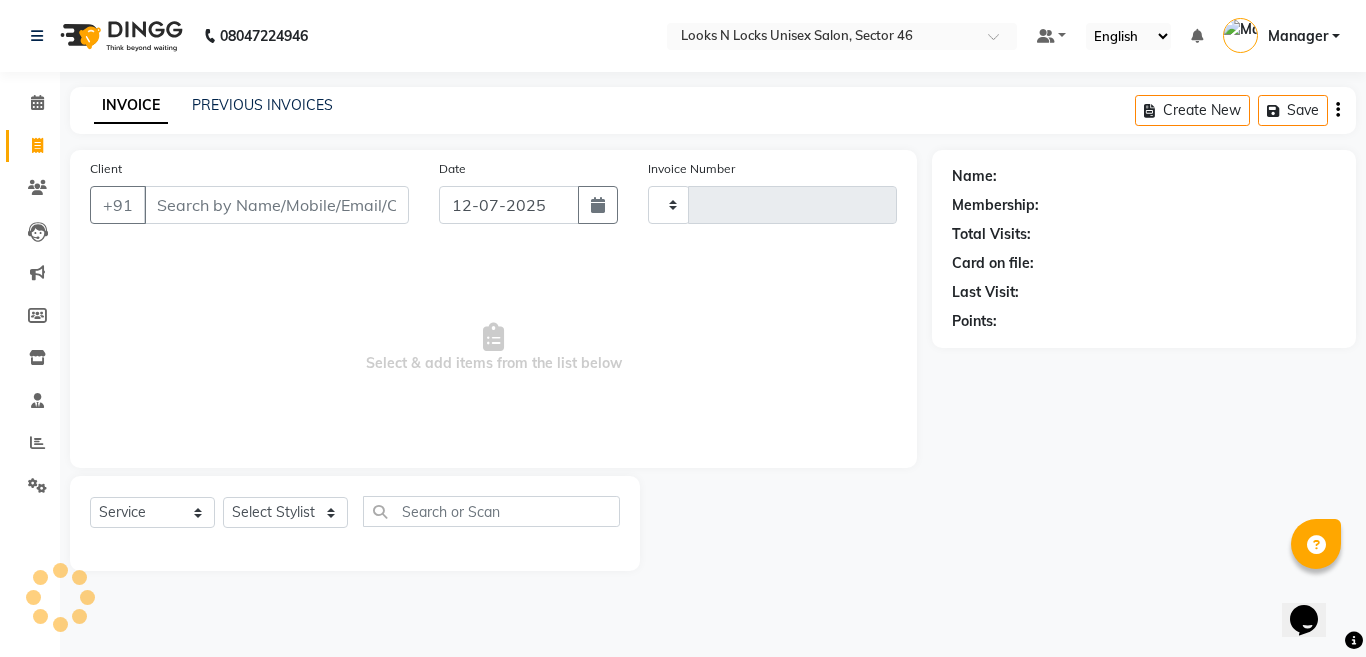 type on "0544" 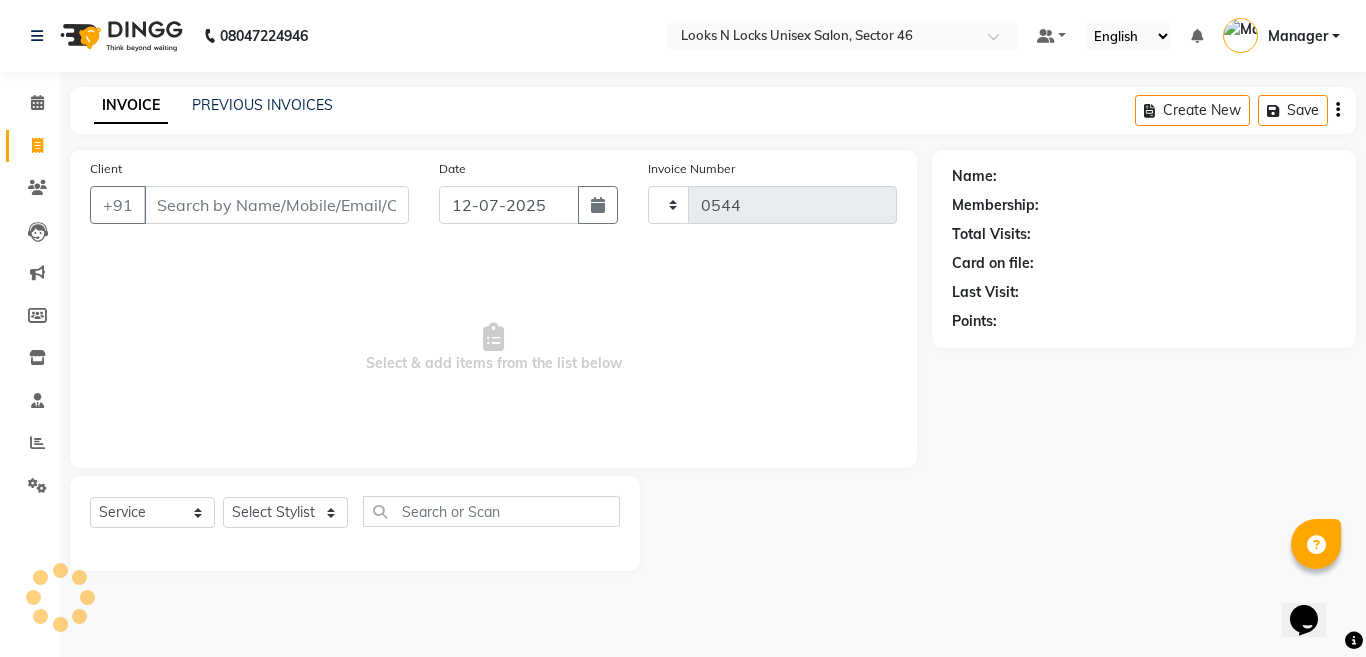 select on "3904" 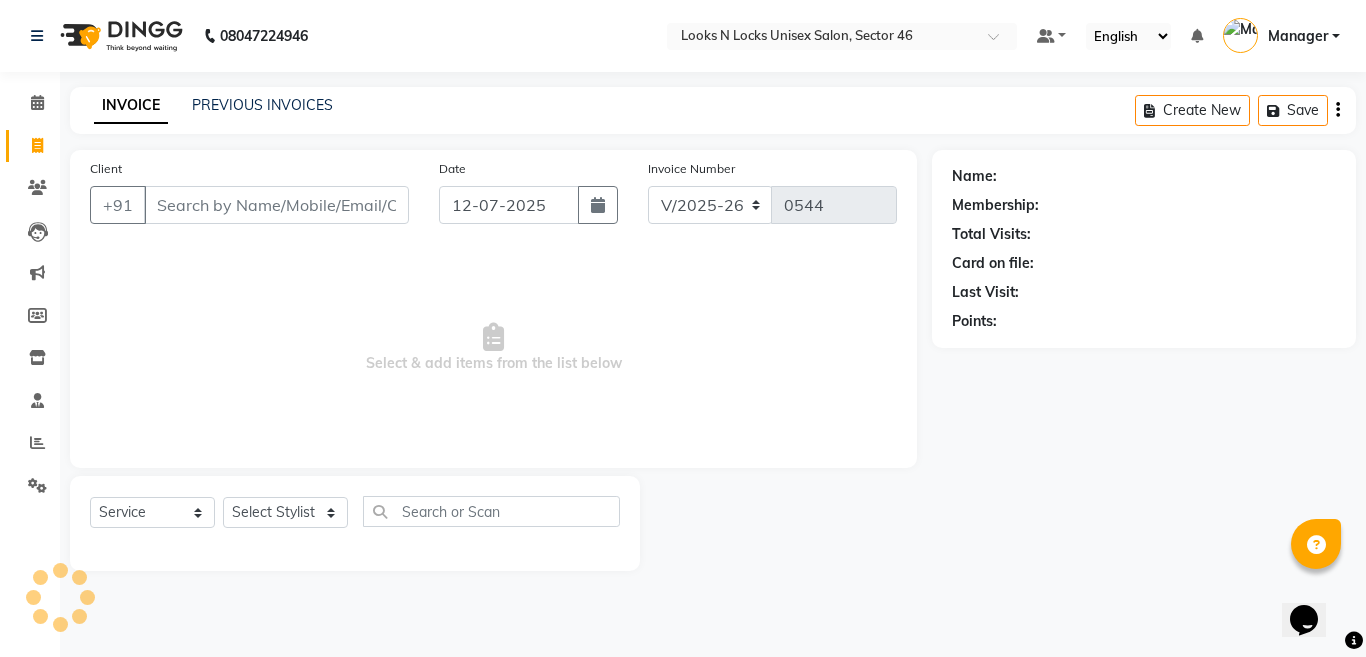 click on "Client" at bounding box center [276, 205] 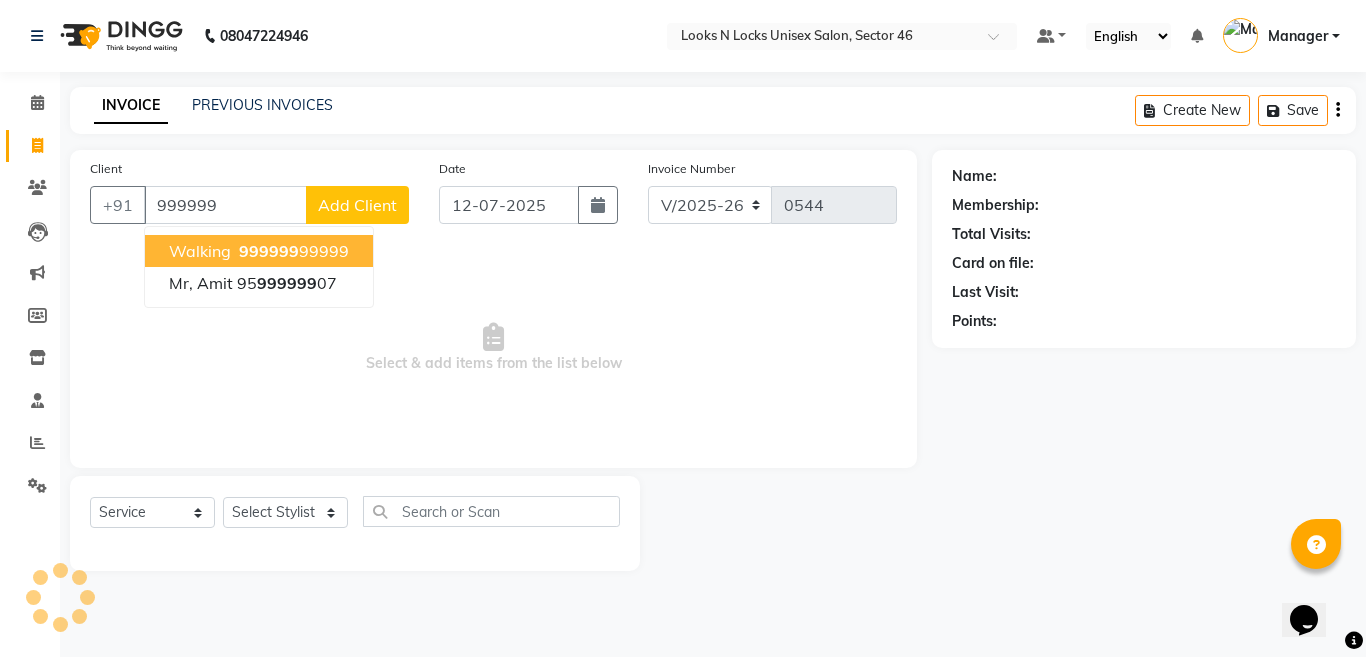 click on "walking" at bounding box center [200, 251] 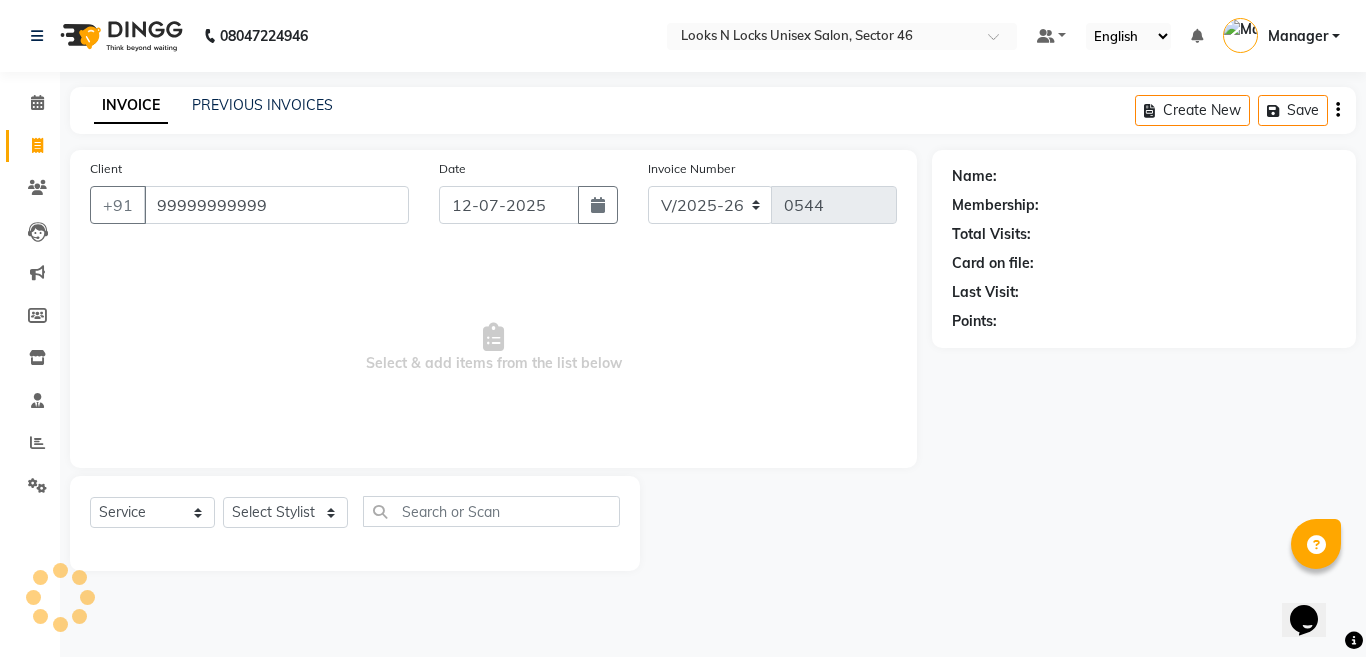 type on "99999999999" 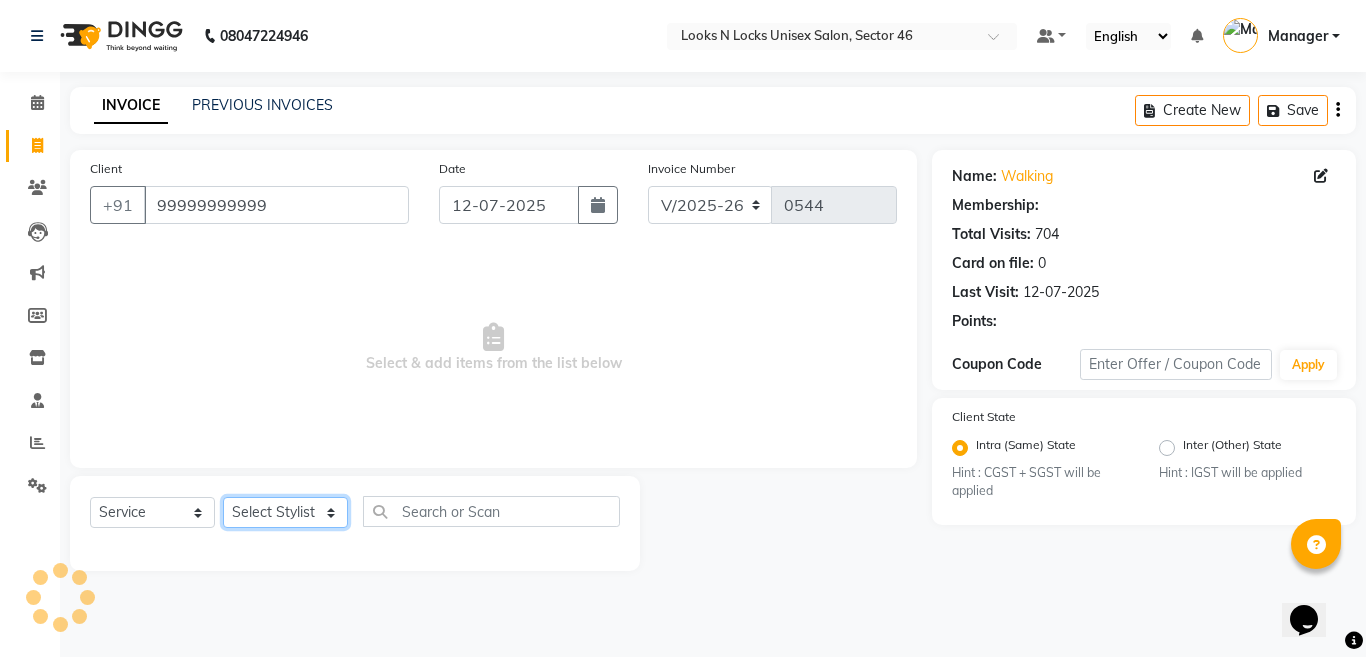 click on "Select Stylist [PERSON_NAME] Aalam Sheikh [PERSON_NAME] [PERSON_NAME] Gaurav [PERSON_NAME] [PERSON_NAME] [PERSON_NAME] maam Lucky Manager [PERSON_NAME] [PERSON_NAME] Ram [PERSON_NAME] Shilpa ( sunita) [PERSON_NAME] [PERSON_NAME] [PERSON_NAME] [PERSON_NAME]" 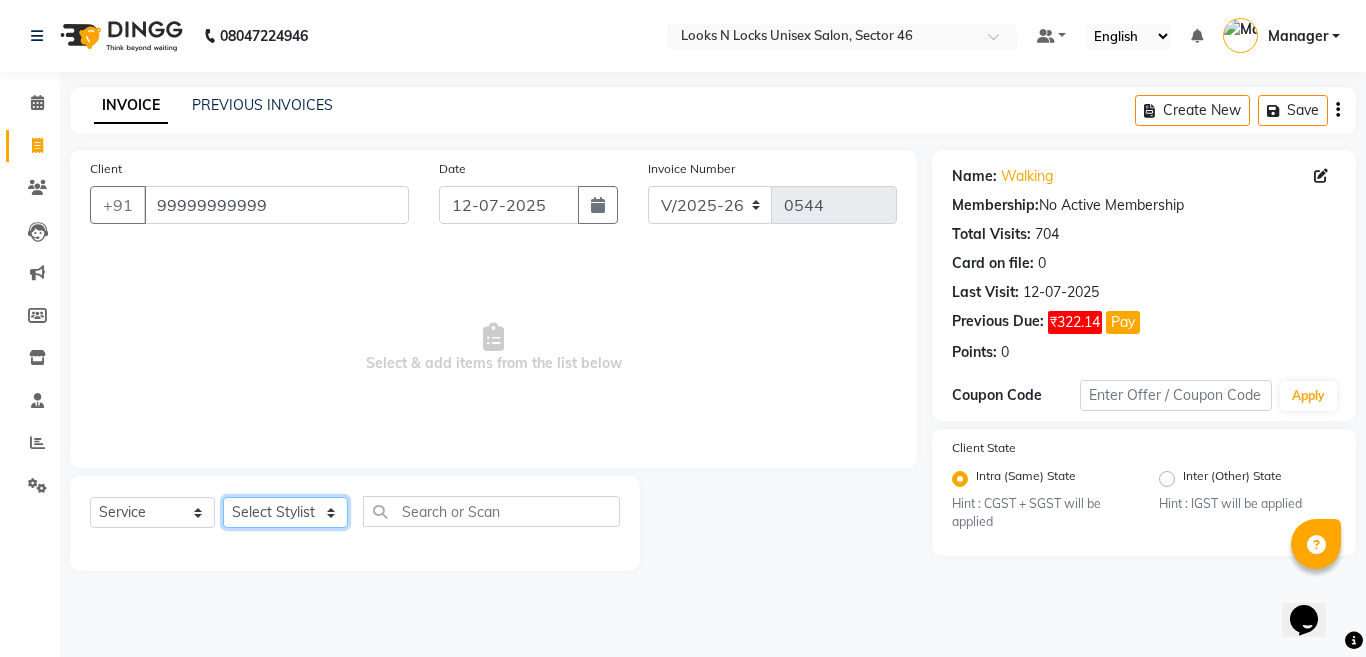 select on "69067" 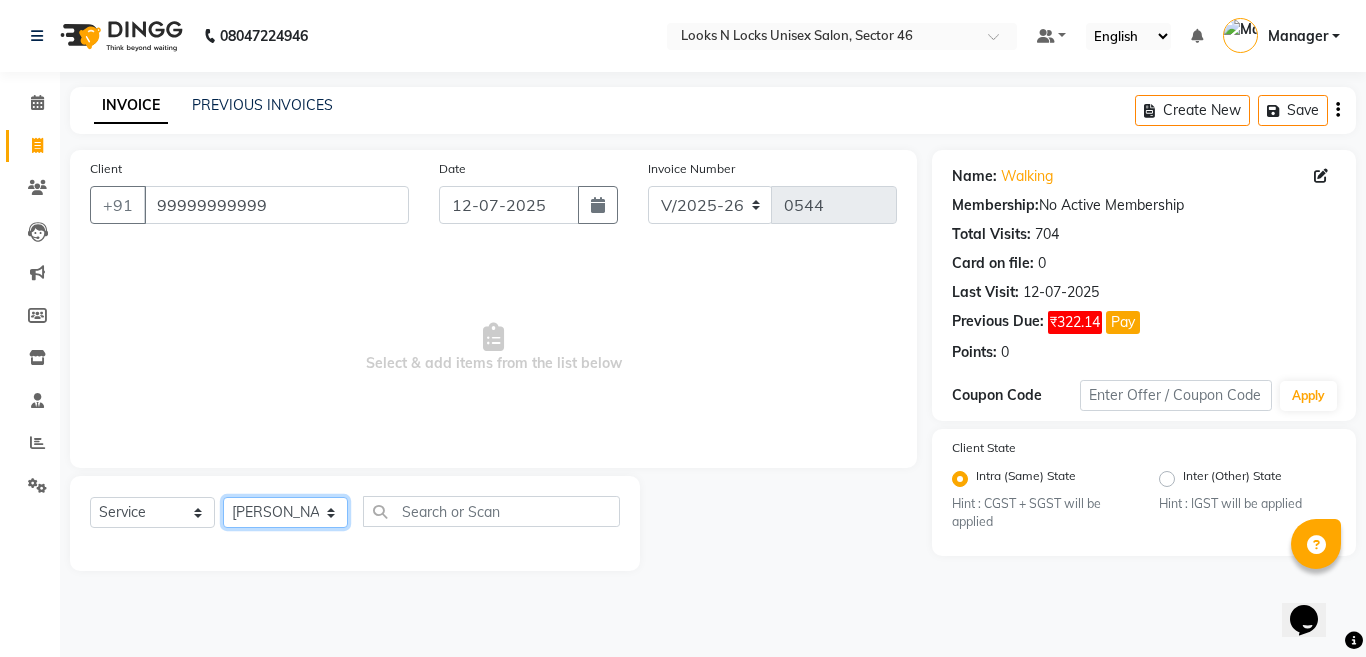 click on "Select Stylist [PERSON_NAME] Aalam Sheikh [PERSON_NAME] [PERSON_NAME] Gaurav [PERSON_NAME] [PERSON_NAME] [PERSON_NAME] maam Lucky Manager [PERSON_NAME] [PERSON_NAME] Ram [PERSON_NAME] Shilpa ( sunita) [PERSON_NAME] [PERSON_NAME] [PERSON_NAME] [PERSON_NAME]" 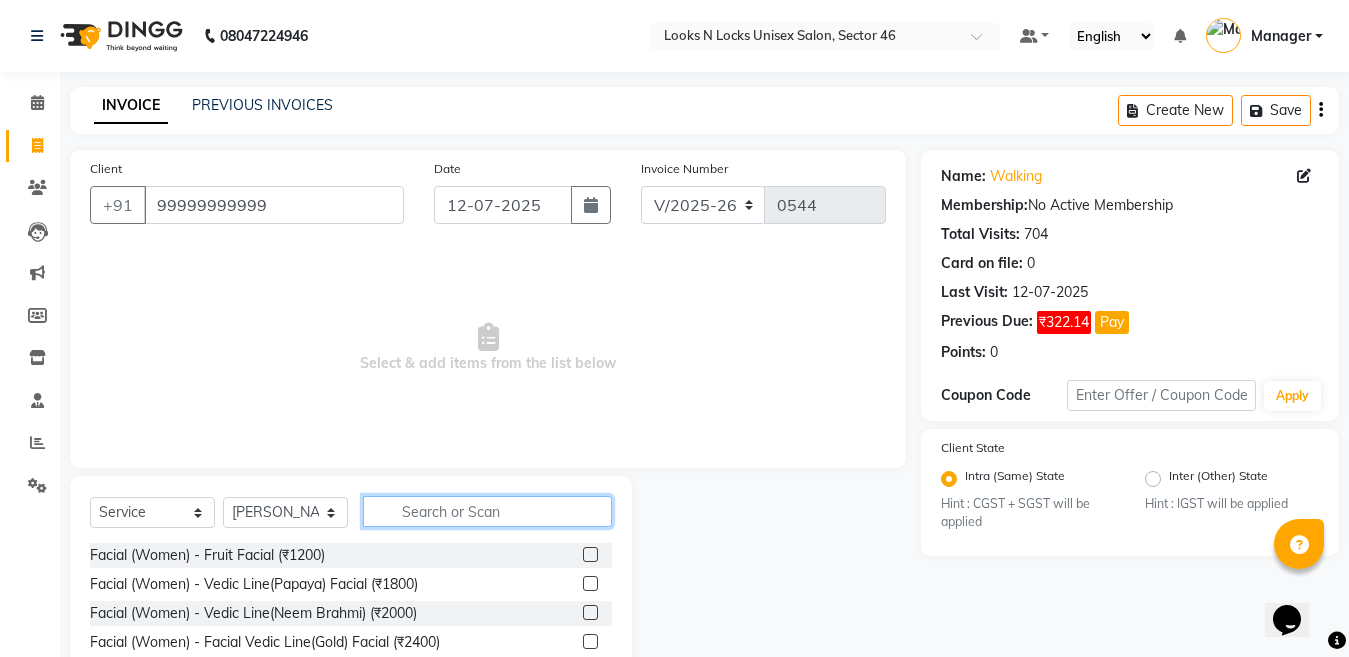 click 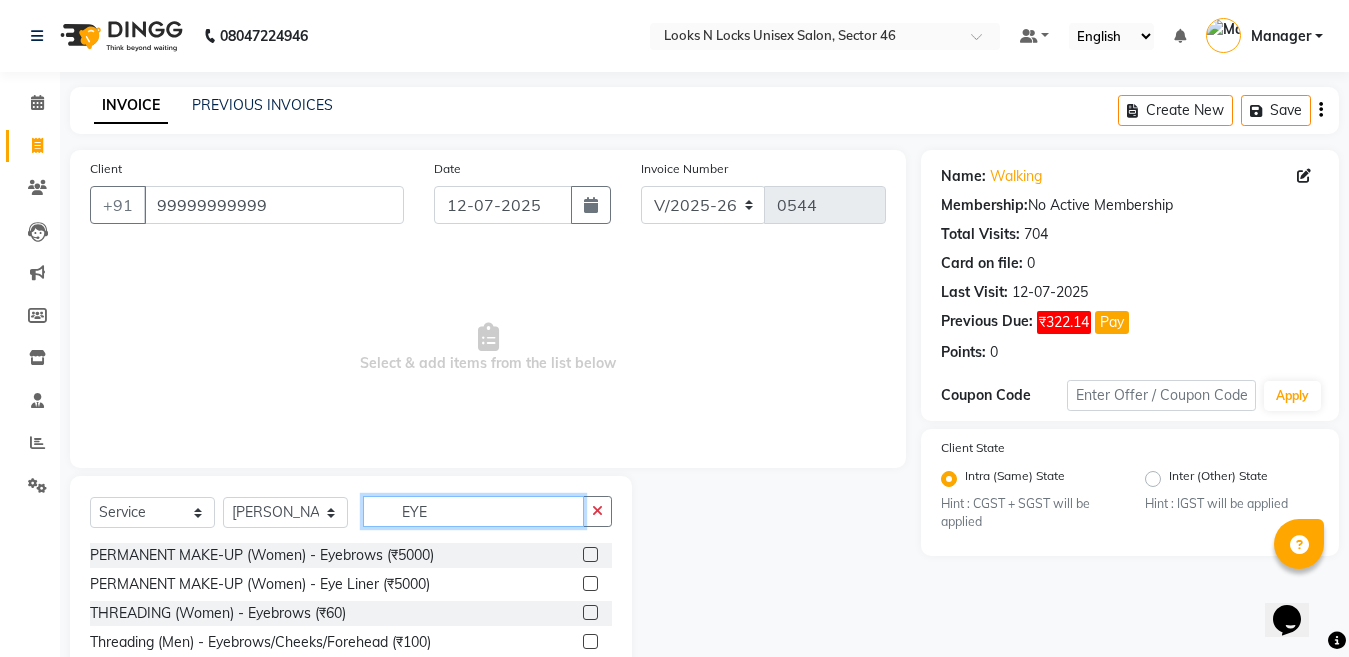 type on "EYE" 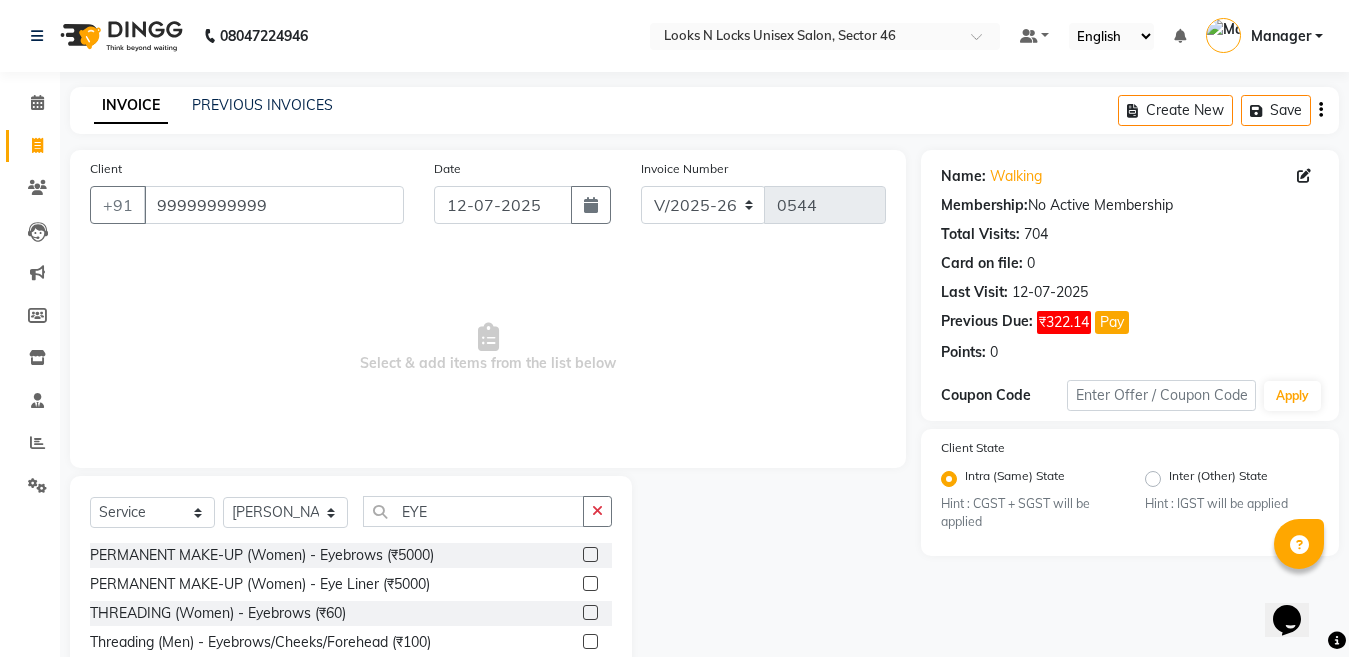 click 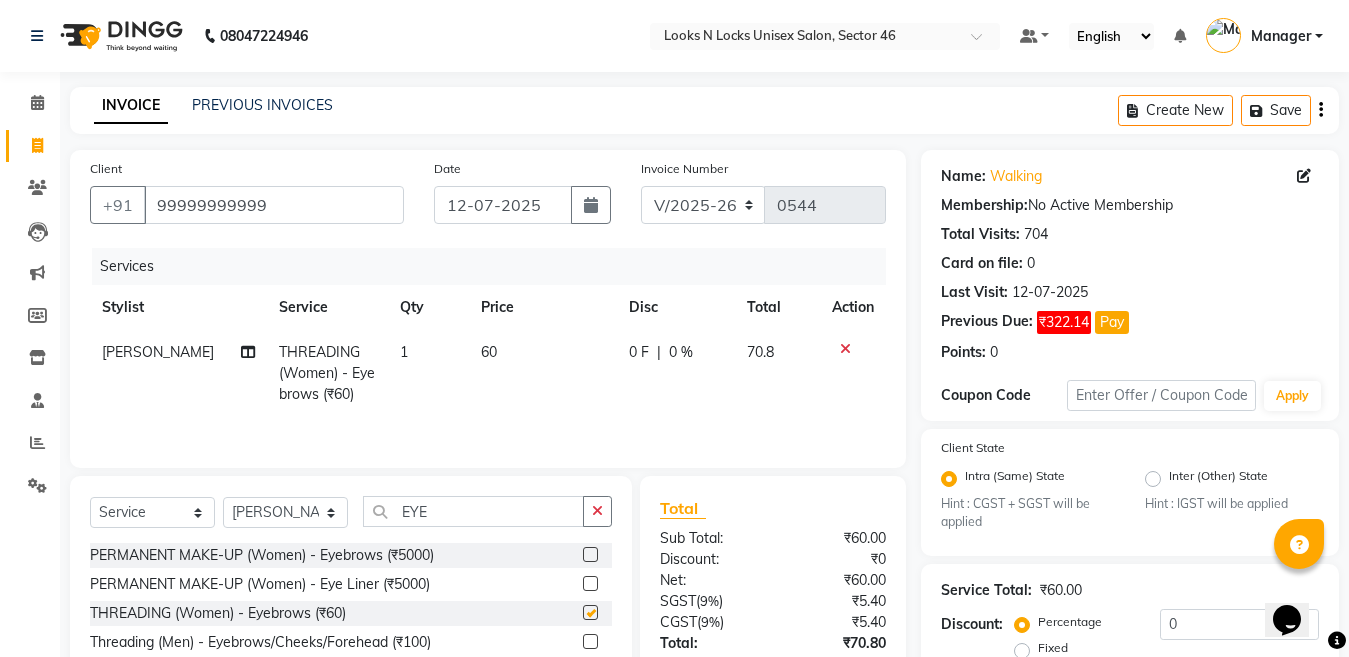 checkbox on "false" 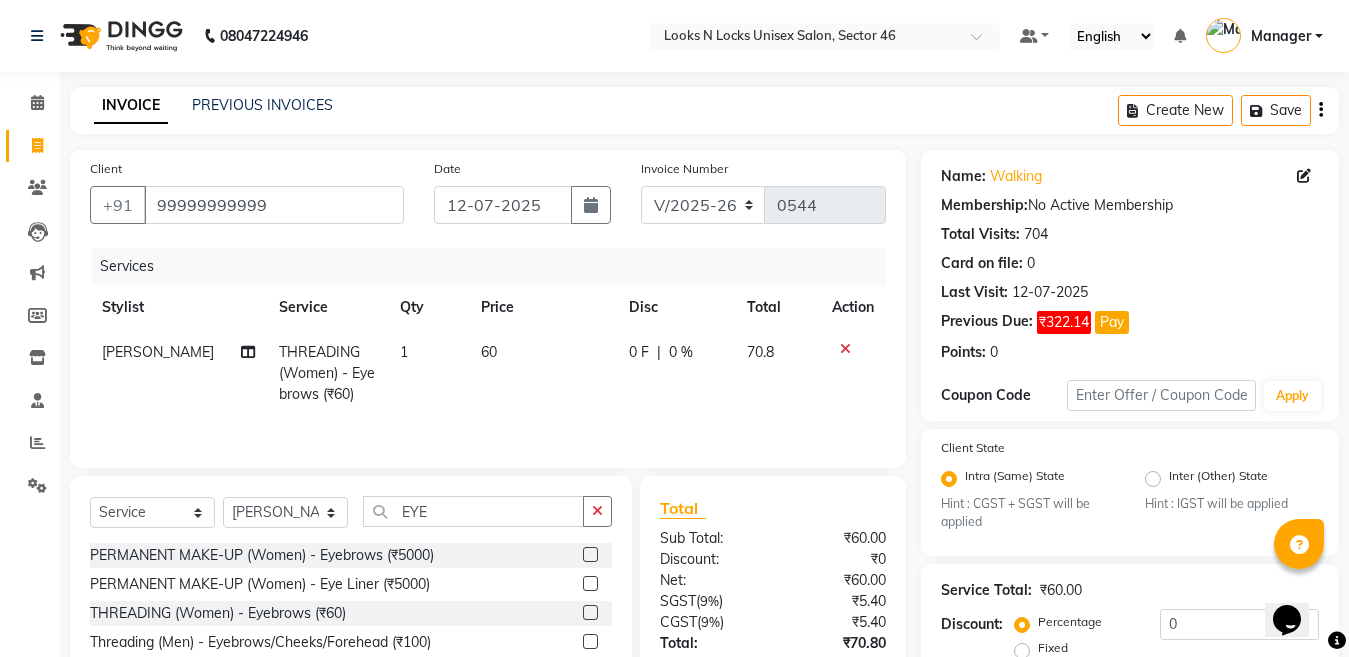 click on "1" 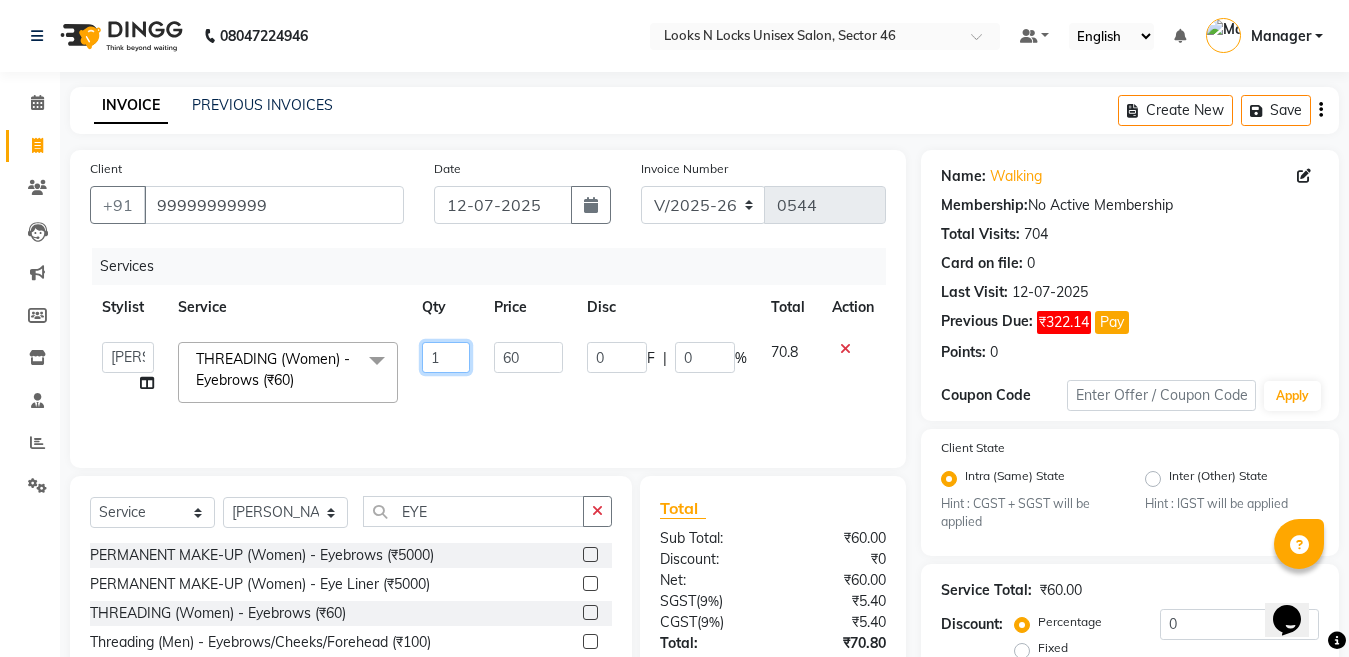 click on "1" 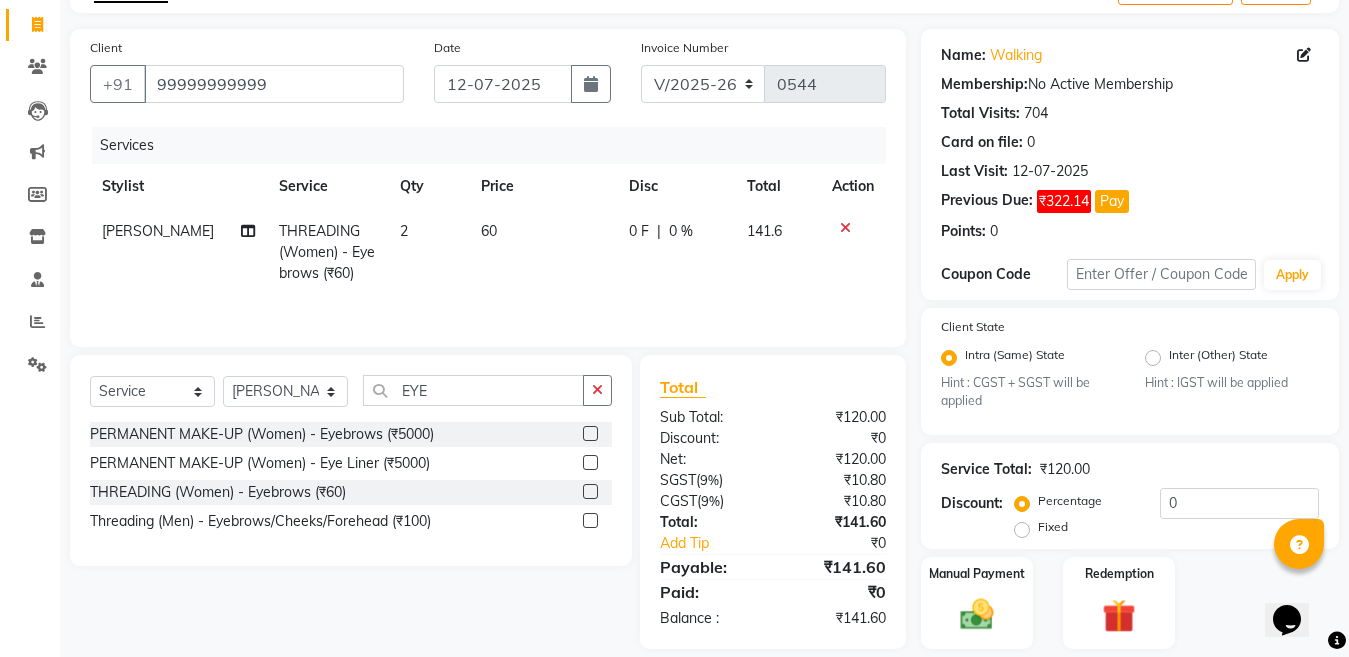 scroll, scrollTop: 184, scrollLeft: 0, axis: vertical 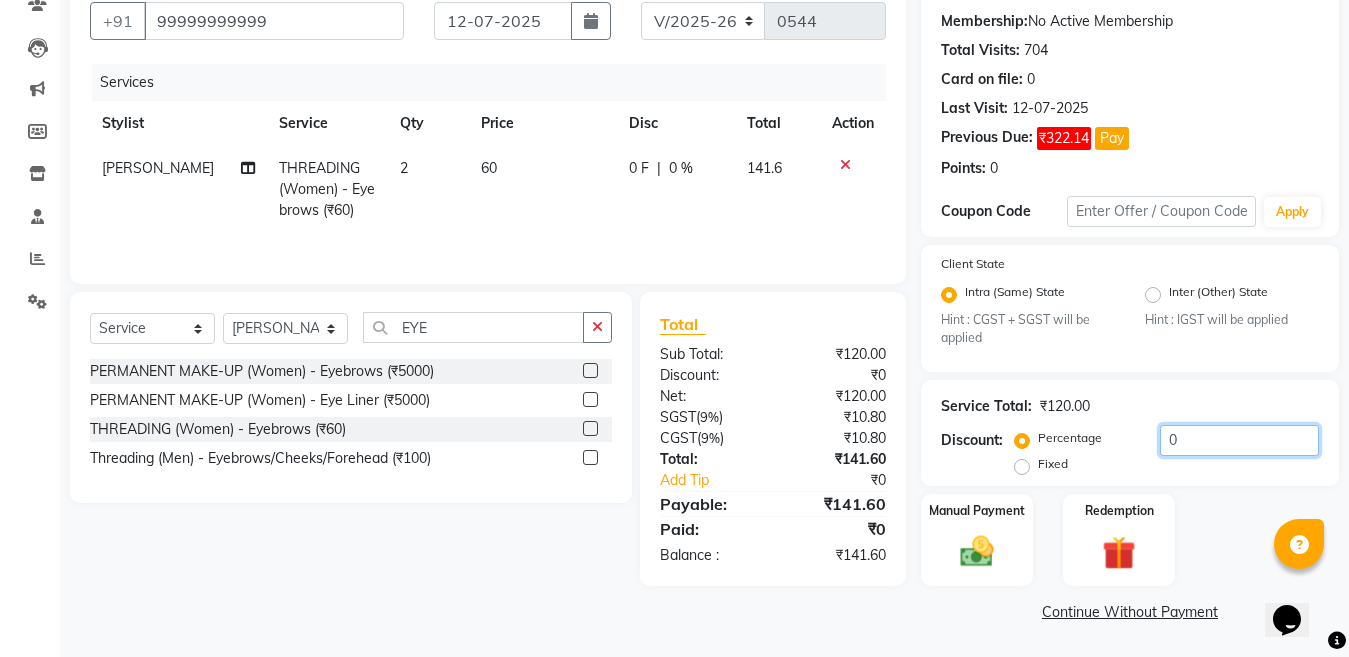 click on "0" 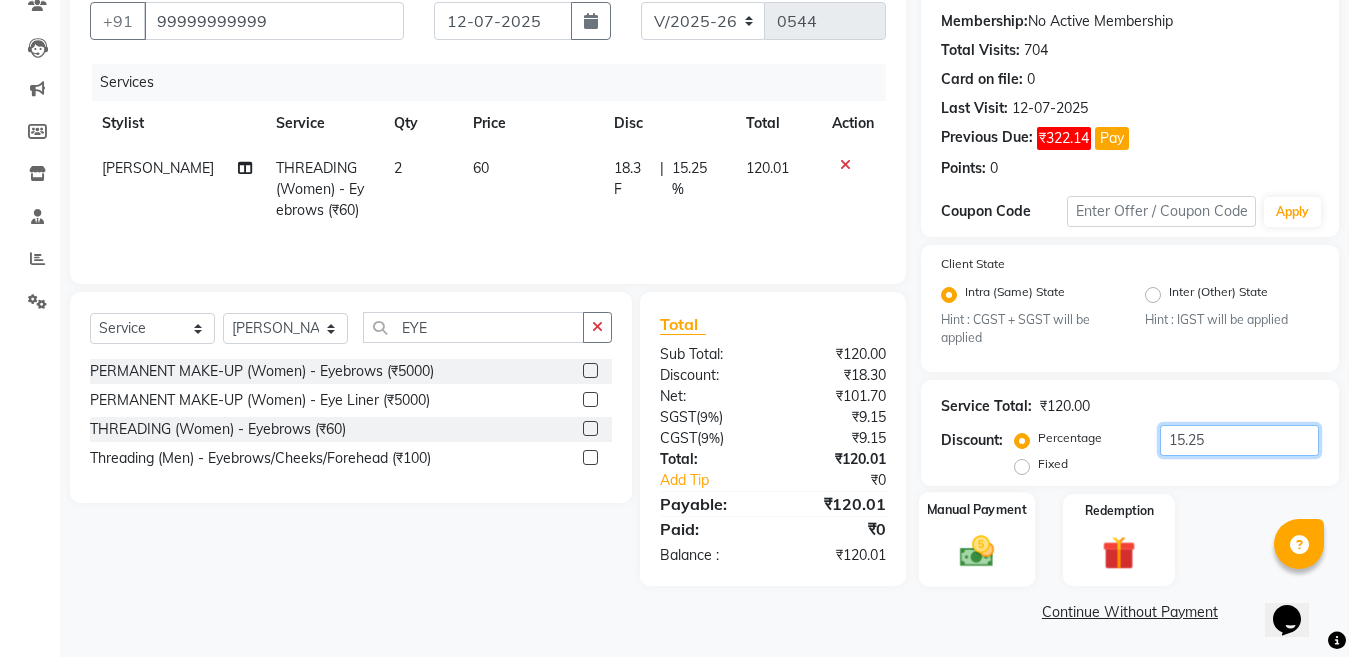 type on "15.25" 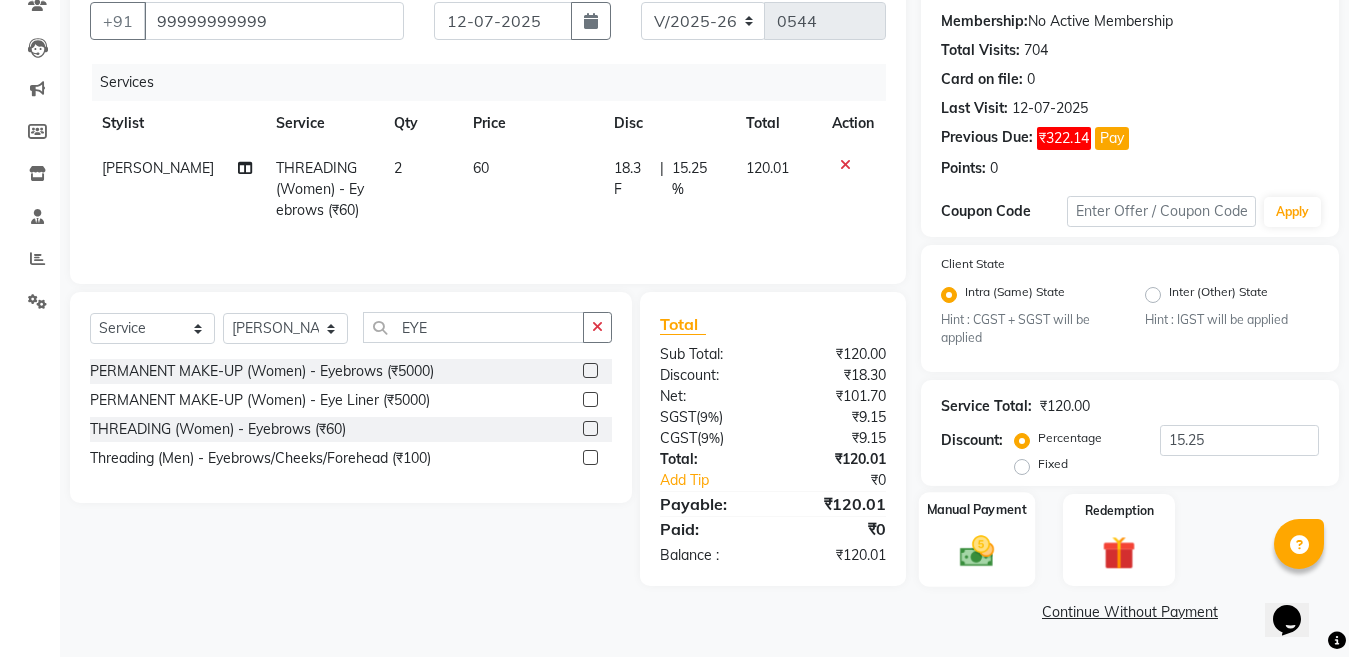 click 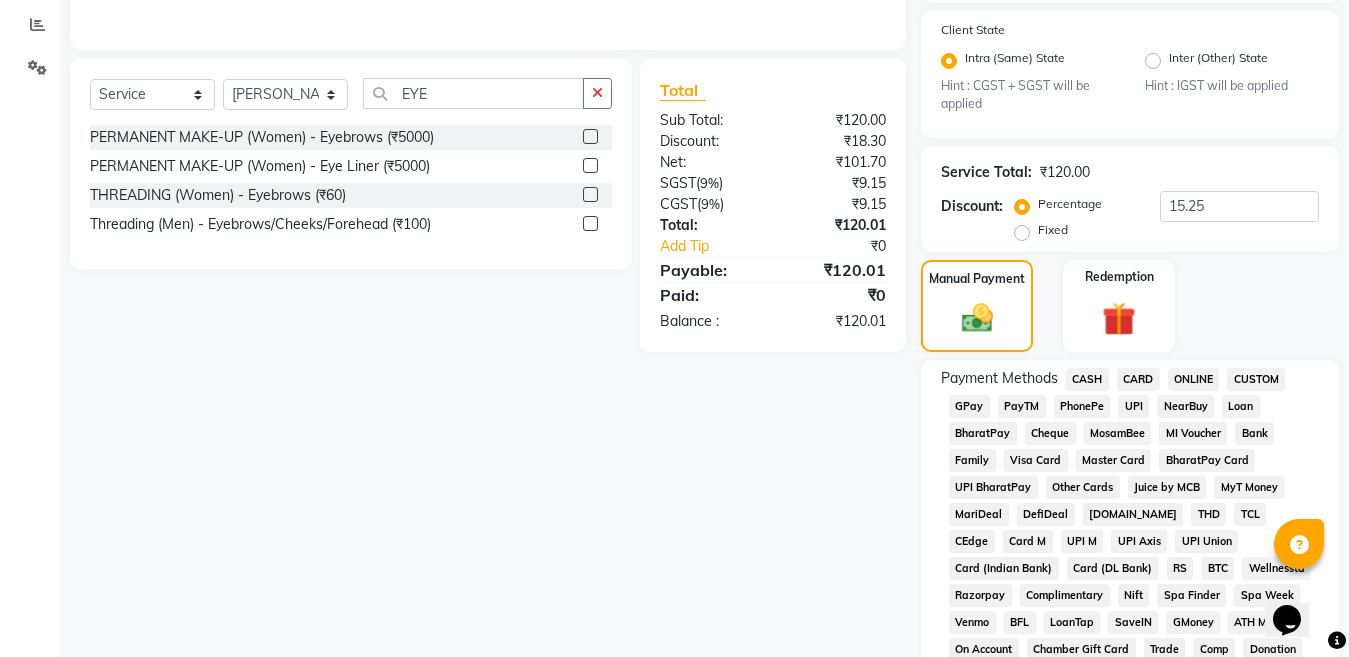 scroll, scrollTop: 484, scrollLeft: 0, axis: vertical 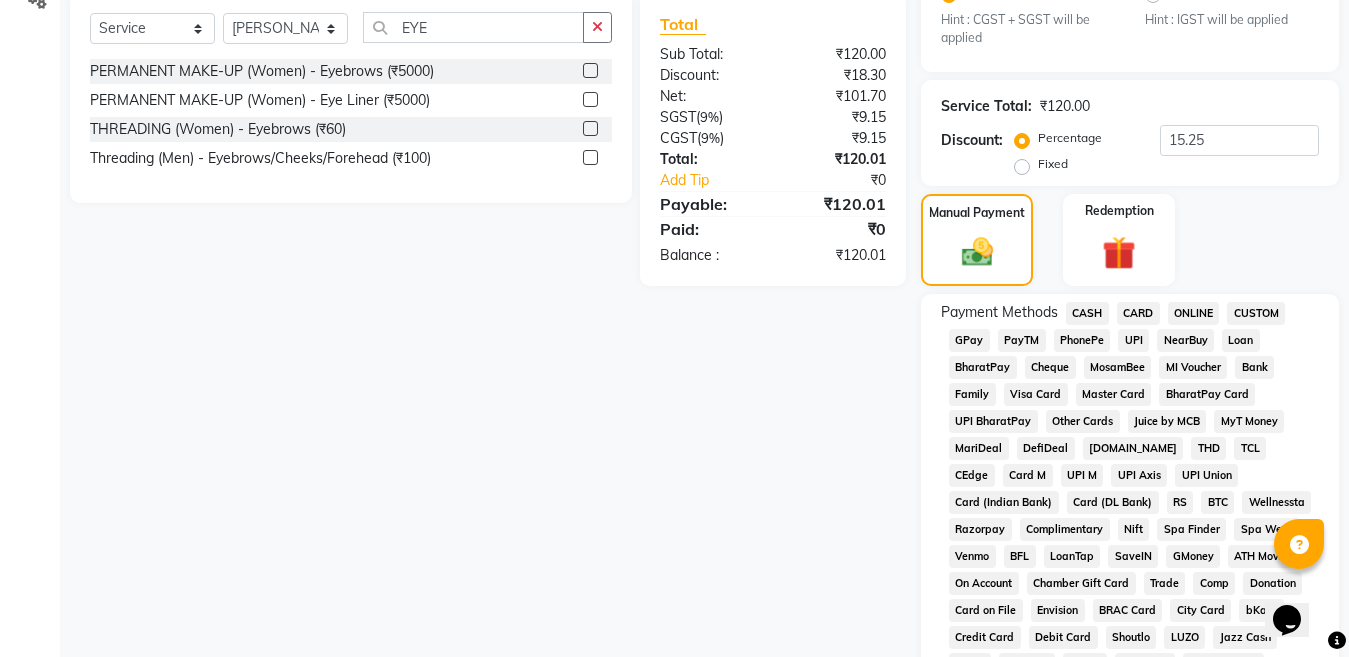 click on "ONLINE" 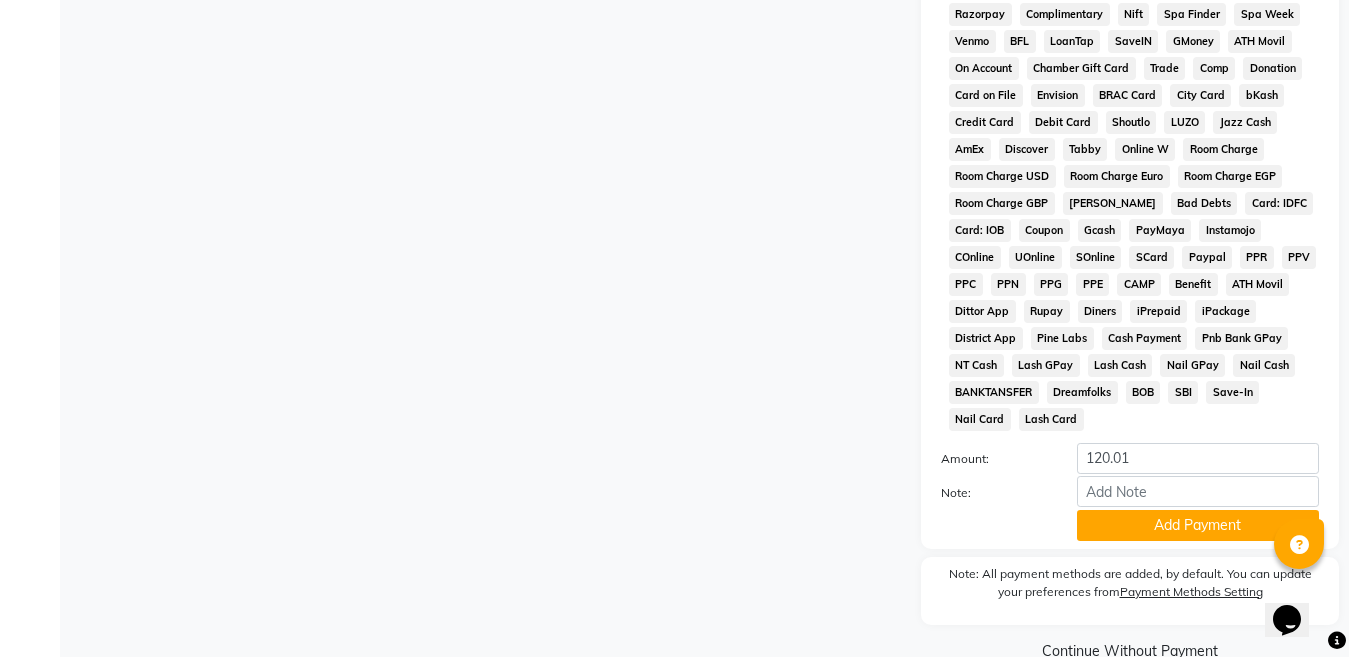 scroll, scrollTop: 1011, scrollLeft: 0, axis: vertical 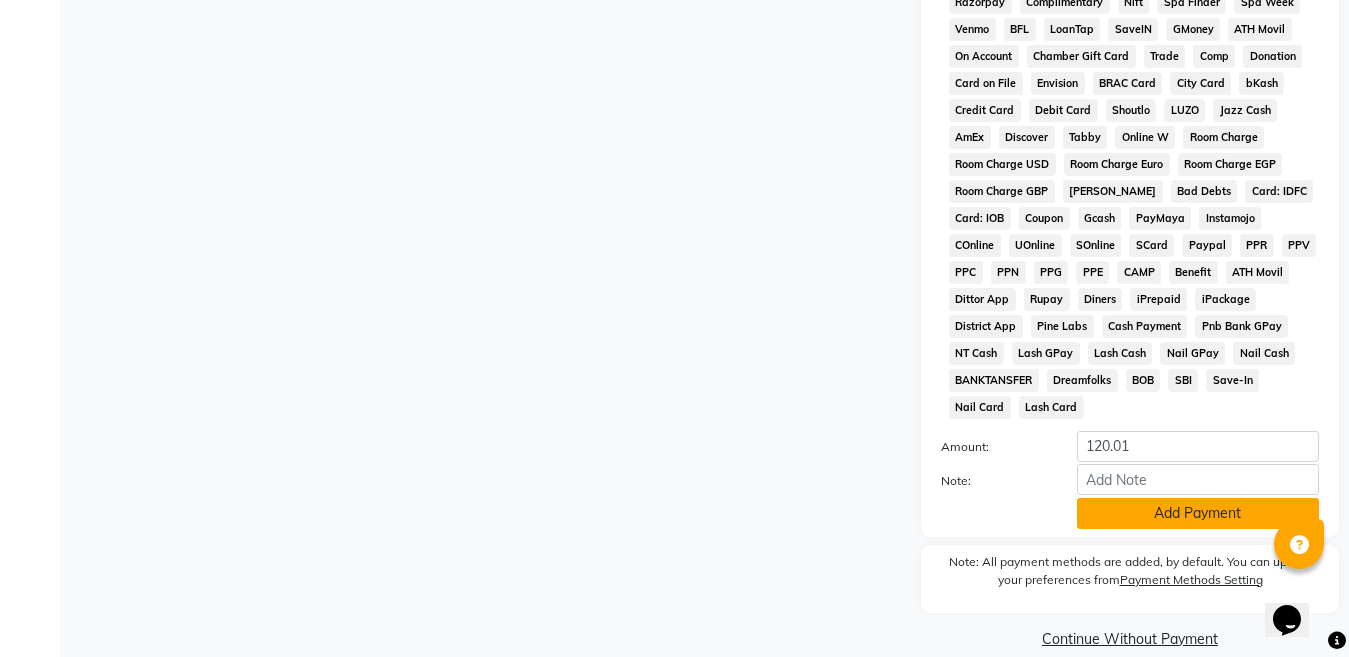 click on "Add Payment" 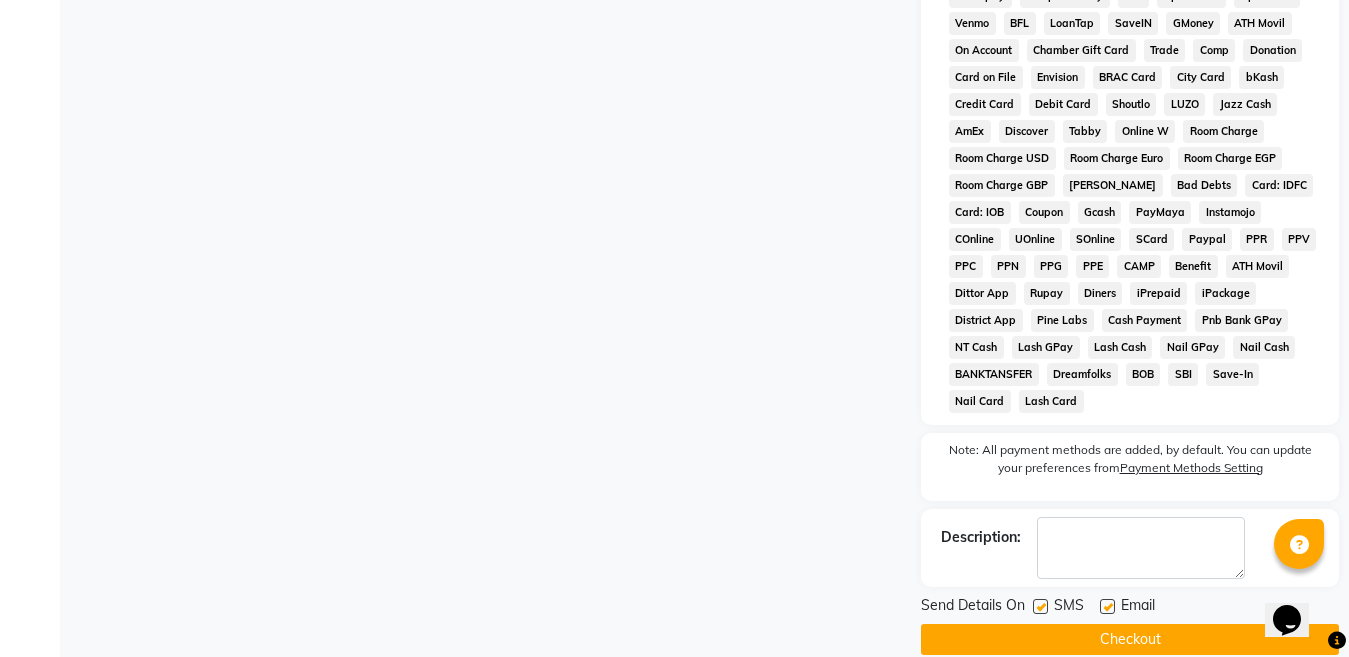 scroll, scrollTop: 1018, scrollLeft: 0, axis: vertical 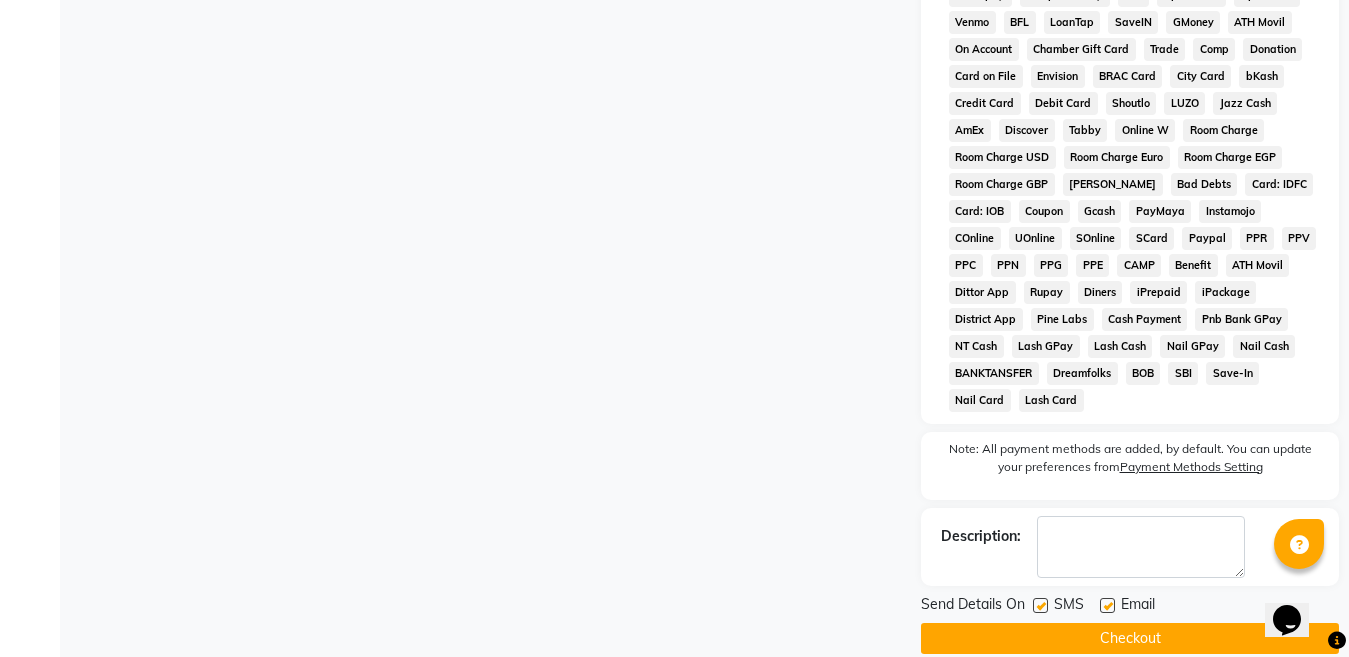 click on "Checkout" 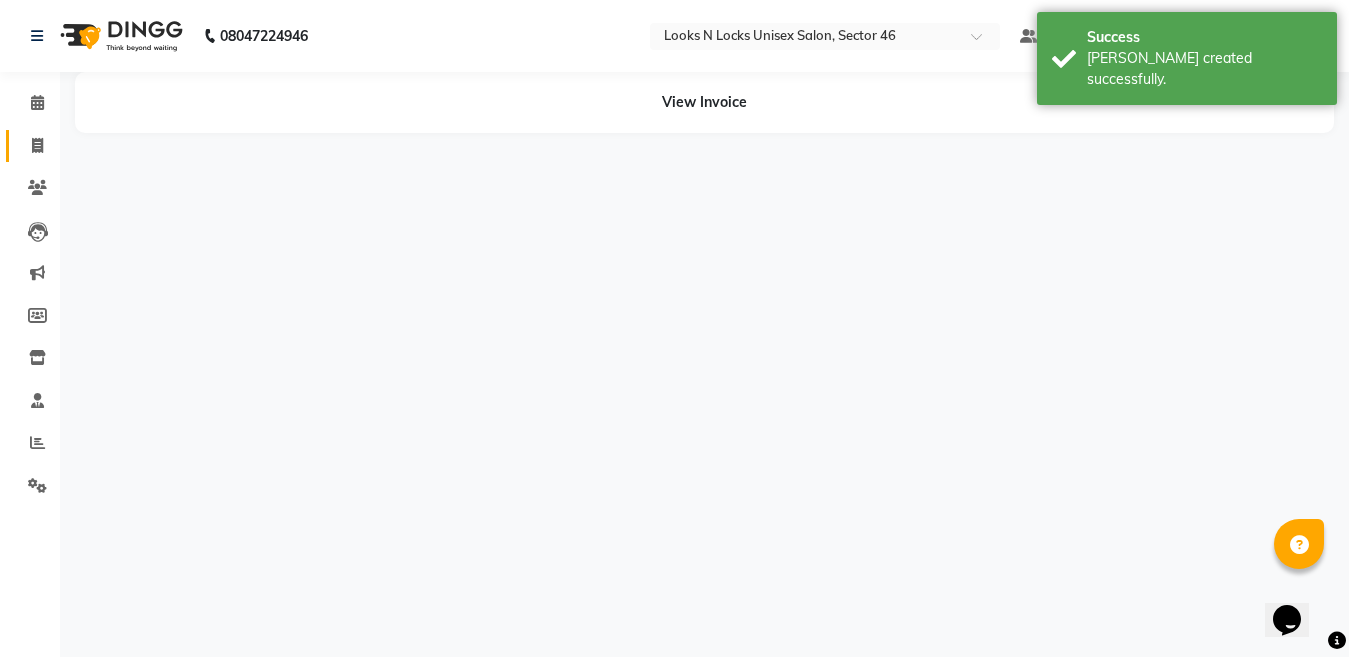 scroll, scrollTop: 0, scrollLeft: 0, axis: both 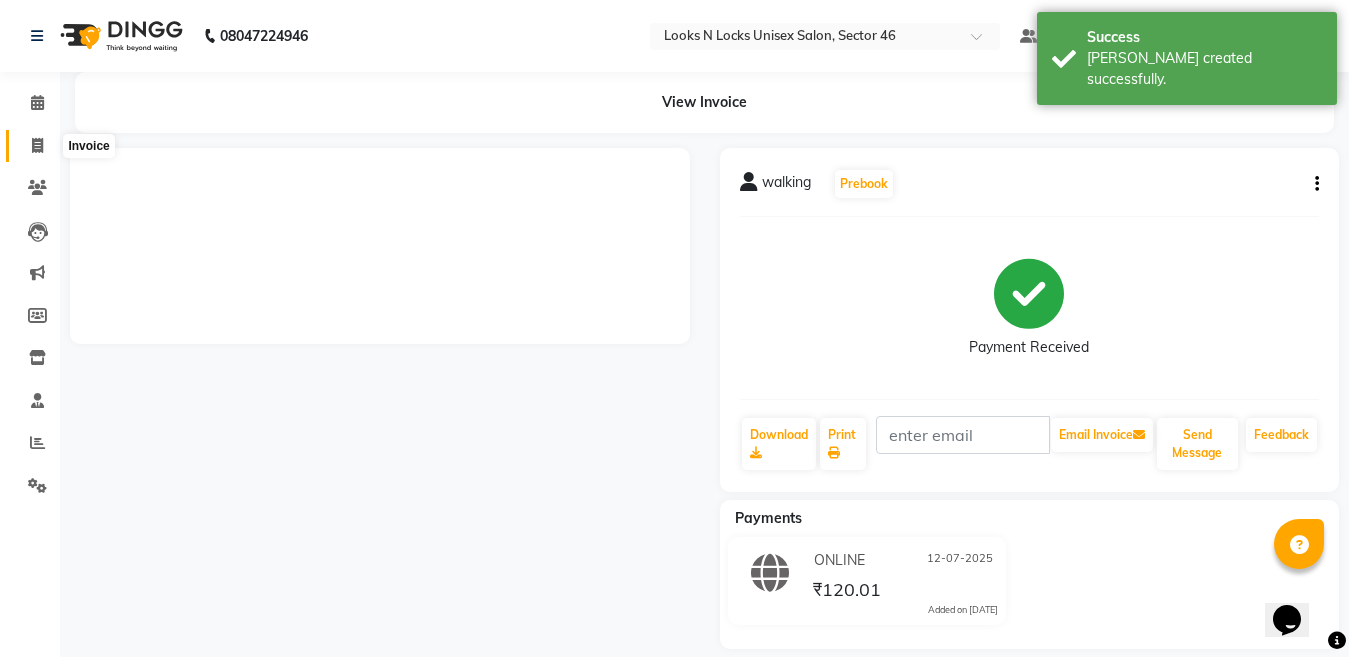 click 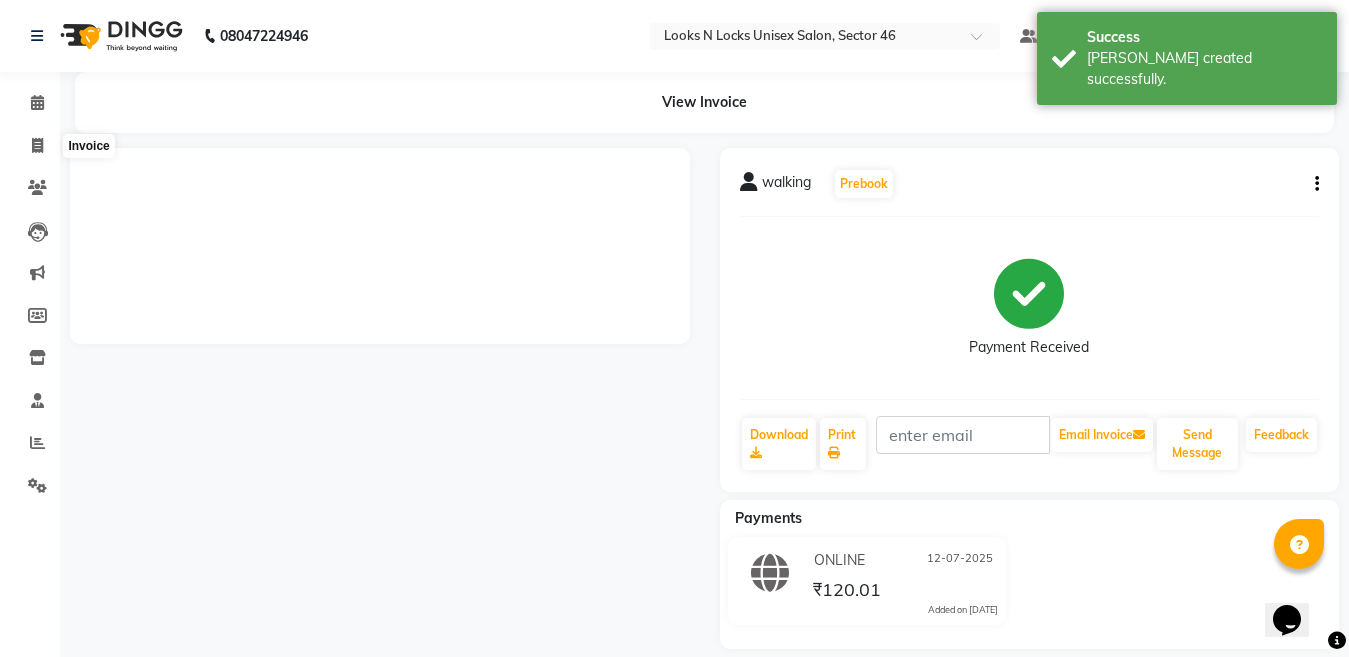 select on "service" 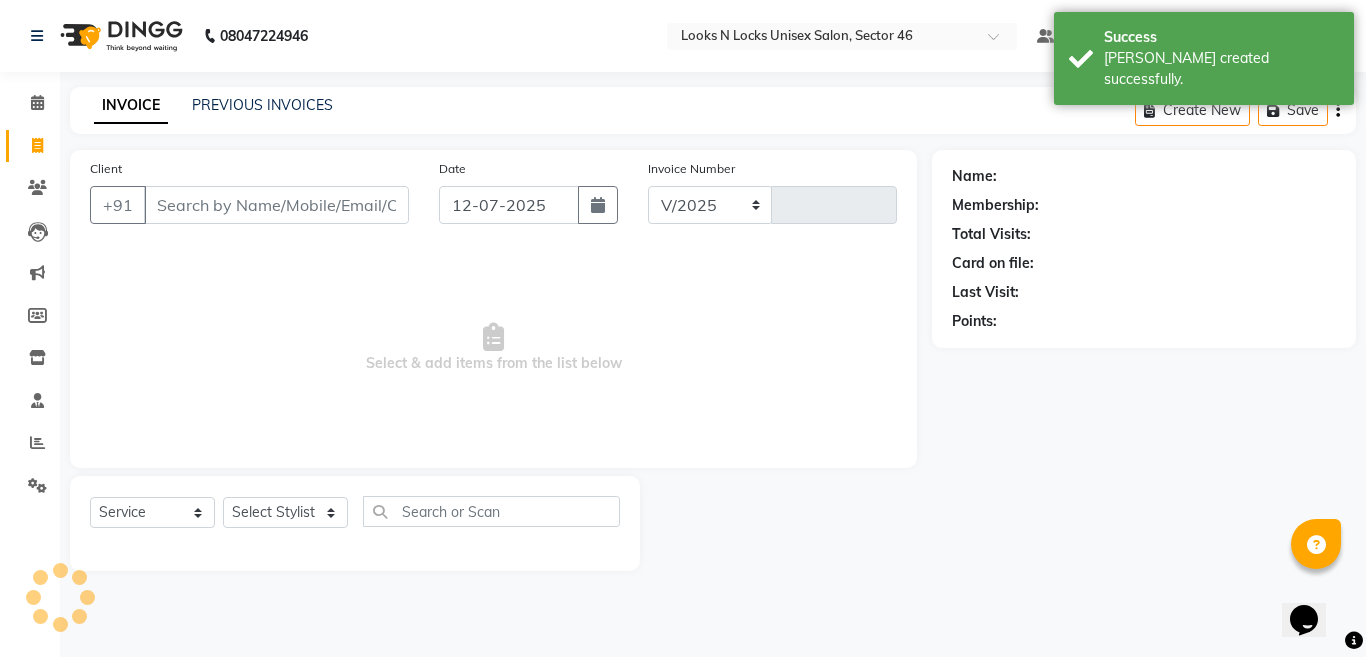 select on "3904" 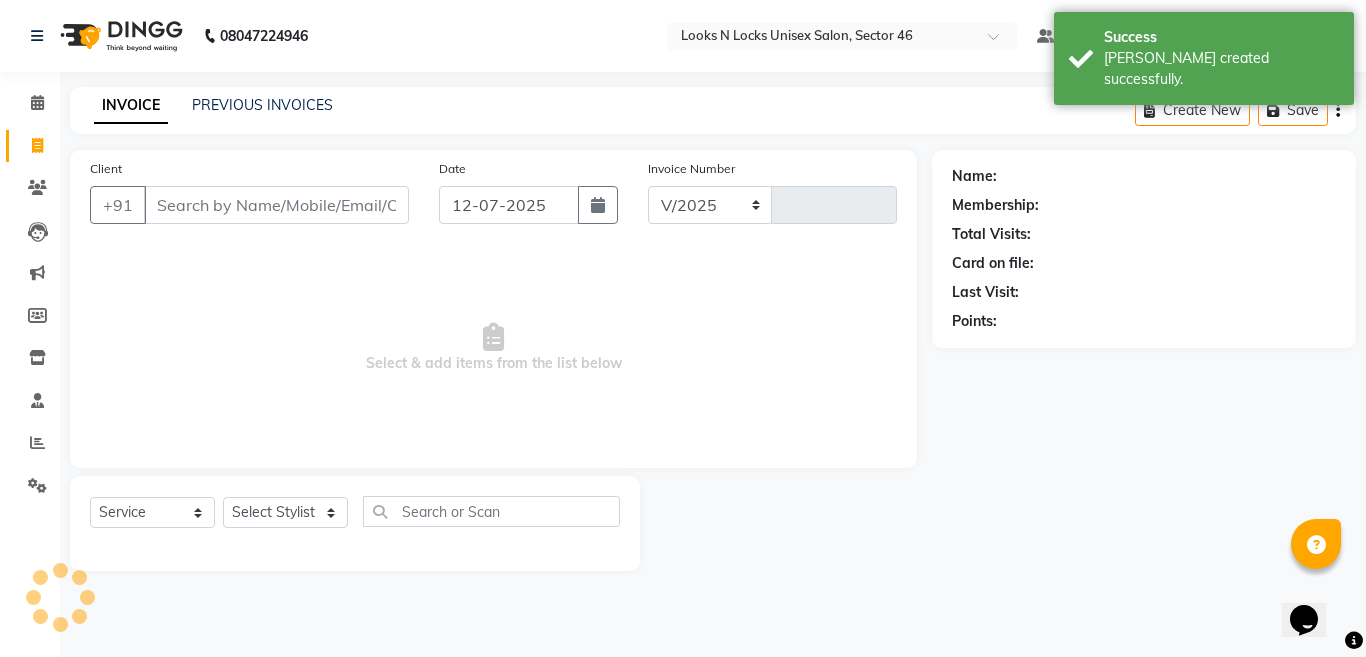 type on "0545" 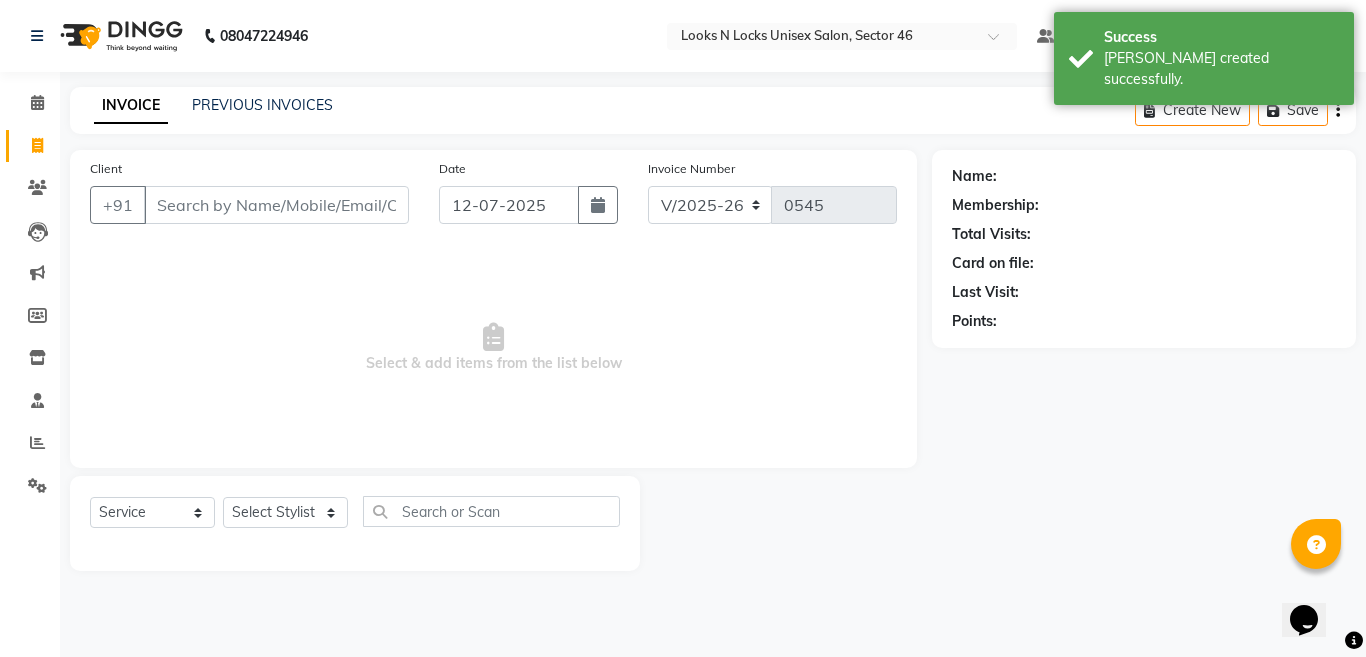 click on "Client" at bounding box center [276, 205] 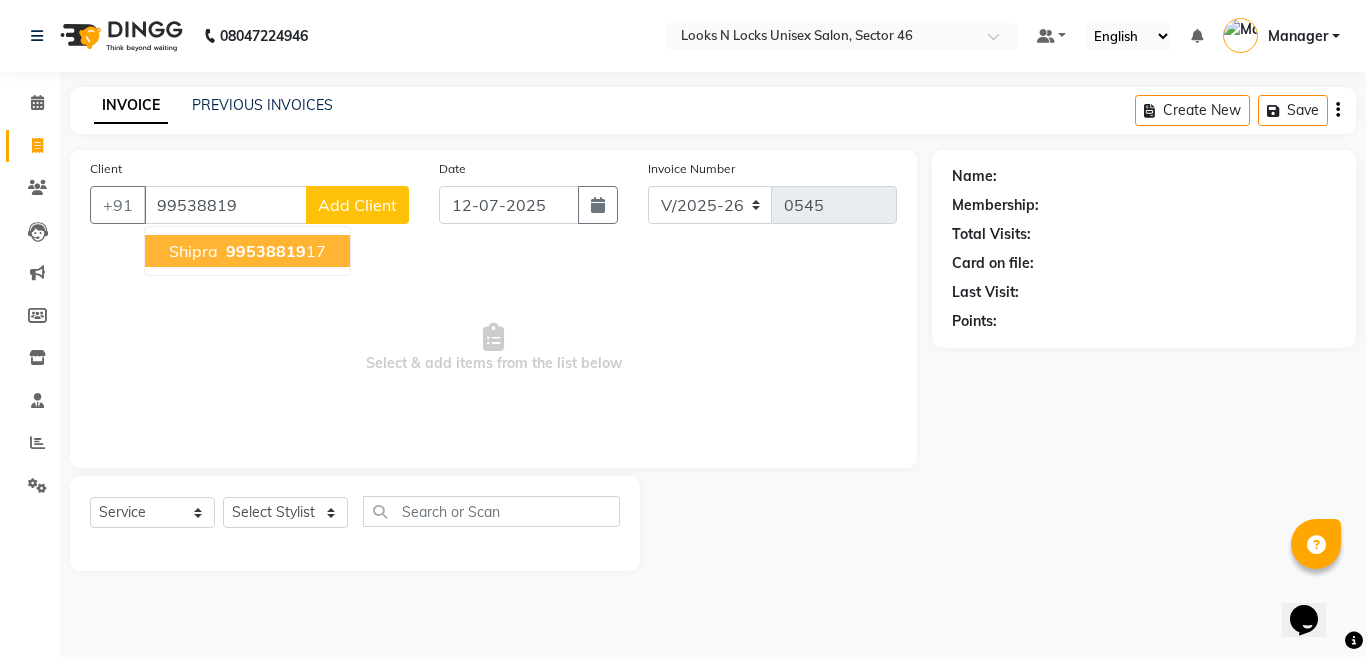 click on "99538819 17" at bounding box center (274, 251) 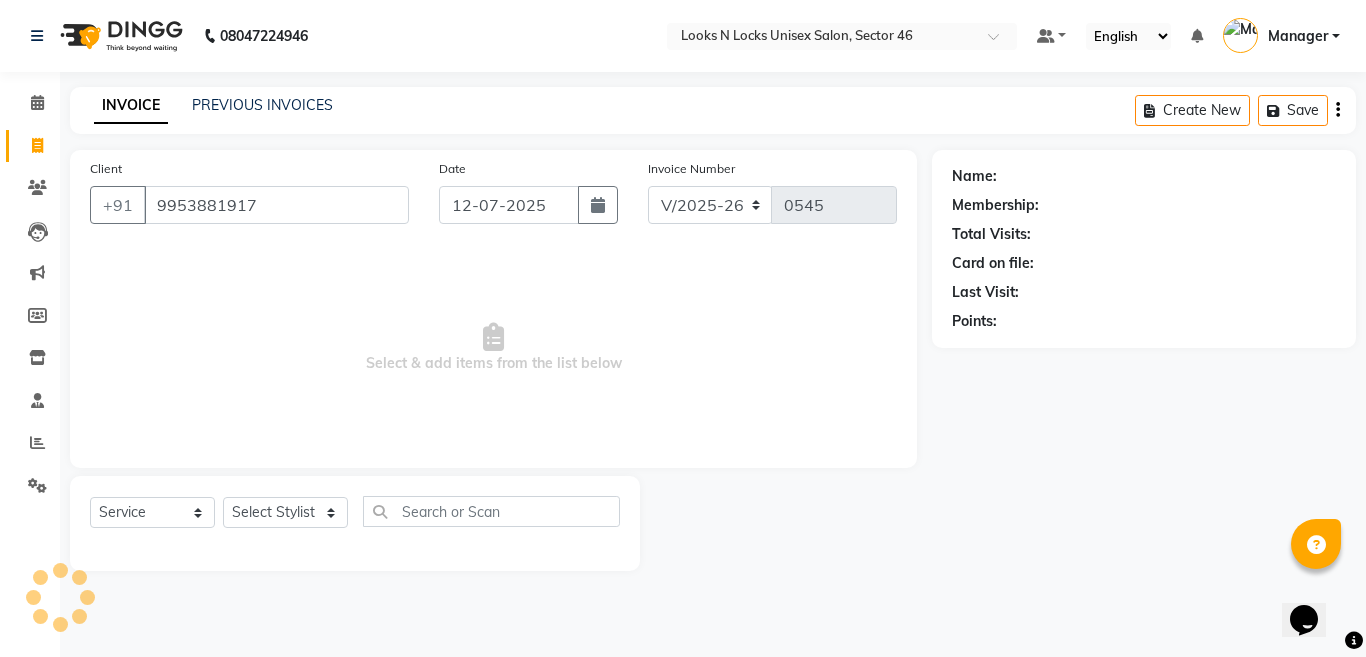 type on "9953881917" 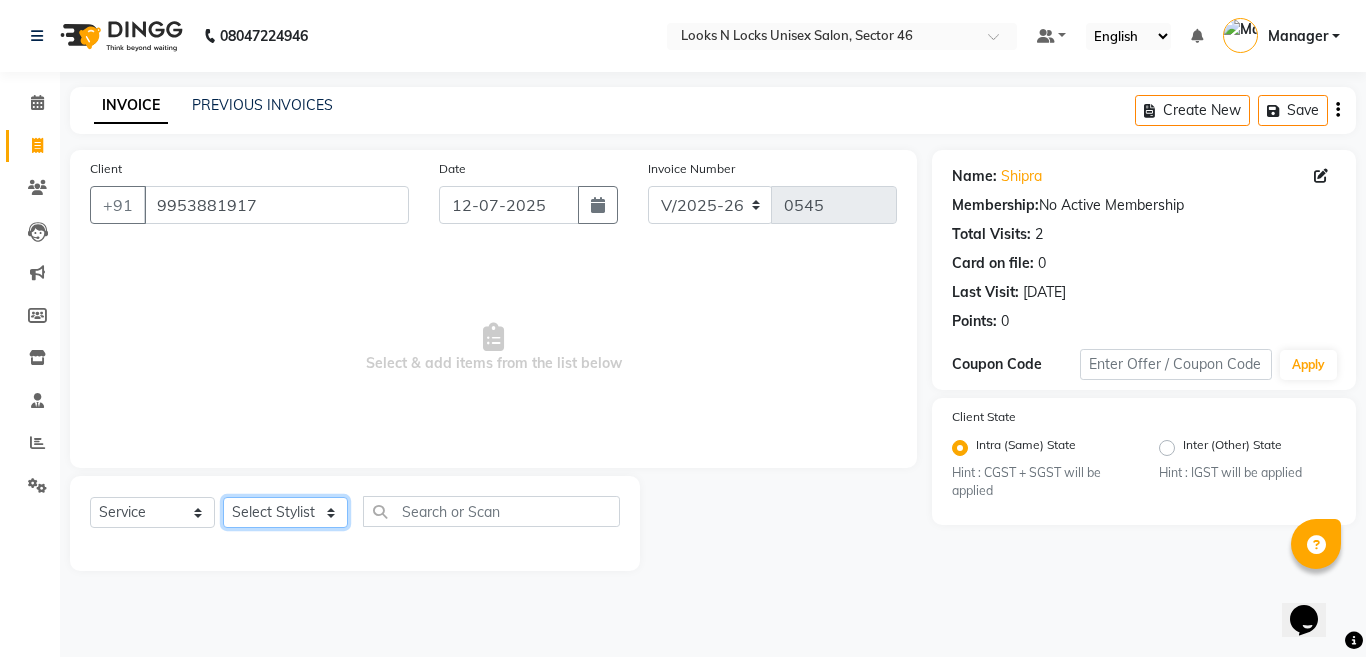 drag, startPoint x: 262, startPoint y: 511, endPoint x: 263, endPoint y: 497, distance: 14.035668 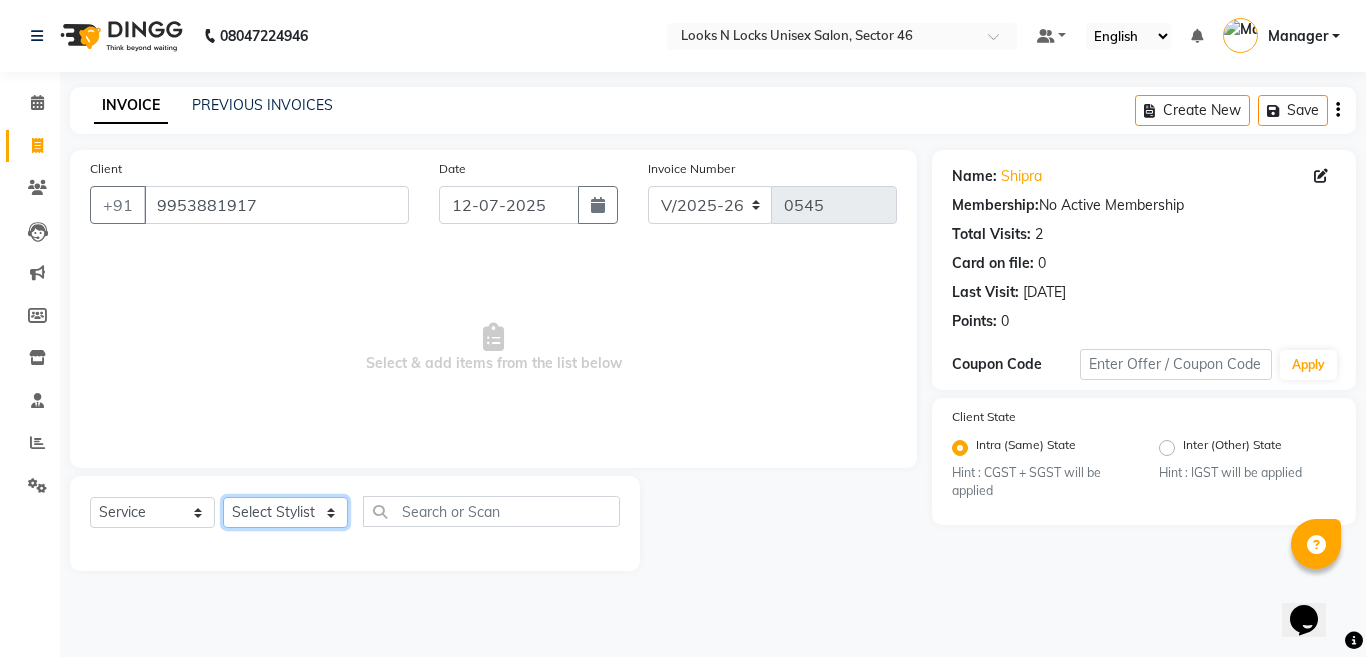 select on "69067" 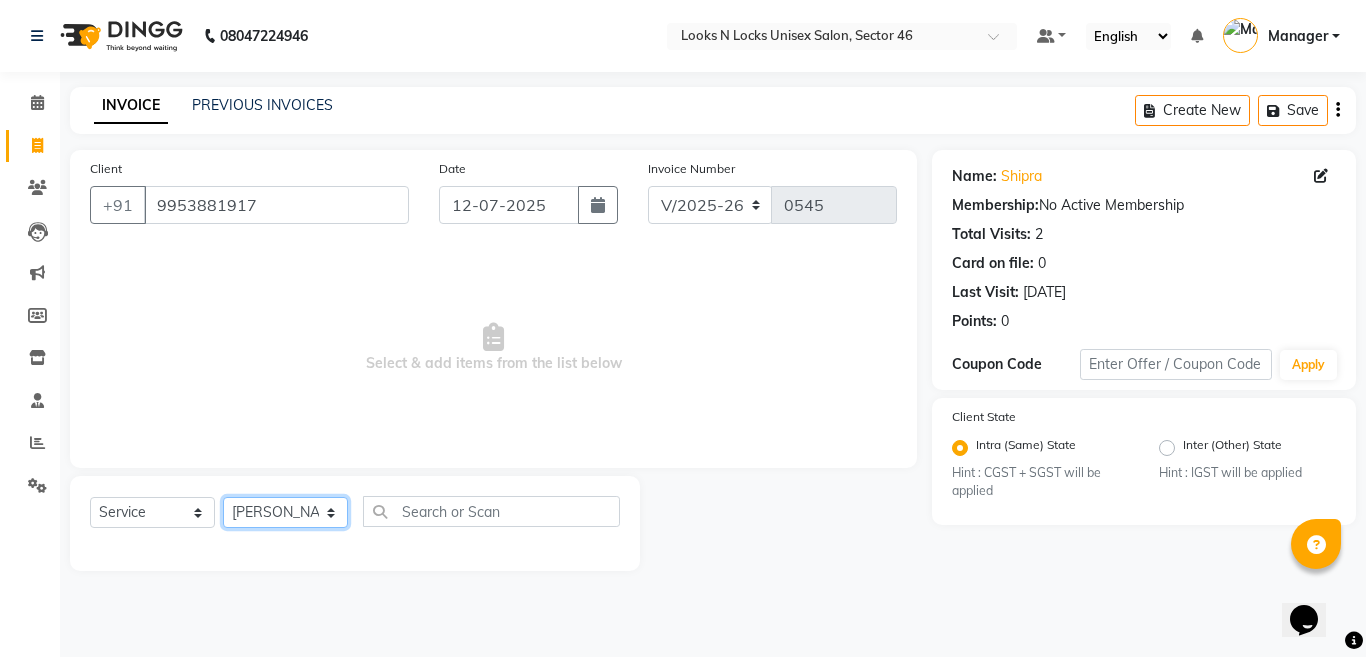 click on "Select Stylist [PERSON_NAME] Aalam Sheikh [PERSON_NAME] [PERSON_NAME] Gaurav [PERSON_NAME] [PERSON_NAME] [PERSON_NAME] maam Lucky Manager [PERSON_NAME] [PERSON_NAME] Ram [PERSON_NAME] Shilpa ( sunita) [PERSON_NAME] [PERSON_NAME] [PERSON_NAME] [PERSON_NAME]" 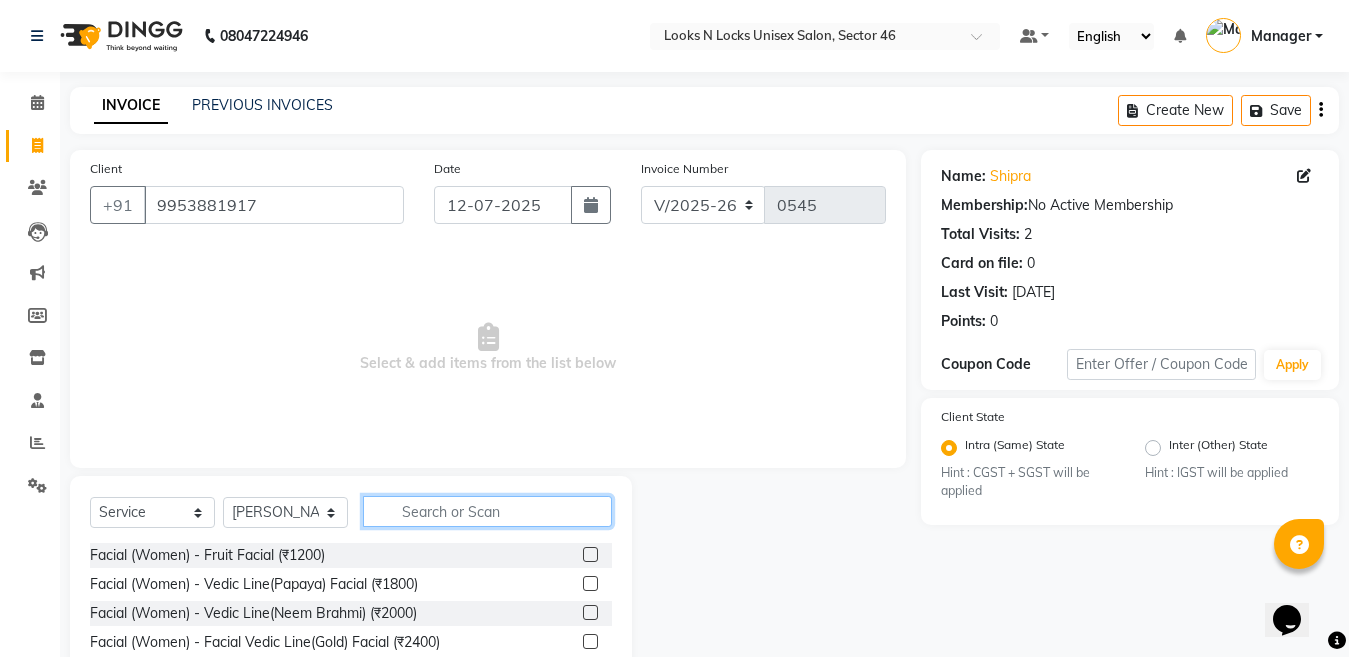 click 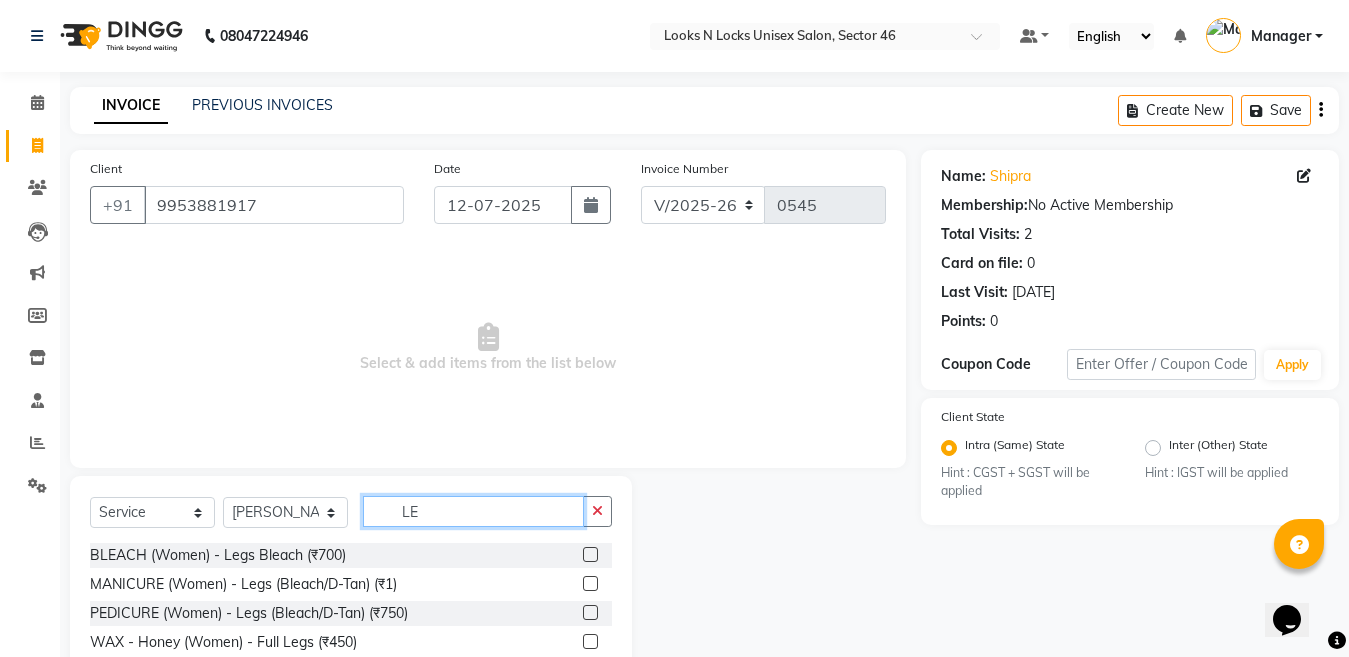 type on "L" 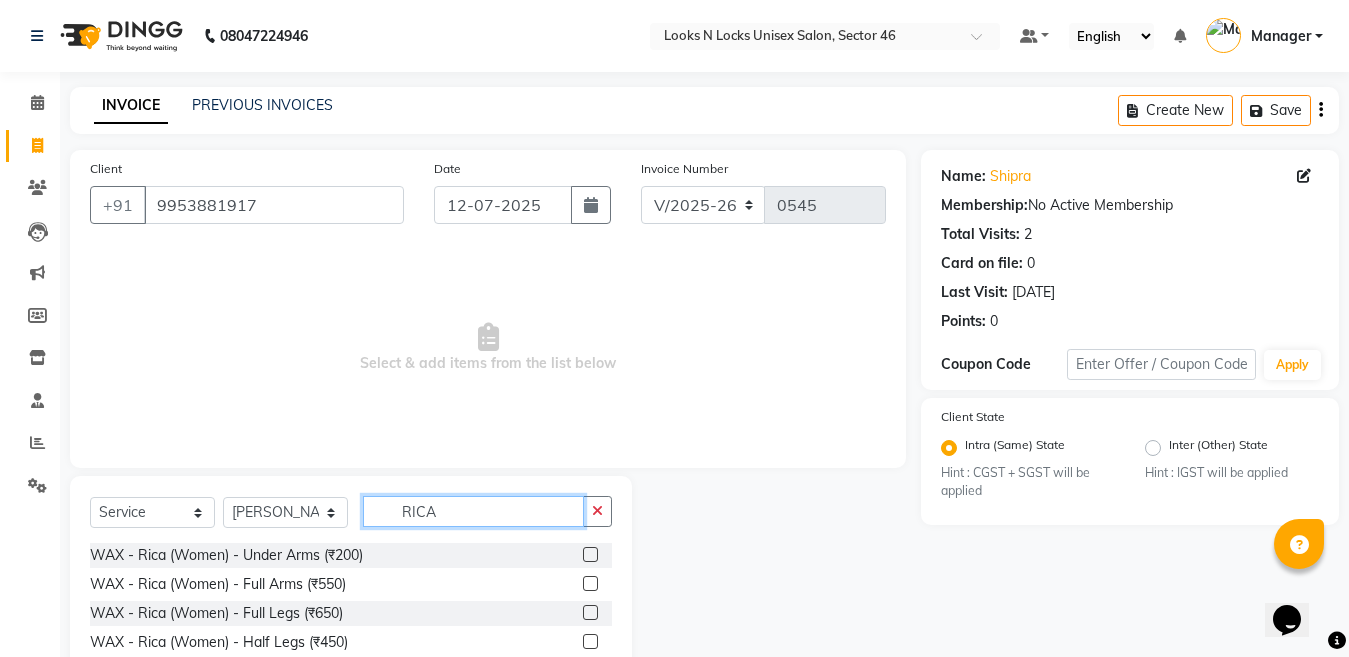 scroll, scrollTop: 100, scrollLeft: 0, axis: vertical 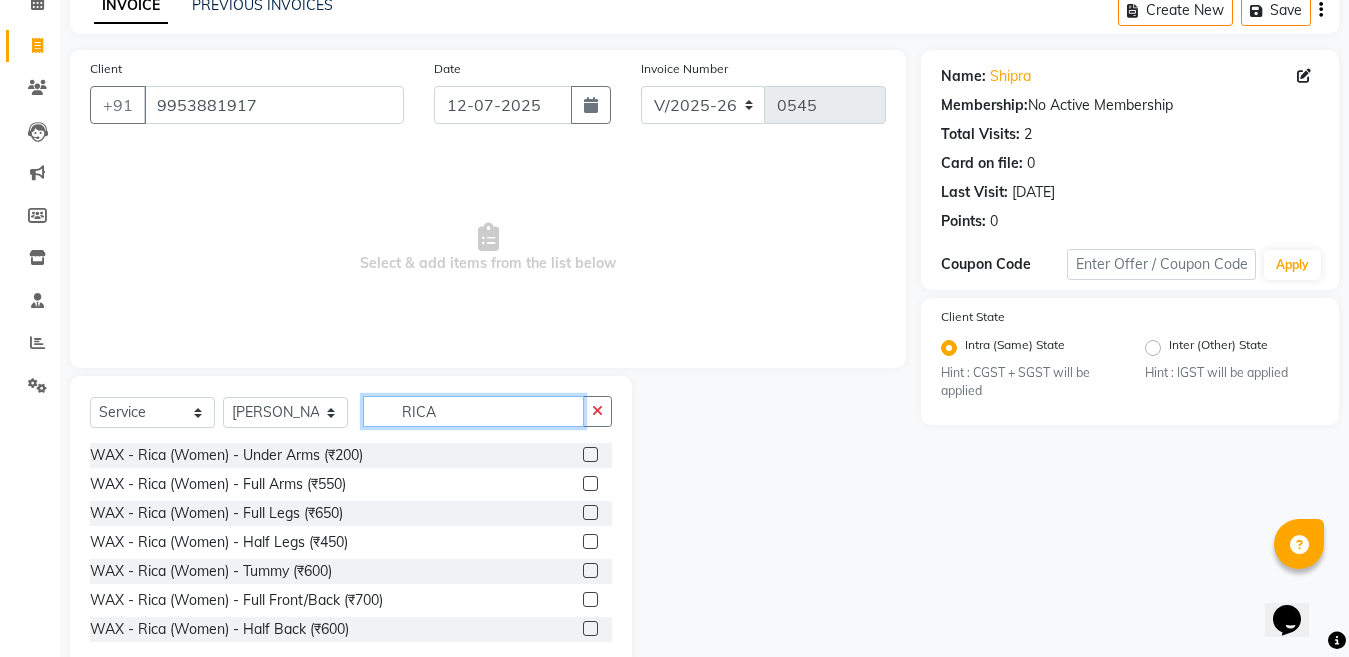 type on "RICA" 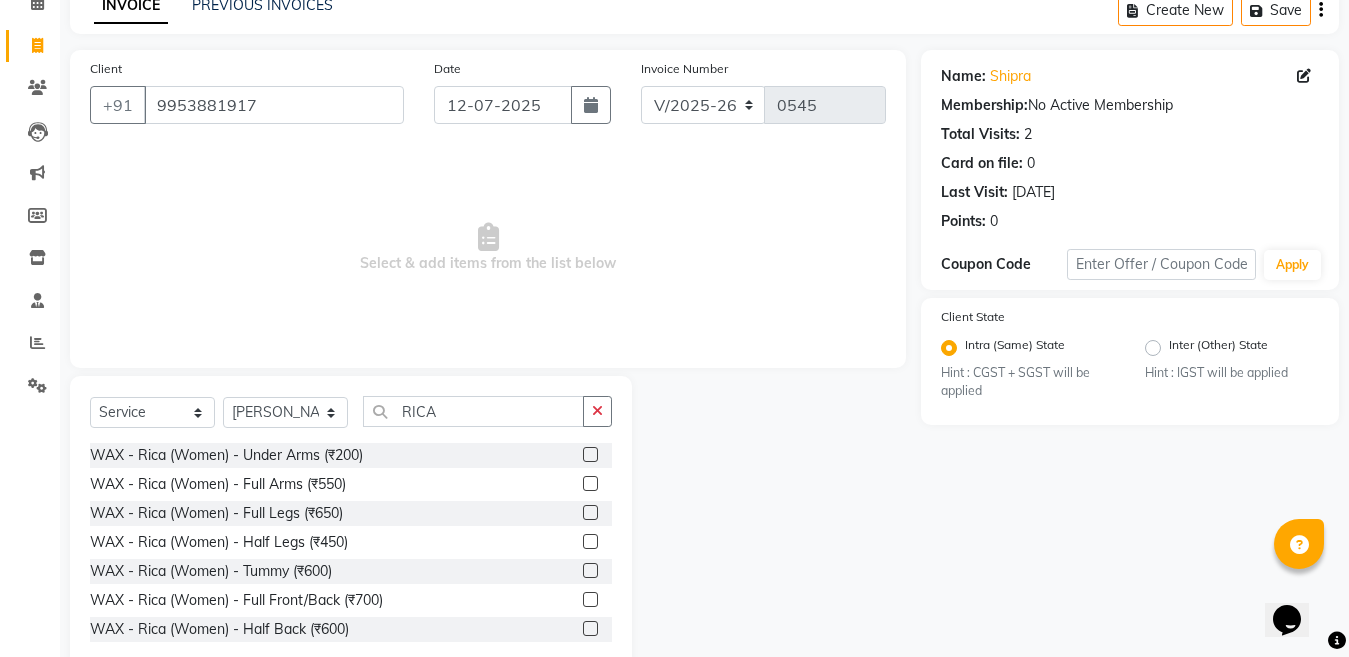 click 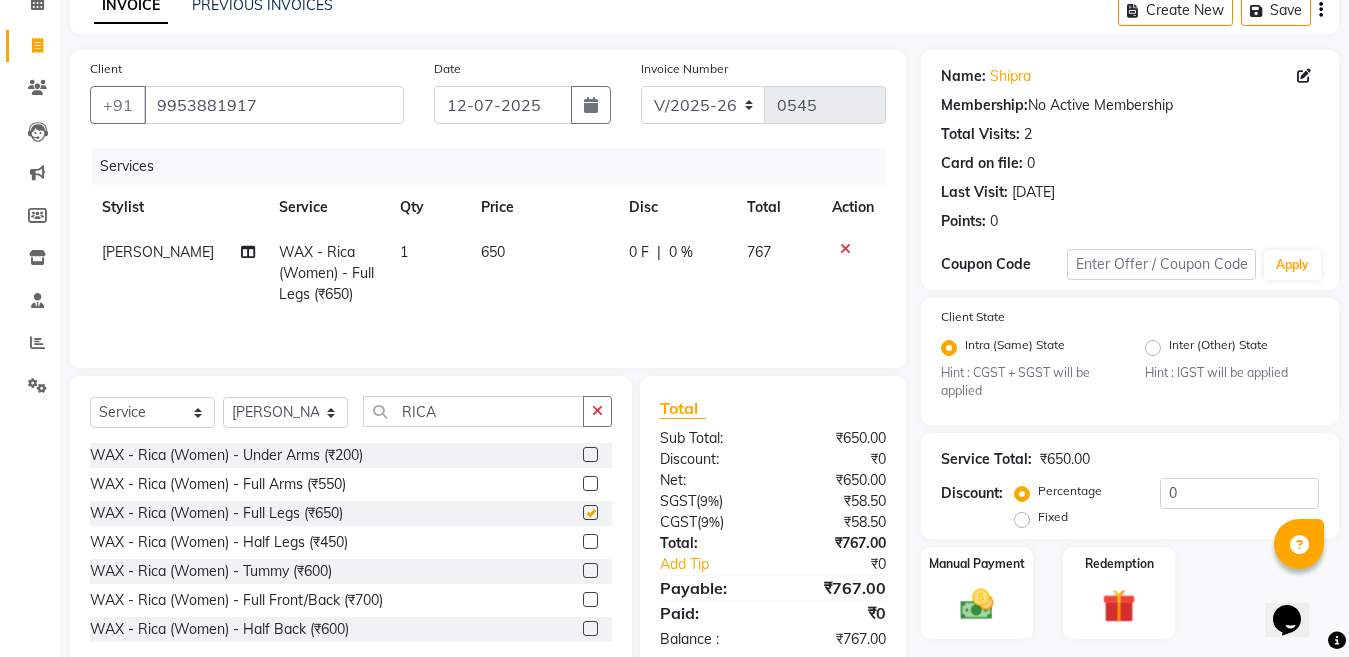 scroll, scrollTop: 119, scrollLeft: 0, axis: vertical 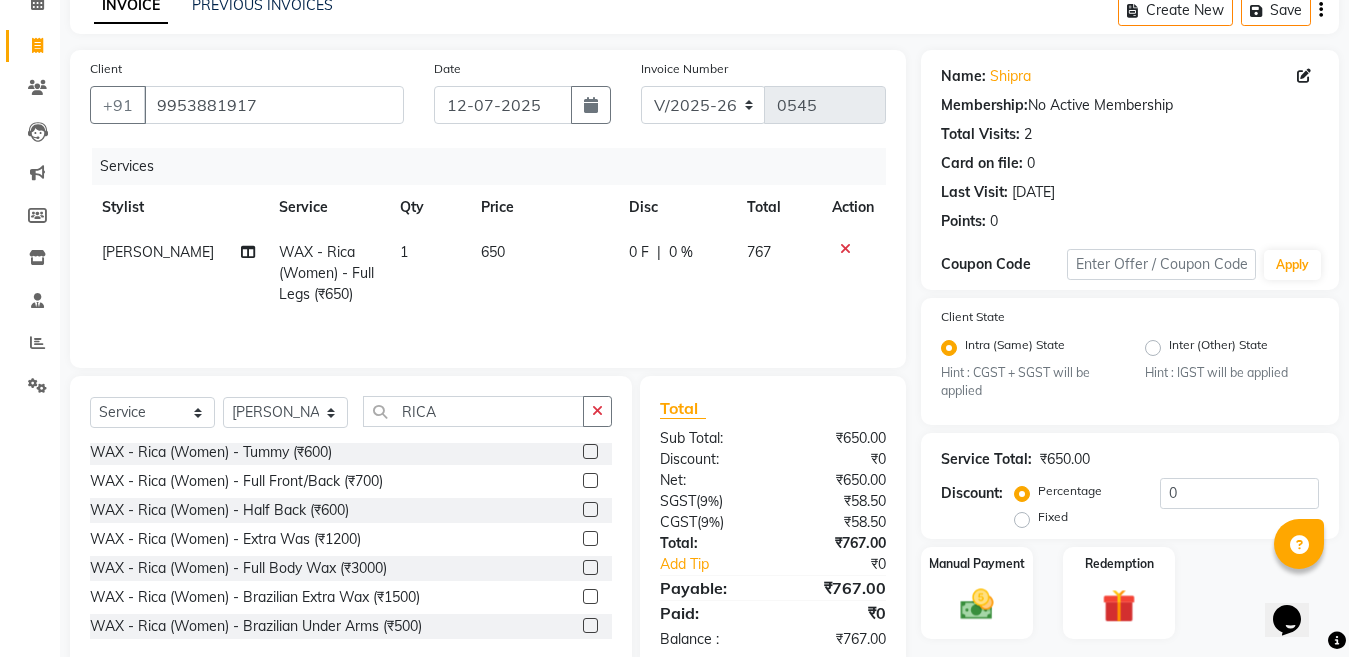 checkbox on "false" 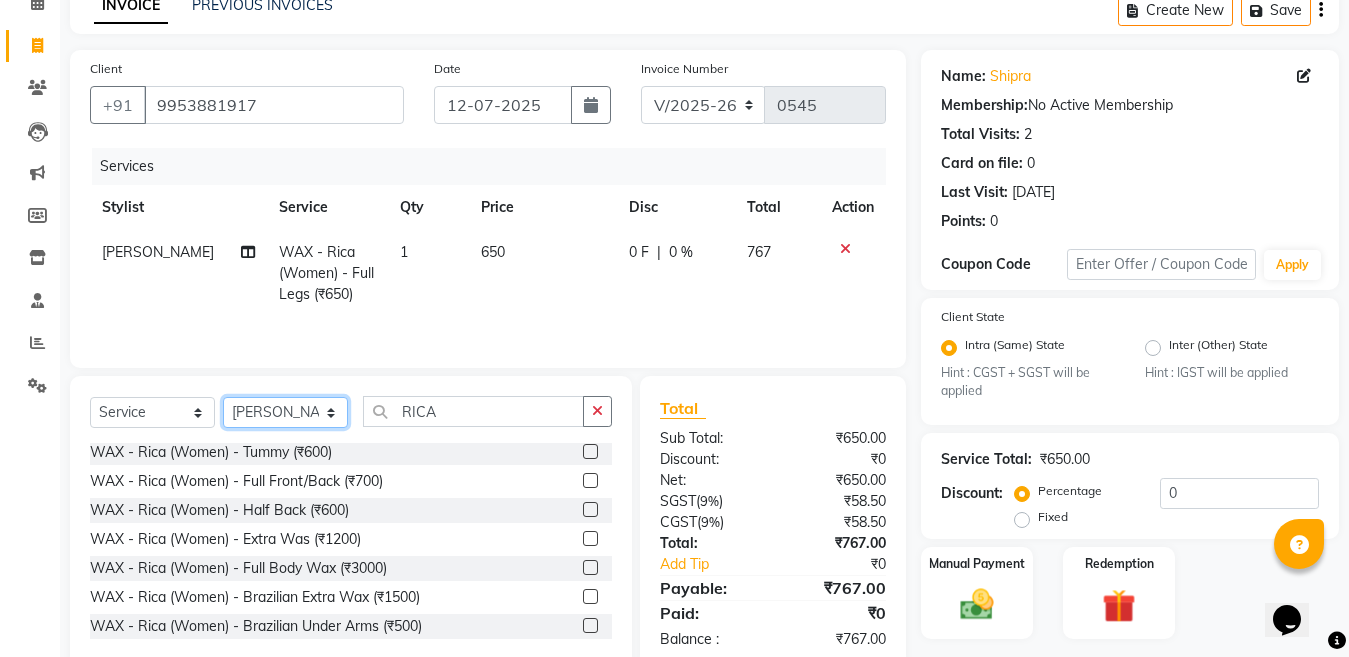 click on "Select Stylist [PERSON_NAME] Aalam Sheikh [PERSON_NAME] [PERSON_NAME] Gaurav [PERSON_NAME] [PERSON_NAME] [PERSON_NAME] maam Lucky Manager [PERSON_NAME] [PERSON_NAME] Ram [PERSON_NAME] Shilpa ( sunita) [PERSON_NAME] [PERSON_NAME] [PERSON_NAME] [PERSON_NAME]" 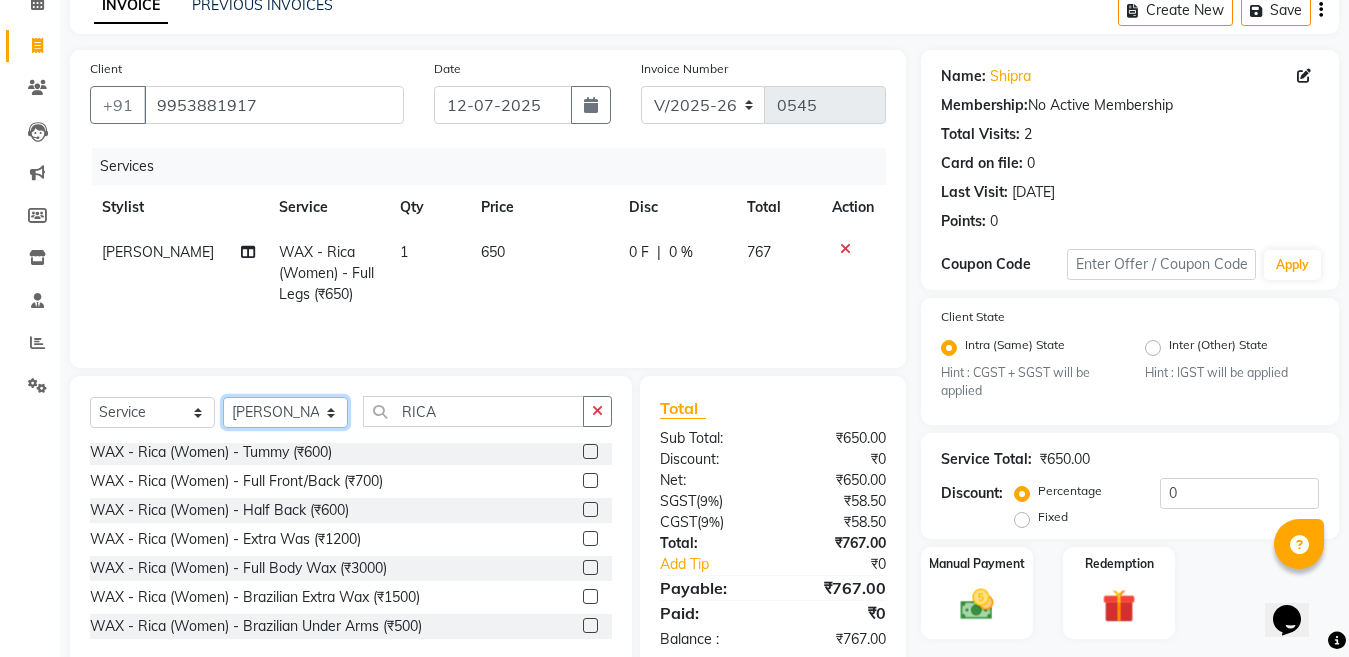 select on "44650" 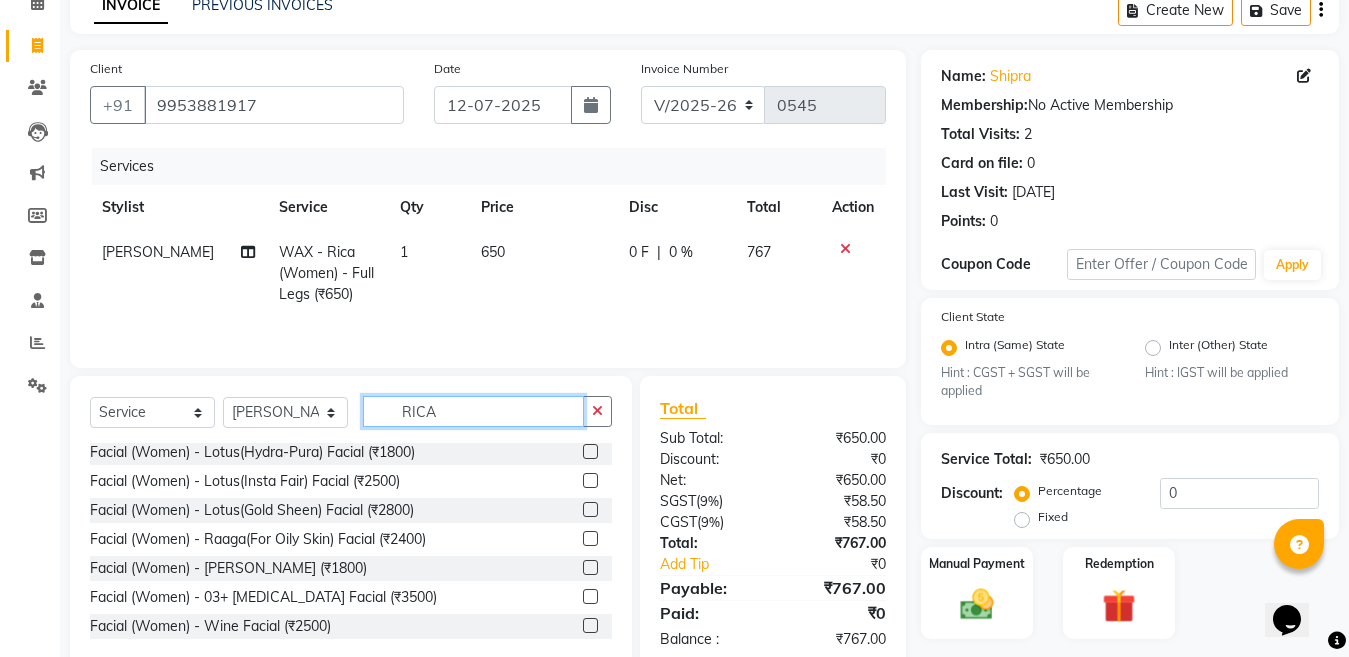 click on "RICA" 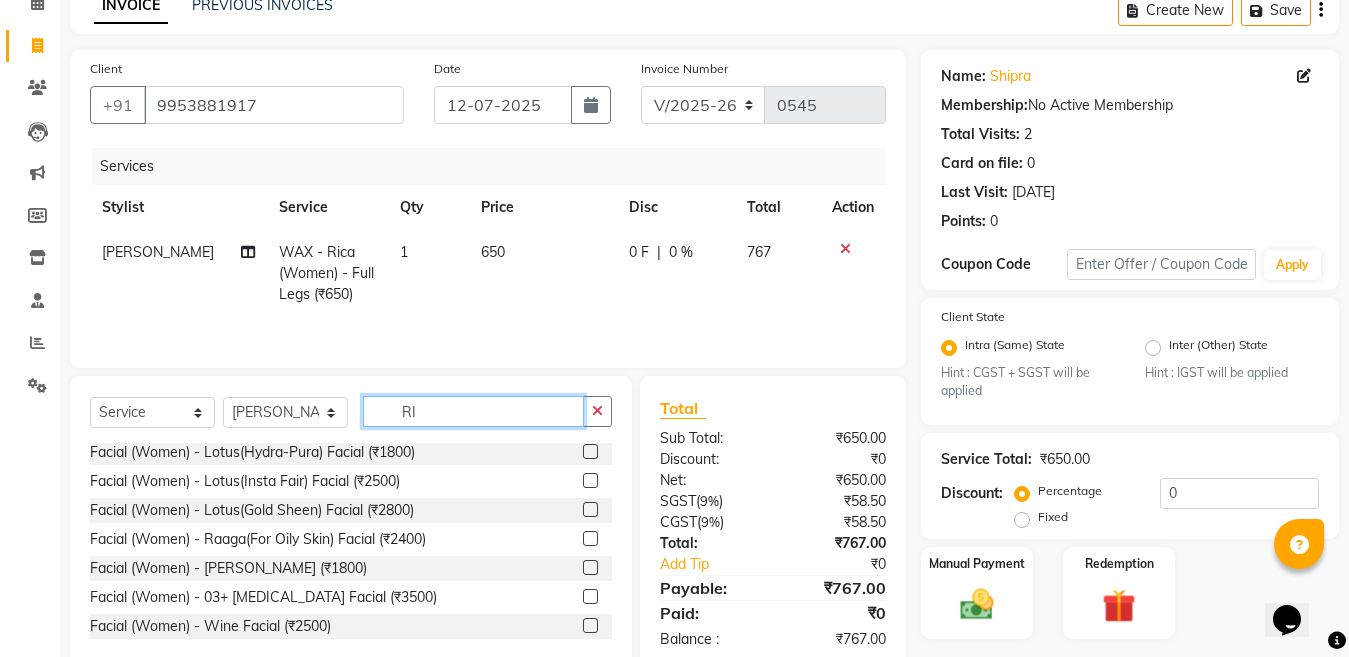 type on "R" 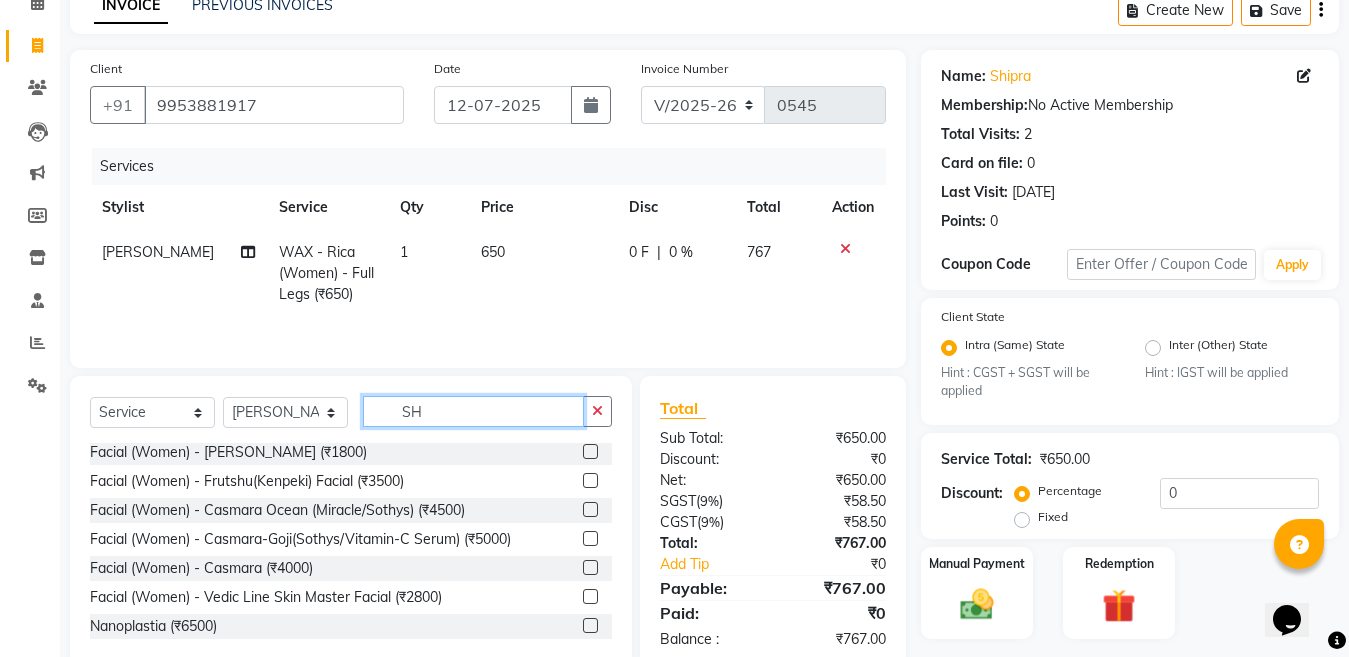 scroll, scrollTop: 0, scrollLeft: 0, axis: both 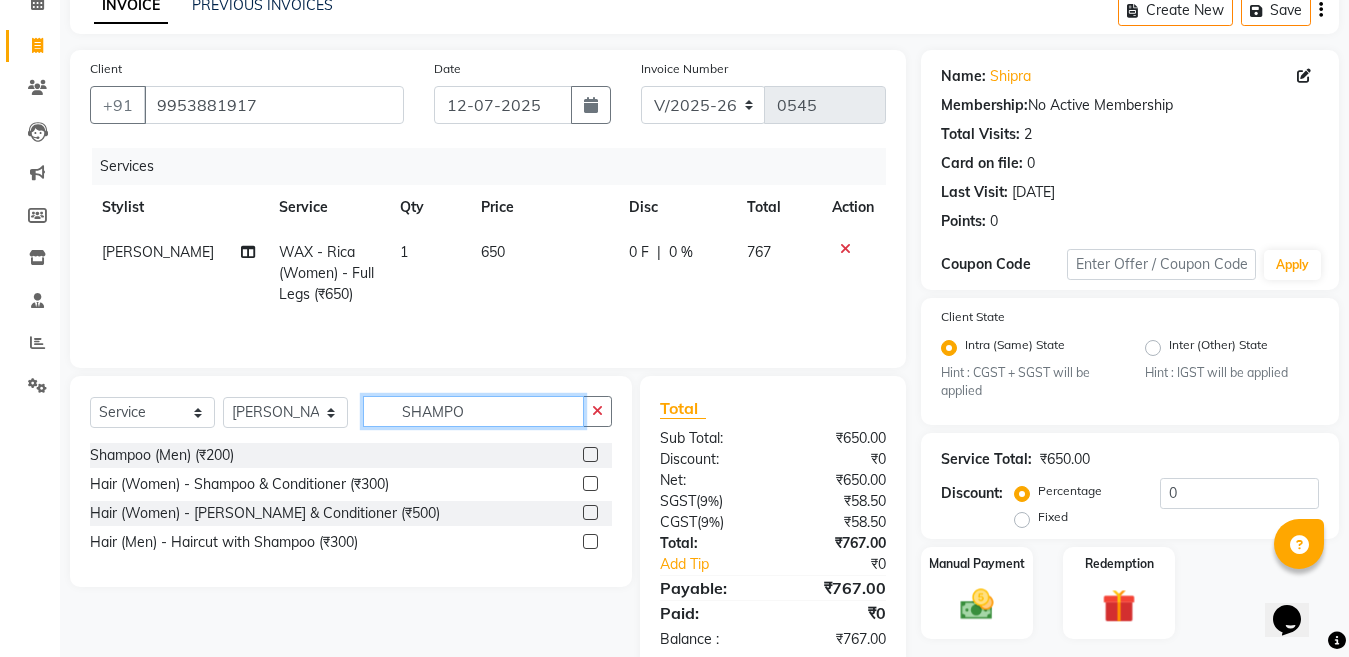 type on "SHAMPO" 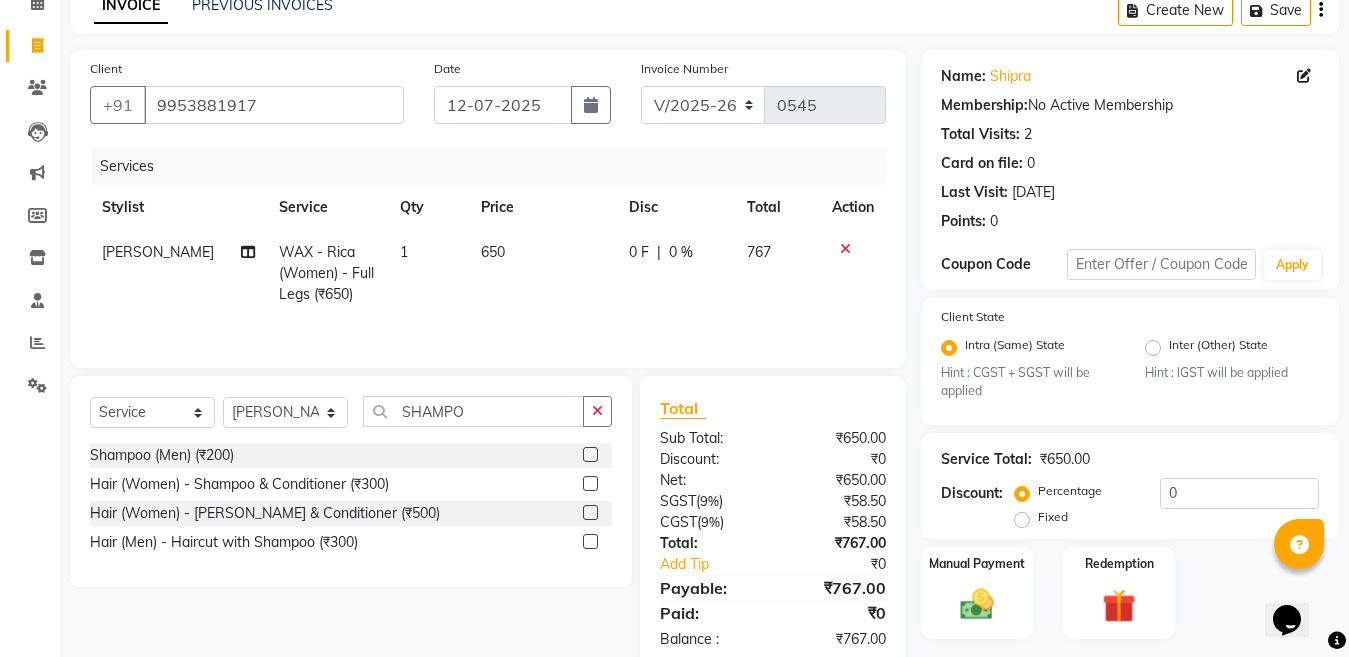click 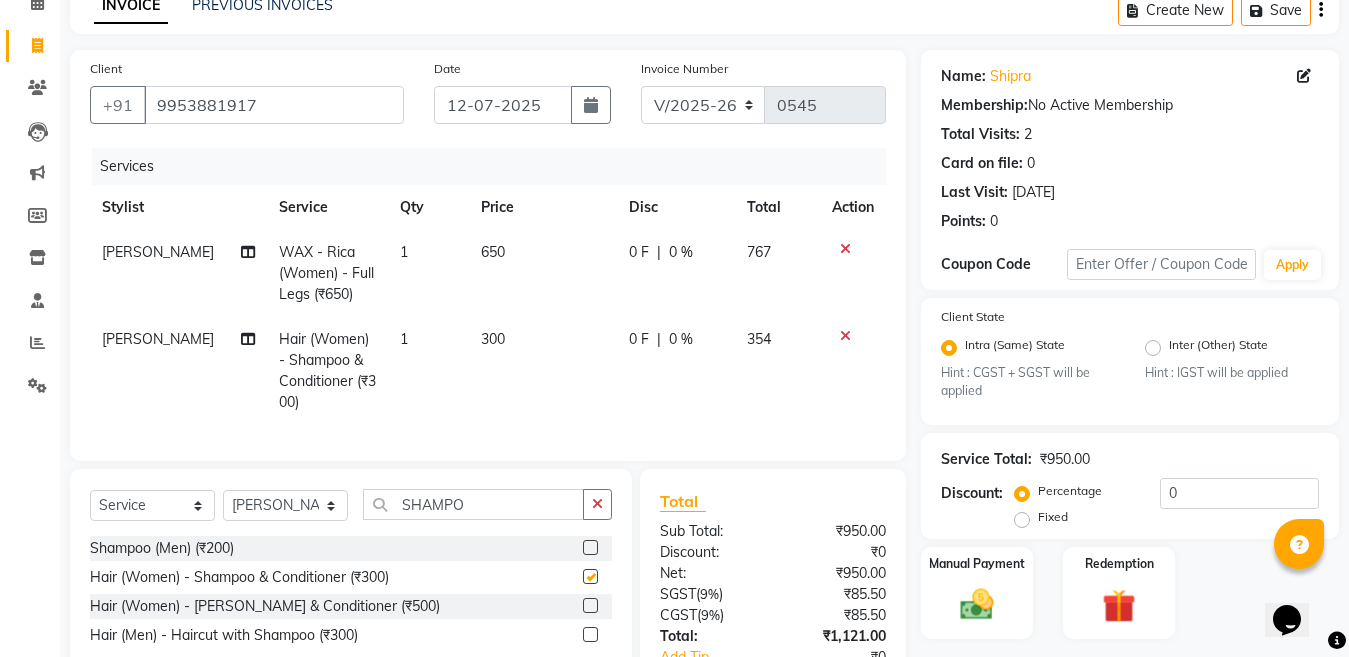 checkbox on "false" 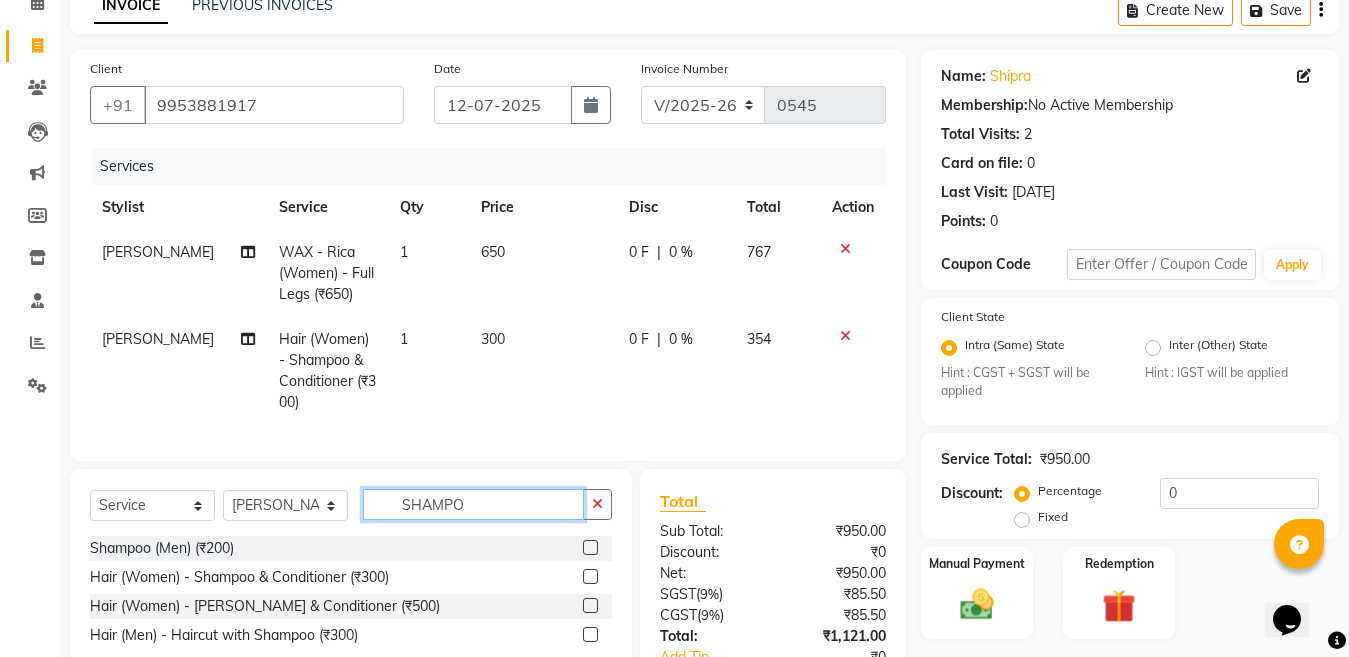 click on "SHAMPO" 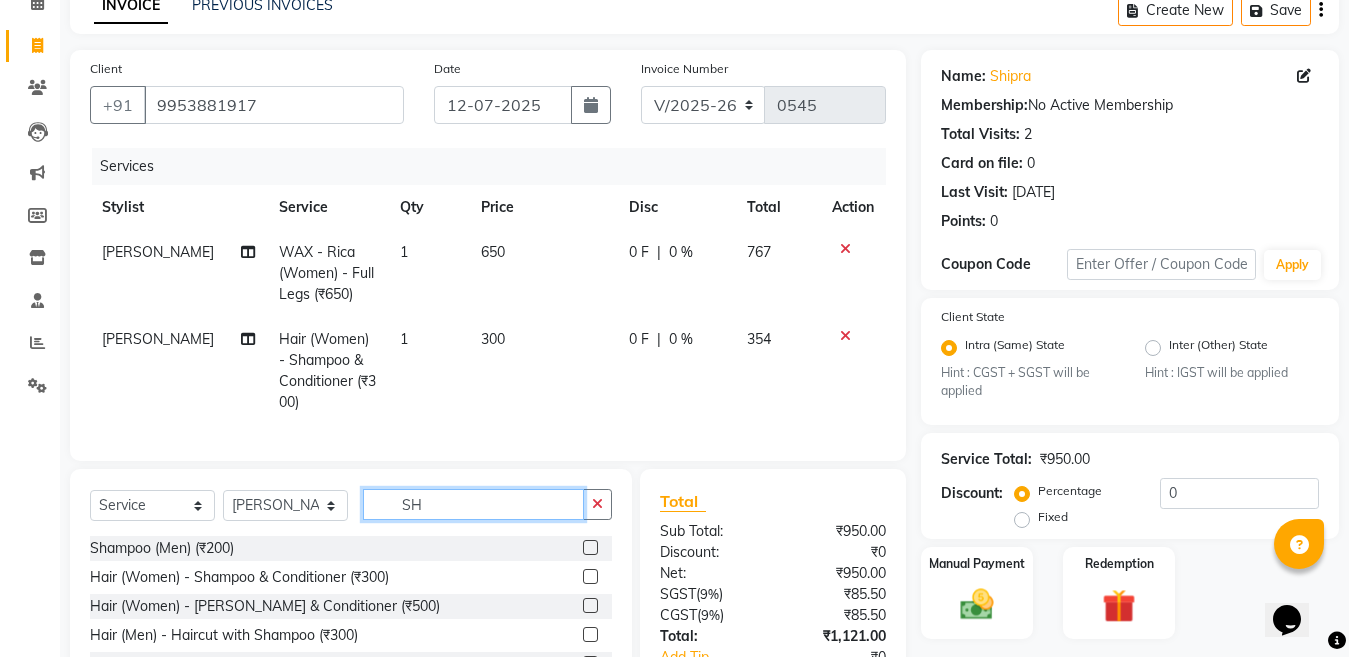 type on "S" 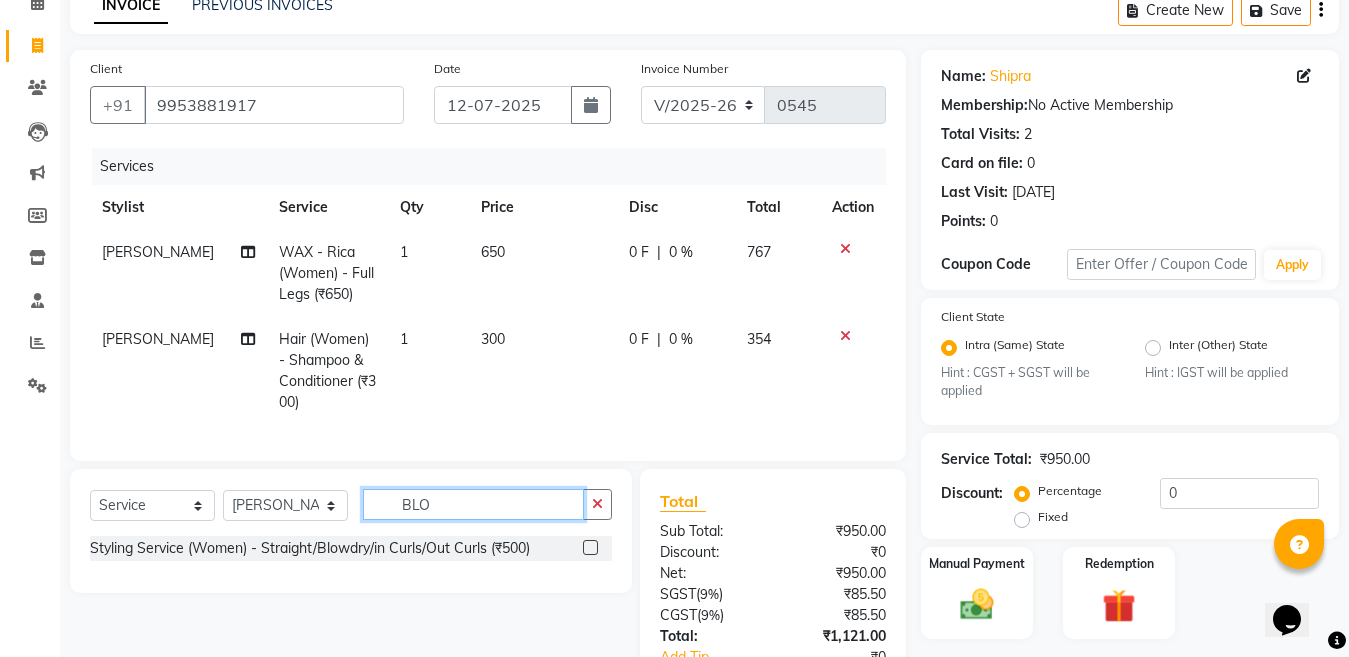 type on "BLO" 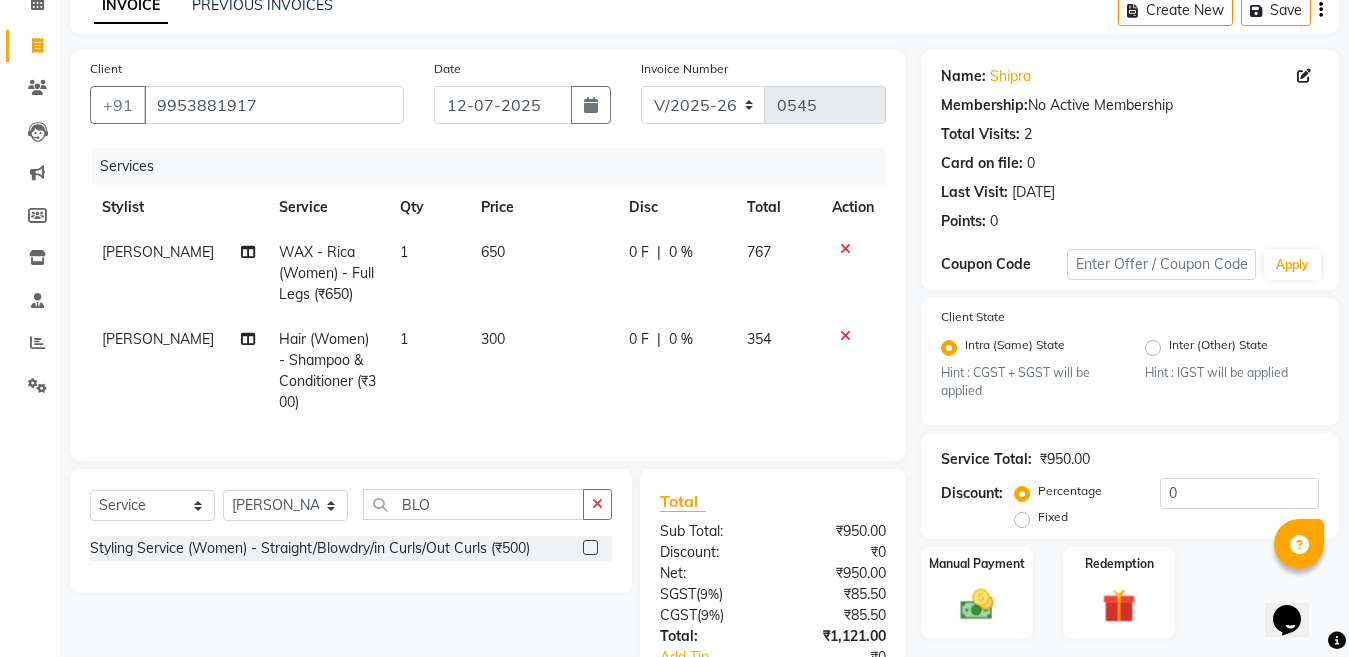 click 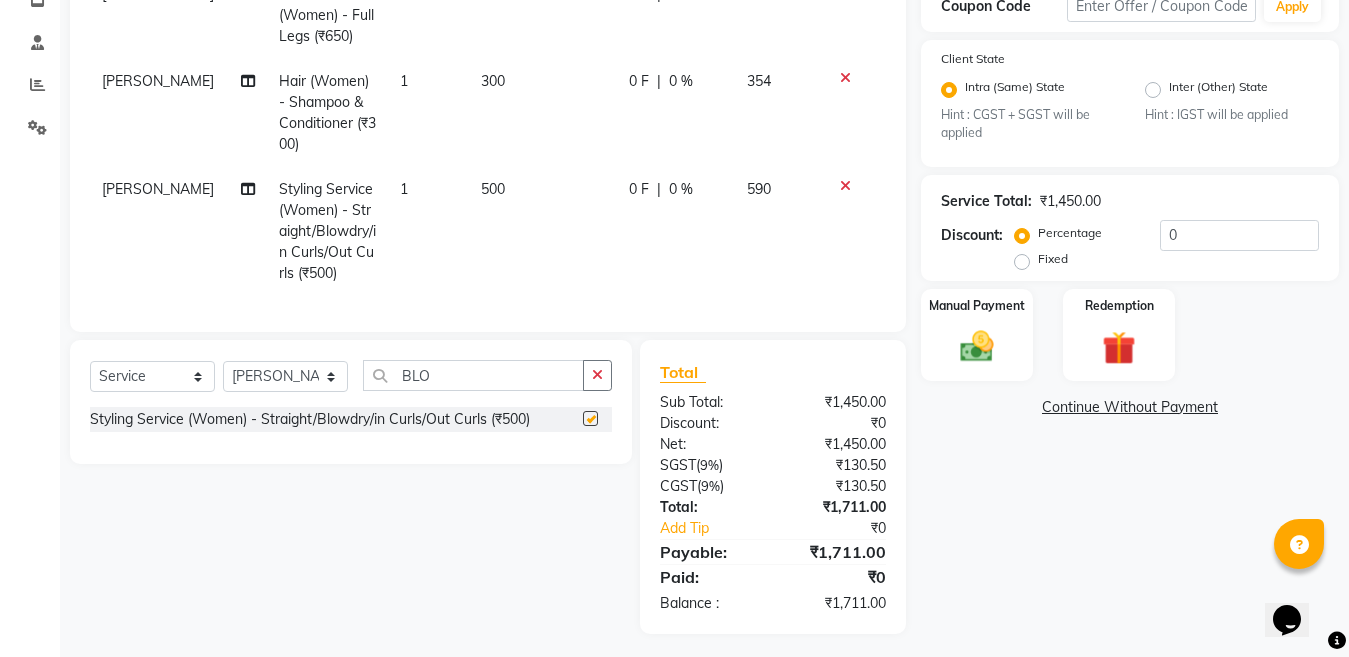 checkbox on "false" 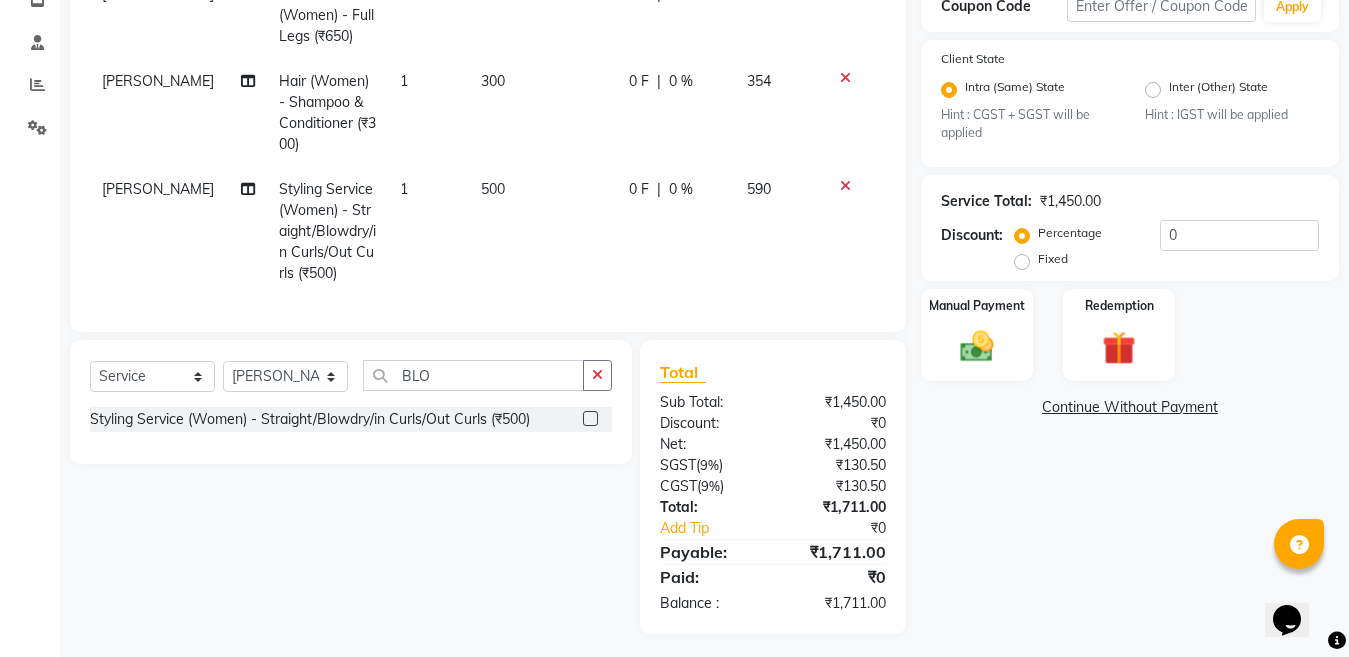 scroll, scrollTop: 361, scrollLeft: 0, axis: vertical 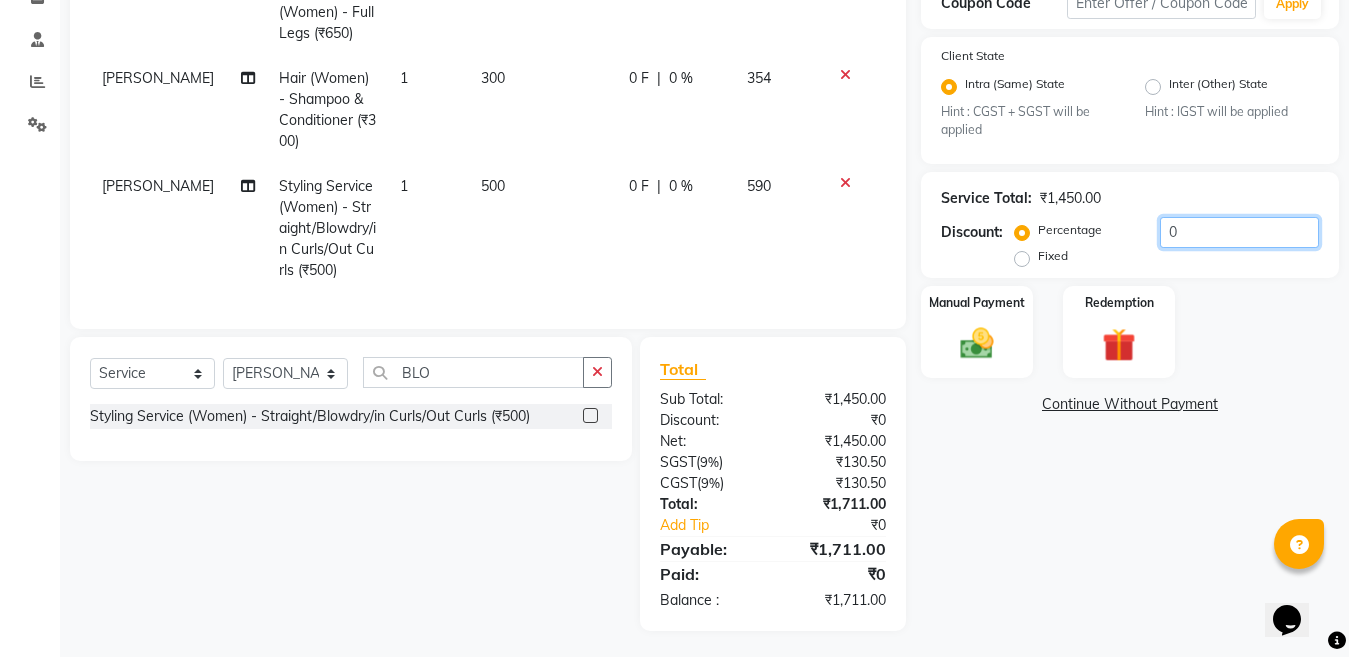 click on "0" 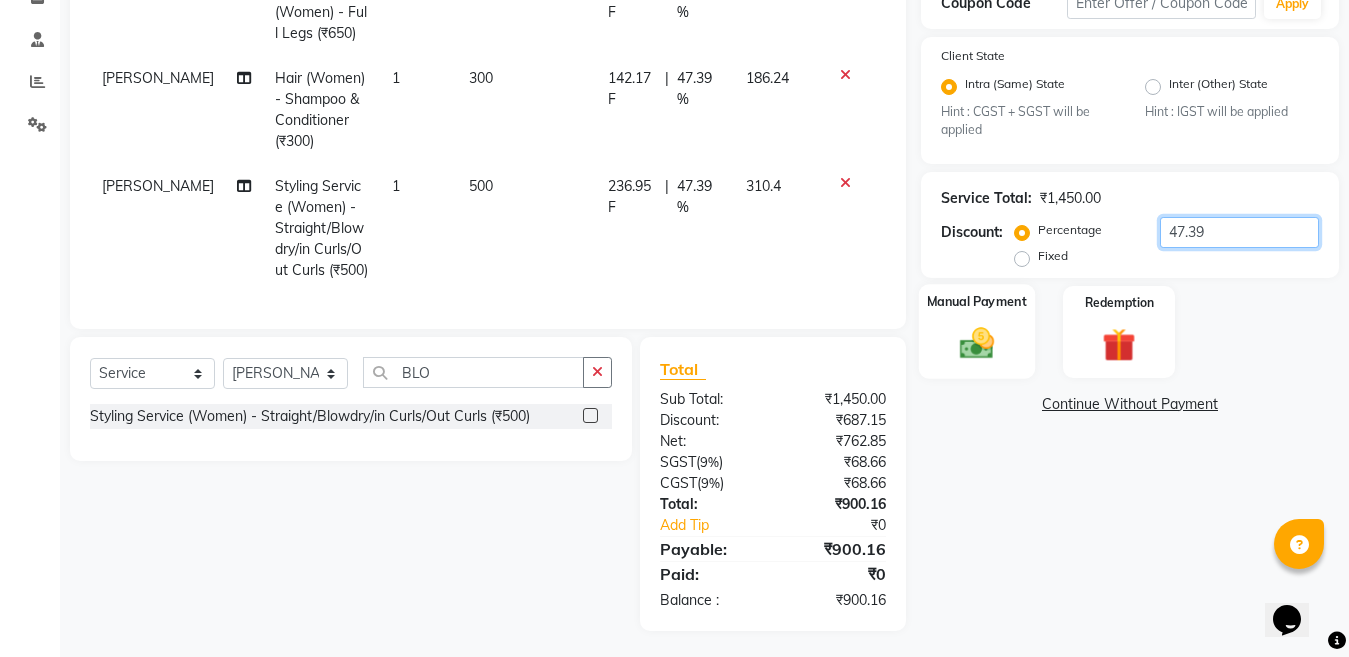 type on "47.39" 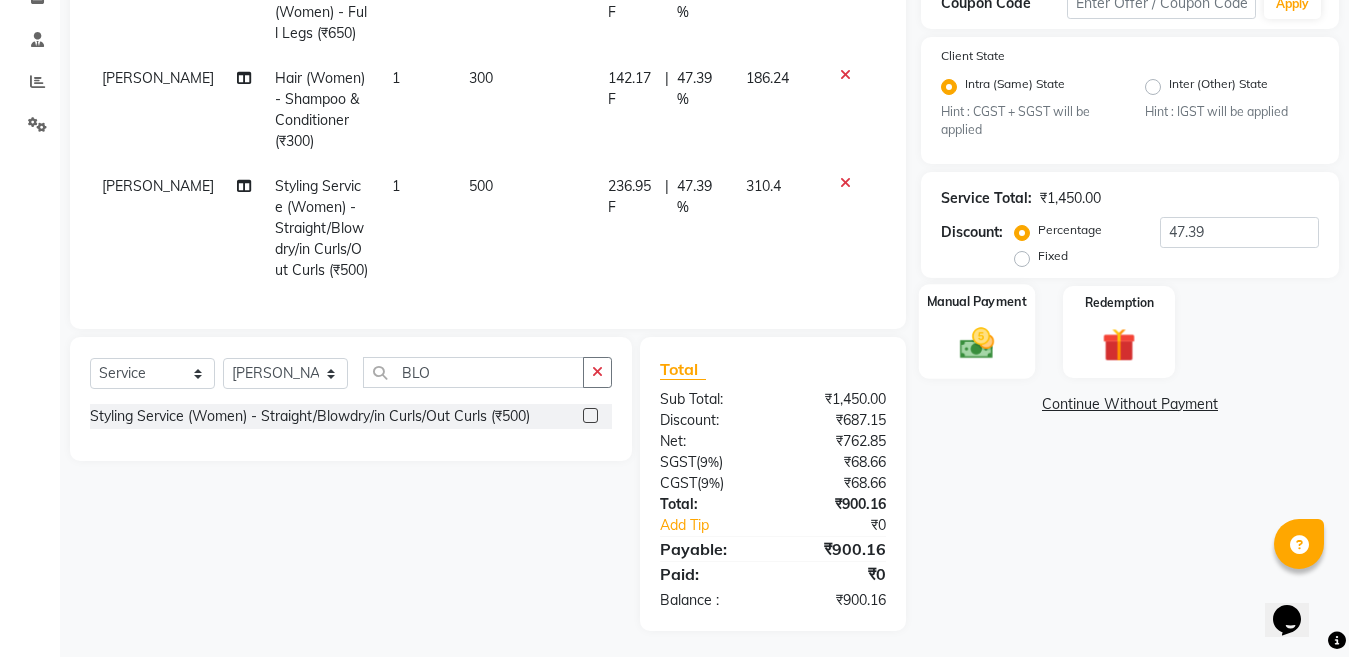 click 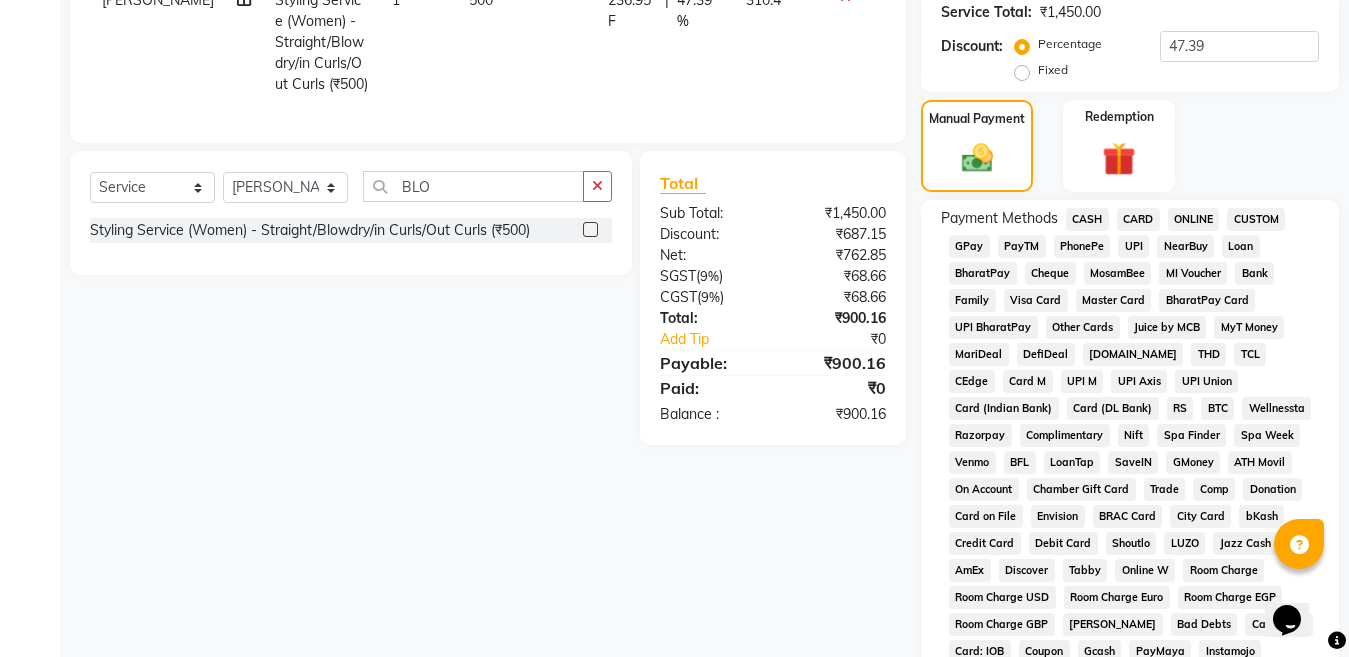 scroll, scrollTop: 561, scrollLeft: 0, axis: vertical 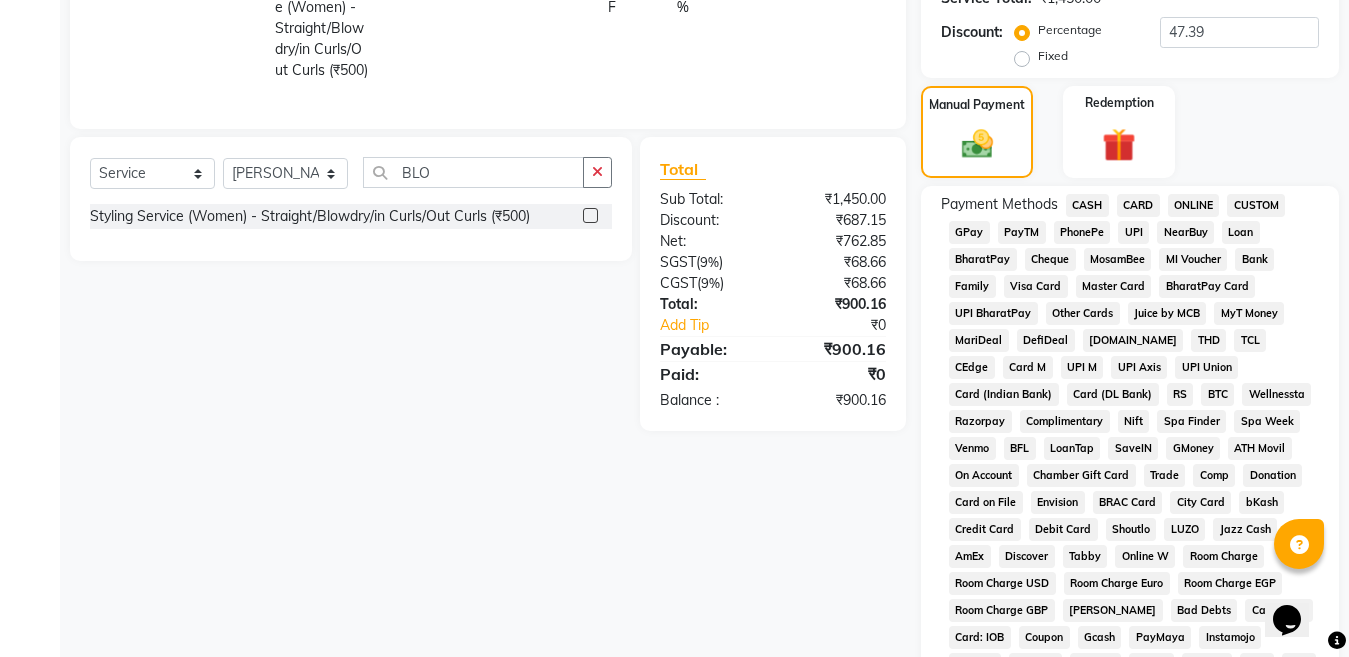 click on "ONLINE" 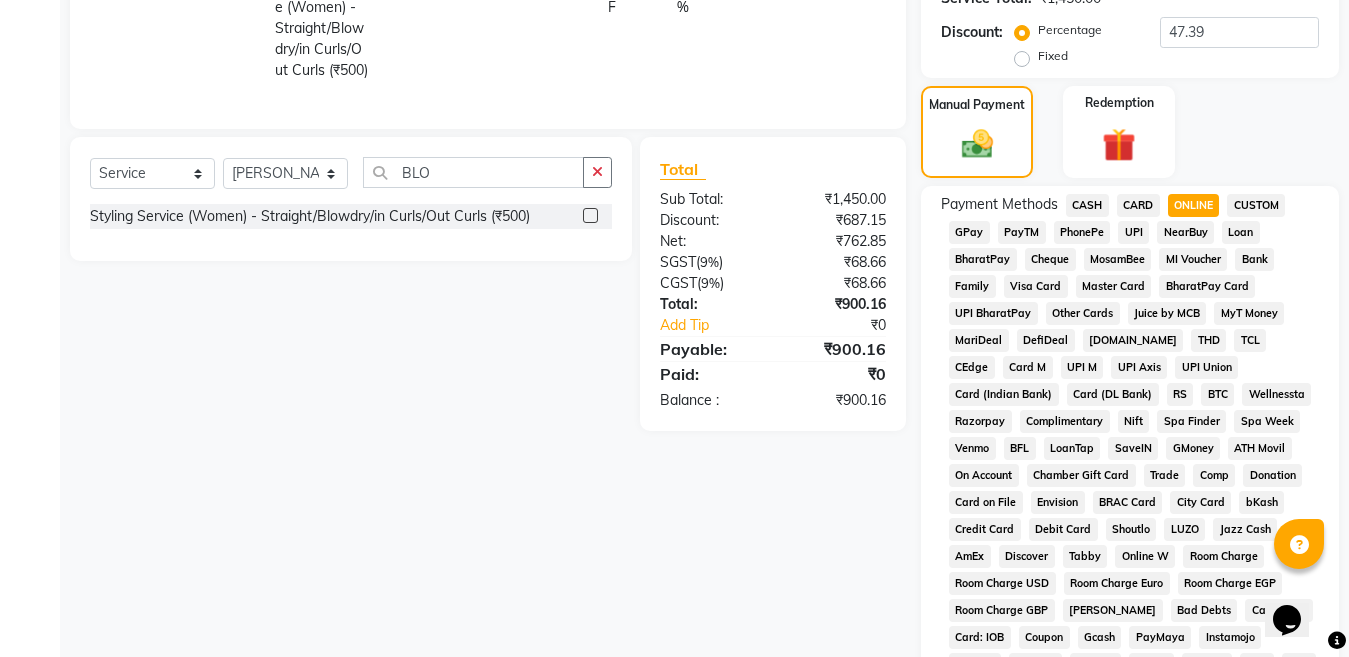 click on "ONLINE" 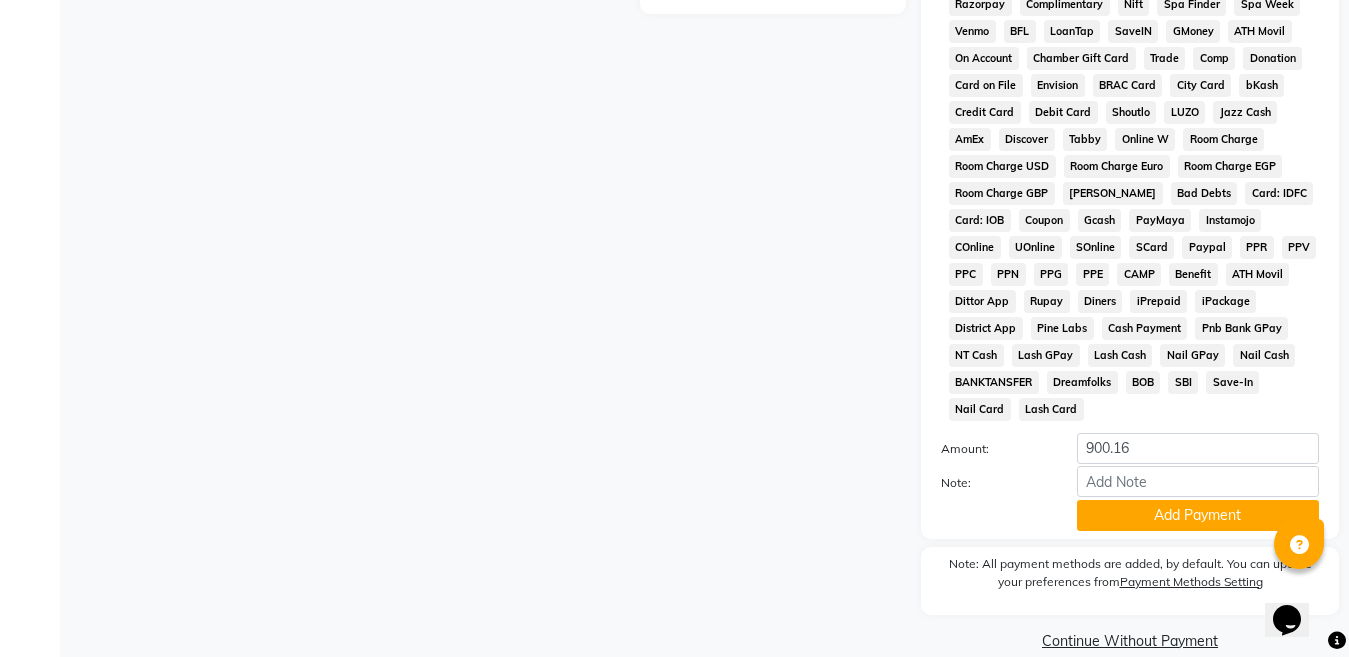 scroll, scrollTop: 980, scrollLeft: 0, axis: vertical 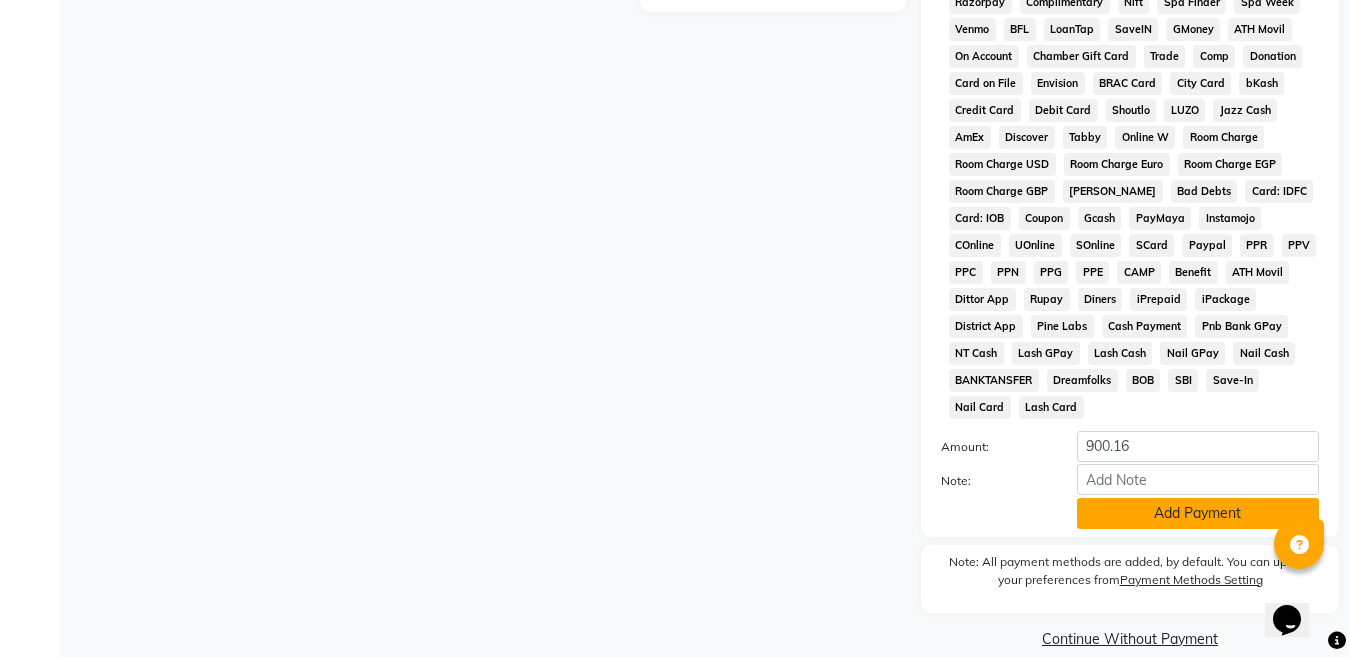 click on "Add Payment" 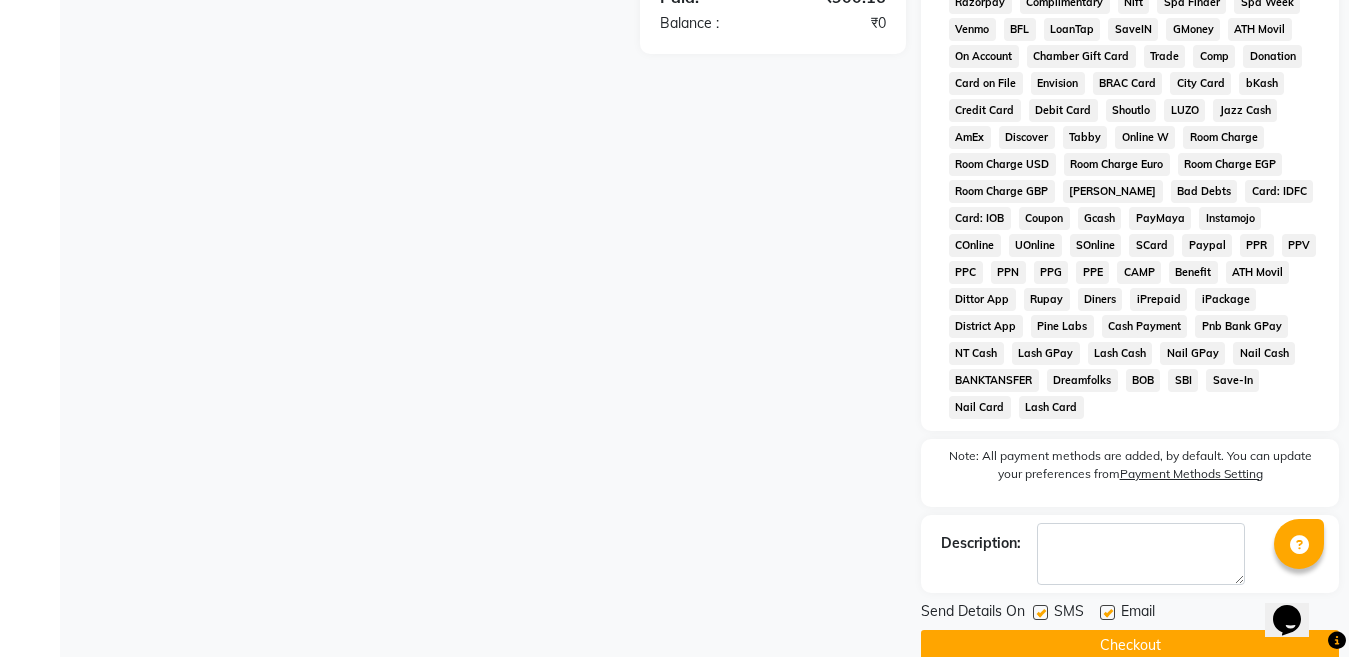 click on "Checkout" 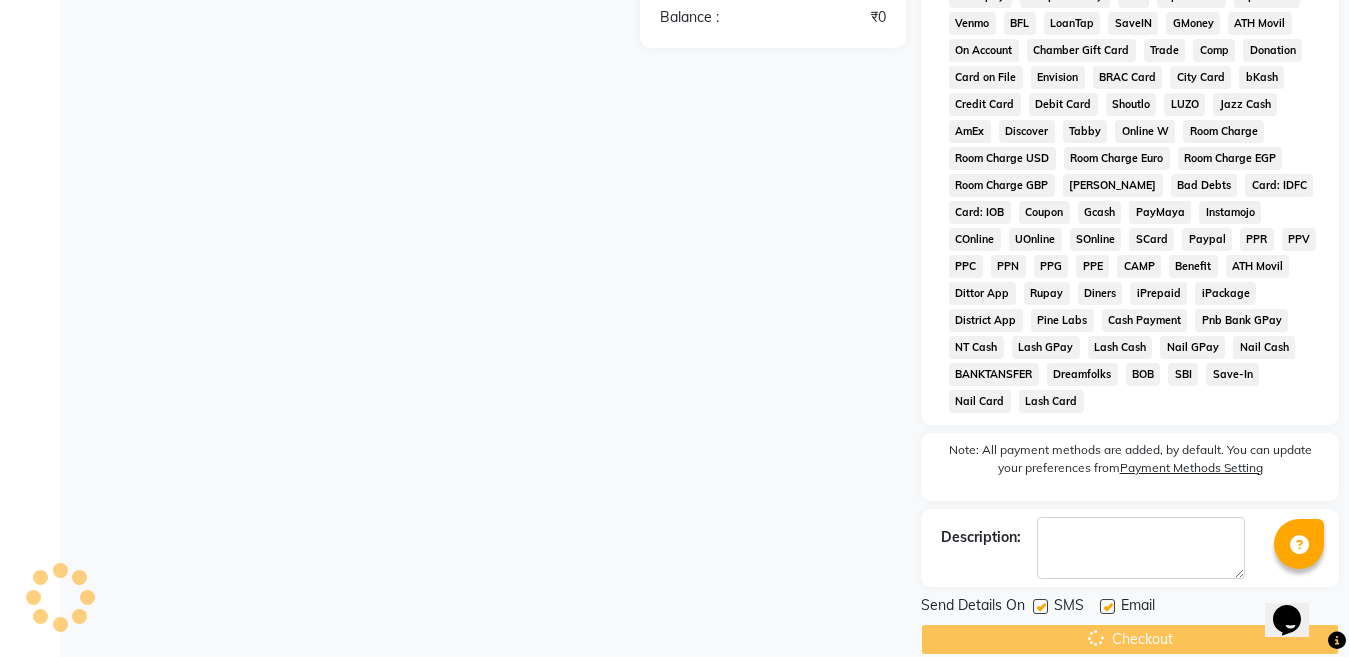 scroll, scrollTop: 987, scrollLeft: 0, axis: vertical 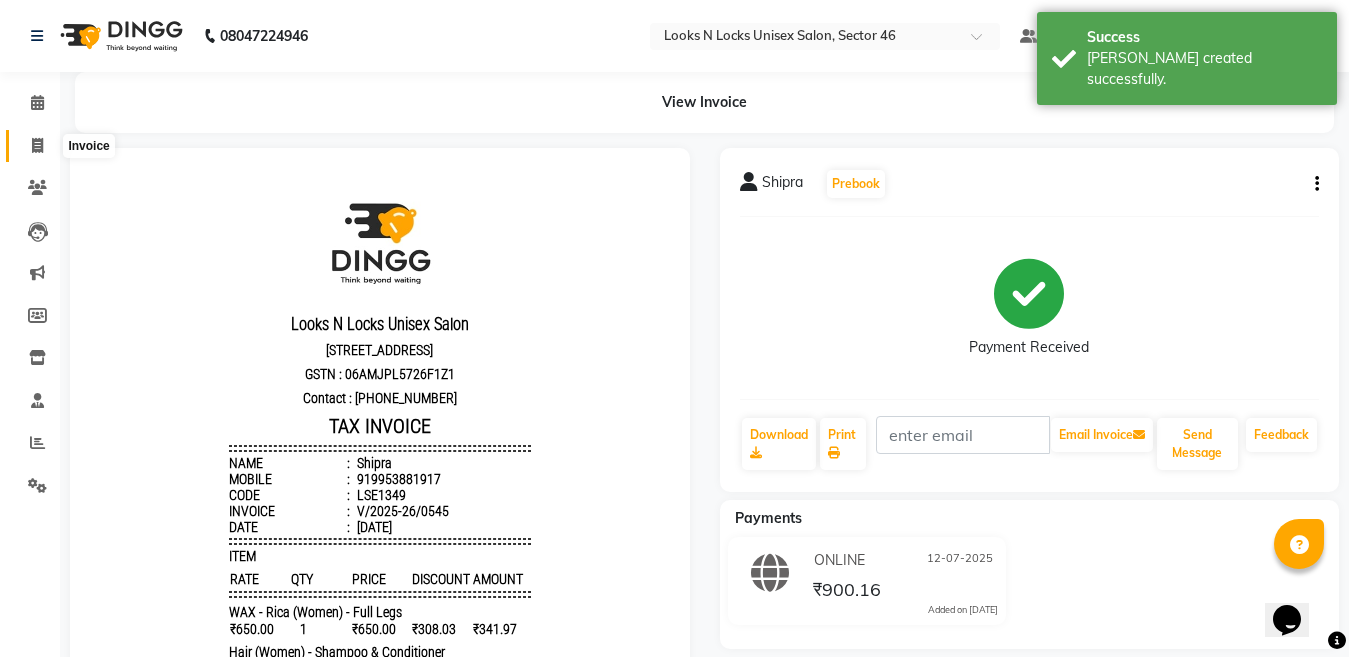 click 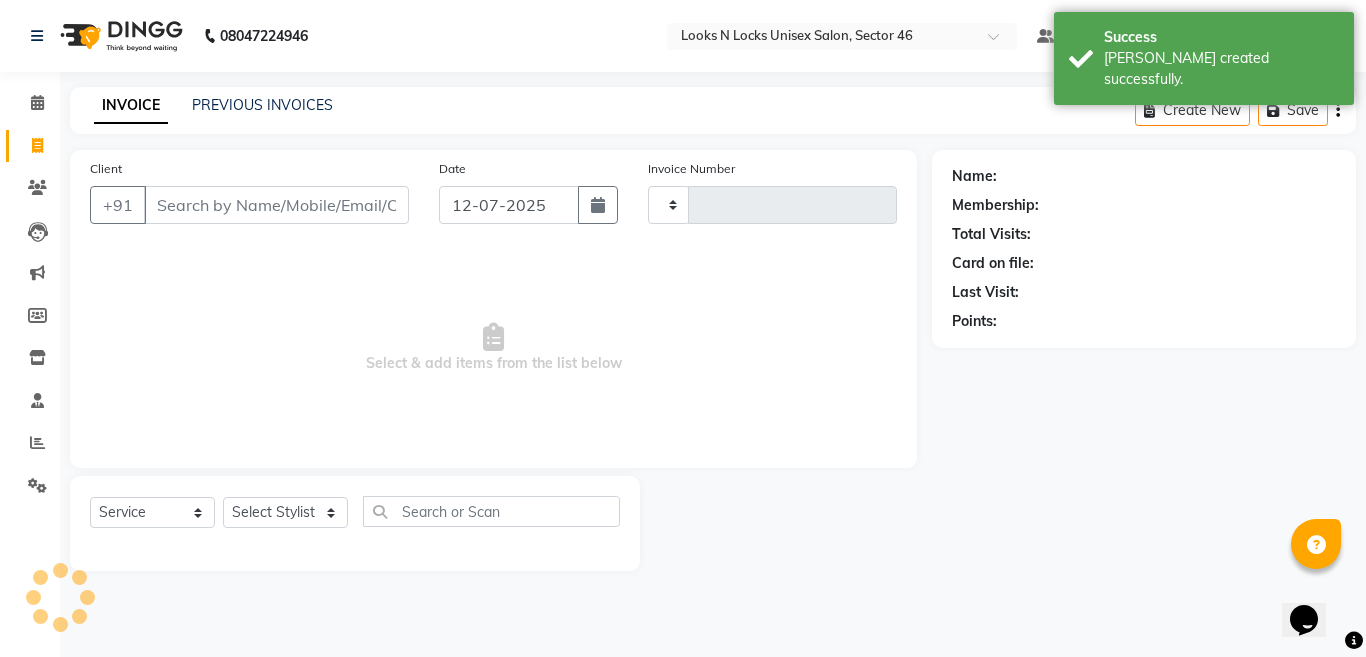 type on "0546" 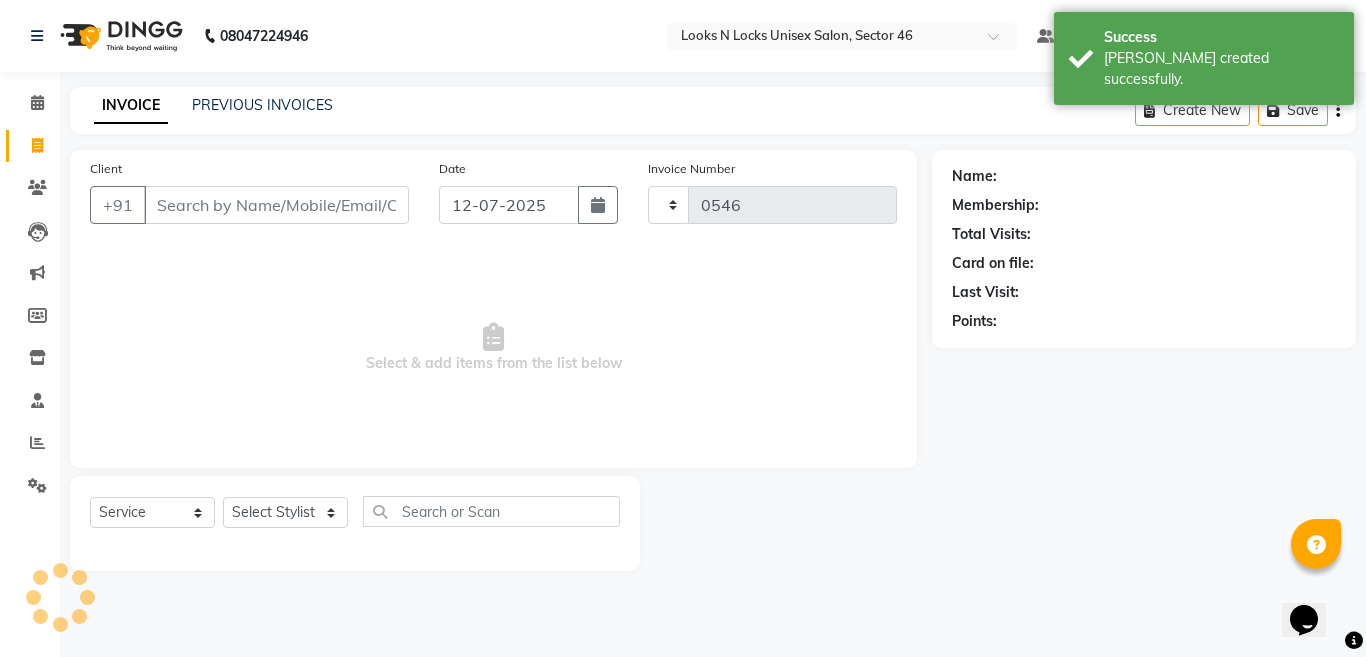 select on "3904" 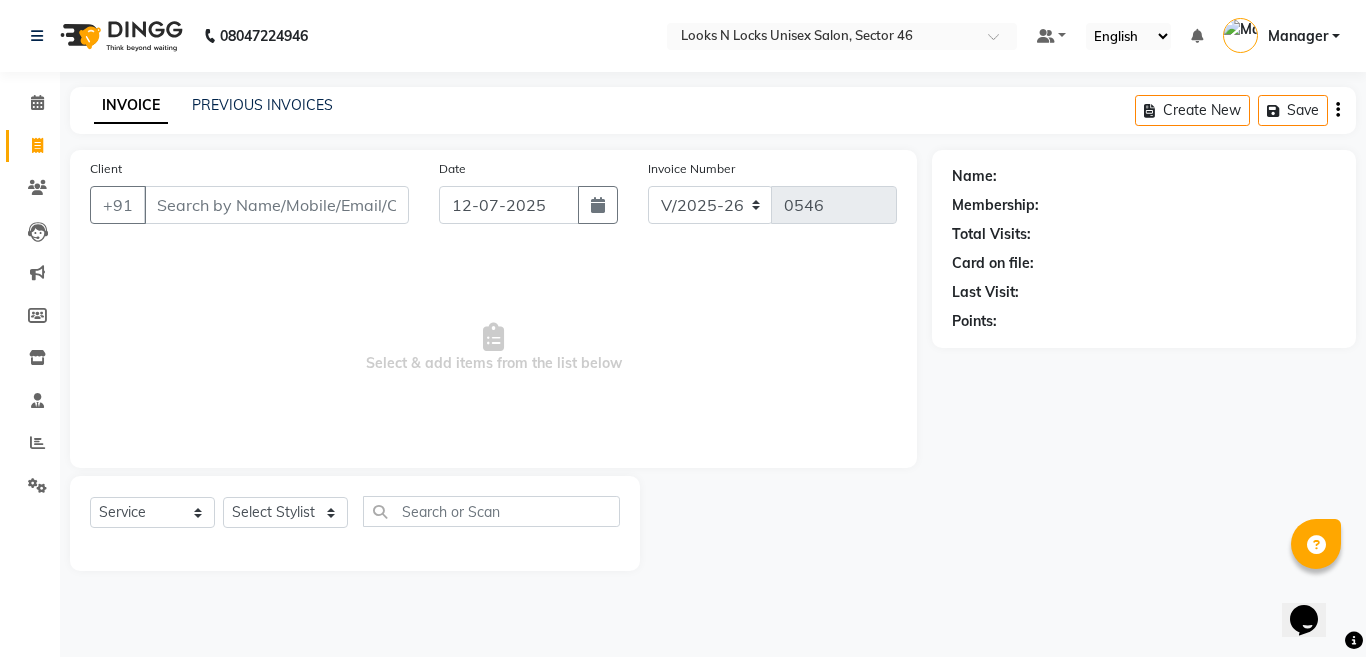 click on "Client" at bounding box center [276, 205] 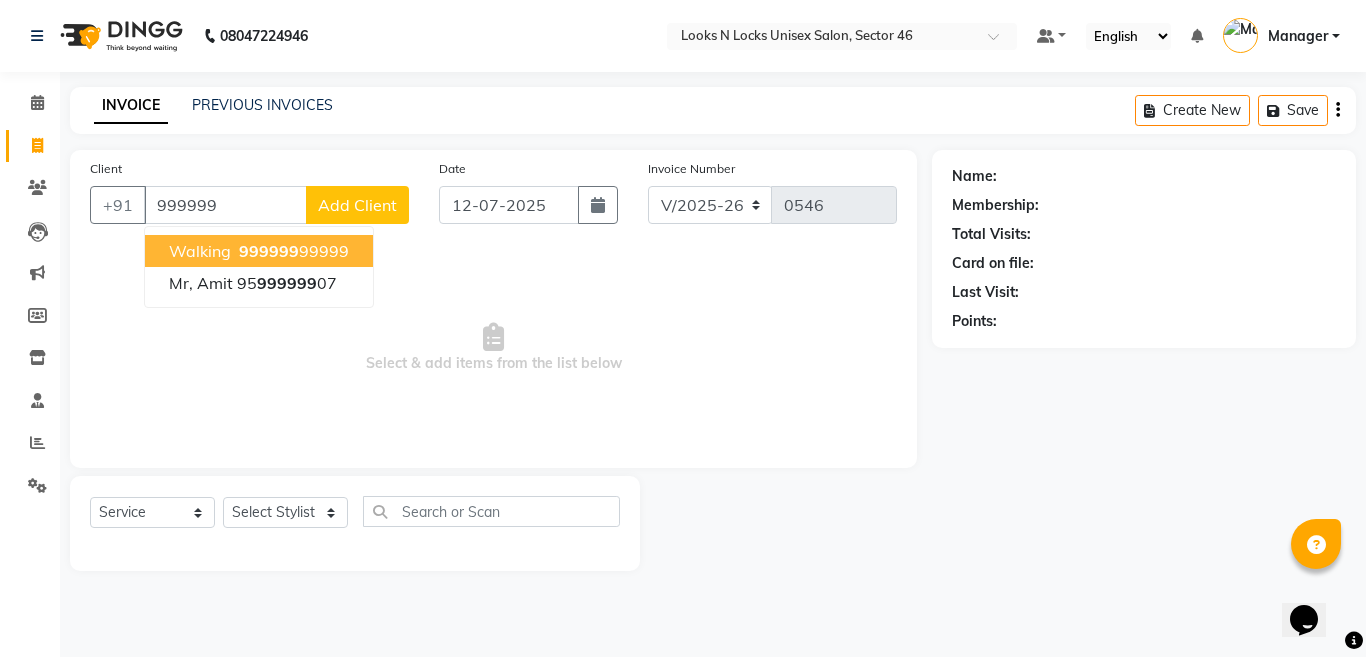 click on "999999" at bounding box center (269, 251) 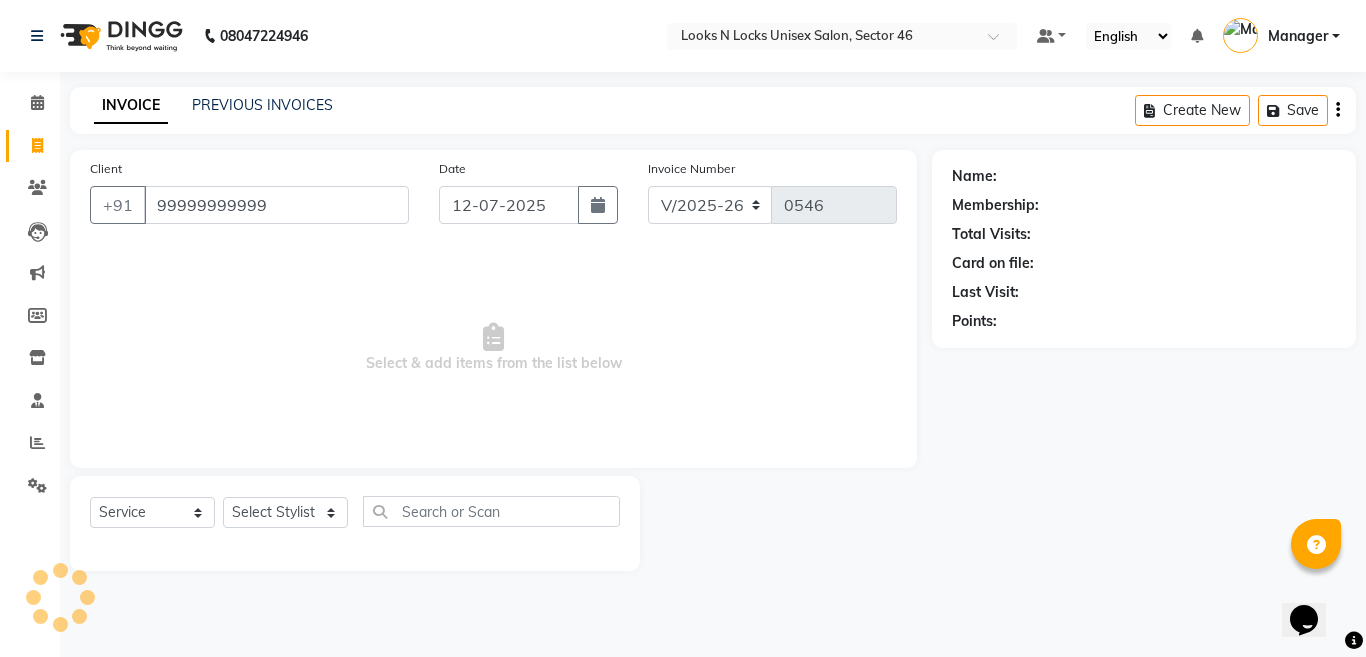 type on "99999999999" 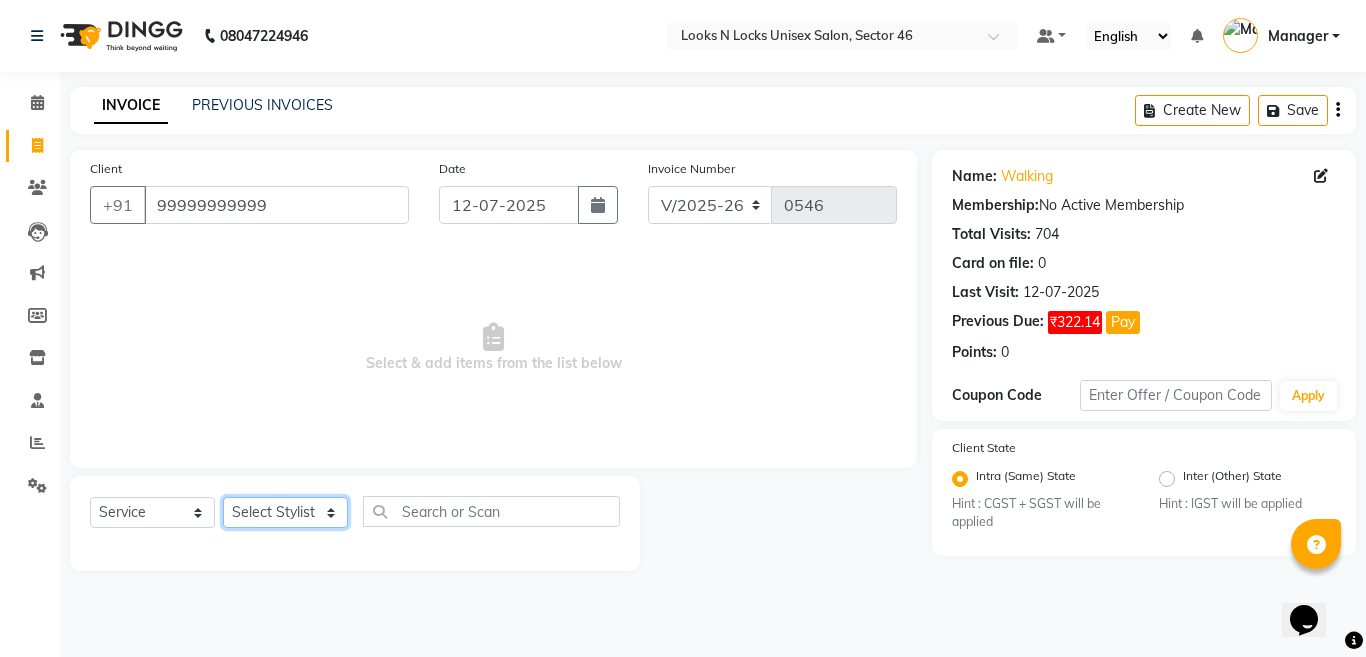 click on "Select Stylist [PERSON_NAME] Aalam Sheikh [PERSON_NAME] [PERSON_NAME] Gaurav [PERSON_NAME] [PERSON_NAME] [PERSON_NAME] maam Lucky Manager [PERSON_NAME] [PERSON_NAME] Ram [PERSON_NAME] Shilpa ( sunita) [PERSON_NAME] [PERSON_NAME] [PERSON_NAME] [PERSON_NAME]" 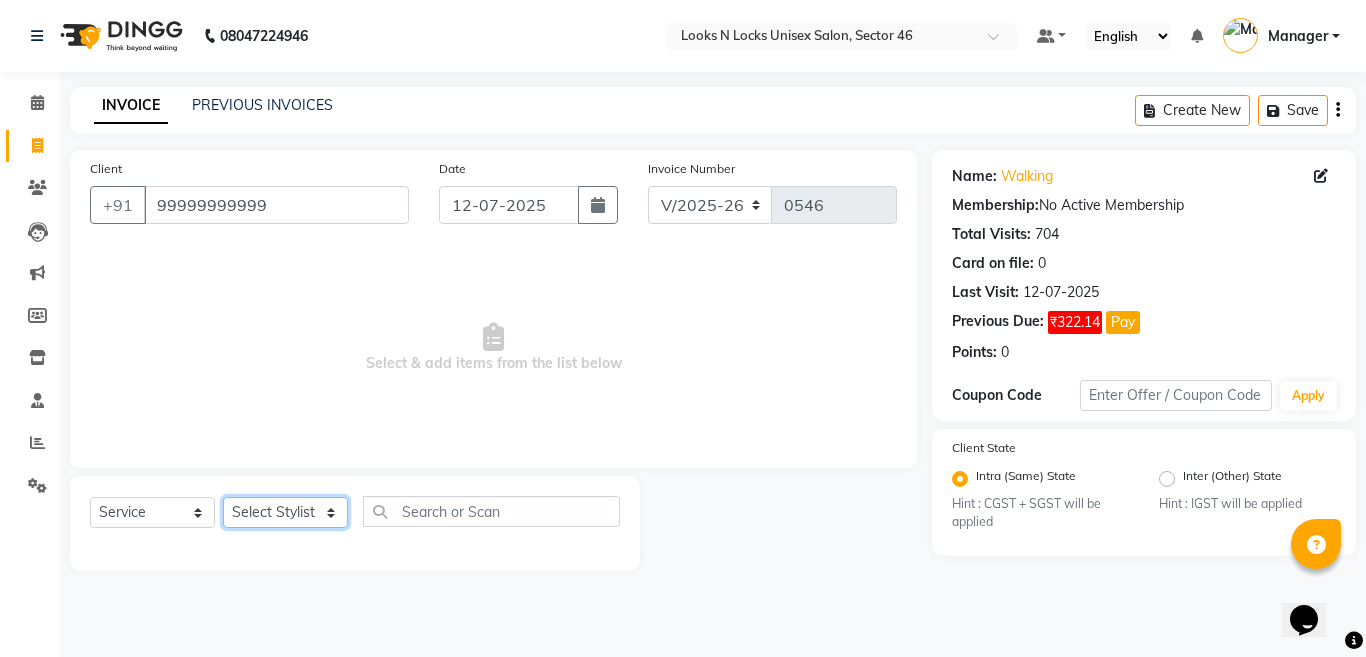 select on "58125" 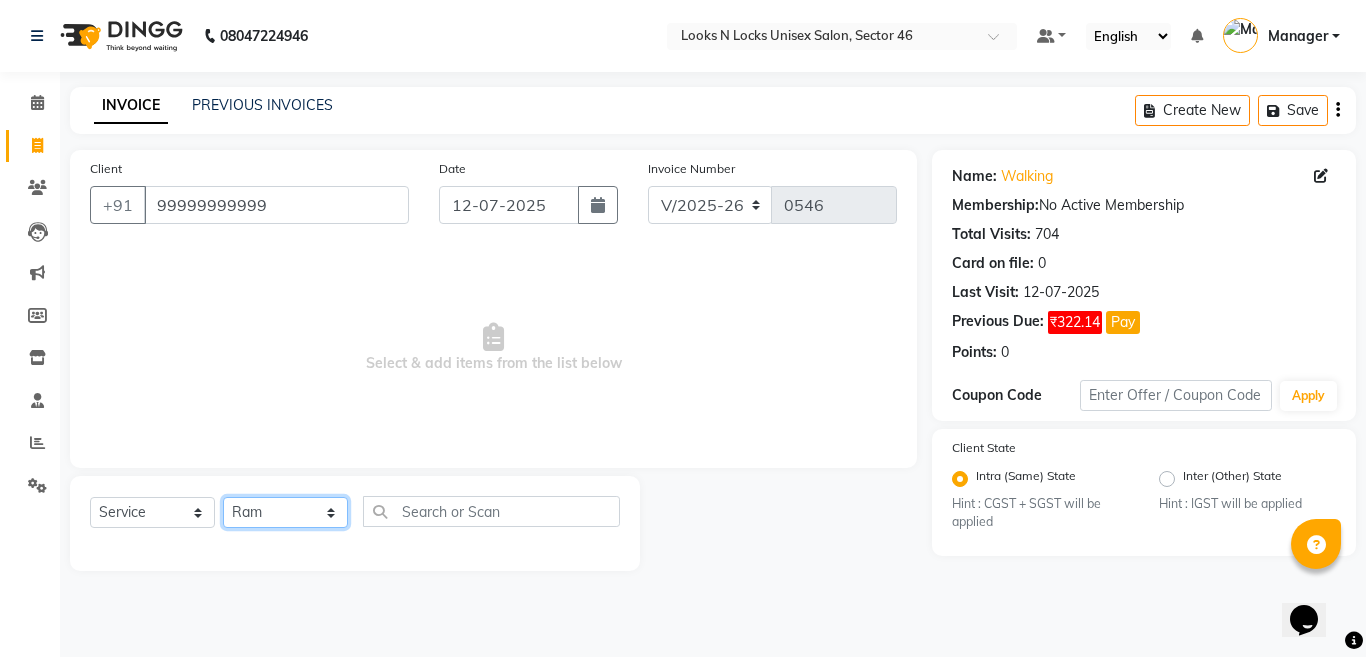 click on "Select Stylist [PERSON_NAME] Aalam Sheikh [PERSON_NAME] [PERSON_NAME] Gaurav [PERSON_NAME] [PERSON_NAME] [PERSON_NAME] maam Lucky Manager [PERSON_NAME] [PERSON_NAME] Ram [PERSON_NAME] Shilpa ( sunita) [PERSON_NAME] [PERSON_NAME] [PERSON_NAME] [PERSON_NAME]" 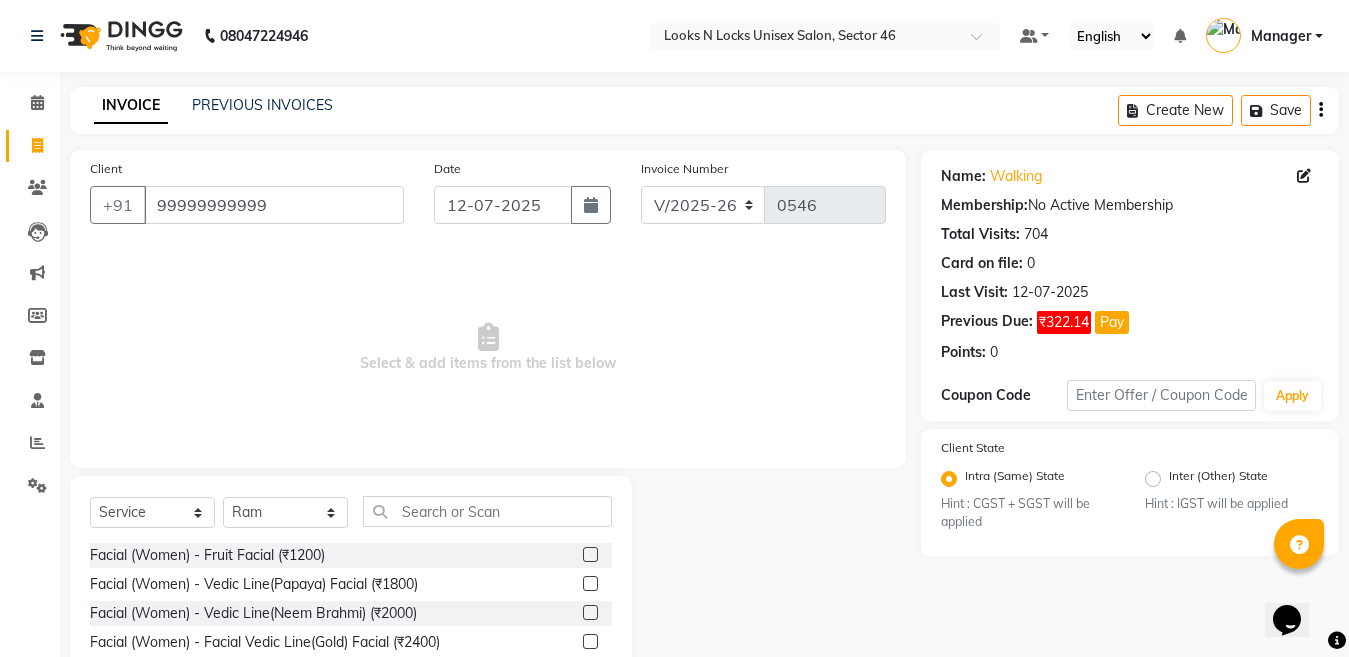 click on "Select  Service  Product  Membership  Package Voucher Prepaid Gift Card  Select Stylist [PERSON_NAME] Aalam Sheikh [PERSON_NAME] [PERSON_NAME] Gaurav [PERSON_NAME] [PERSON_NAME] [PERSON_NAME] maam Lucky Manager [PERSON_NAME] [PERSON_NAME] ( [PERSON_NAME]) [PERSON_NAME] [PERSON_NAME] [PERSON_NAME] [PERSON_NAME] Facial (Women) - Fruit Facial (₹1200)  Facial (Women) - Vedic Line(Papaya) Facial (₹1800)  Facial (Women) - Vedic Line(Neem Brahmi) (₹2000)  Facial (Women) - Facial Vedic Line(Gold) Facial (₹2400)  Facial (Women) - Lotus(Hydra-Pura) Facial (₹1800)  Facial (Women) - Lotus(Insta Fair) Facial (₹2500)  Facial (Women) - Lotus(Gold Sheen) Facial (₹2800)  Facial (Women) - Raaga(For Oily Skin) Facial (₹2400)  Facial (Women) - Cheryls Facial (₹1800)  Facial (Women) - 03+ [MEDICAL_DATA] Facial (₹3500)  Facial (Women) - Wine Facial (₹2500)  Facial (Women) - Frutshu(Kenpeki) Facial (₹3500)  Facial (Women) - Casmara Ocean (Miracle/Sothys) (₹4500)  Facial (Women) - Casmara (₹4000)" 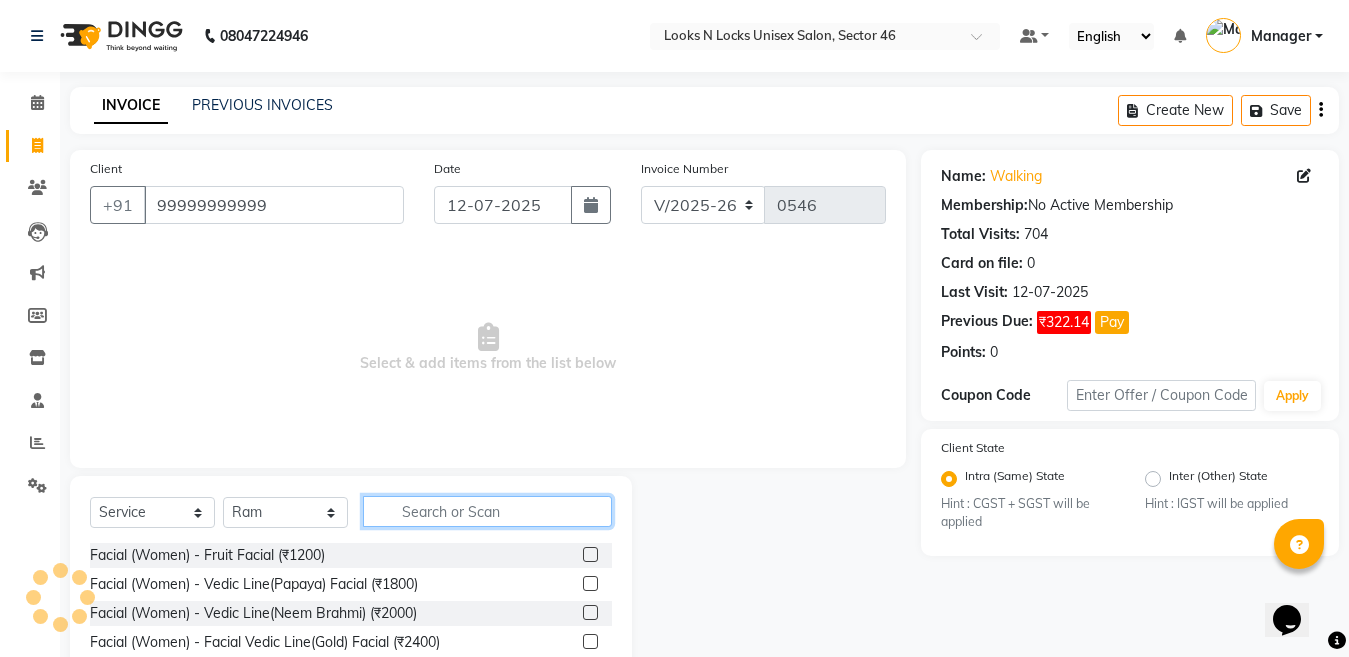 click 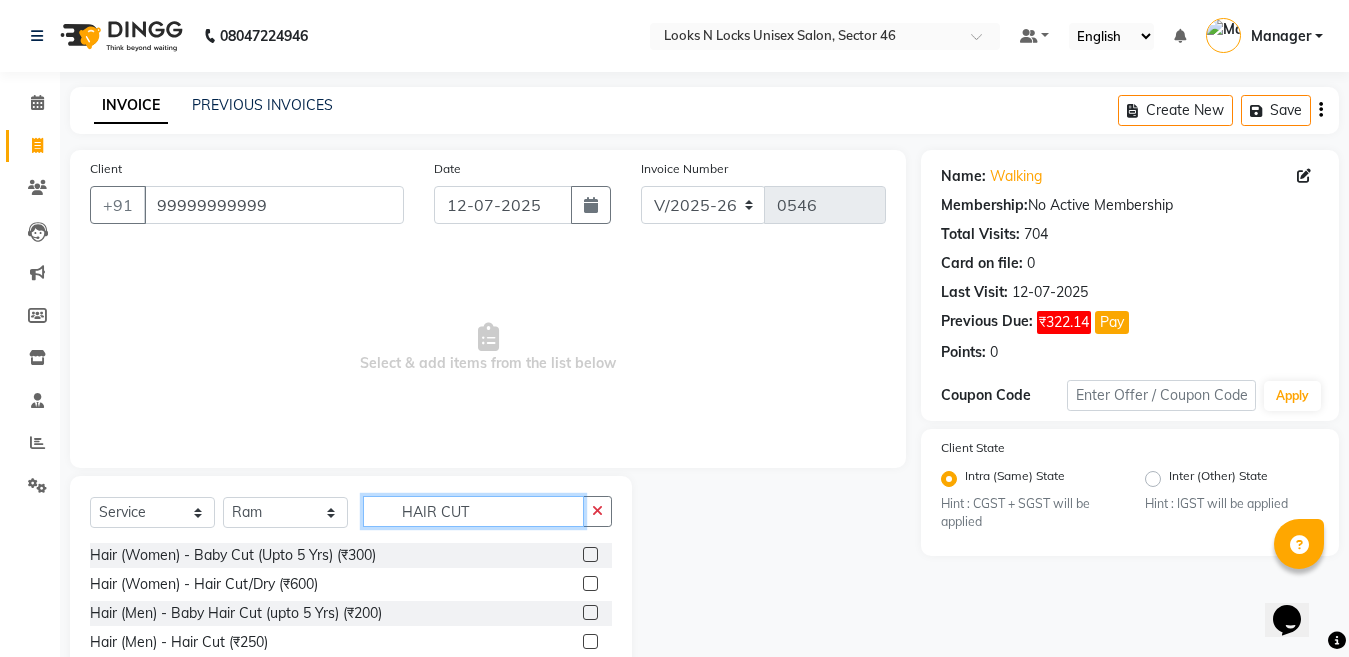 type on "HAIR CUT" 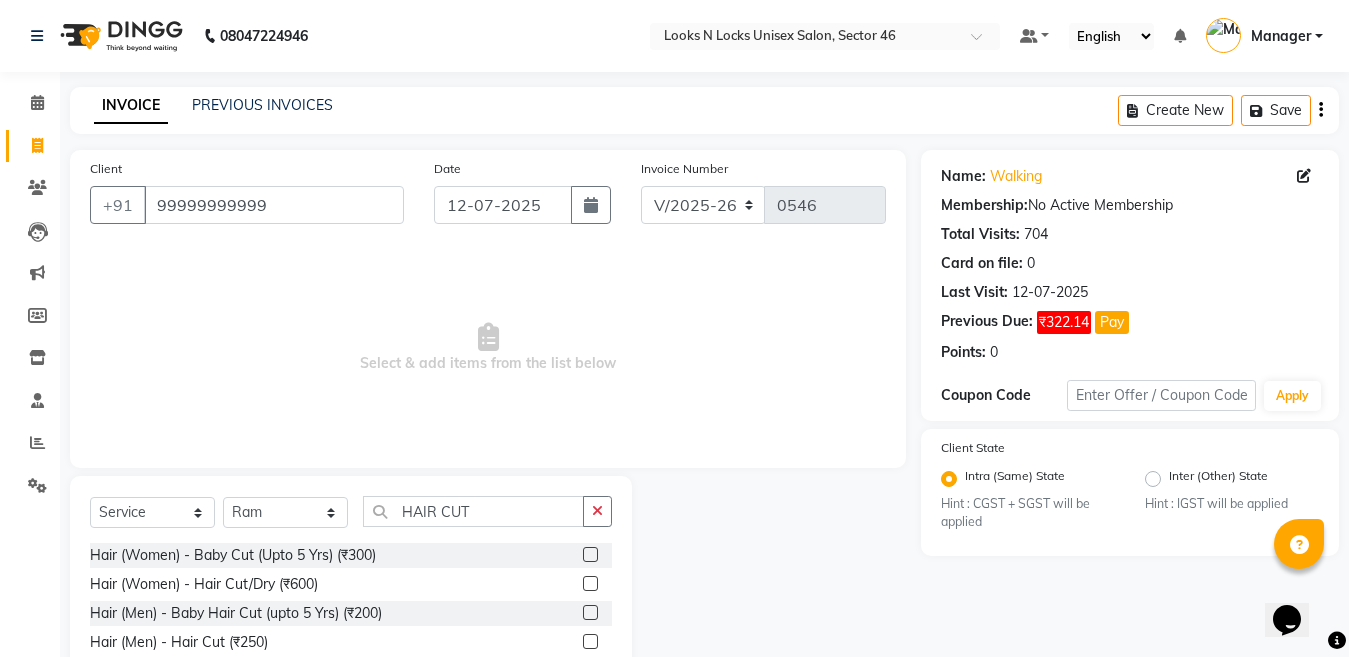 click 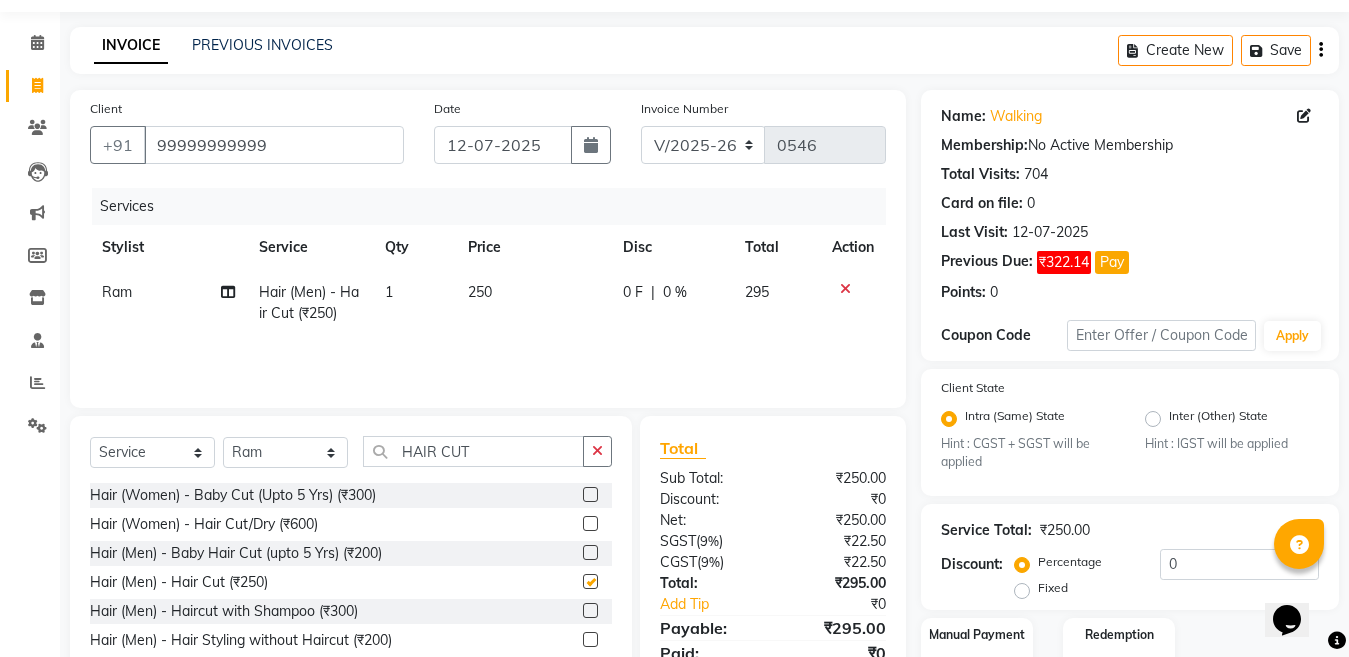 scroll, scrollTop: 118, scrollLeft: 0, axis: vertical 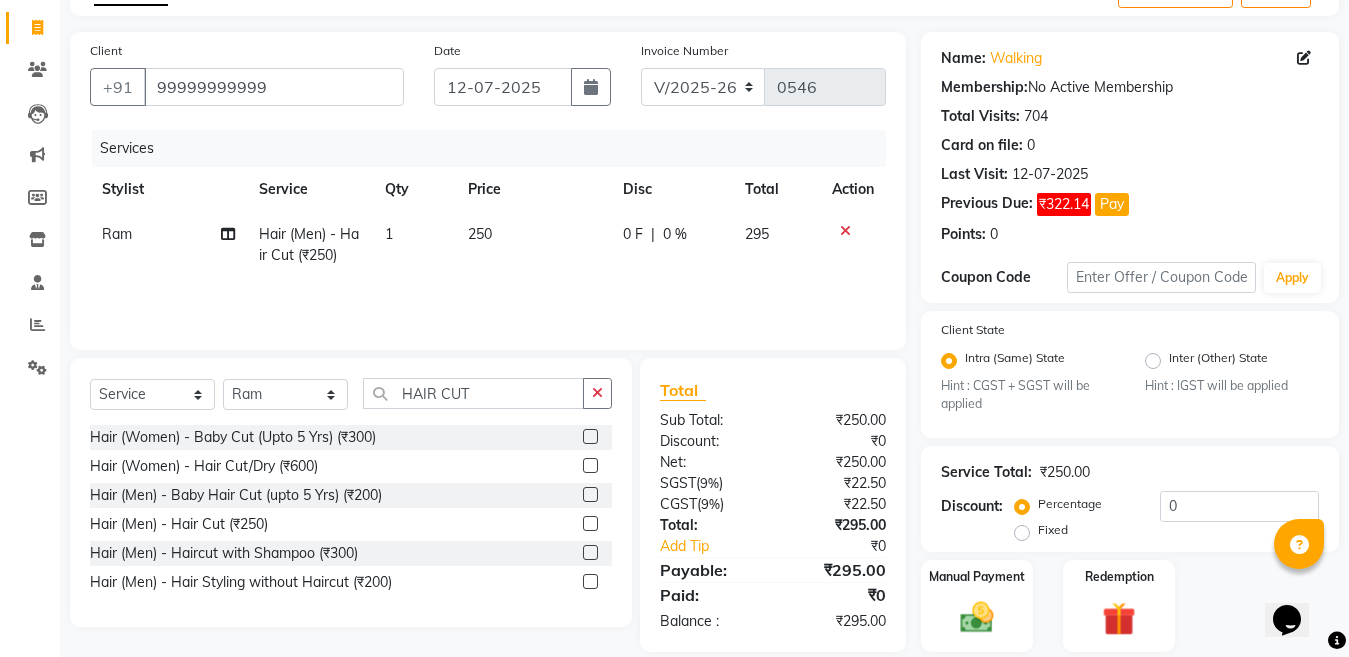 checkbox on "false" 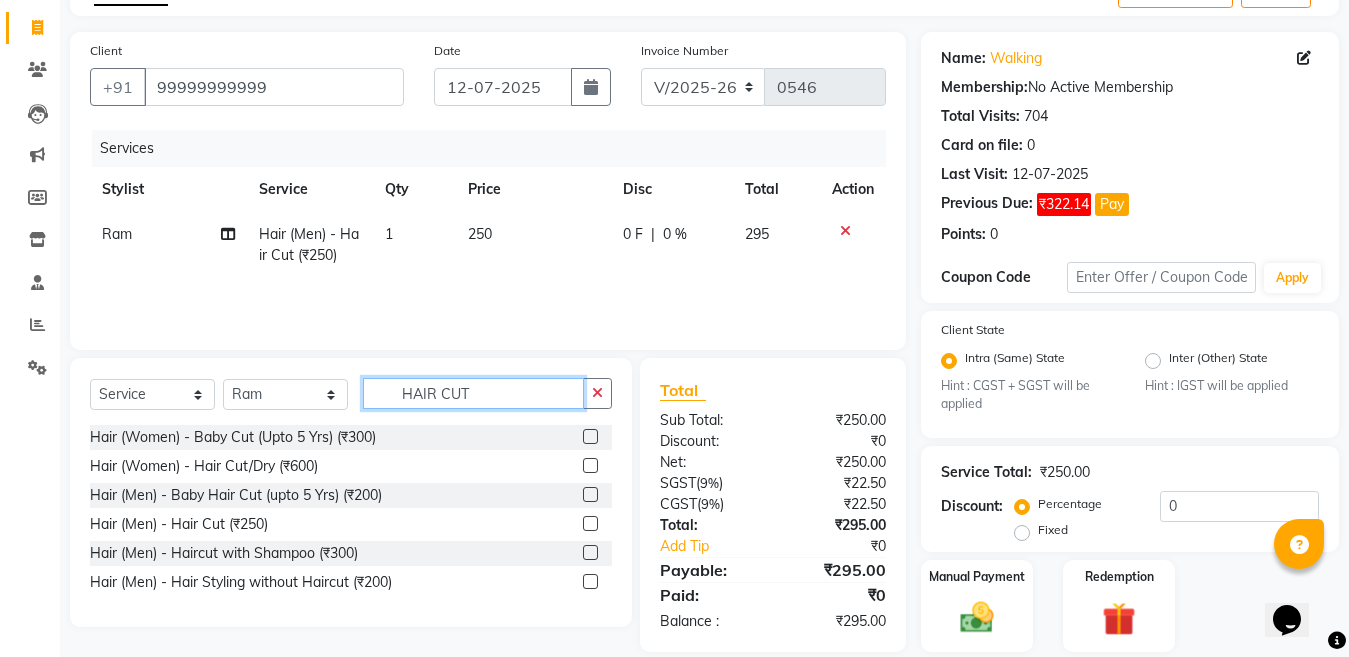 click on "HAIR CUT" 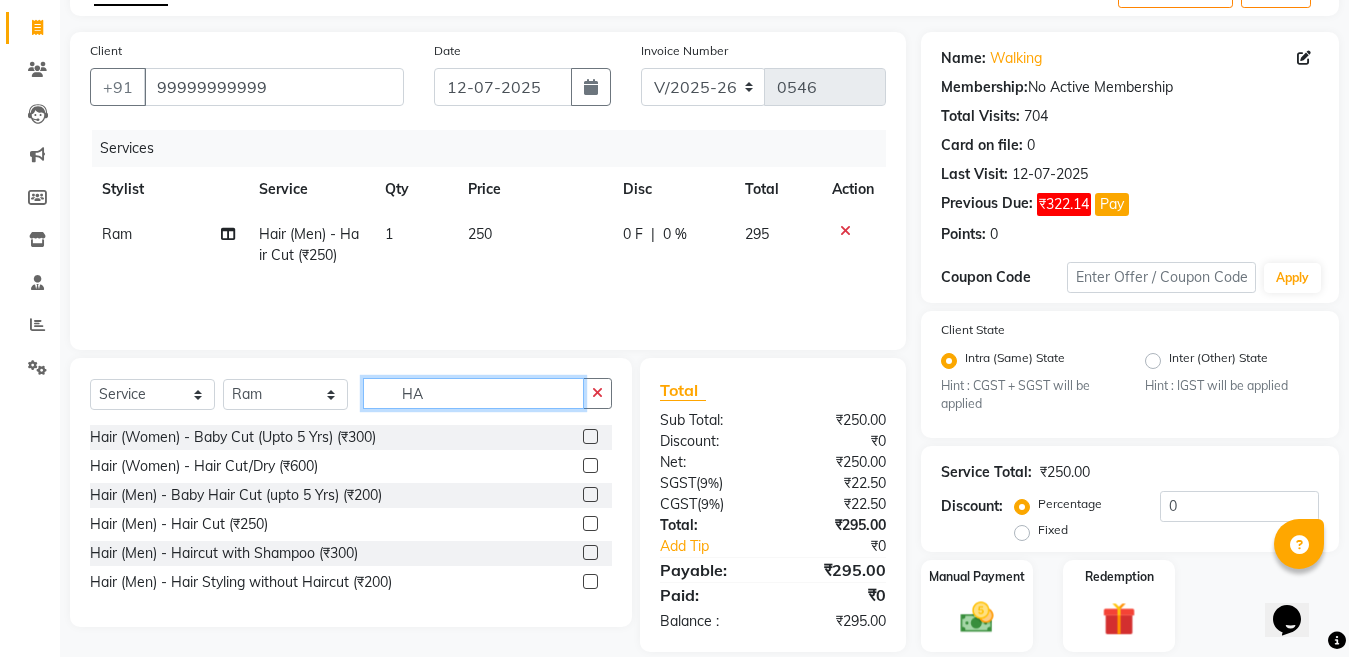 type on "H" 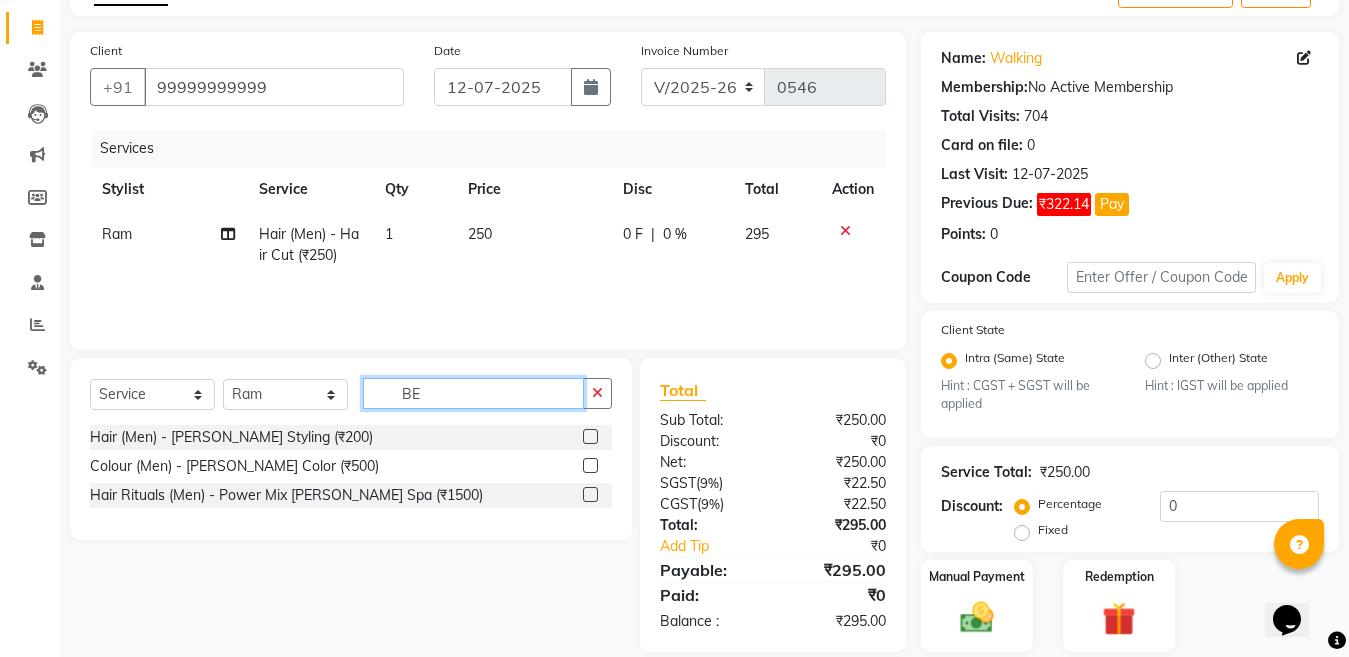 type on "BE" 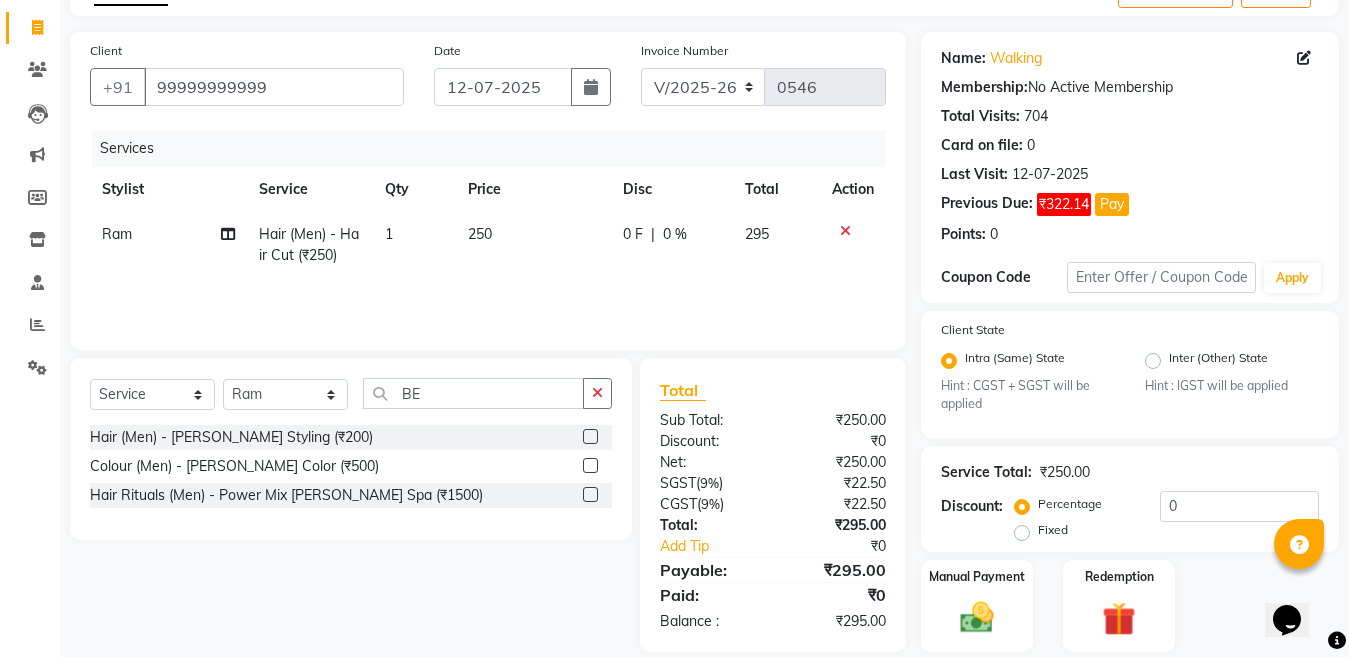 click 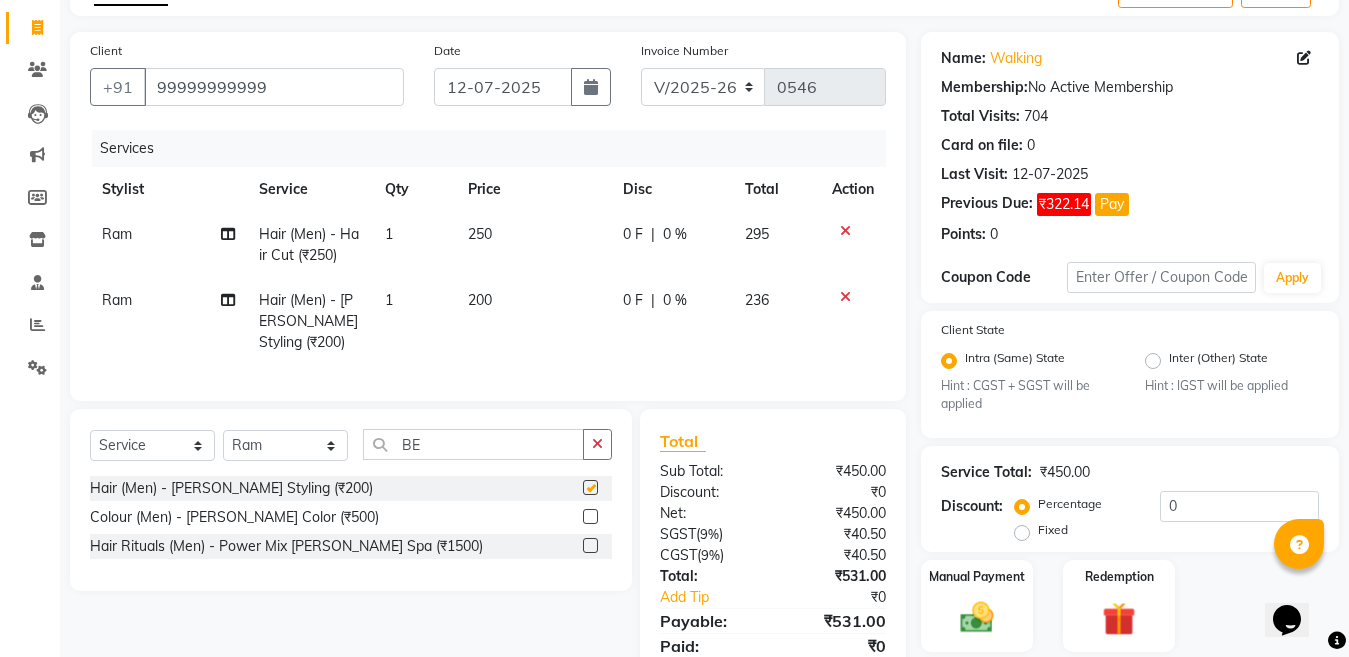 checkbox on "false" 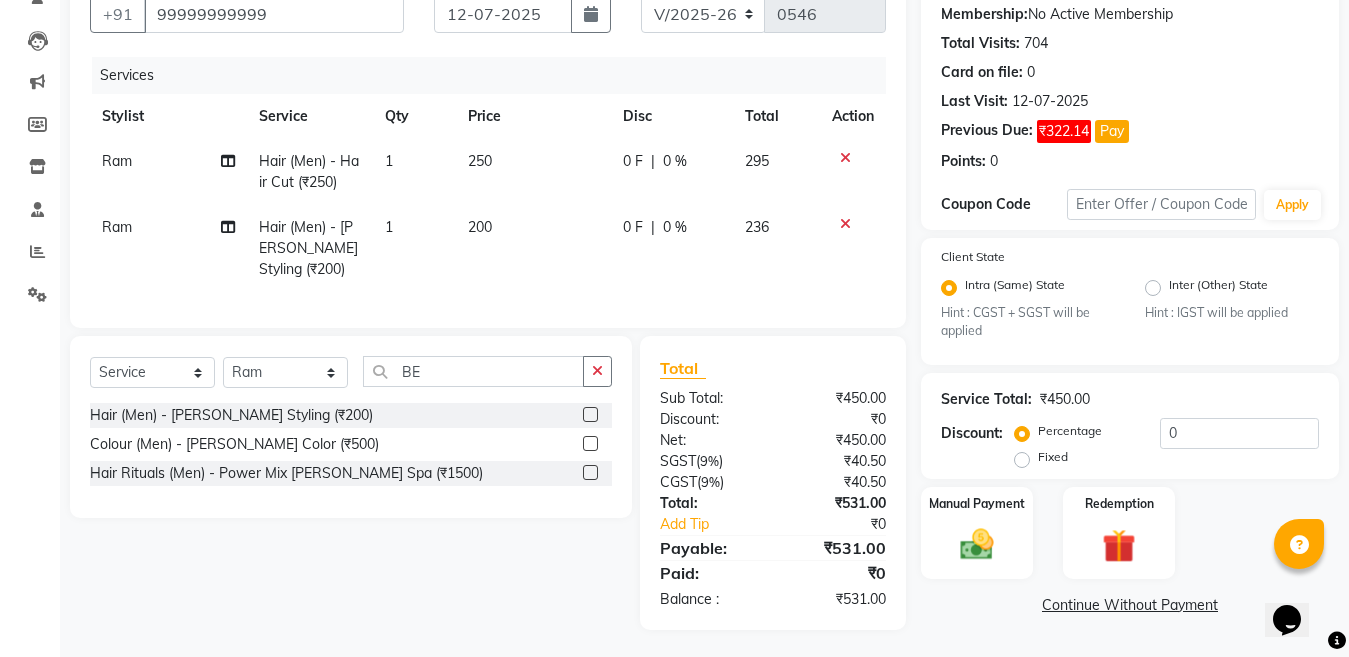 scroll, scrollTop: 211, scrollLeft: 0, axis: vertical 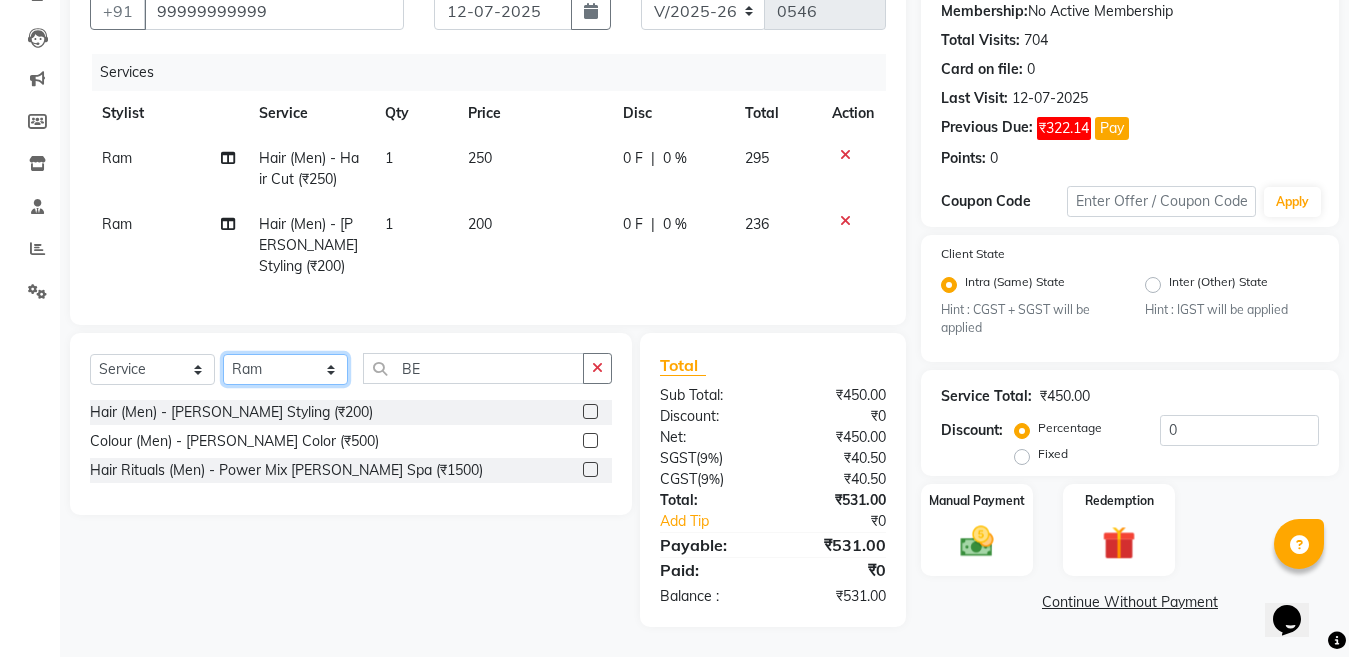 click on "Select Stylist [PERSON_NAME] Aalam Sheikh [PERSON_NAME] [PERSON_NAME] Gaurav [PERSON_NAME] [PERSON_NAME] [PERSON_NAME] maam Lucky Manager [PERSON_NAME] [PERSON_NAME] Ram [PERSON_NAME] Shilpa ( sunita) [PERSON_NAME] [PERSON_NAME] [PERSON_NAME] [PERSON_NAME]" 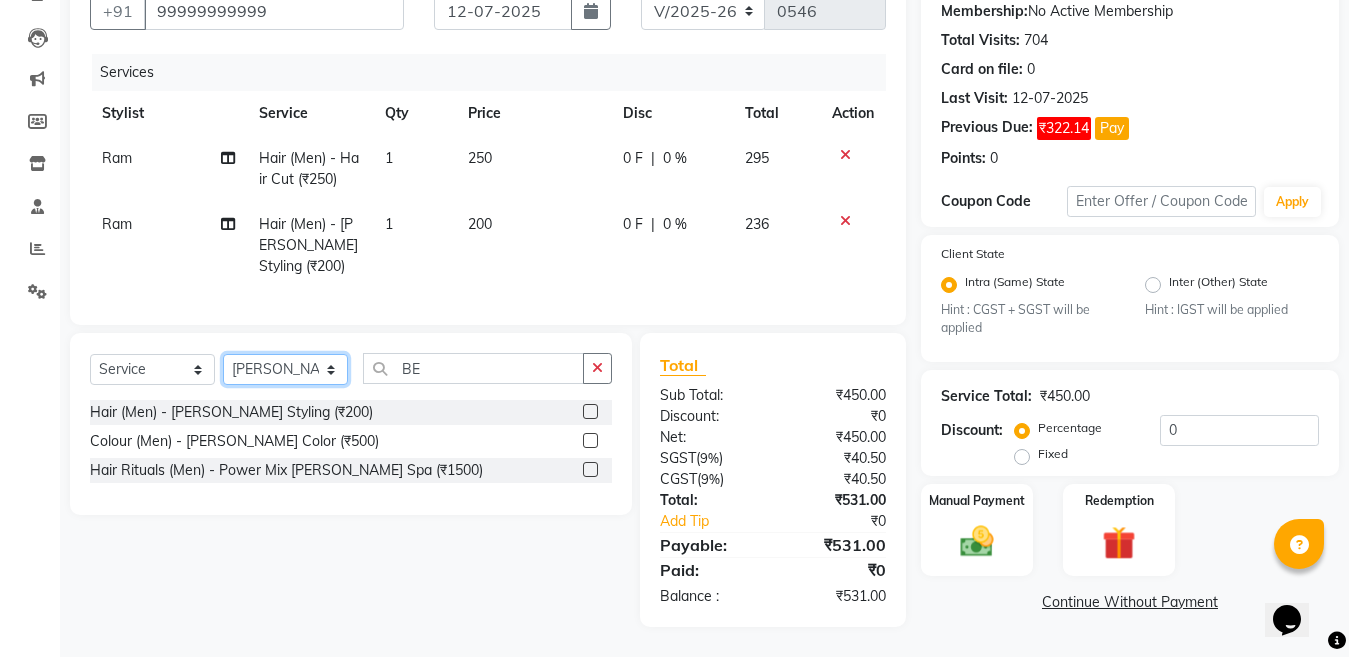 click on "Select Stylist [PERSON_NAME] Aalam Sheikh [PERSON_NAME] [PERSON_NAME] Gaurav [PERSON_NAME] [PERSON_NAME] [PERSON_NAME] maam Lucky Manager [PERSON_NAME] [PERSON_NAME] Ram [PERSON_NAME] Shilpa ( sunita) [PERSON_NAME] [PERSON_NAME] [PERSON_NAME] [PERSON_NAME]" 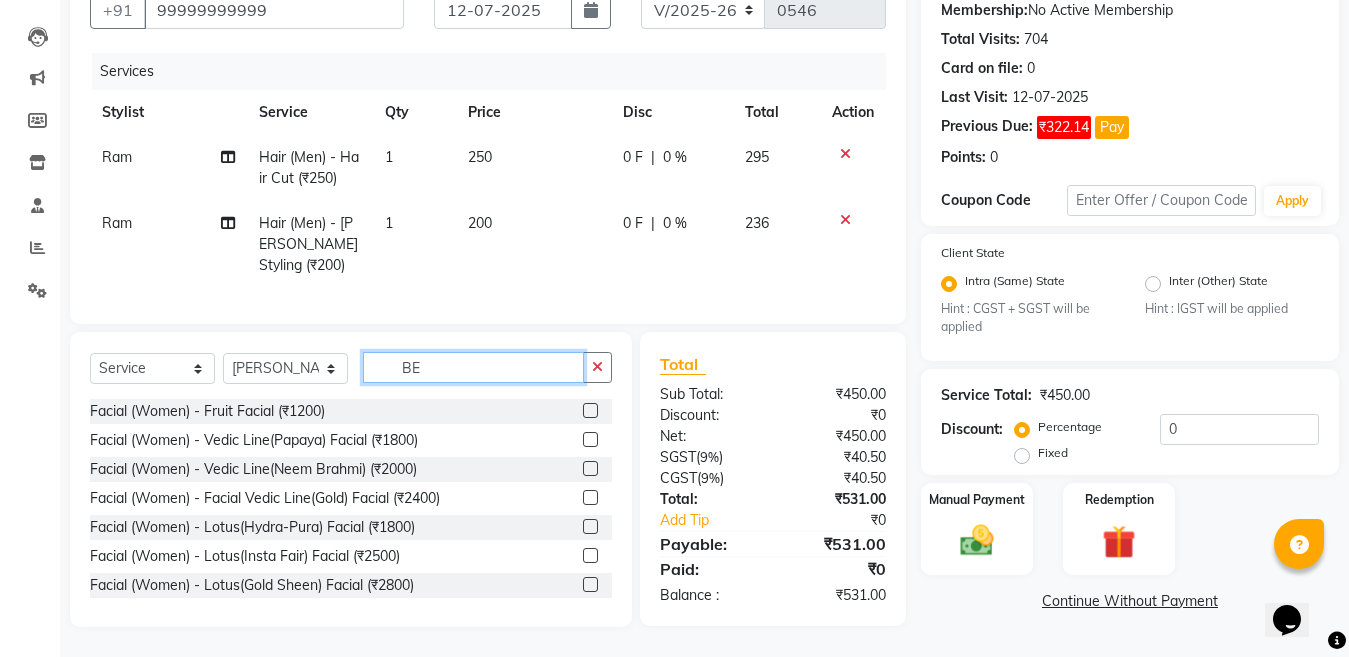 click on "BE" 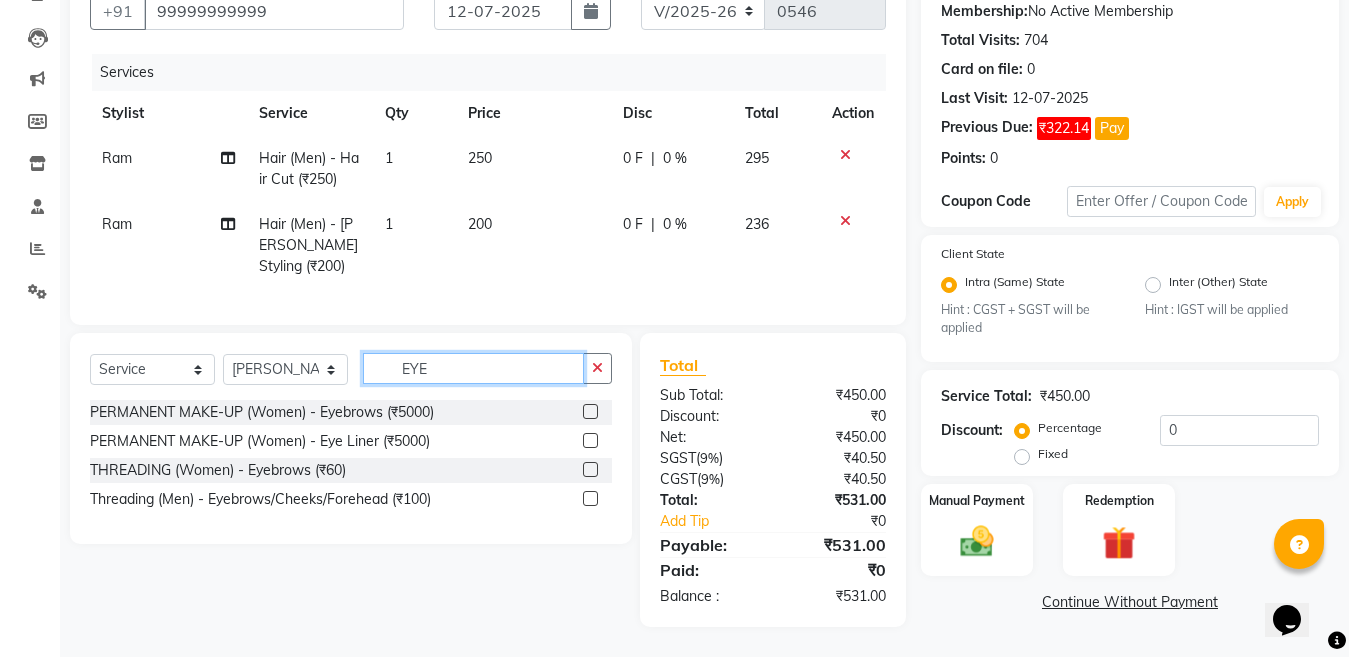 type on "EYE" 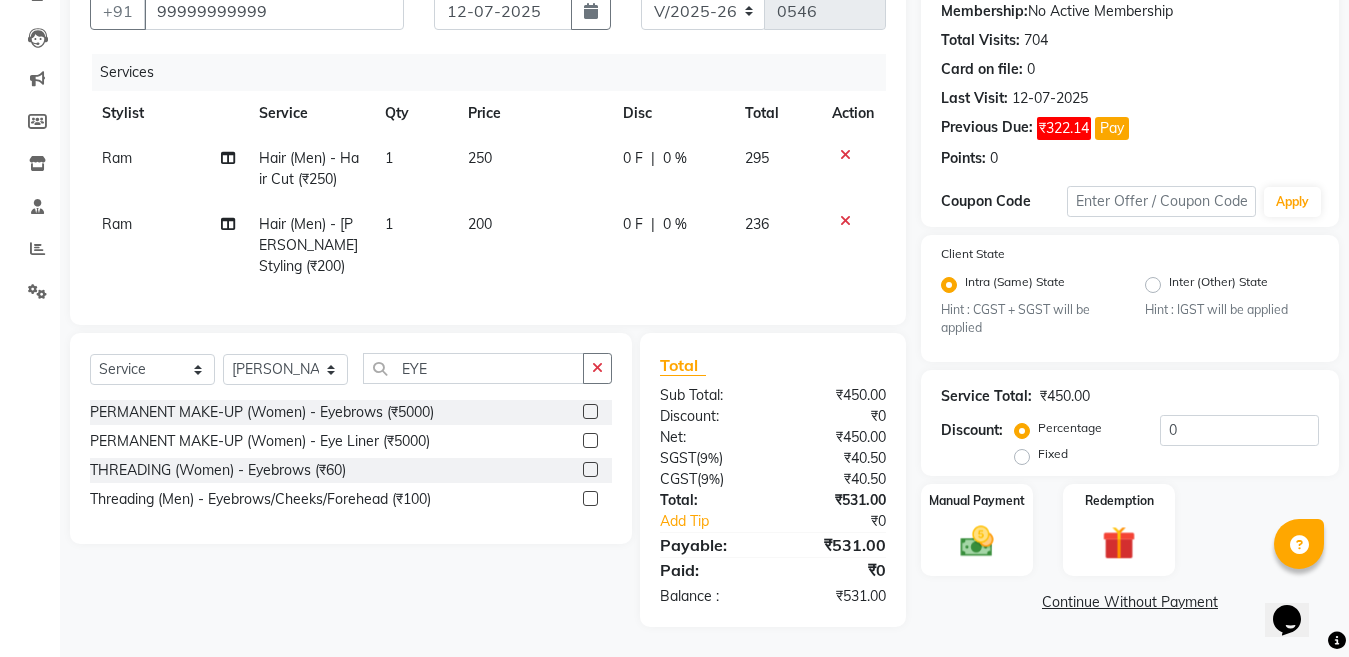 click 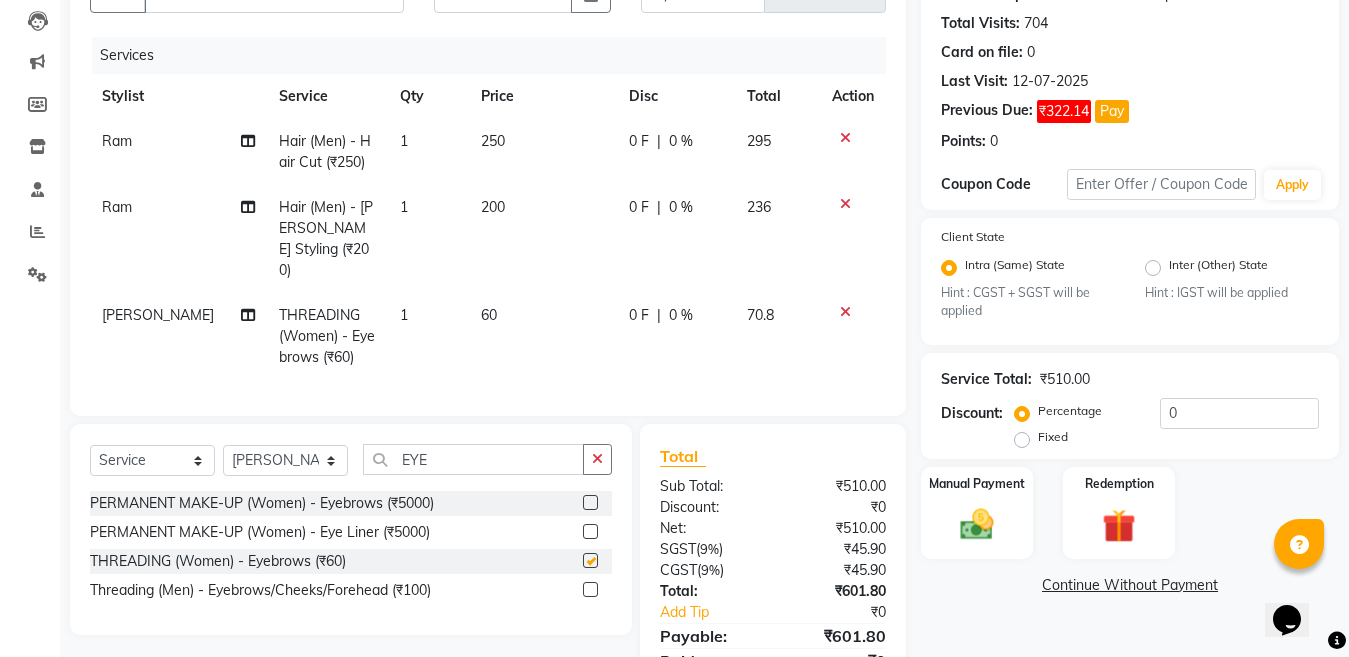 checkbox on "false" 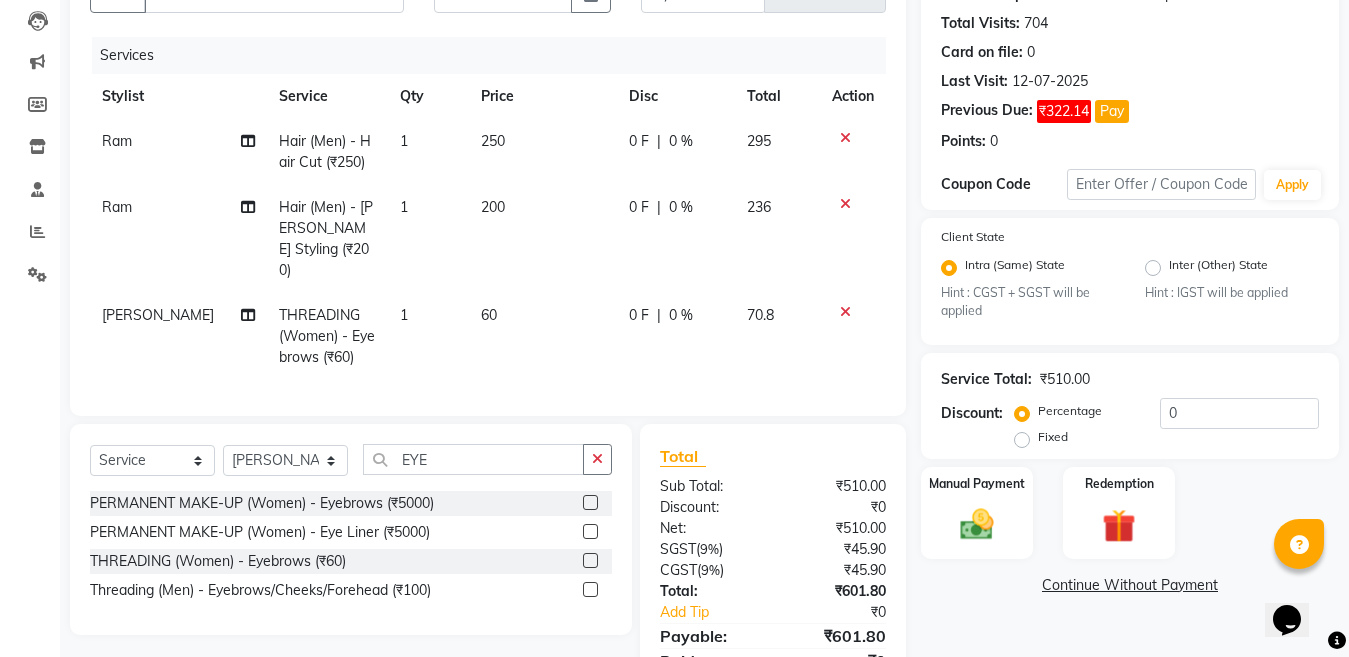 click on "1" 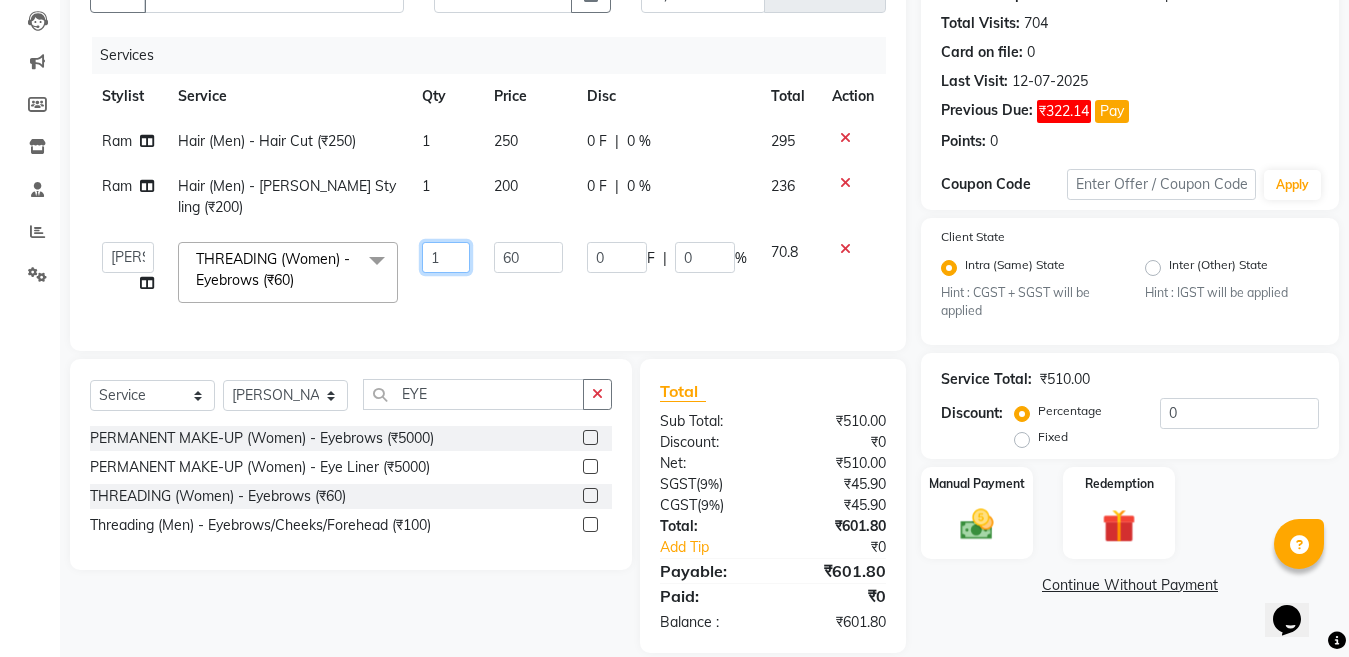 click on "1" 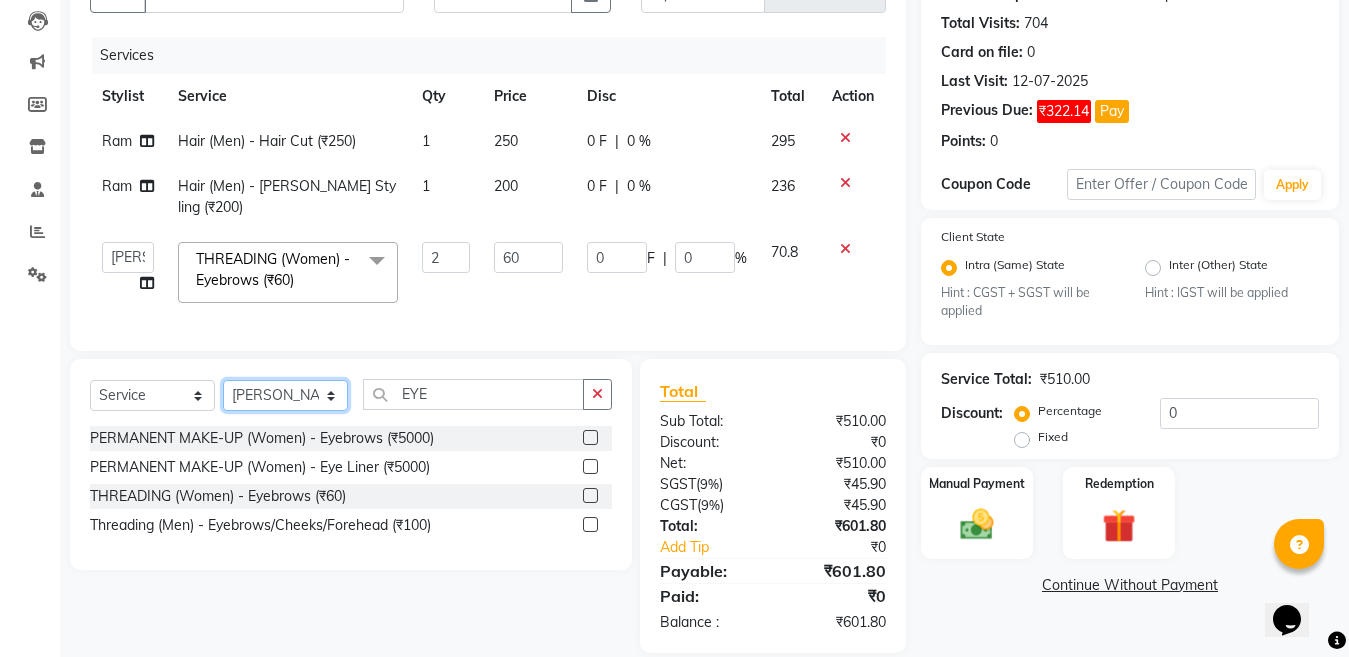 click on "Client [PHONE_NUMBER] Date [DATE] Invoice Number V/2025 V/[PHONE_NUMBER] Services Stylist Service Qty Price Disc Total Action Ram Hair (Men) - Hair Cut (₹250) 1 250 0 F | 0 % 295 Ram Hair (Men) - [PERSON_NAME] Styling (₹200) 1 200 0 F | 0 % 236  [PERSON_NAME]   Aalam Sheikh   [PERSON_NAME]   [PERSON_NAME]   Gaurav   [PERSON_NAME]   [PERSON_NAME]   [PERSON_NAME] maam   Lucky   Manager   Marry Lepcha   [PERSON_NAME]   Ram   [PERSON_NAME]   Shilpa ( sunita)   [PERSON_NAME]   [PERSON_NAME] [PERSON_NAME]   [PERSON_NAME]  THREADING (Women) - Eyebrows (₹60)  x Facial (Women) - Fruit Facial (₹1200) Facial (Women) - Vedic Line(Papaya) Facial (₹1800) Facial (Women) - Vedic Line([PERSON_NAME]) (₹2000) Facial (Women) - Facial Vedic Line(Gold) Facial (₹2400) Facial (Women) - Lotus(Hydra-Pura) Facial (₹1800) Facial (Women) - Lotus(Insta Fair) Facial (₹2500) Facial (Women) - Lotus(Gold Sheen) Facial (₹2800) Facial (Women) - Raaga(For Oily Skin) Facial (₹2400) Facial (Women) - Cheryls Facial (₹1800) olaplex (₹2500)" 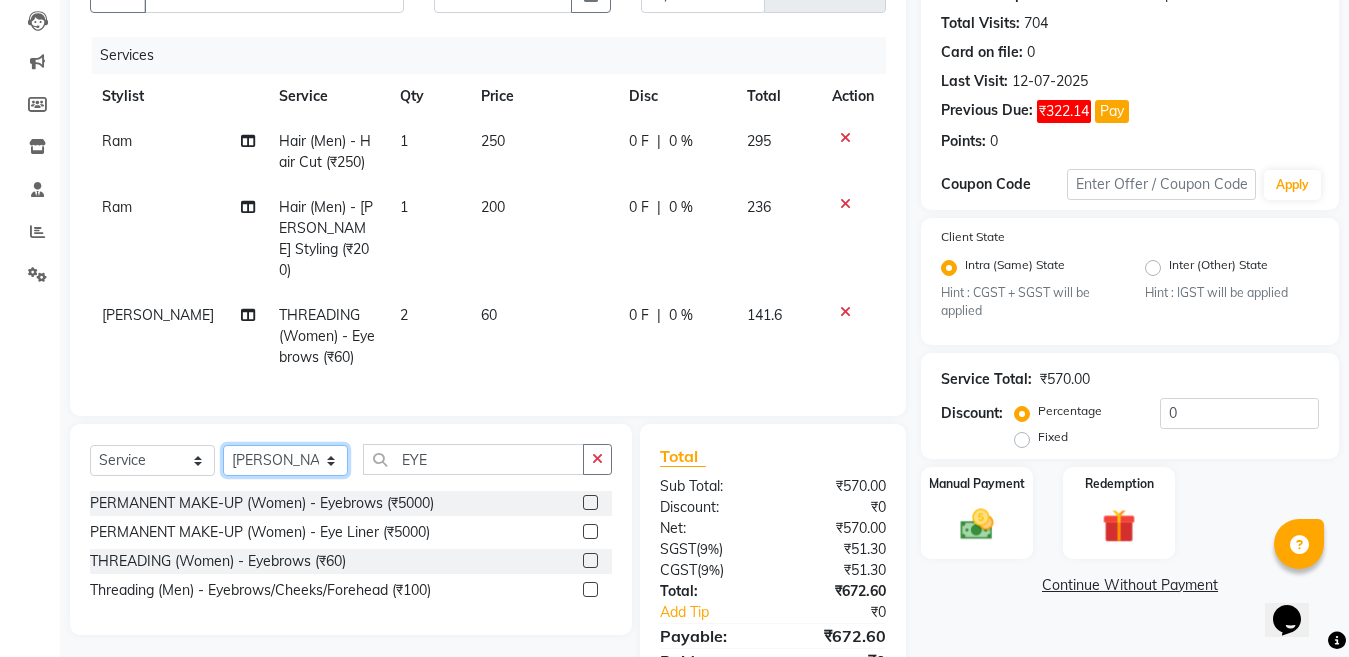 select on "67932" 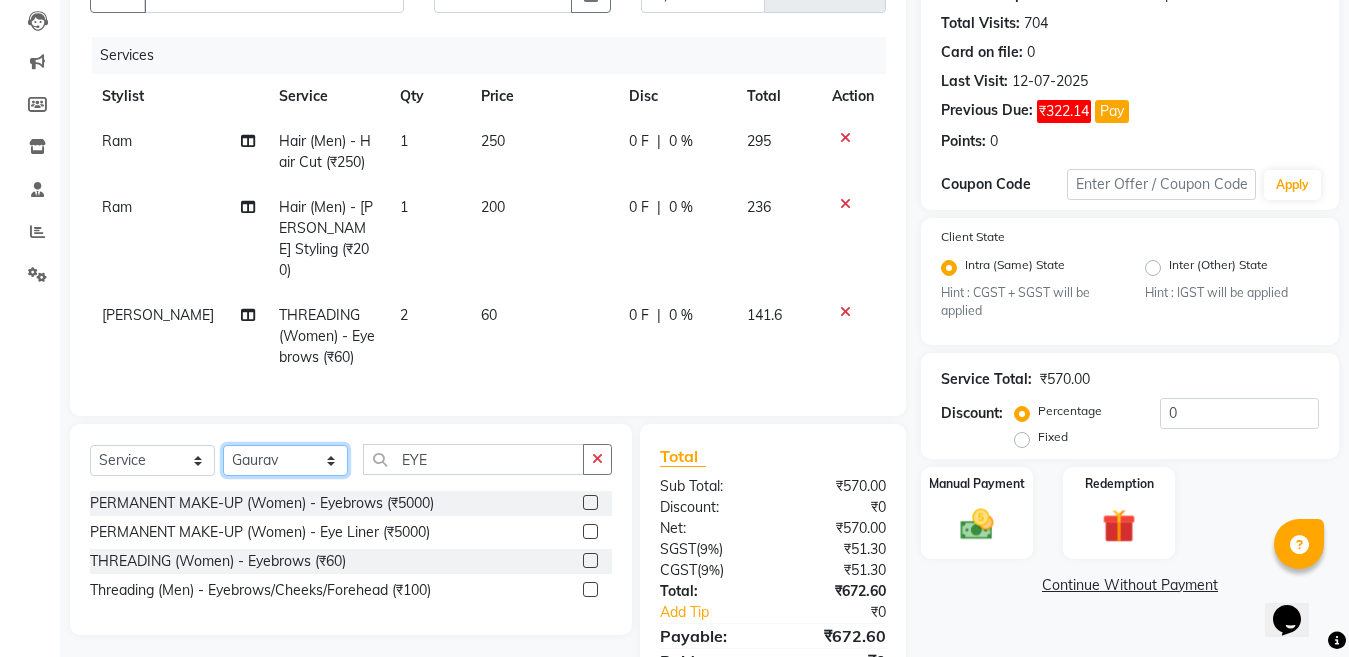 click on "Select Stylist [PERSON_NAME] Aalam Sheikh [PERSON_NAME] [PERSON_NAME] Gaurav [PERSON_NAME] [PERSON_NAME] [PERSON_NAME] maam Lucky Manager [PERSON_NAME] [PERSON_NAME] Ram [PERSON_NAME] Shilpa ( sunita) [PERSON_NAME] [PERSON_NAME] [PERSON_NAME] [PERSON_NAME]" 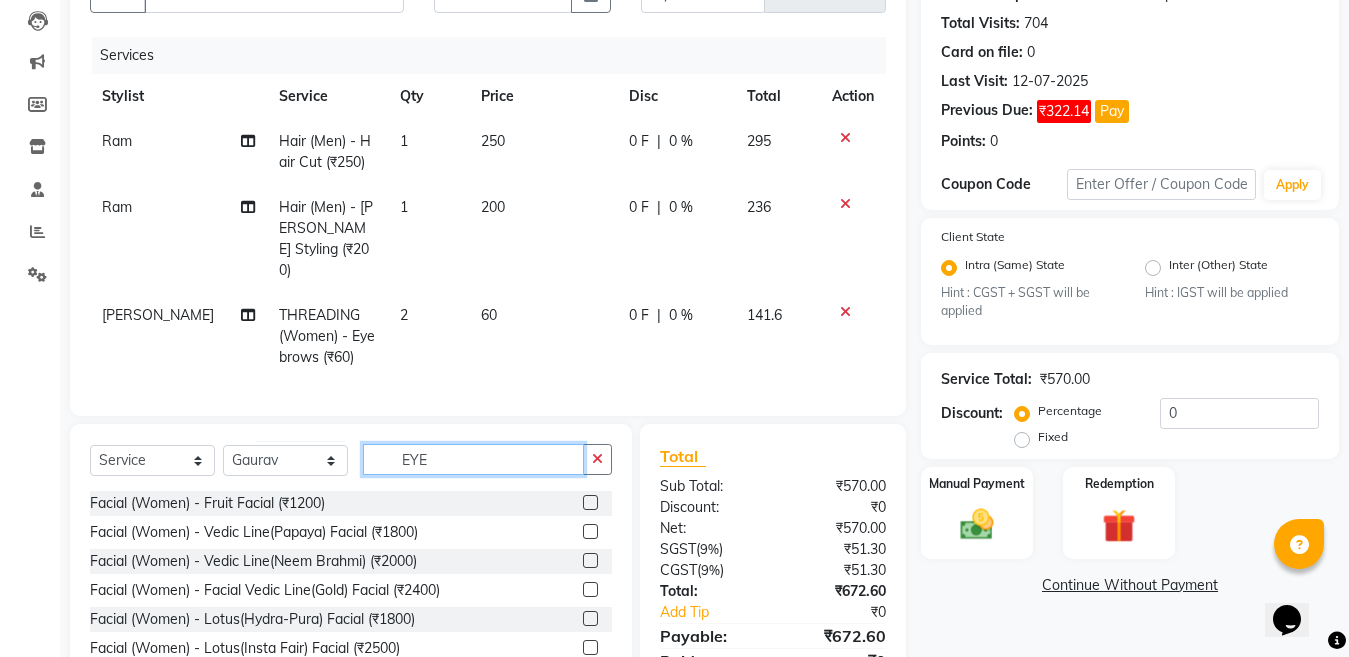 click on "EYE" 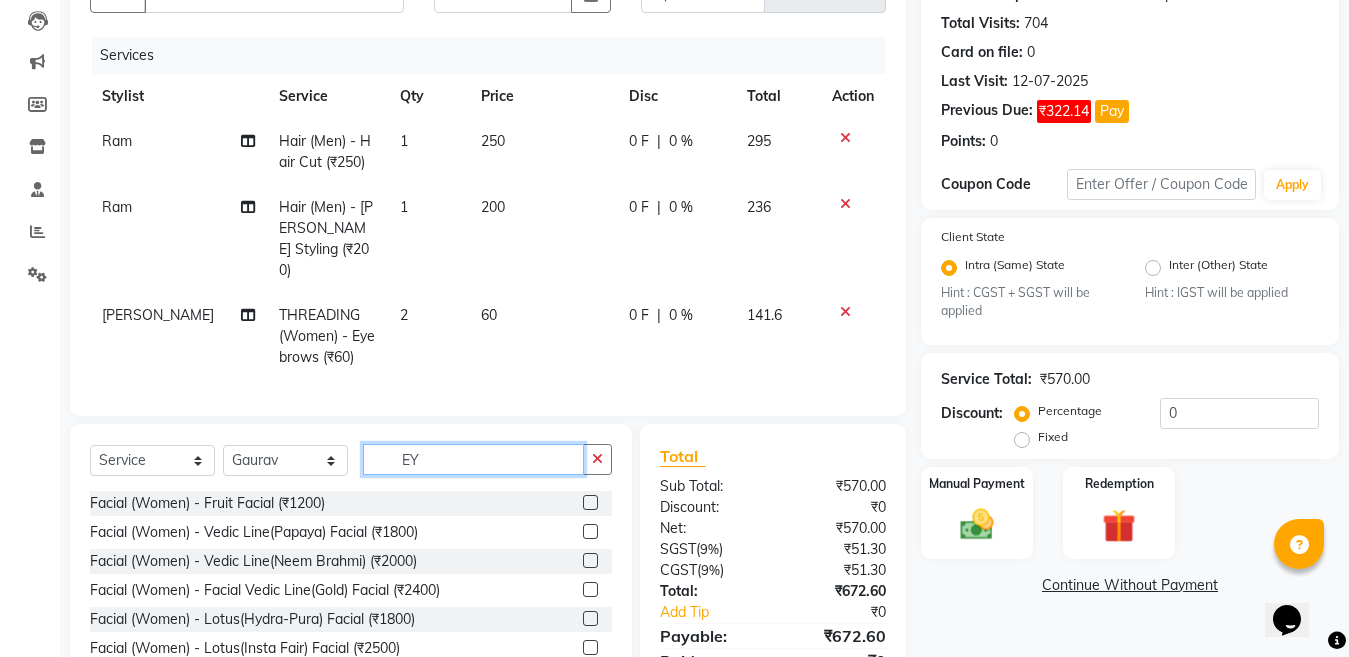 type on "E" 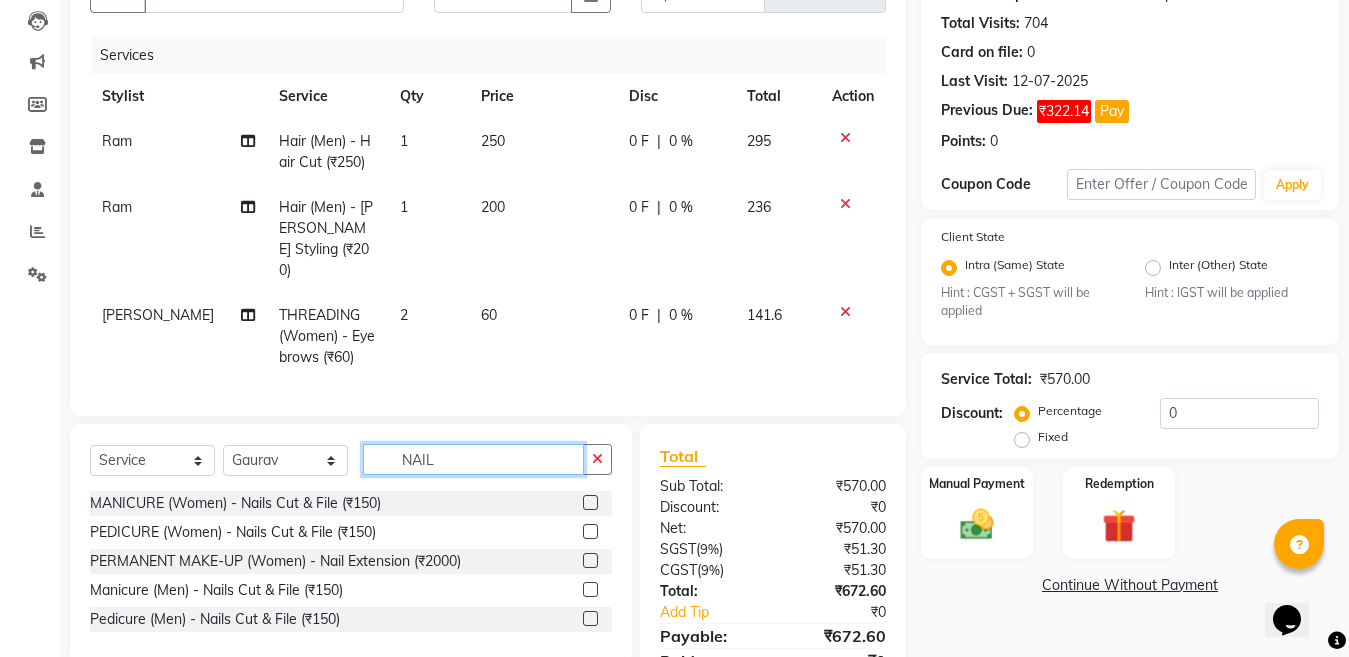 type on "NAIL" 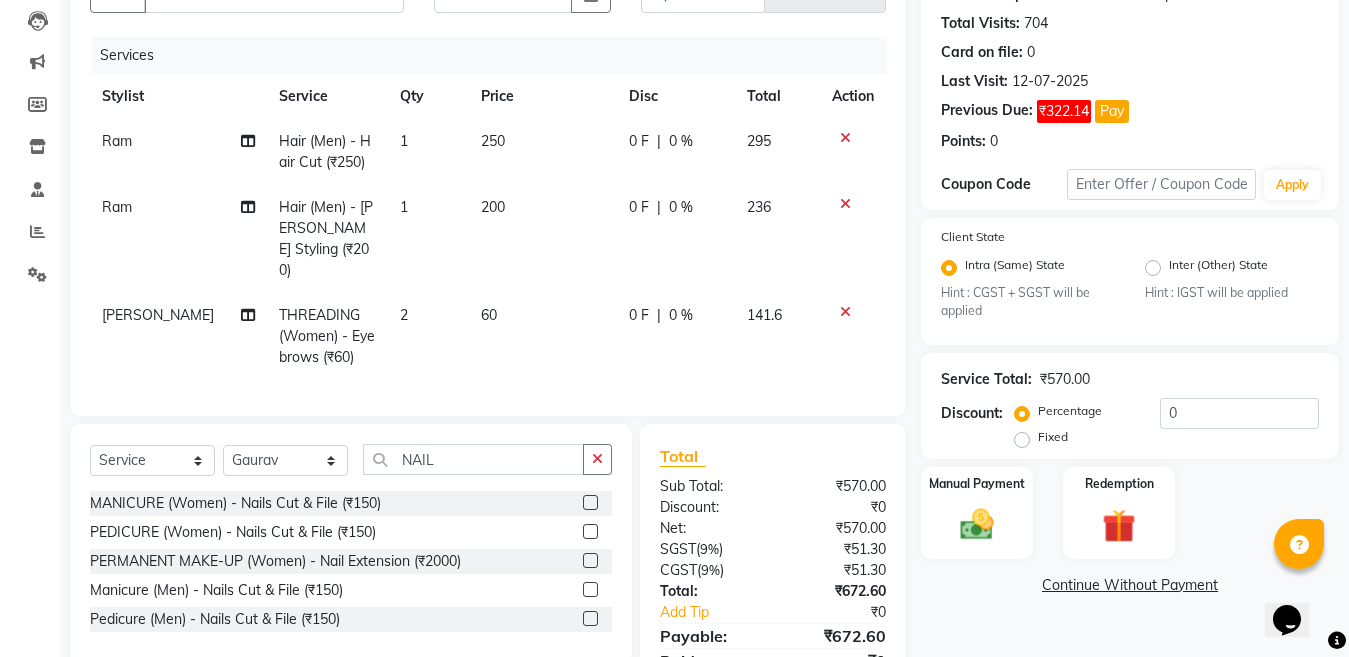 click 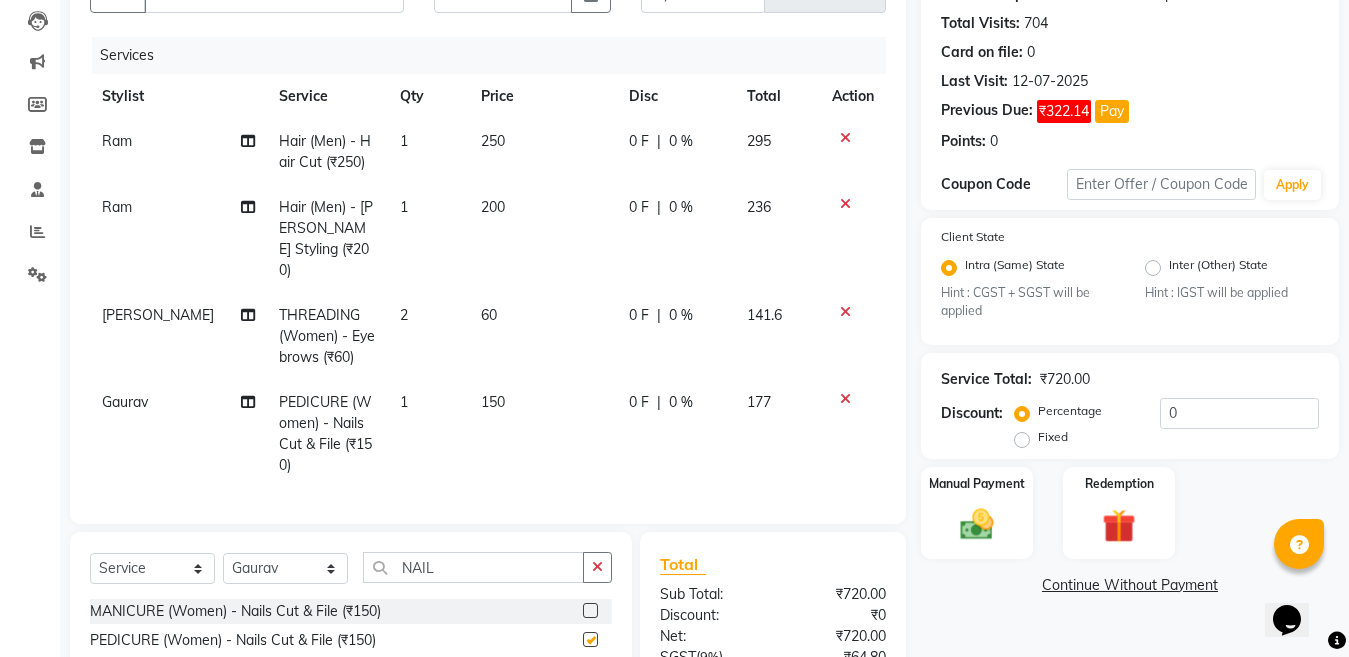 checkbox on "false" 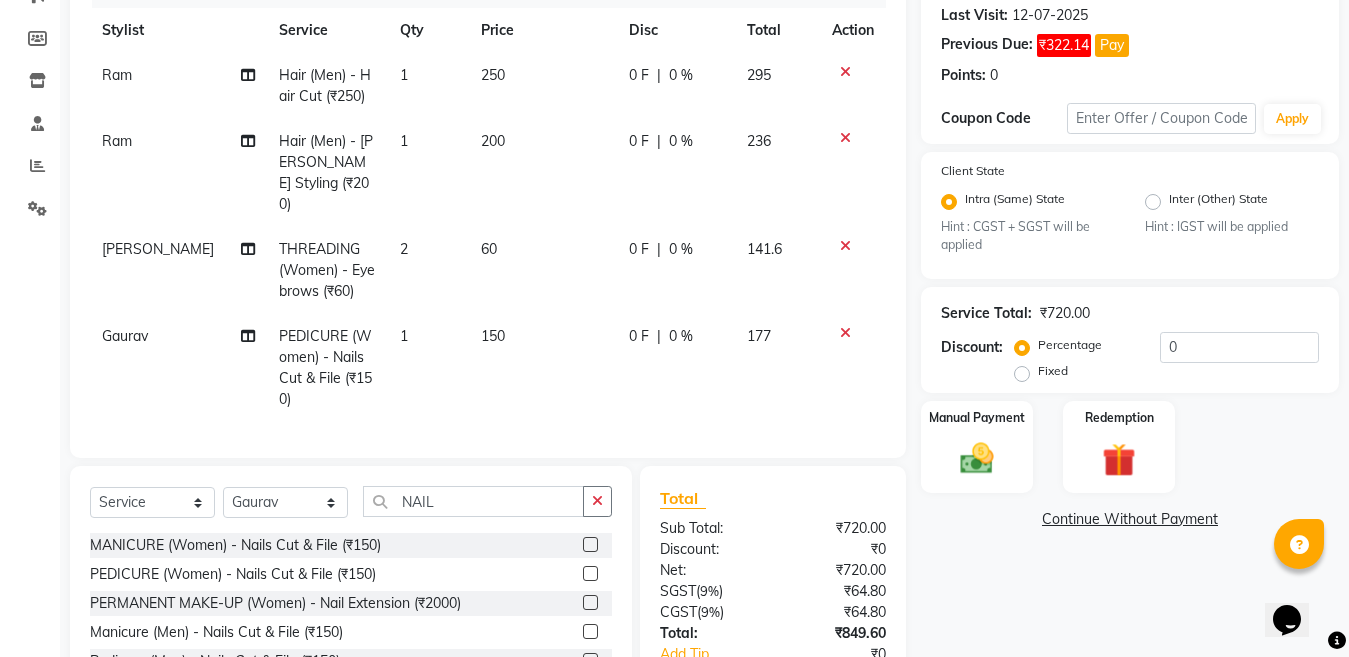 scroll, scrollTop: 311, scrollLeft: 0, axis: vertical 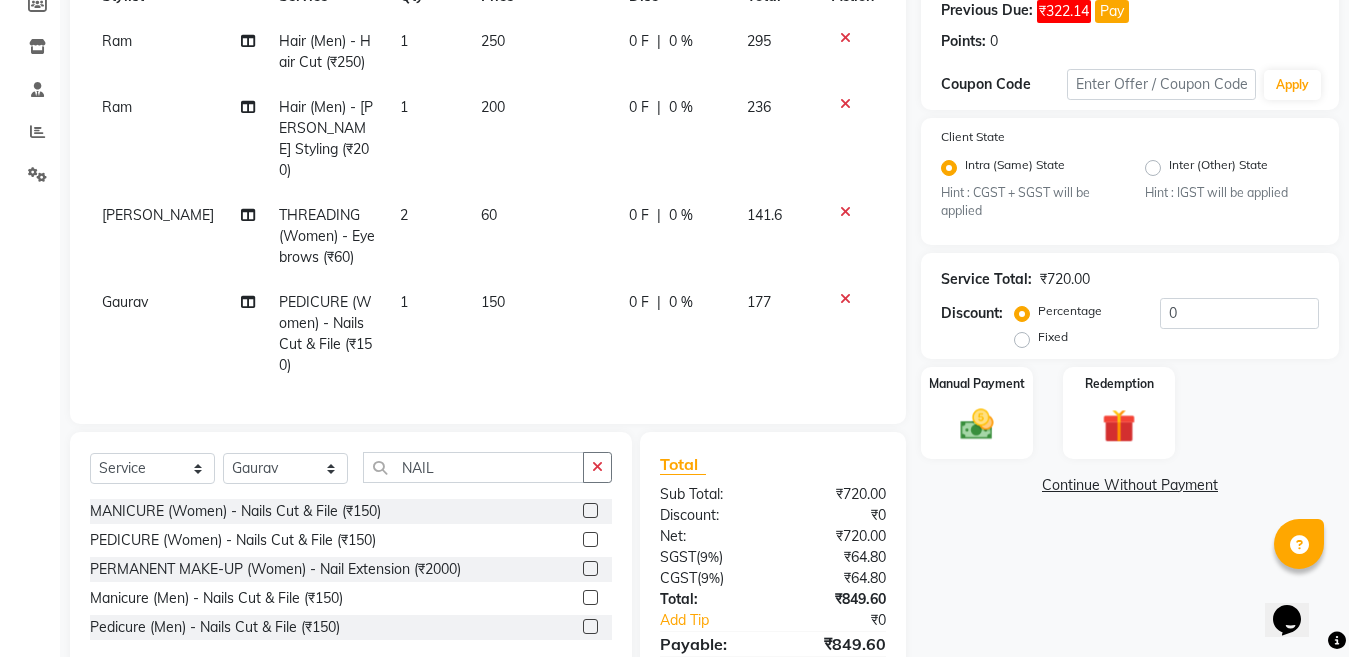 click on "150" 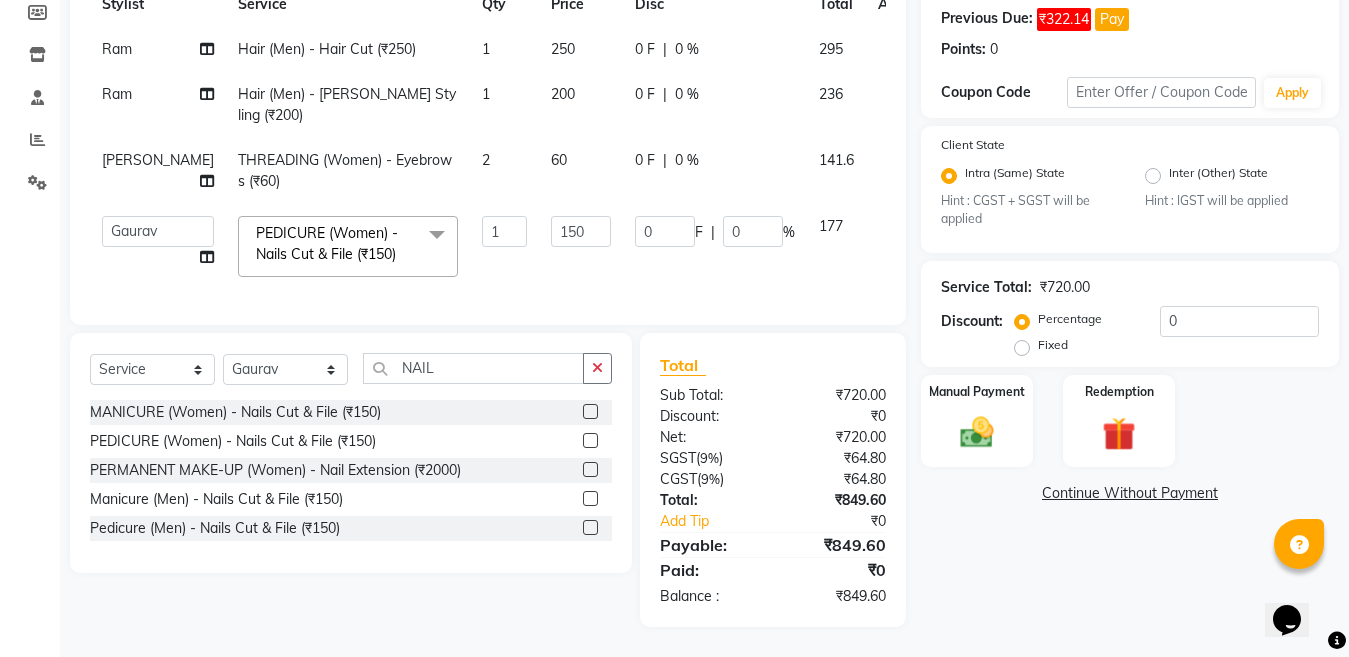 scroll, scrollTop: 299, scrollLeft: 0, axis: vertical 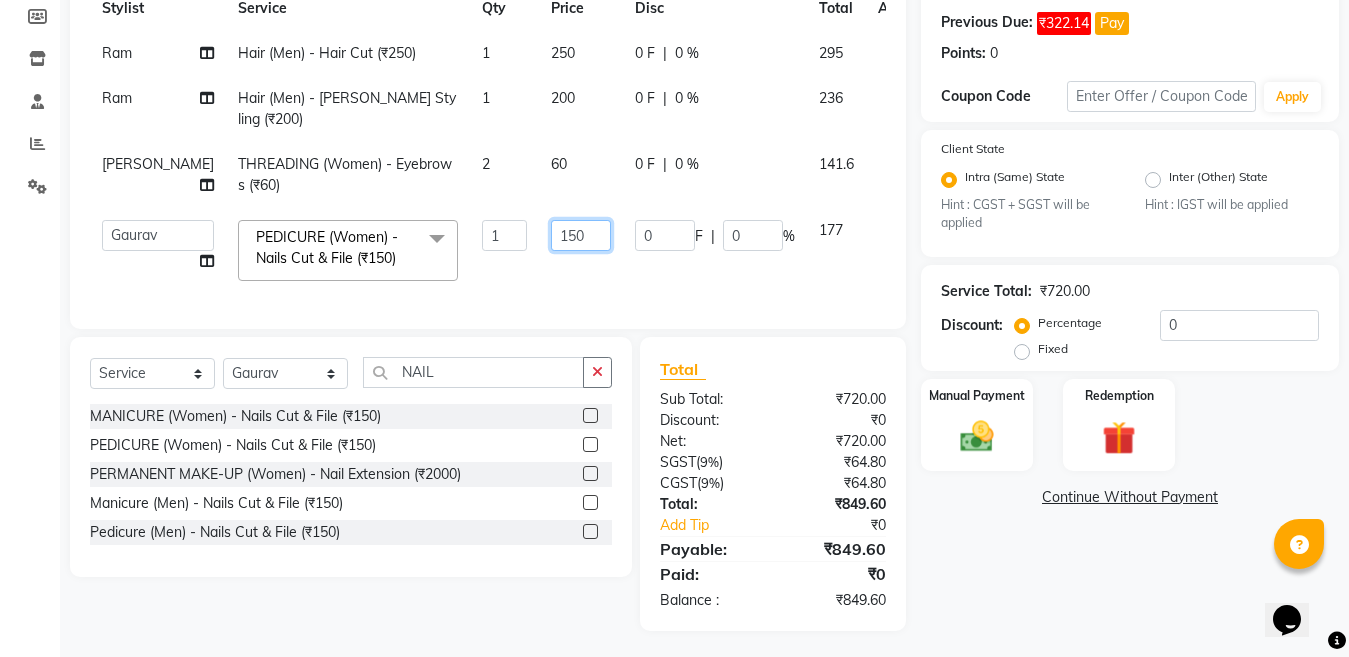 click on "150" 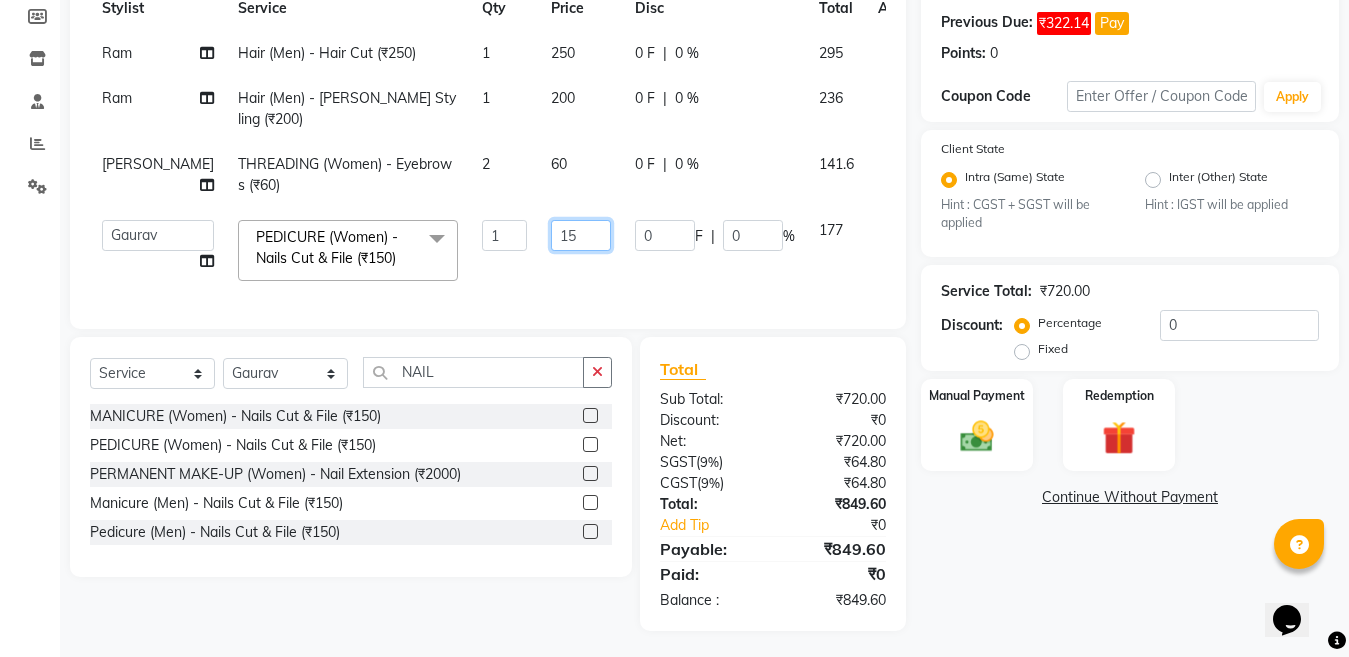 type on "1" 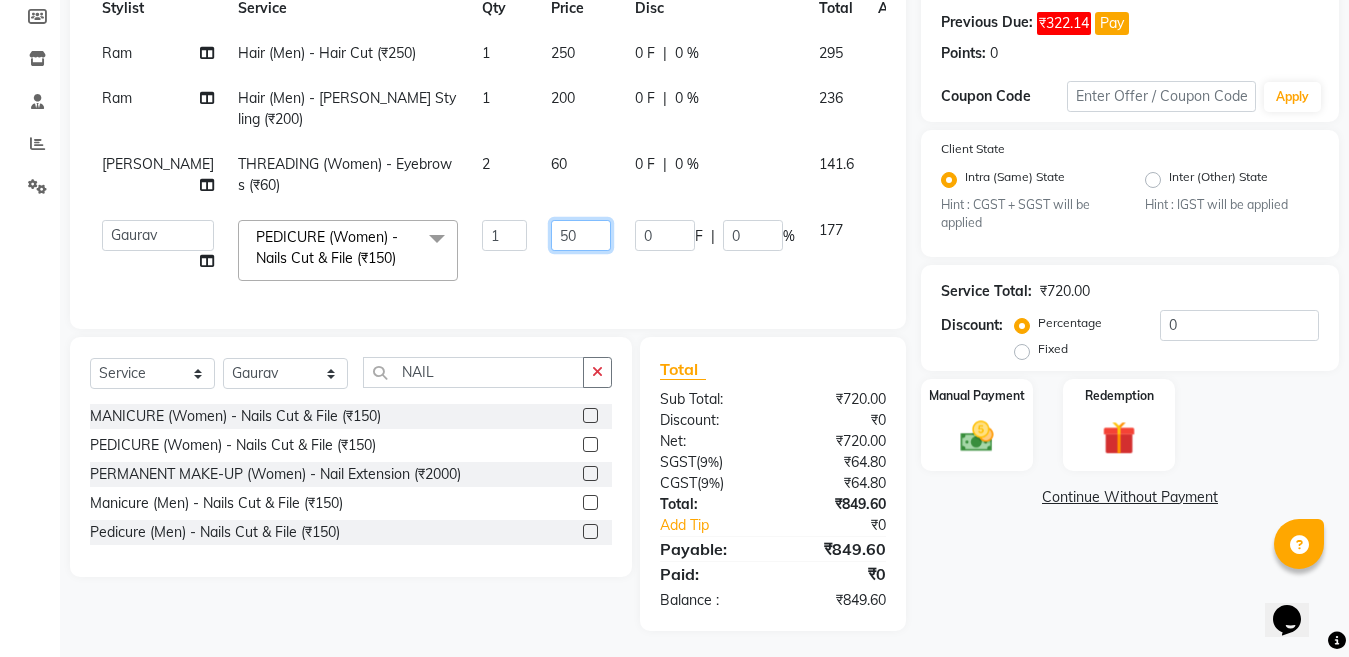 type on "500" 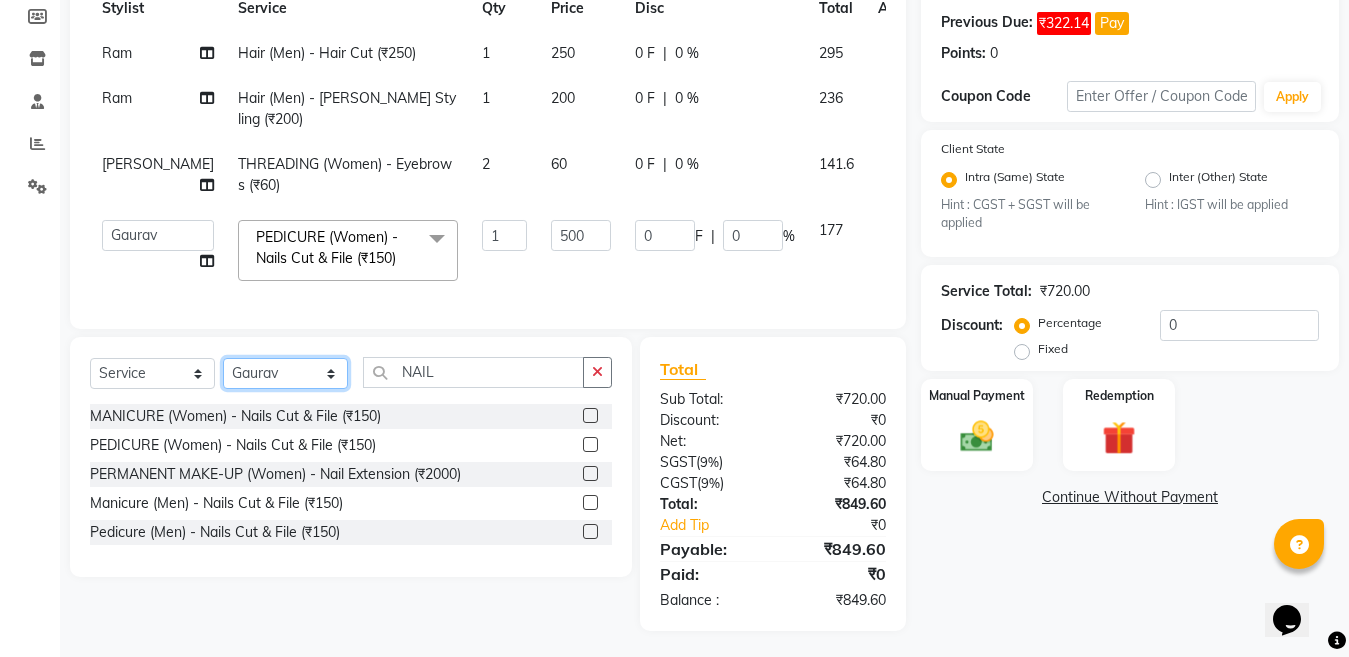 click on "Client [PHONE_NUMBER] Date [DATE] Invoice Number V/2025 V/[PHONE_NUMBER] Services Stylist Service Qty Price Disc Total Action Ram Hair (Men) - Hair Cut (₹250) 1 250 0 F | 0 % 295 Ram Hair (Men) - [PERSON_NAME] Styling (₹200) 1 200 0 F | 0 % 236 [PERSON_NAME] THREADING (Women) - Eyebrows (₹60) 2 60 0 F | 0 % 141.6  [PERSON_NAME]   Aalam Sheikh   [PERSON_NAME]   [PERSON_NAME]   Gaurav   [PERSON_NAME]   [PERSON_NAME]   [PERSON_NAME] maam   Lucky   Manager   [PERSON_NAME]   [PERSON_NAME]   [PERSON_NAME] ( [PERSON_NAME])   [PERSON_NAME]   [PERSON_NAME] [PERSON_NAME]   [PERSON_NAME]  PEDICURE (Women) - Nails Cut & File (₹150)  x Facial (Women) - Fruit Facial (₹1200) Facial (Women) - Vedic Line(Papaya) Facial (₹1800) Facial (Women) - Vedic Line(Neem Brahmi) (₹2000) Facial (Women) - Facial Vedic Line(Gold) Facial (₹2400) Facial (Women) - Lotus(Hydra-Pura) Facial (₹1800) Facial (Women) - Lotus(Insta Fair) Facial (₹2500) Facial (Women) - Lotus(Gold Sheen) Facial (₹2800) Facial (Women) - Wine Facial (₹2500) 1" 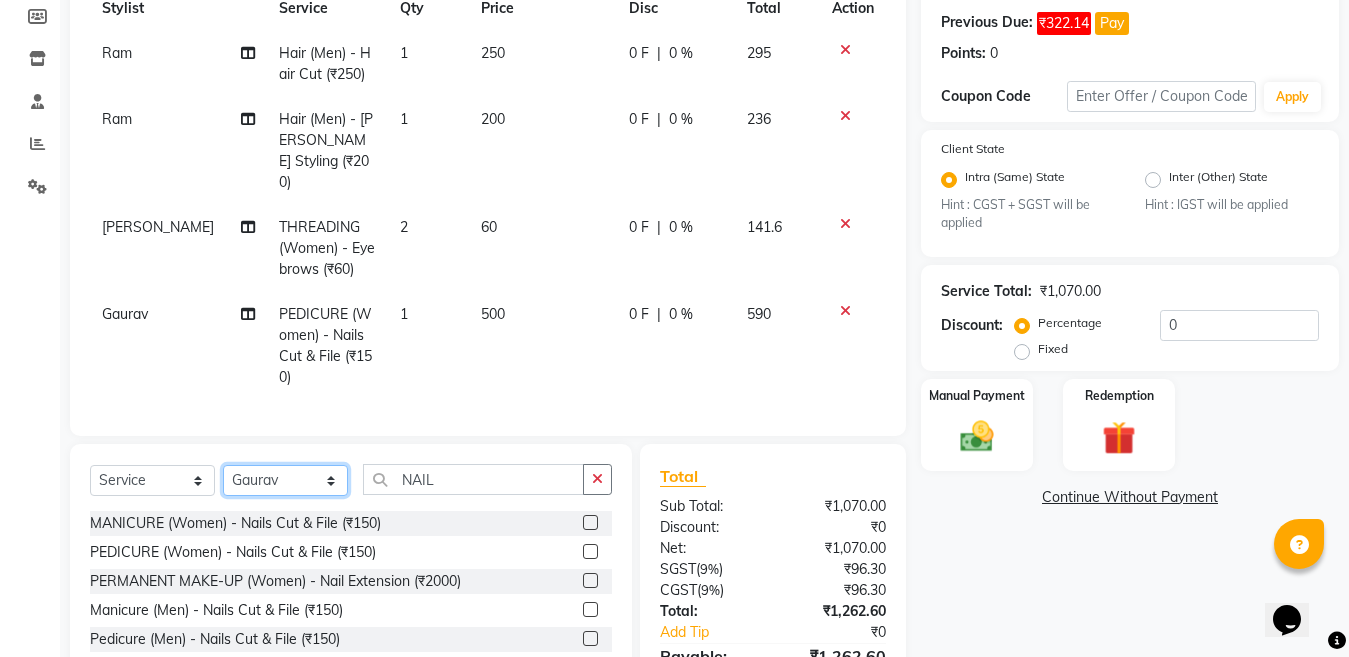 select on "83154" 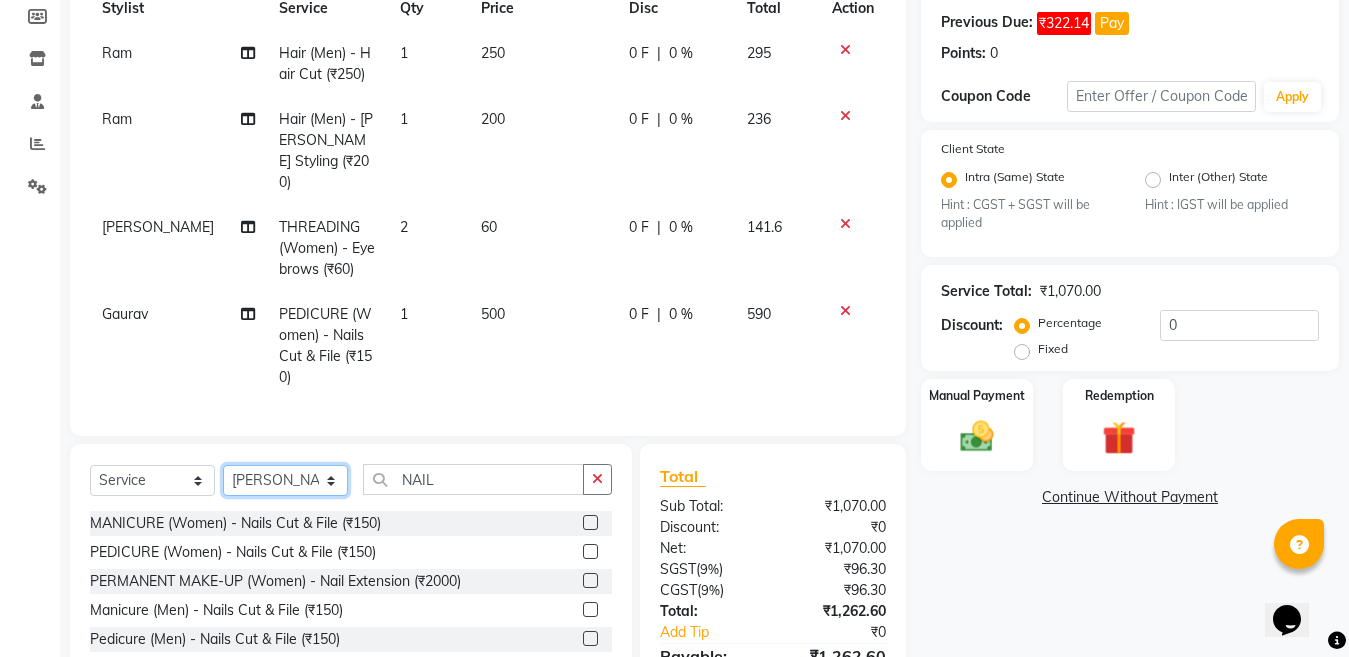 click on "Select Stylist [PERSON_NAME] Aalam Sheikh [PERSON_NAME] [PERSON_NAME] Gaurav [PERSON_NAME] [PERSON_NAME] [PERSON_NAME] maam Lucky Manager [PERSON_NAME] [PERSON_NAME] Ram [PERSON_NAME] Shilpa ( sunita) [PERSON_NAME] [PERSON_NAME] [PERSON_NAME] [PERSON_NAME]" 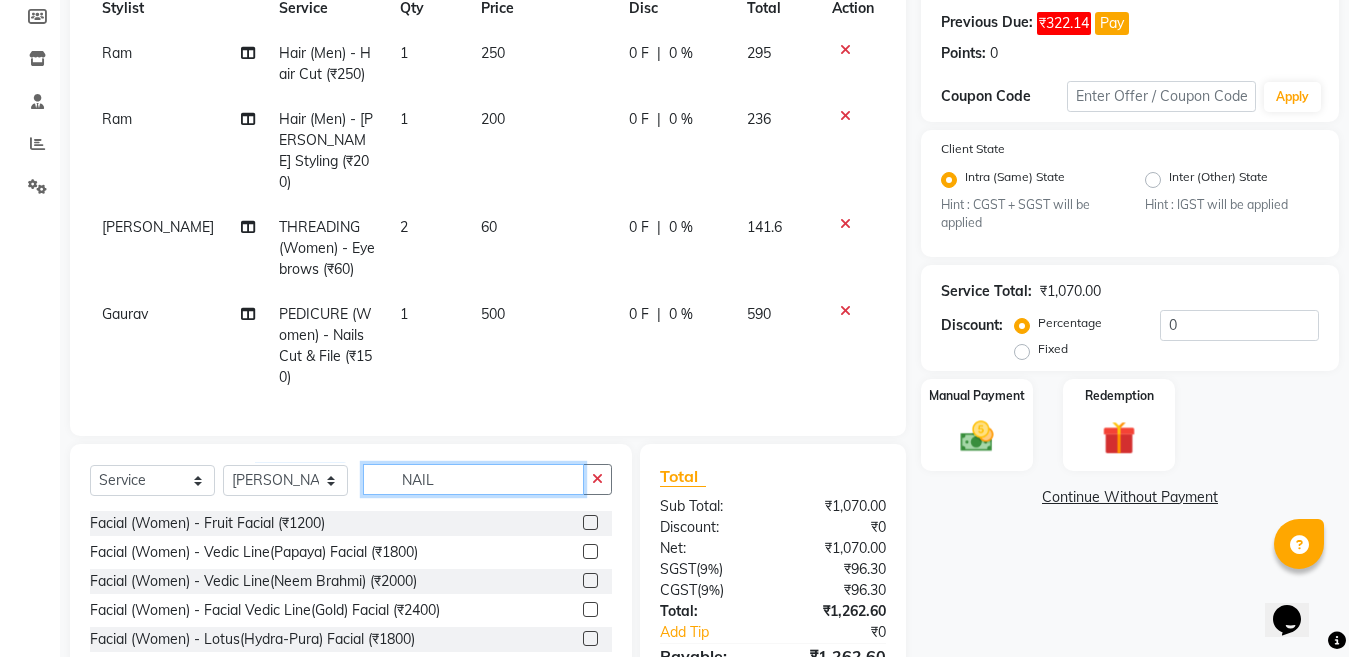 click on "NAIL" 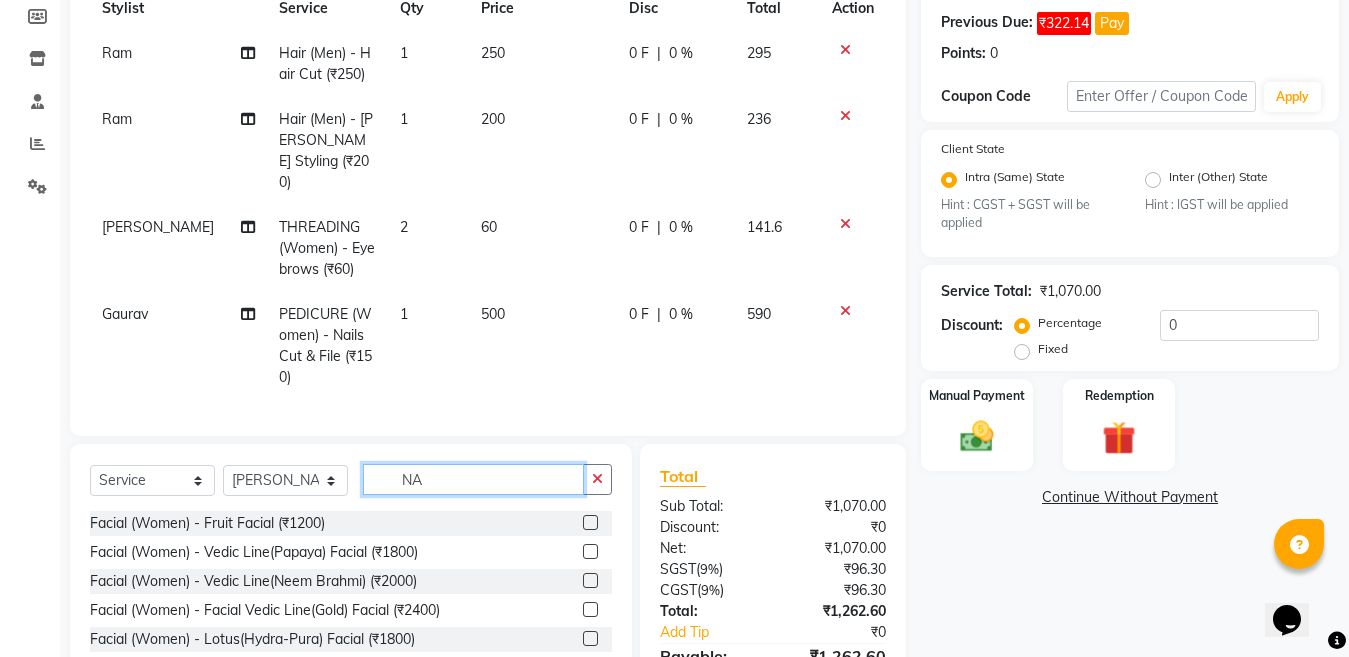 type on "N" 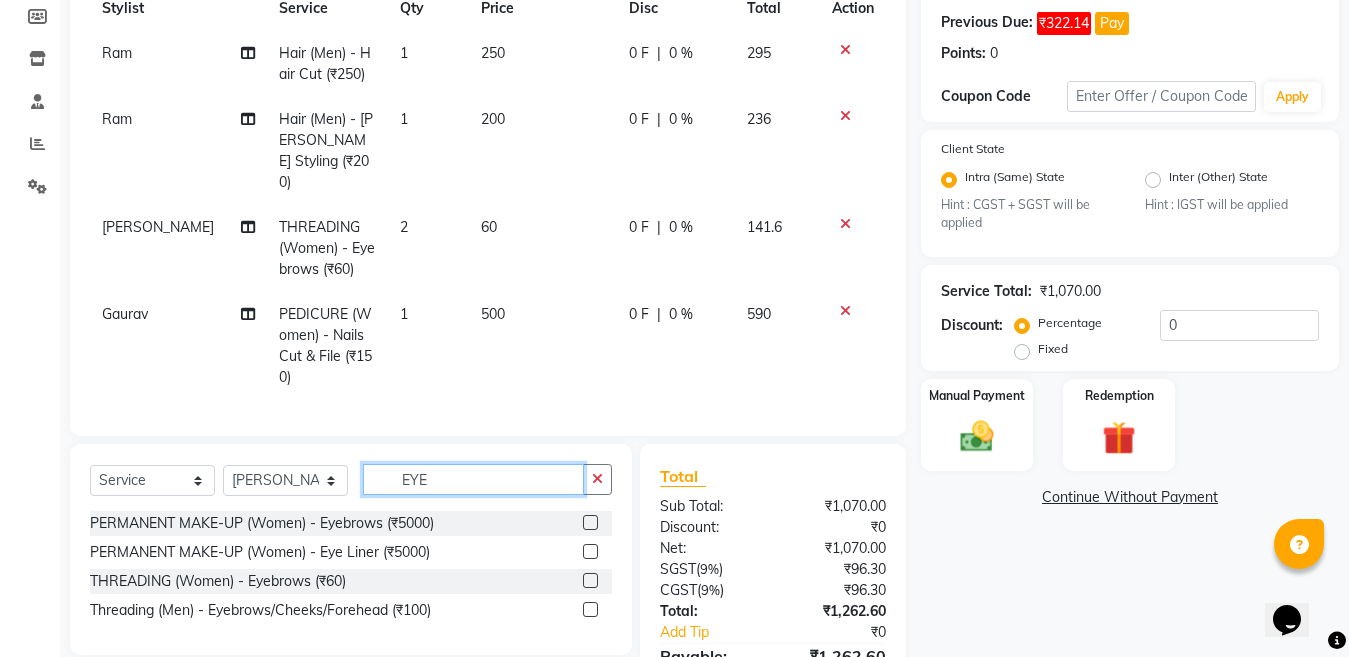 type on "EYE" 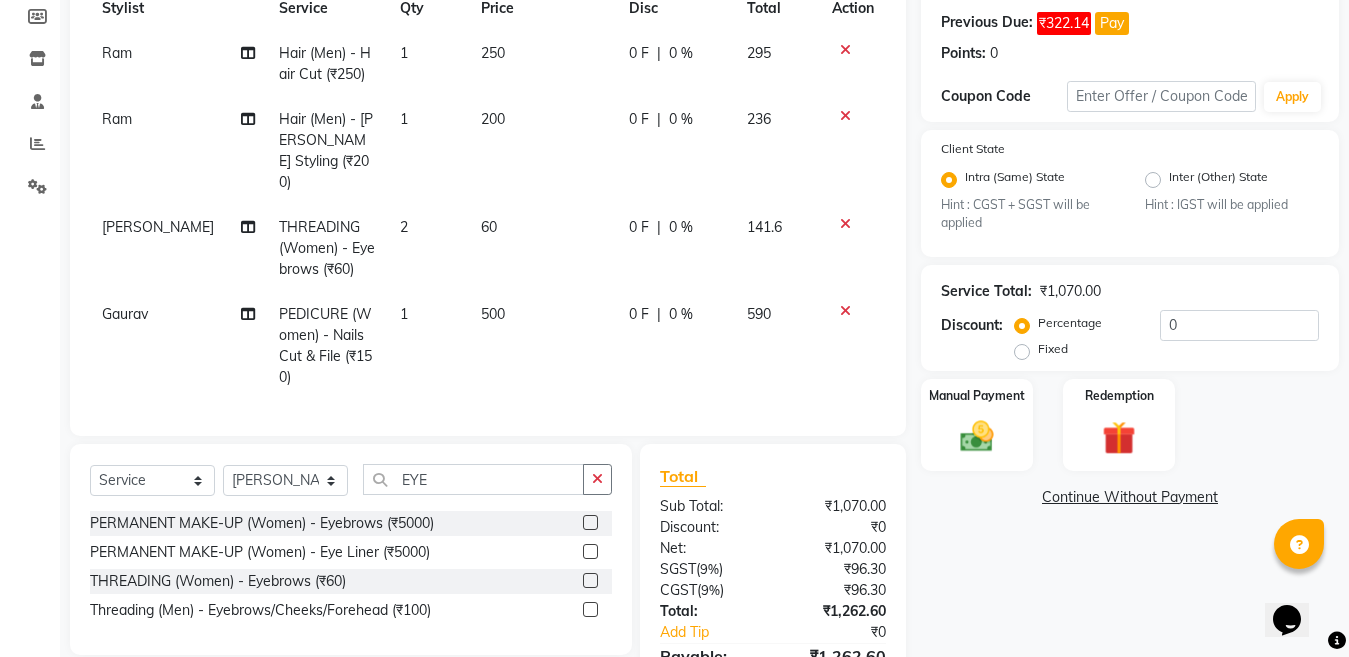 click 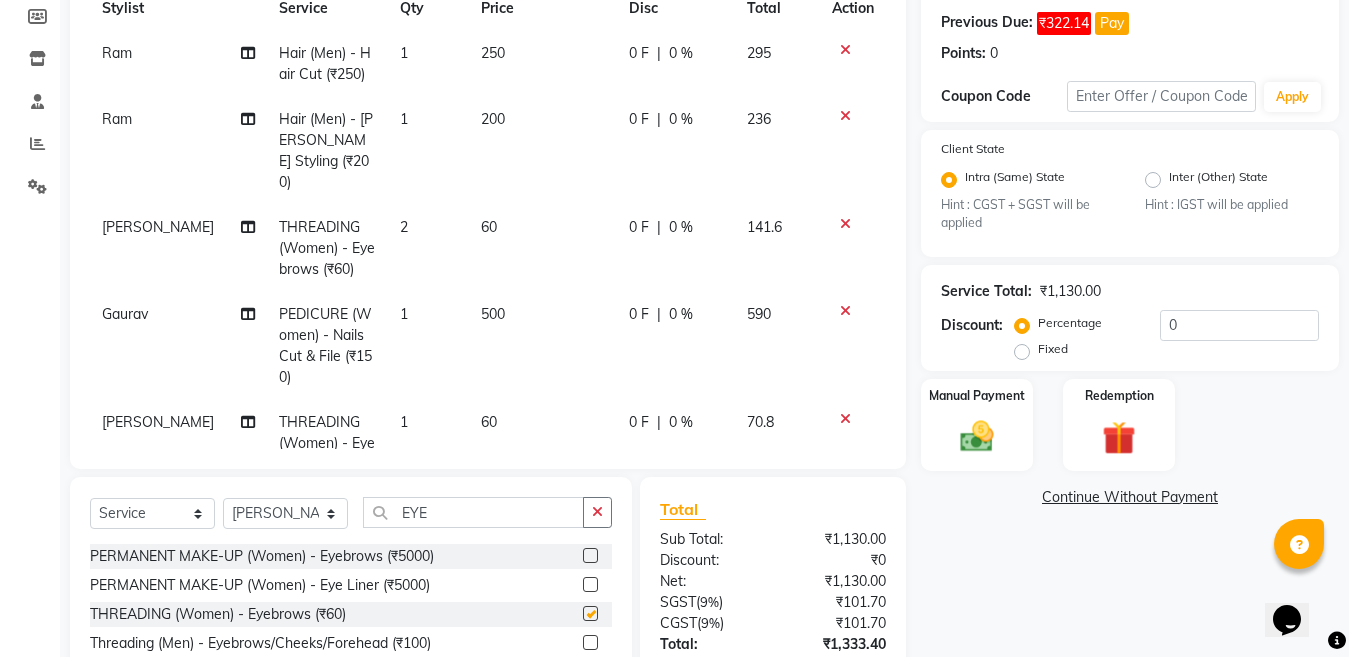 checkbox on "false" 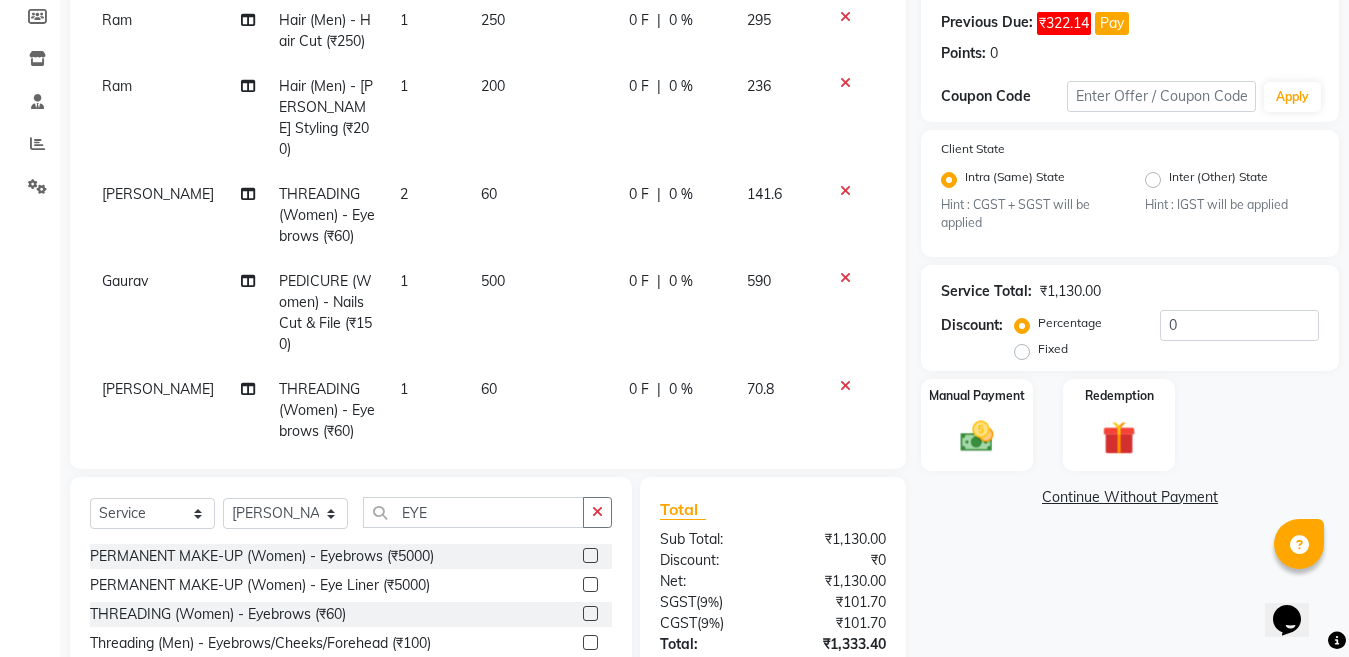 scroll, scrollTop: 50, scrollLeft: 0, axis: vertical 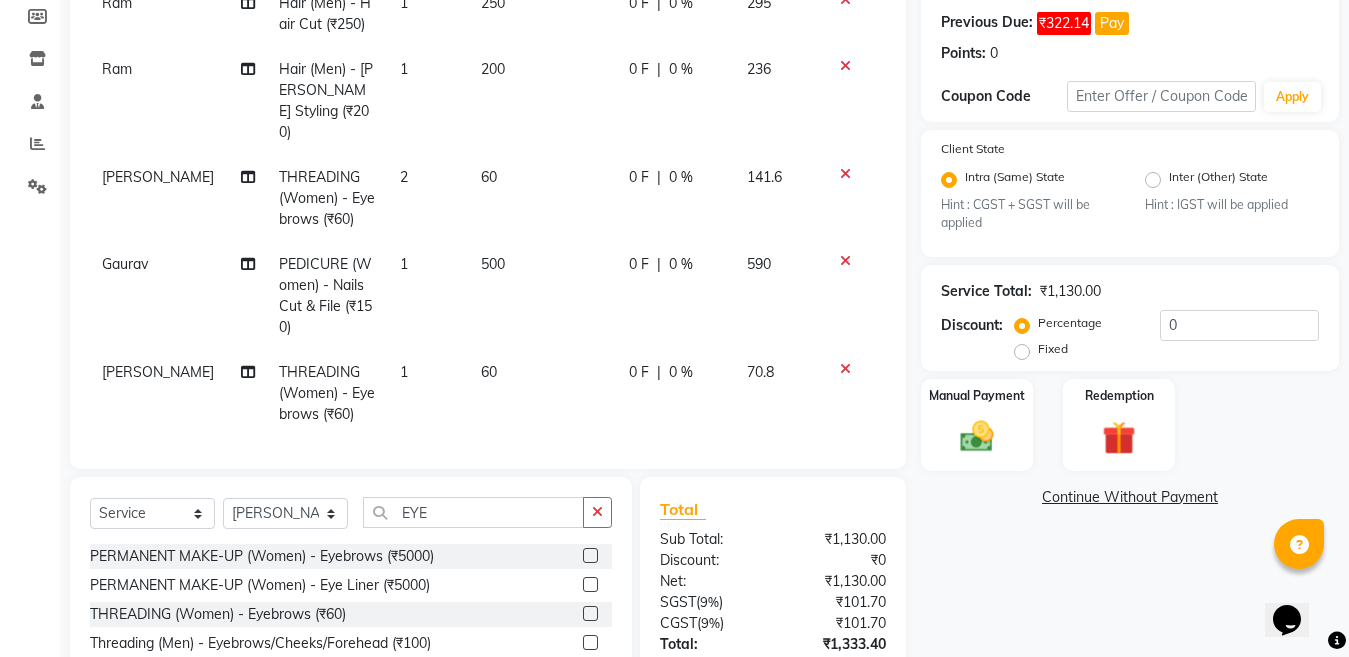 click on "1" 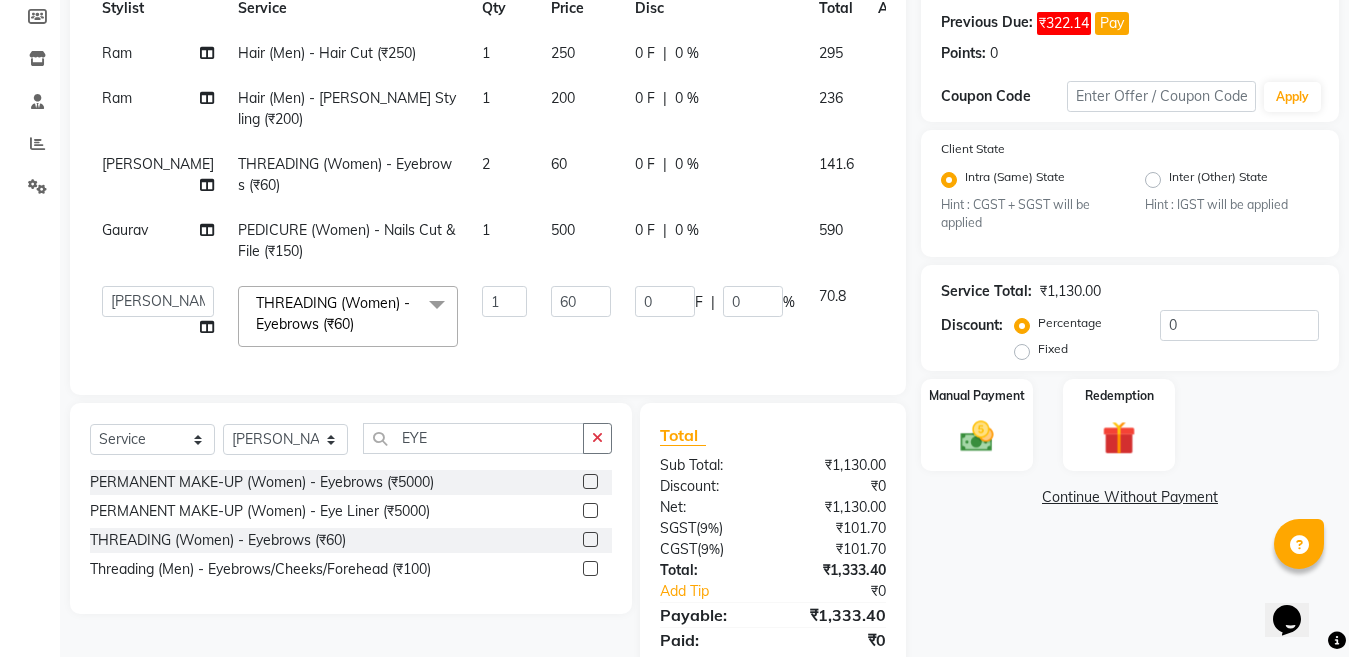 scroll, scrollTop: 0, scrollLeft: 0, axis: both 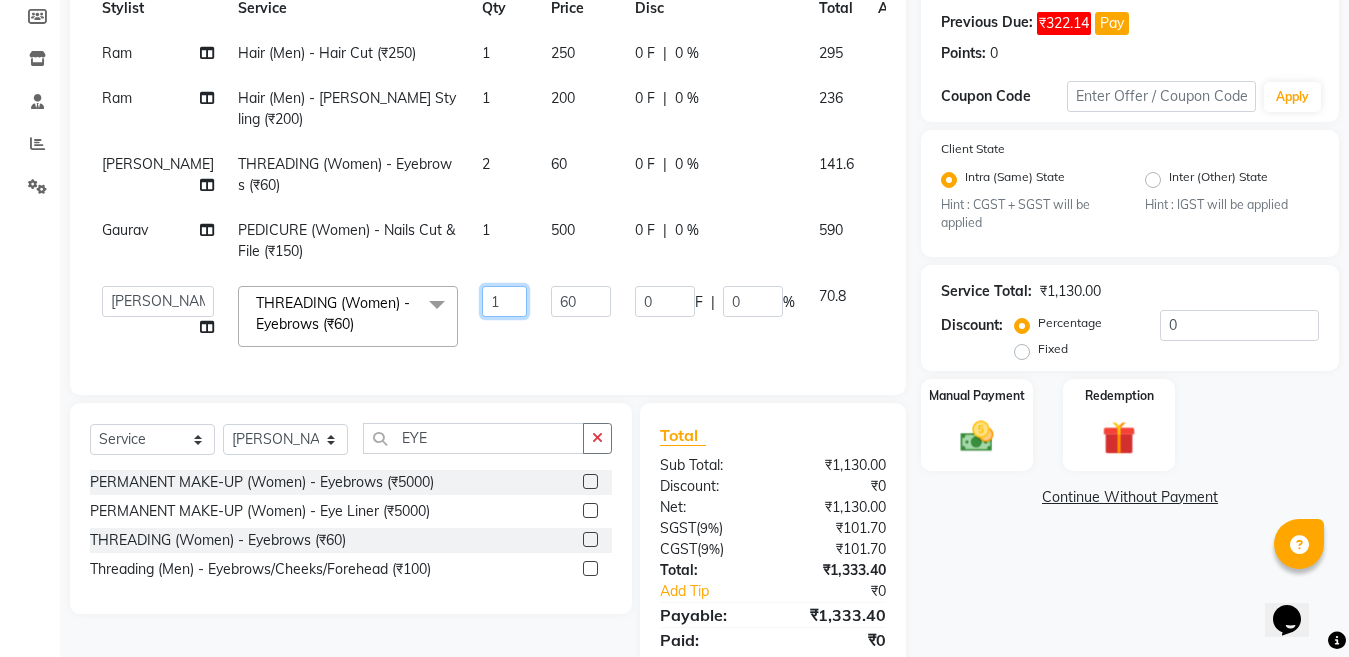 click on "1" 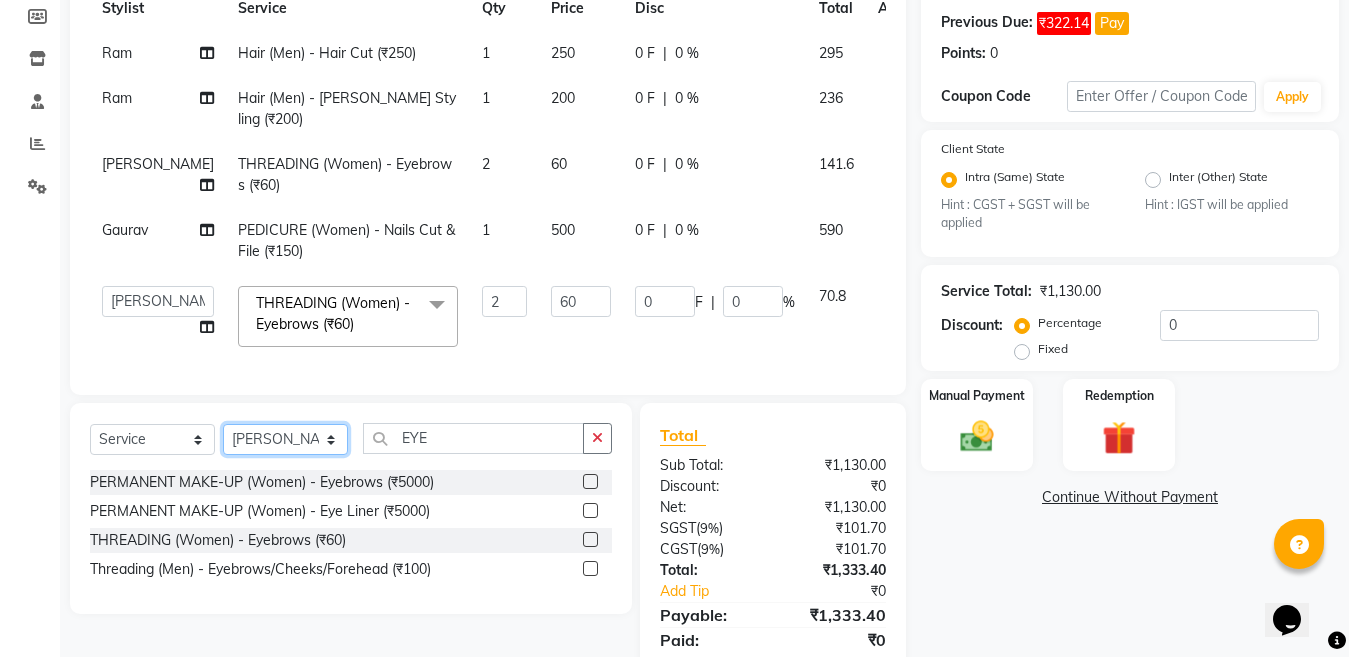 click on "Client [PHONE_NUMBER] Date [DATE] Invoice Number V/2025 V/[PHONE_NUMBER] Services Stylist Service Qty Price Disc Total Action Ram Hair (Men) - Hair Cut (₹250) 1 250 0 F | 0 % 295 Ram Hair (Men) - [PERSON_NAME] Styling (₹200) 1 200 0 F | 0 % 236 [PERSON_NAME] THREADING (Women) - Eyebrows (₹60) 2 60 0 F | 0 % 141.6 Gaurav PEDICURE (Women) - Nails Cut & File (₹150) 1 500 0 F | 0 % 590  [PERSON_NAME]   Aalam Sheikh   [PERSON_NAME]   [PERSON_NAME]   Gaurav   [PERSON_NAME]   [PERSON_NAME]   [PERSON_NAME] maam   Lucky   Manager   Marry Lepcha   [PERSON_NAME]   Ram   [PERSON_NAME]   Shilpa ( sunita)   [PERSON_NAME]   [PERSON_NAME] [PERSON_NAME]   [PERSON_NAME]  THREADING (Women) - Eyebrows (₹60)  x Facial (Women) - Fruit Facial (₹1200) Facial (Women) - Vedic Line(Papaya) Facial (₹1800) Facial (Women) - Vedic Line(Neem Brahmi) (₹2000) Facial (Women) - Facial Vedic Line(Gold) Facial (₹2400) Facial (Women) - Lotus(Hydra-Pura) Facial (₹1800) Facial (Women) - Lotus(Insta Fair) Facial (₹2500) olaplex (₹2500) 2 60 0 F |" 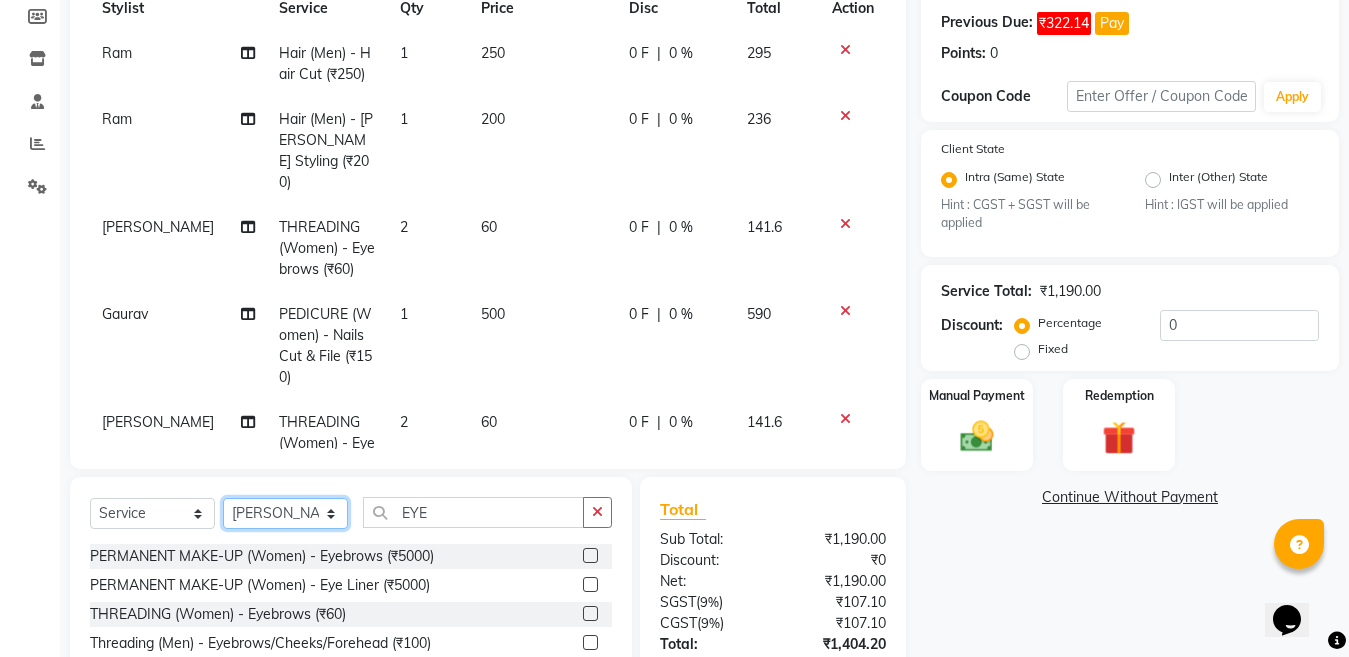 select on "67932" 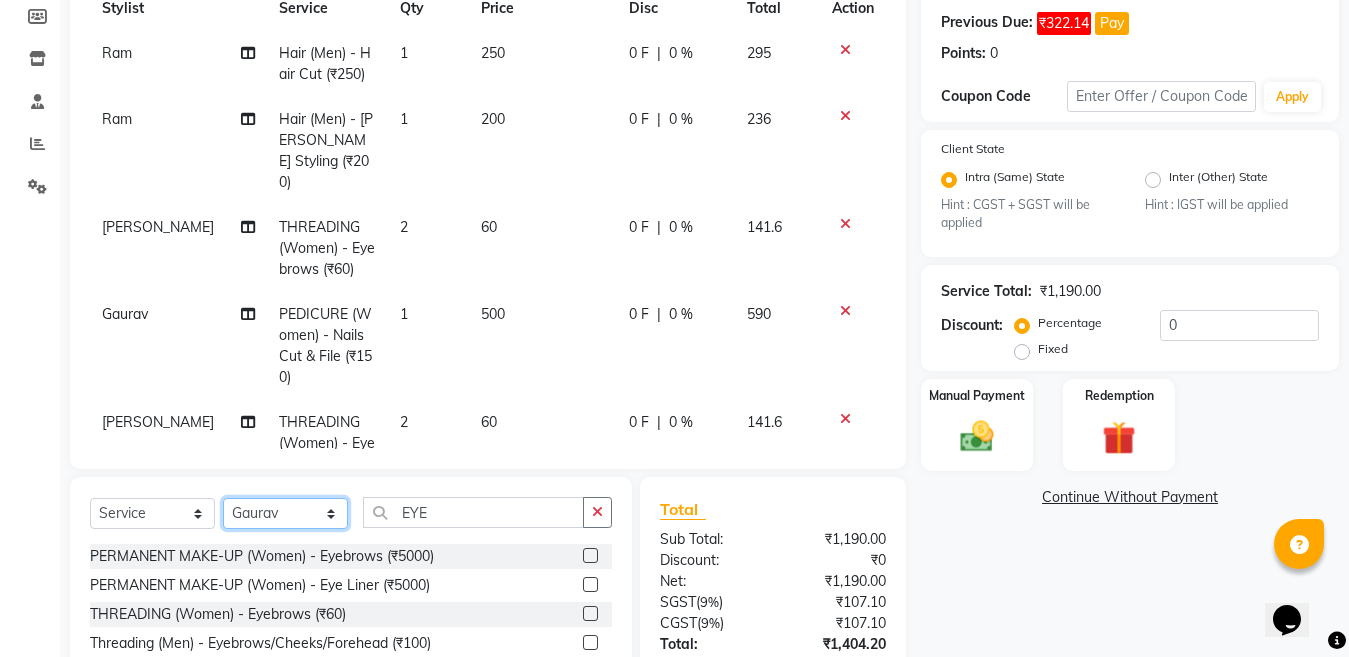 click on "Select Stylist [PERSON_NAME] Aalam Sheikh [PERSON_NAME] [PERSON_NAME] Gaurav [PERSON_NAME] [PERSON_NAME] [PERSON_NAME] maam Lucky Manager [PERSON_NAME] [PERSON_NAME] Ram [PERSON_NAME] Shilpa ( sunita) [PERSON_NAME] [PERSON_NAME] [PERSON_NAME] [PERSON_NAME]" 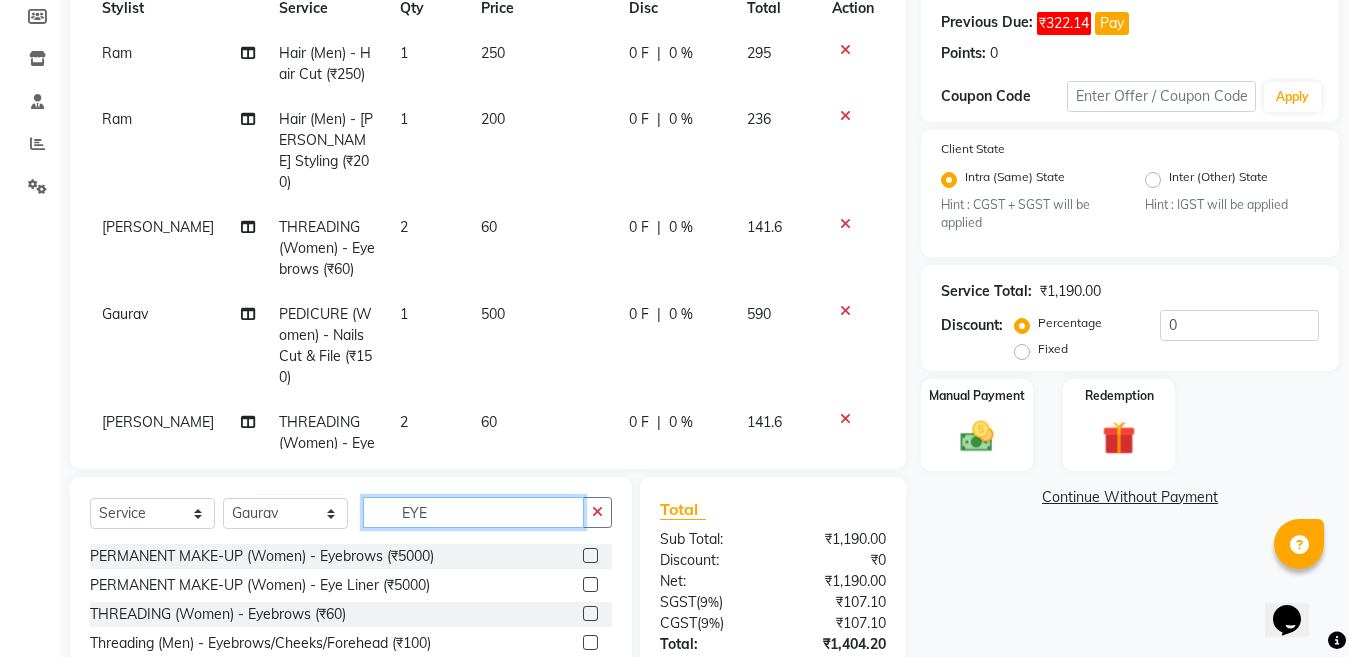click on "EYE" 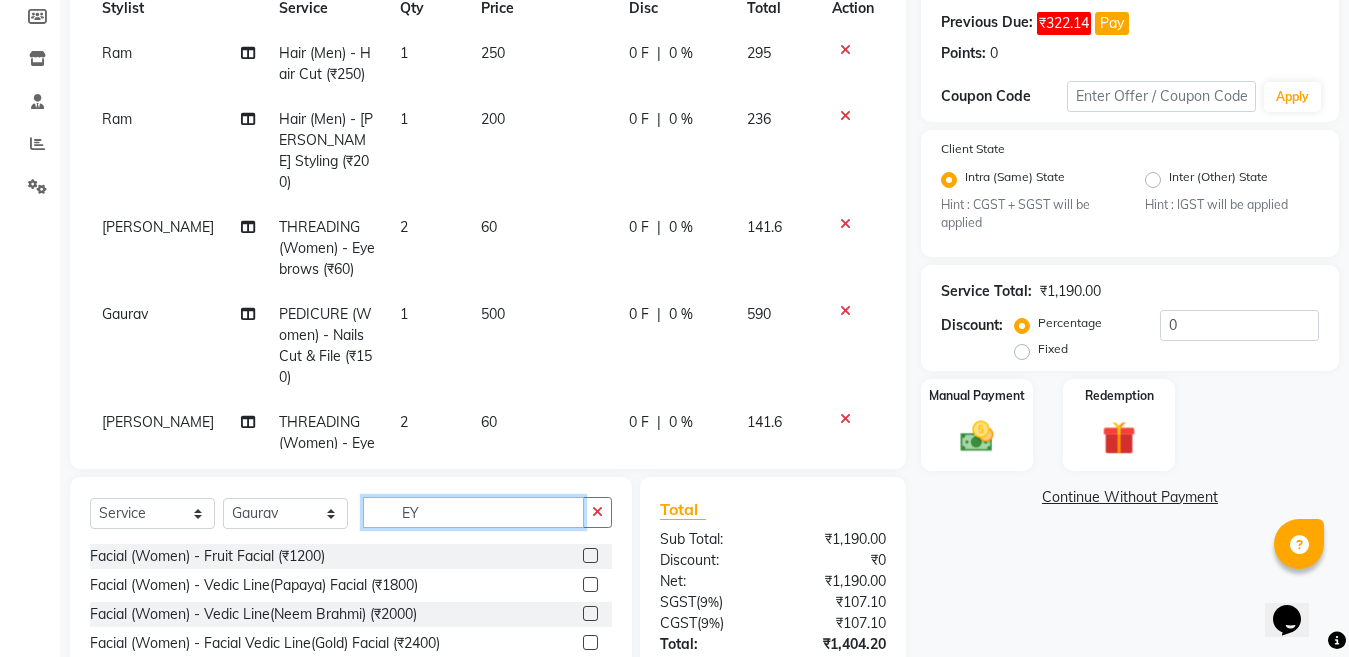 type on "E" 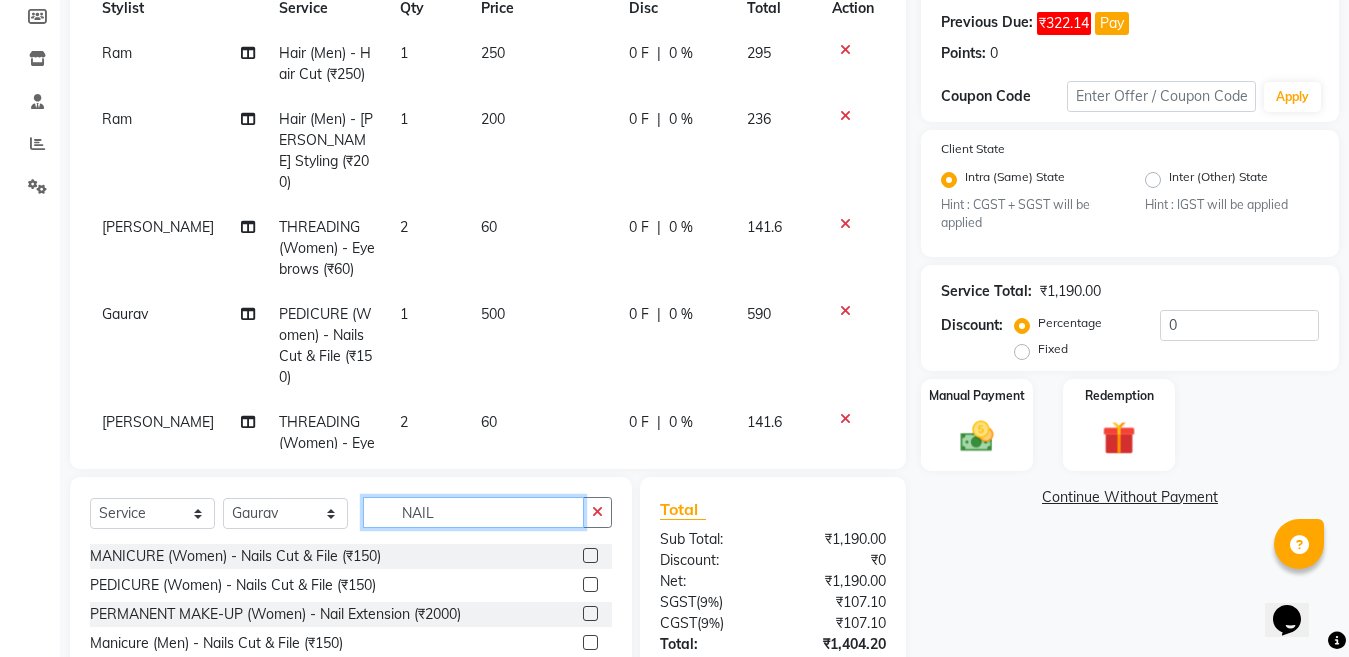 type on "NAIL" 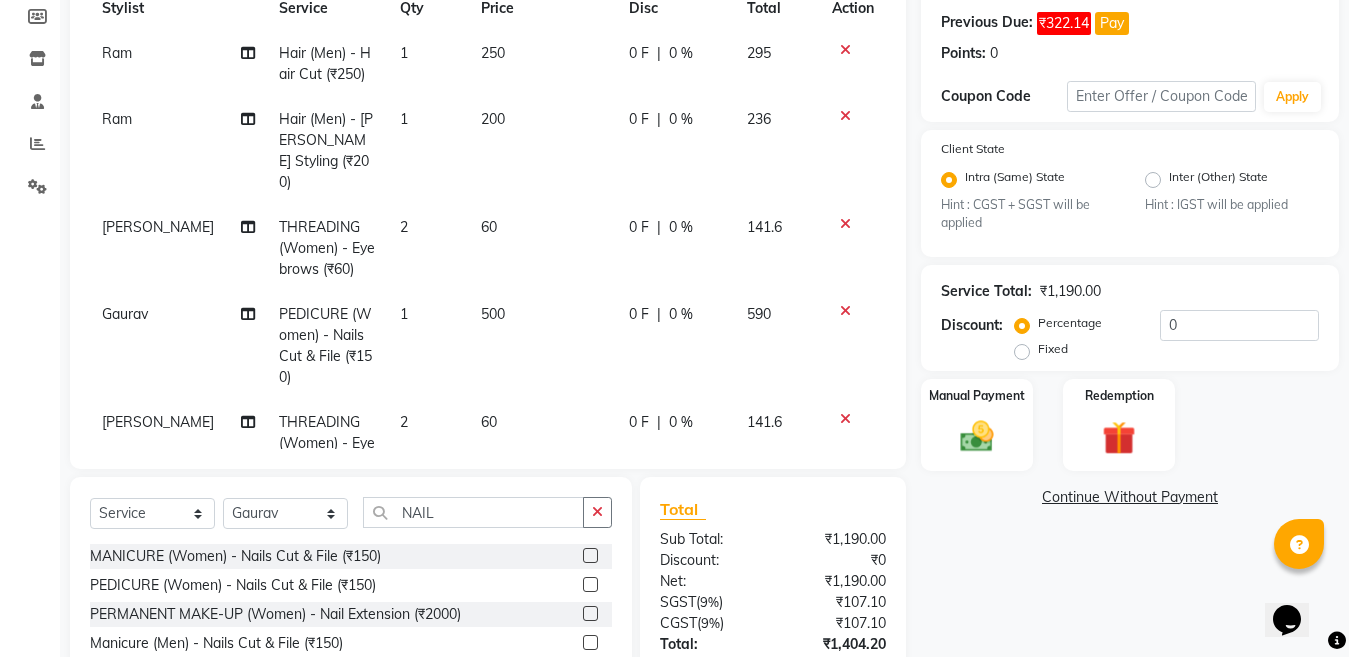 click 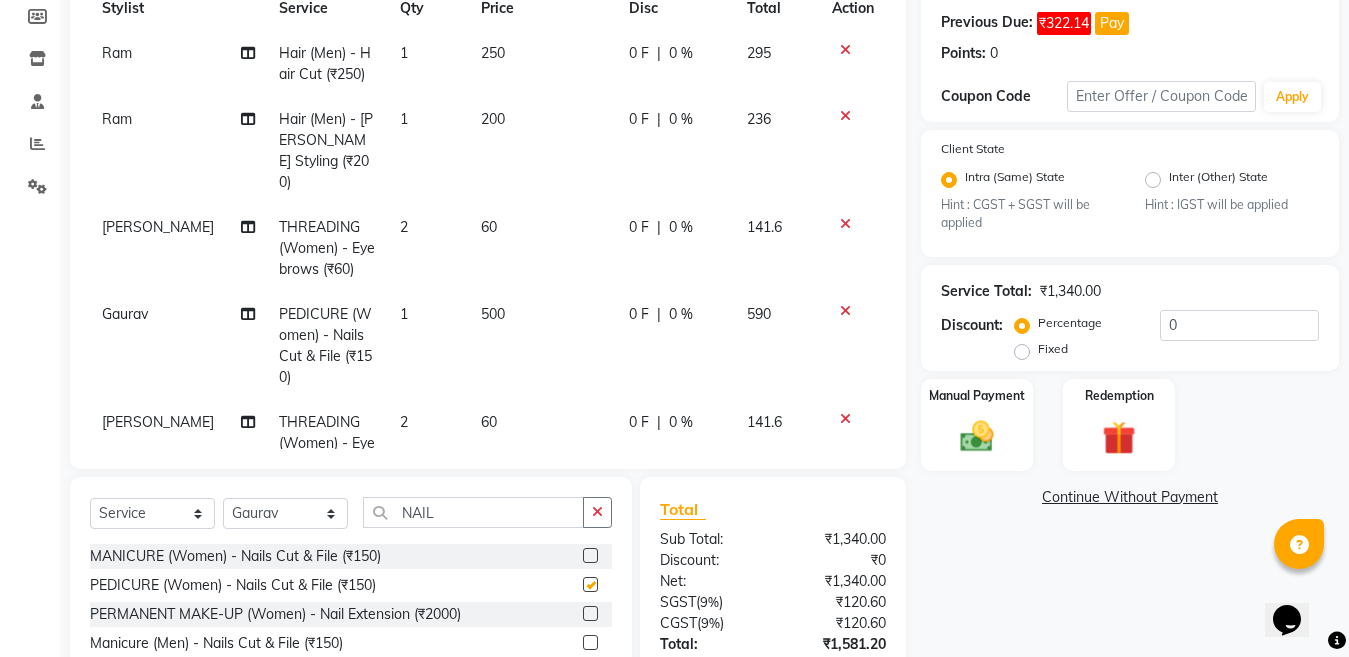 checkbox on "false" 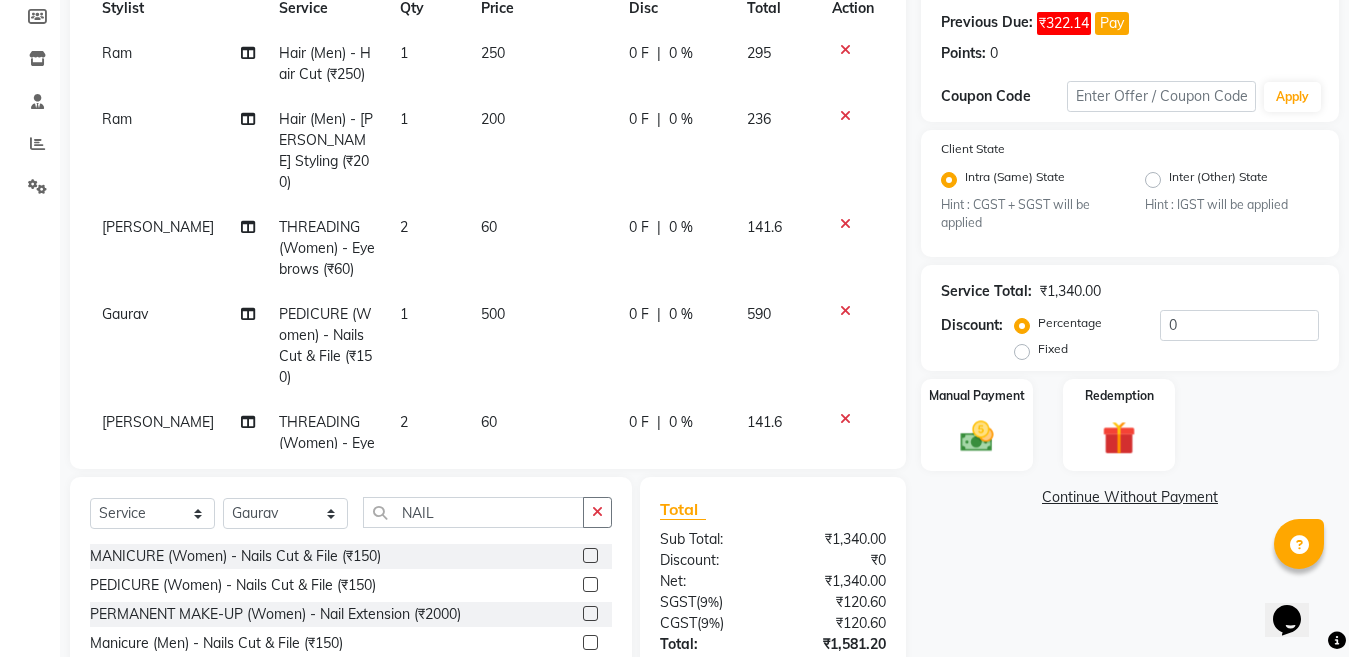 scroll, scrollTop: 100, scrollLeft: 0, axis: vertical 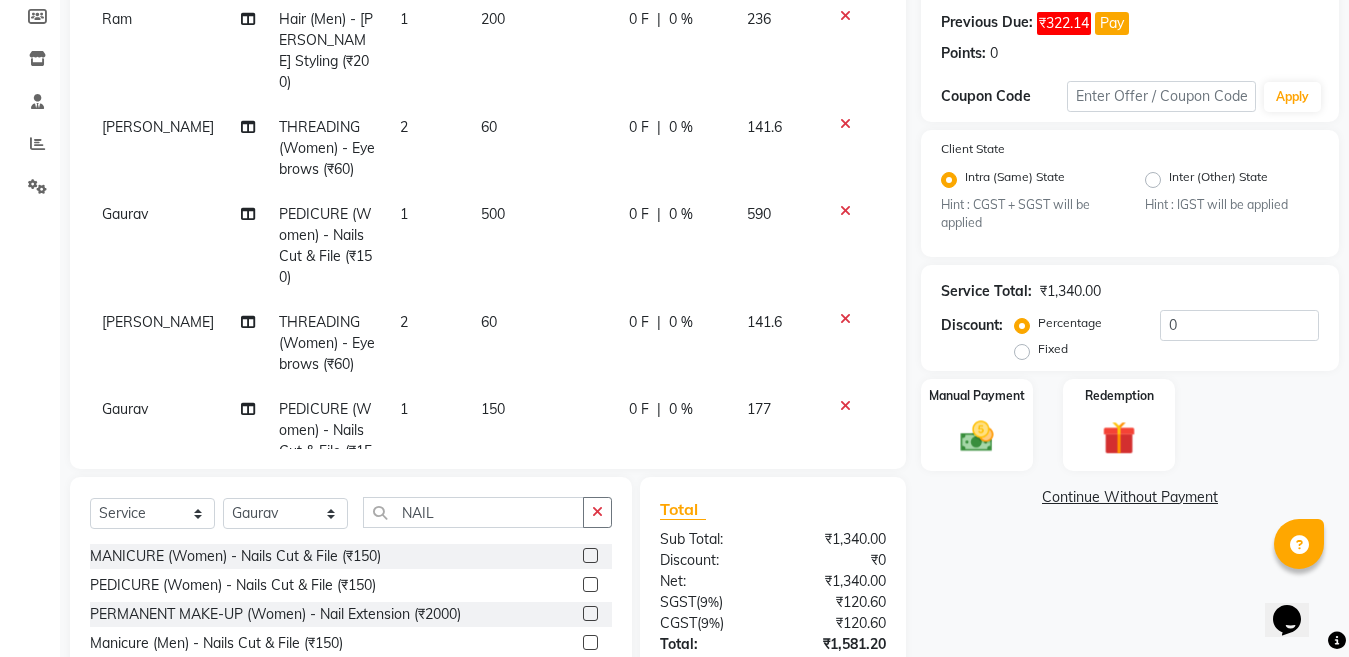 click on "150" 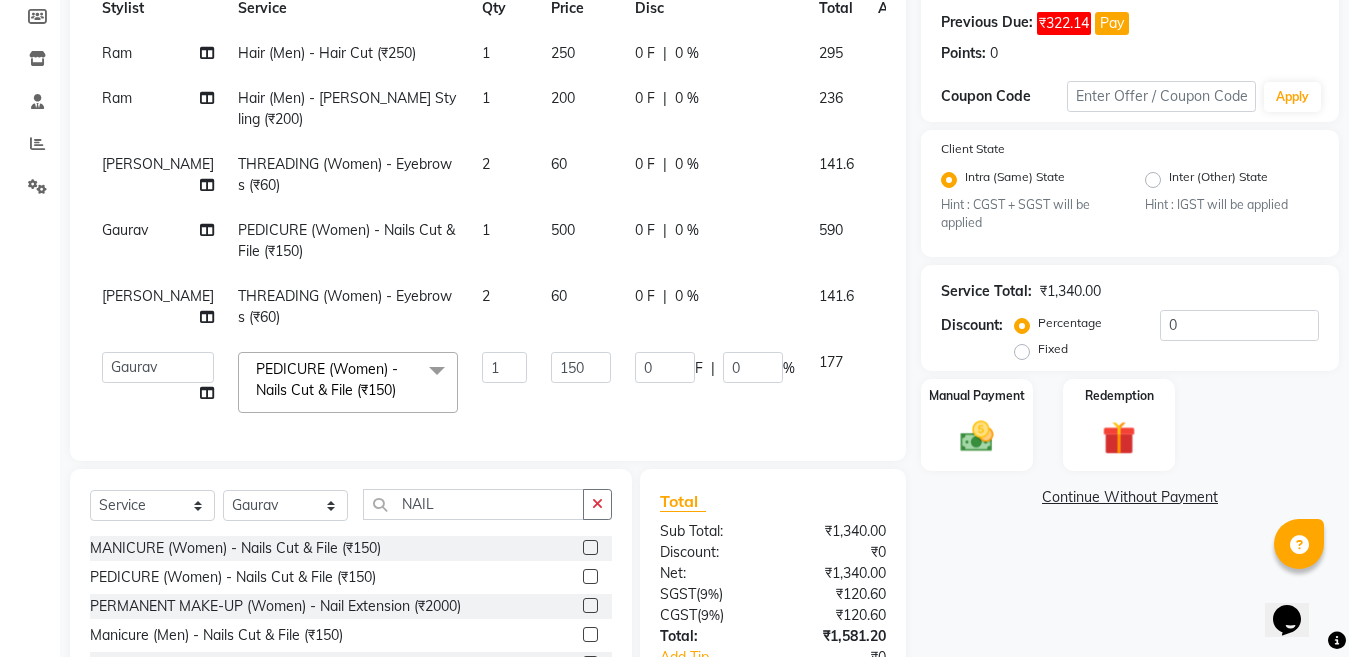 scroll, scrollTop: 0, scrollLeft: 0, axis: both 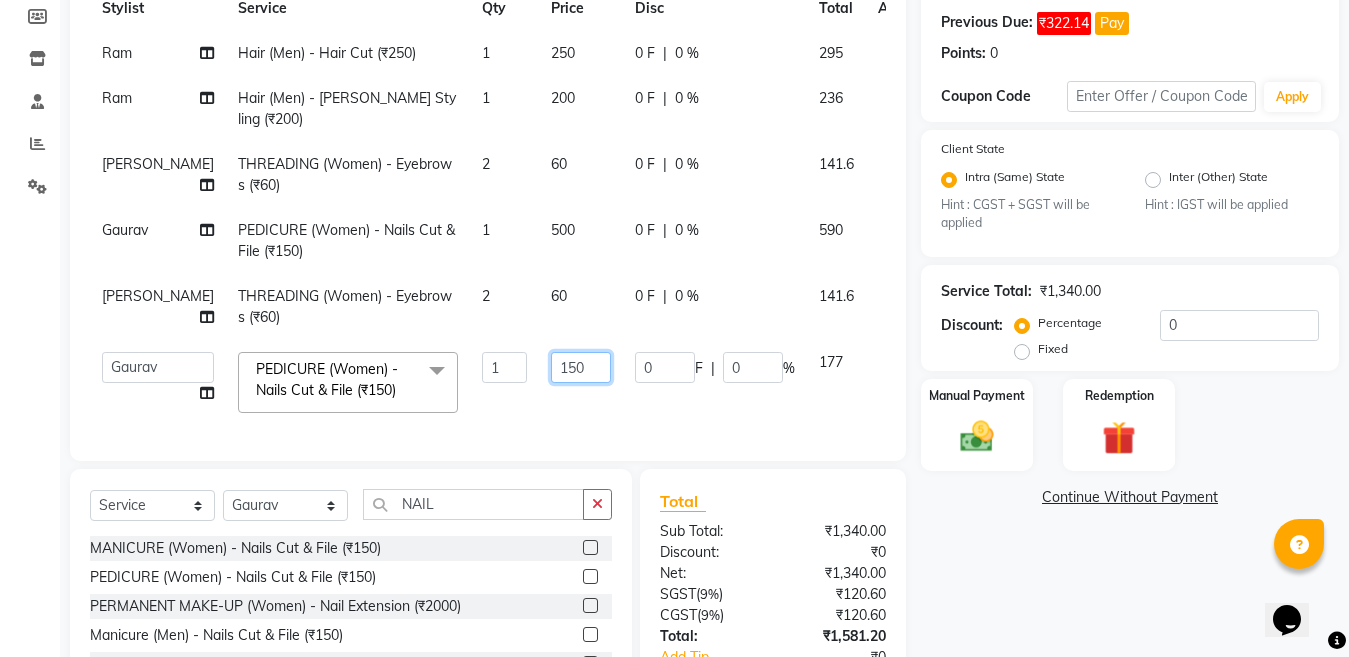 click on "150" 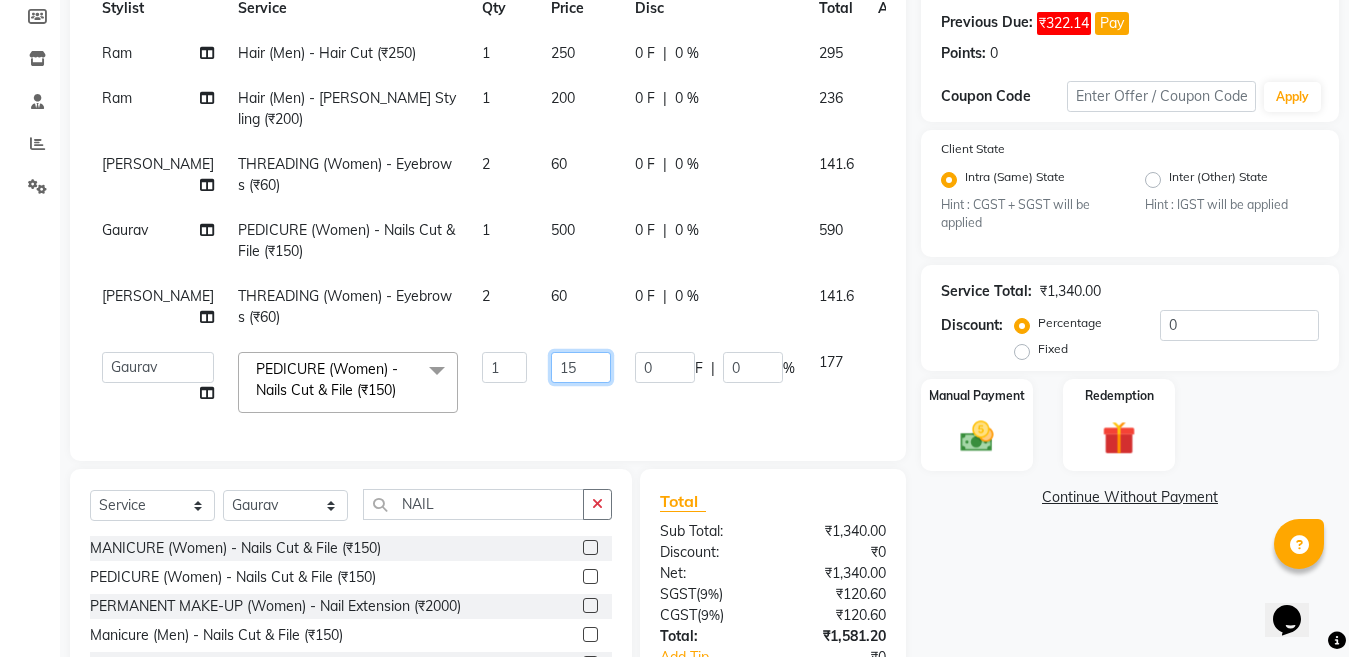 type on "1" 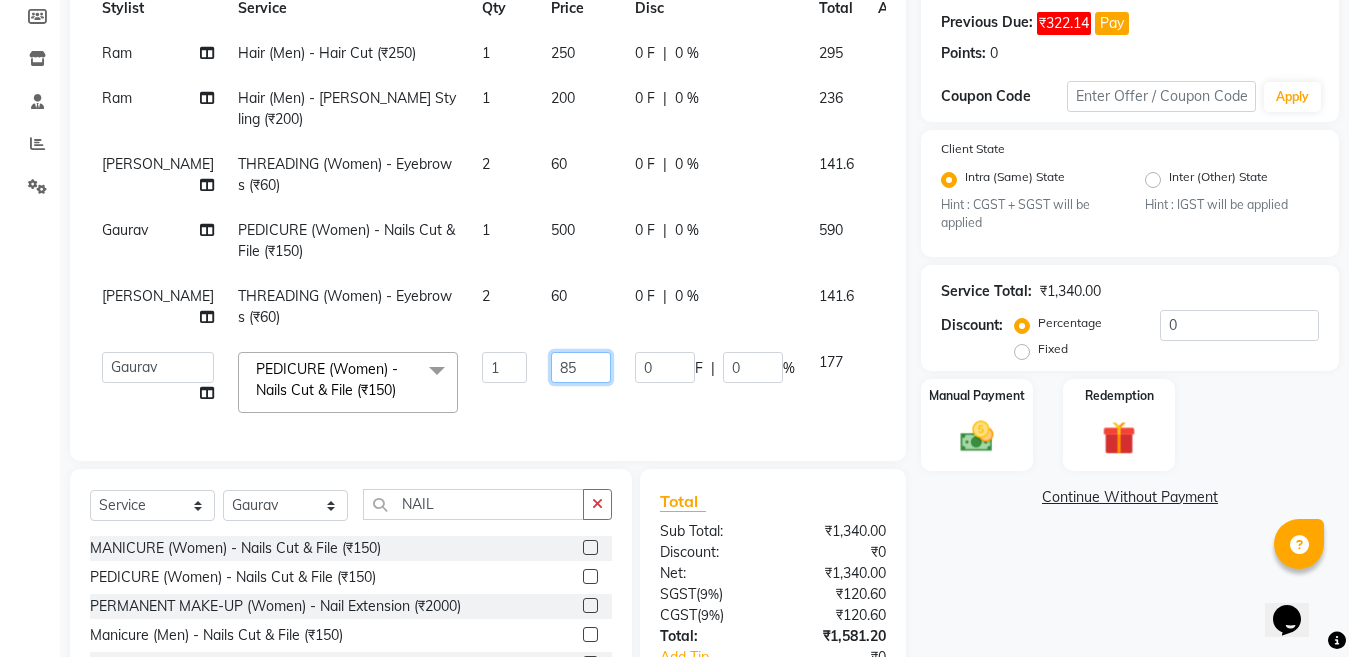 type on "850" 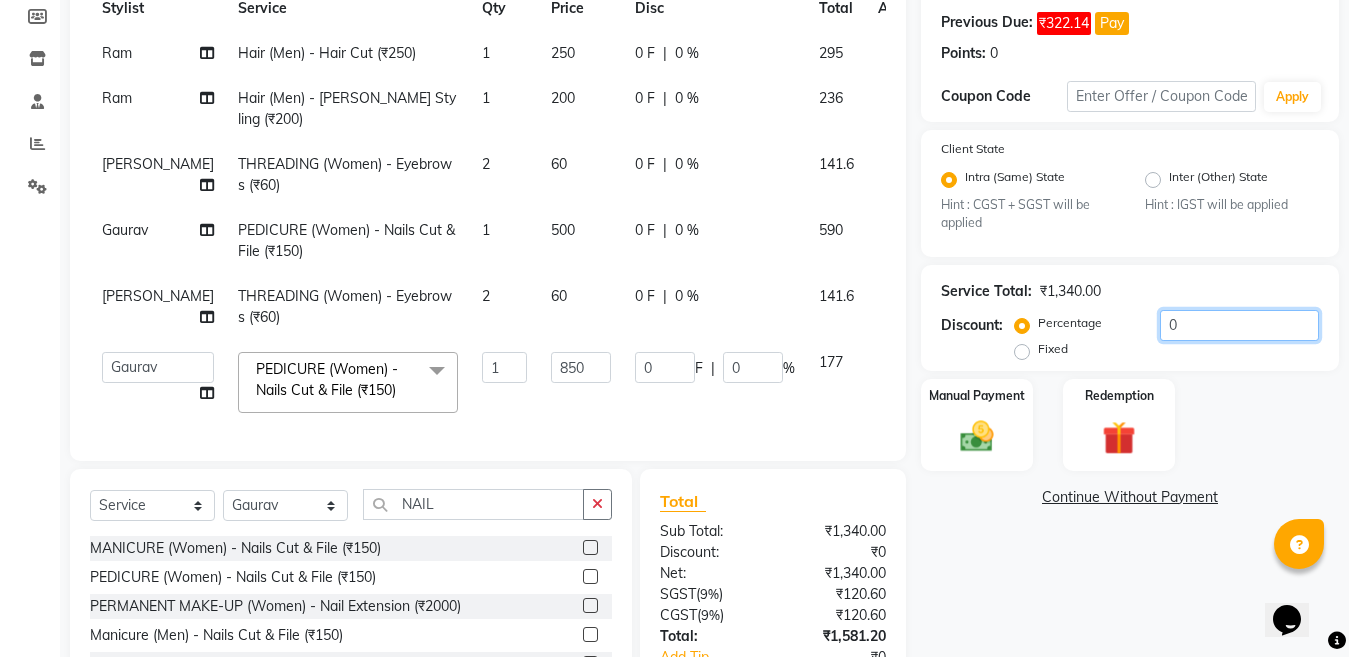 click on "0" 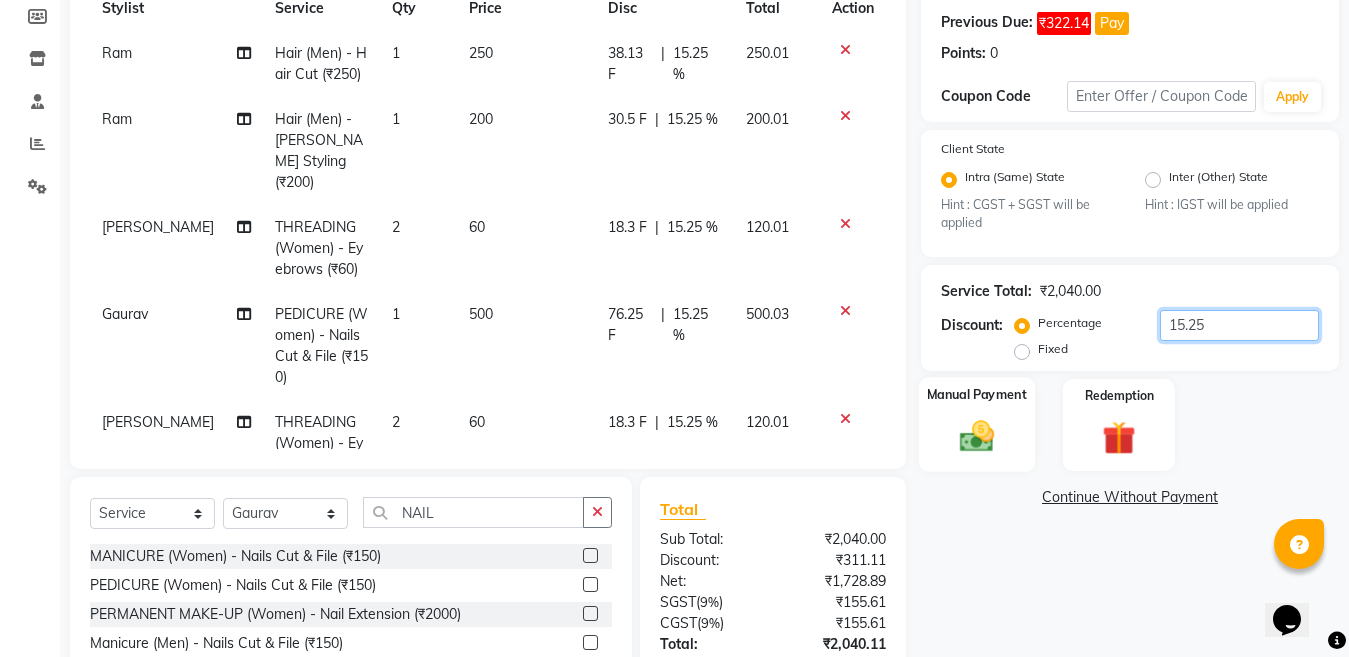 type on "15.25" 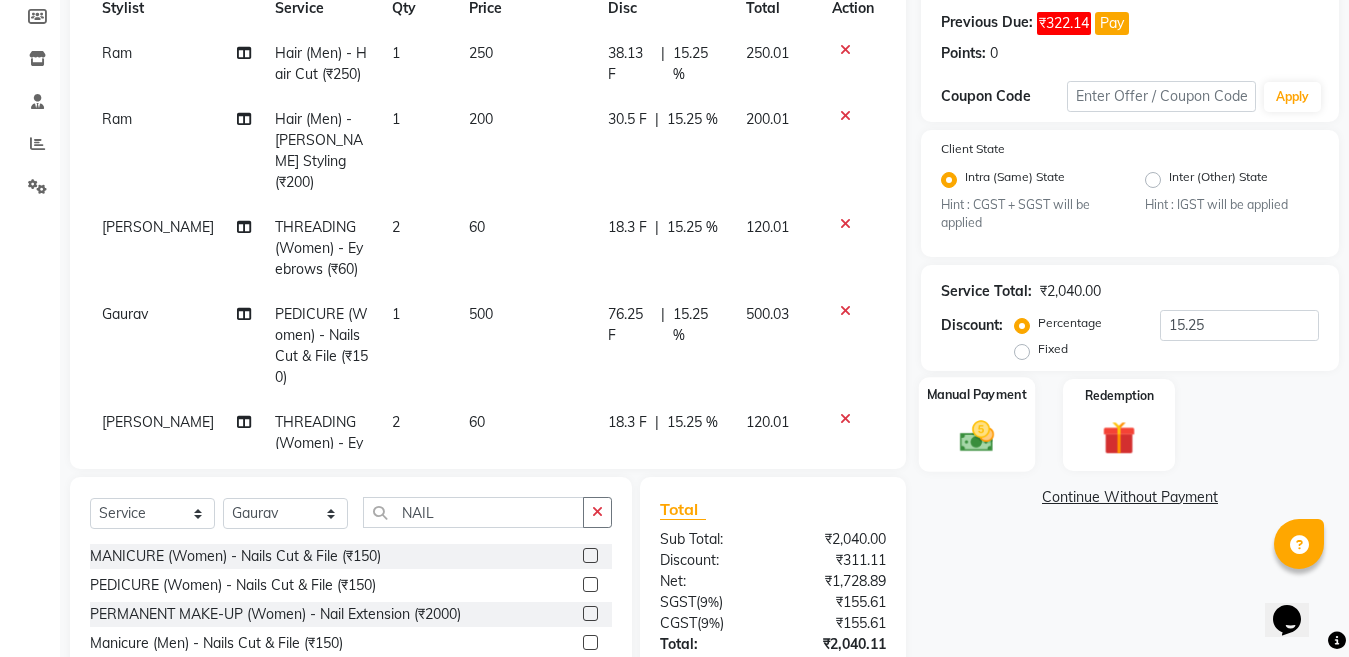 click 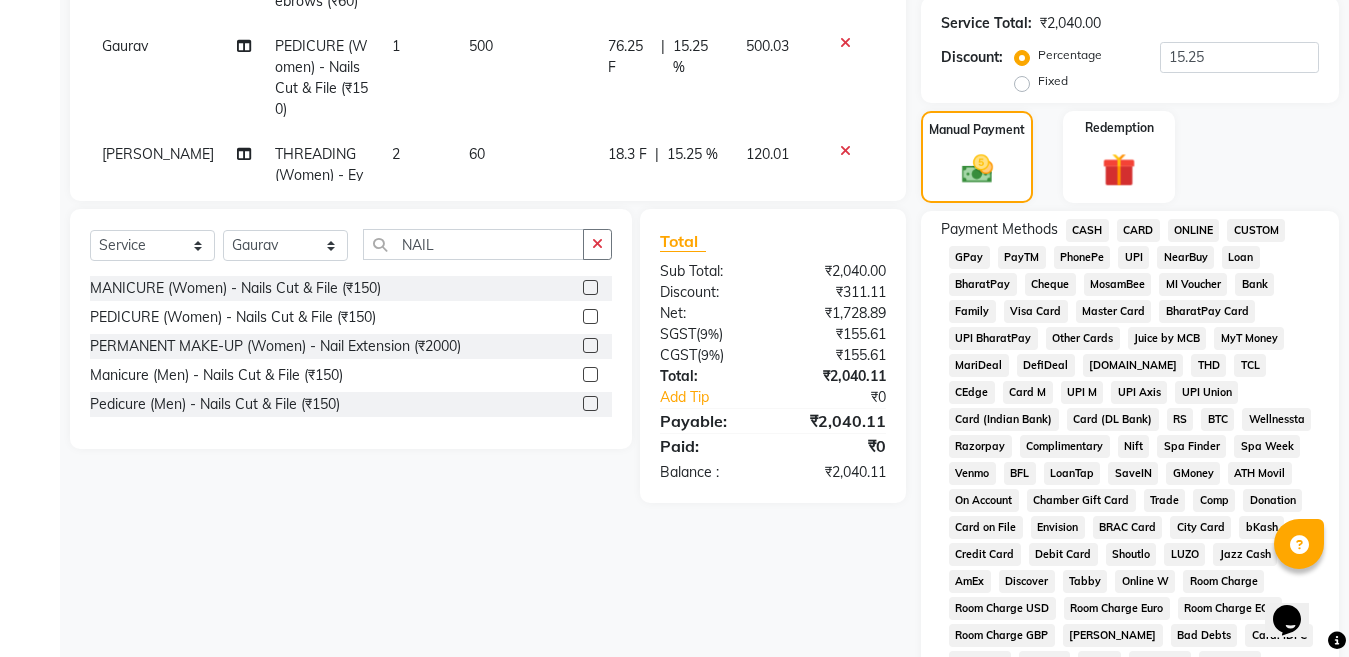 scroll, scrollTop: 599, scrollLeft: 0, axis: vertical 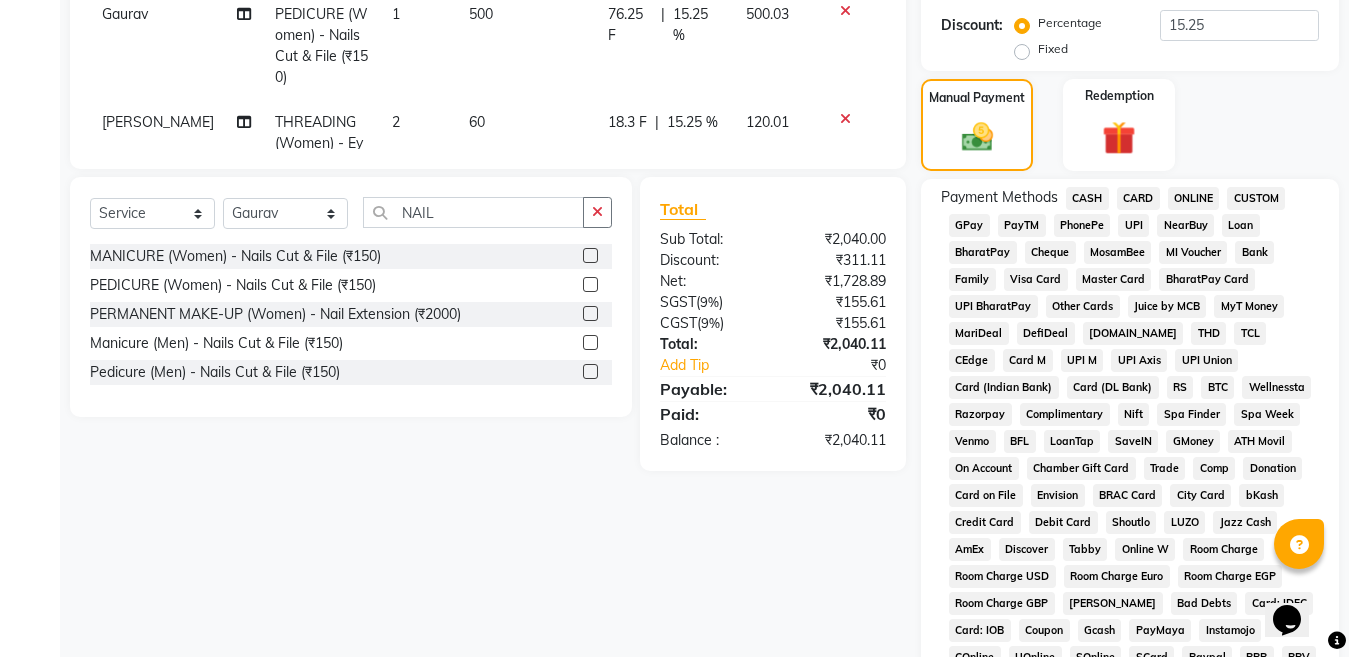 click on "ONLINE" 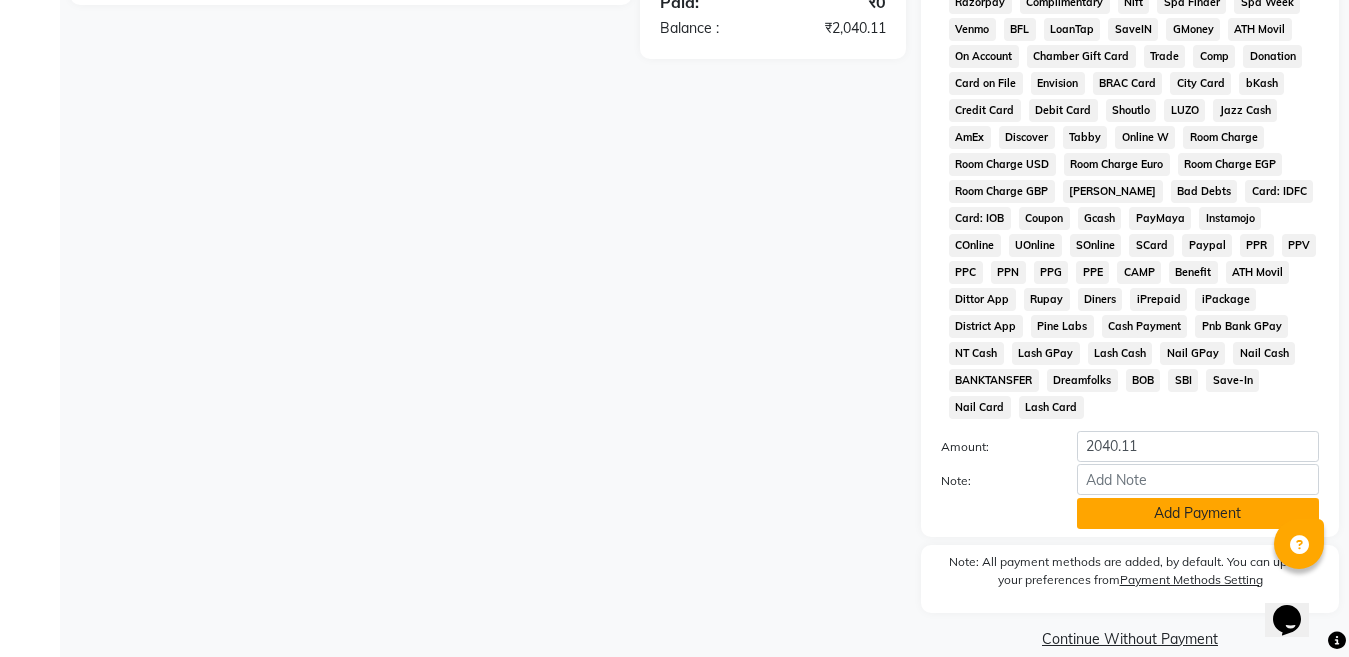 click on "Add Payment" 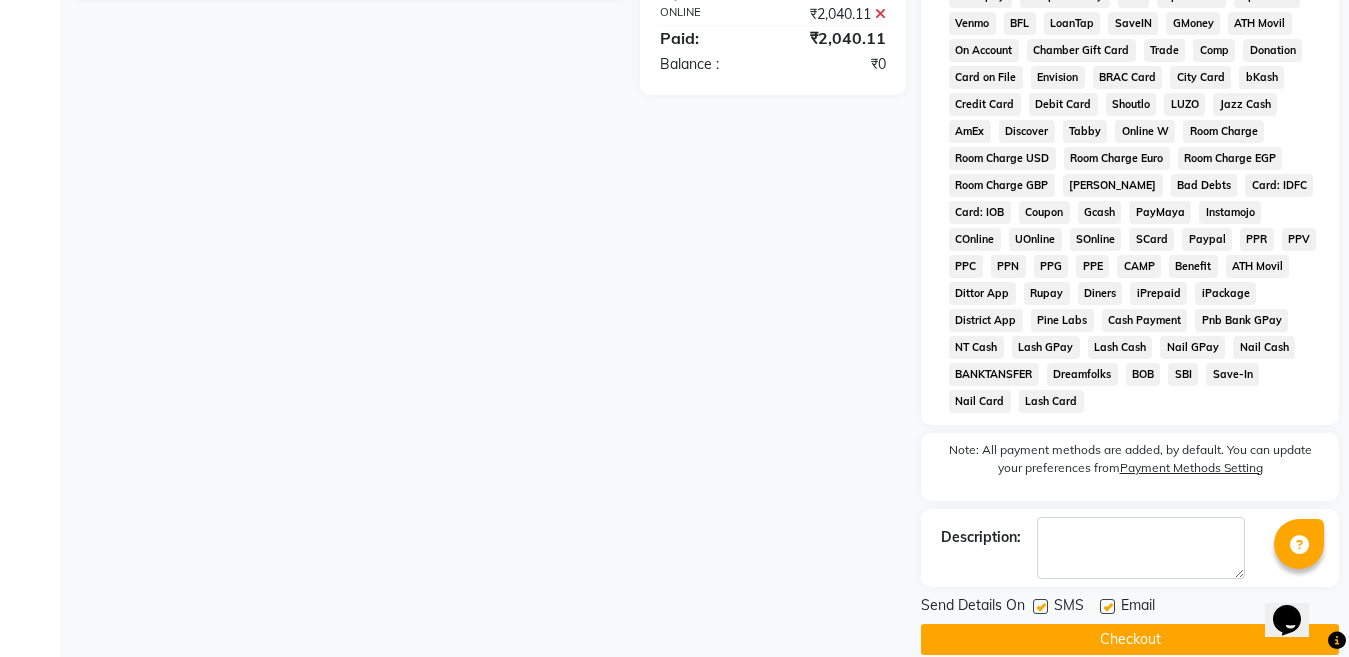 scroll, scrollTop: 1018, scrollLeft: 0, axis: vertical 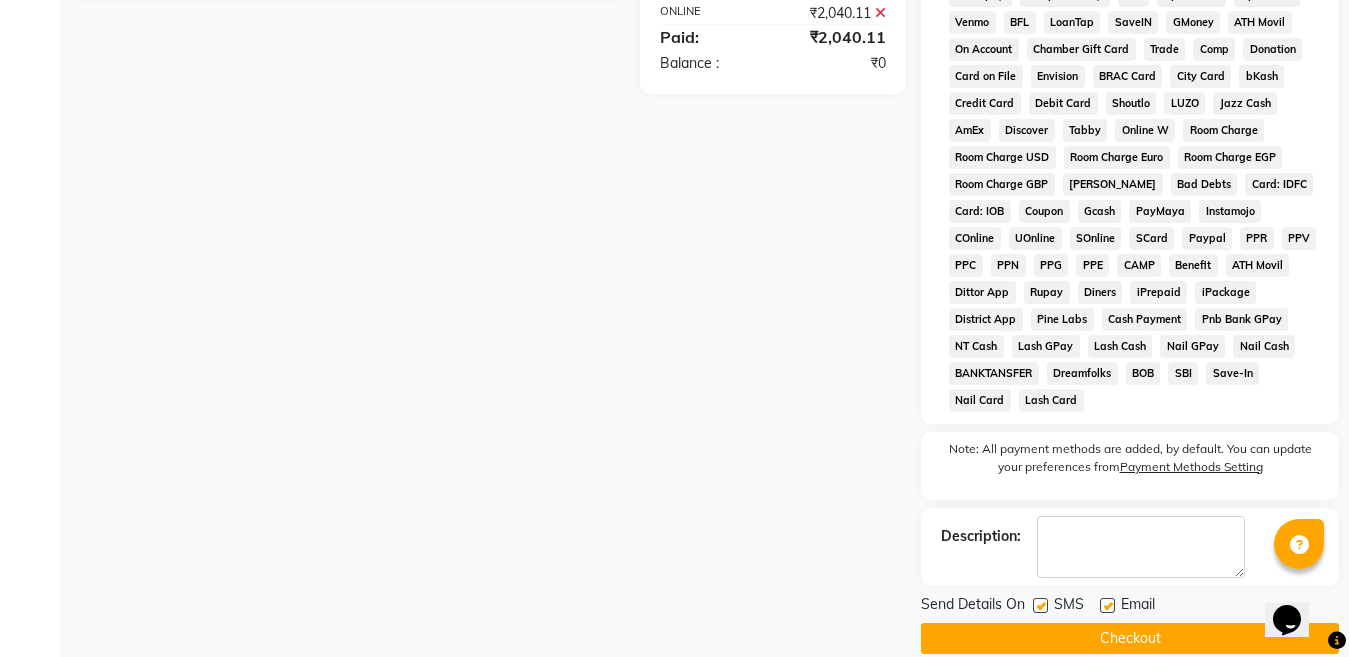 click on "Checkout" 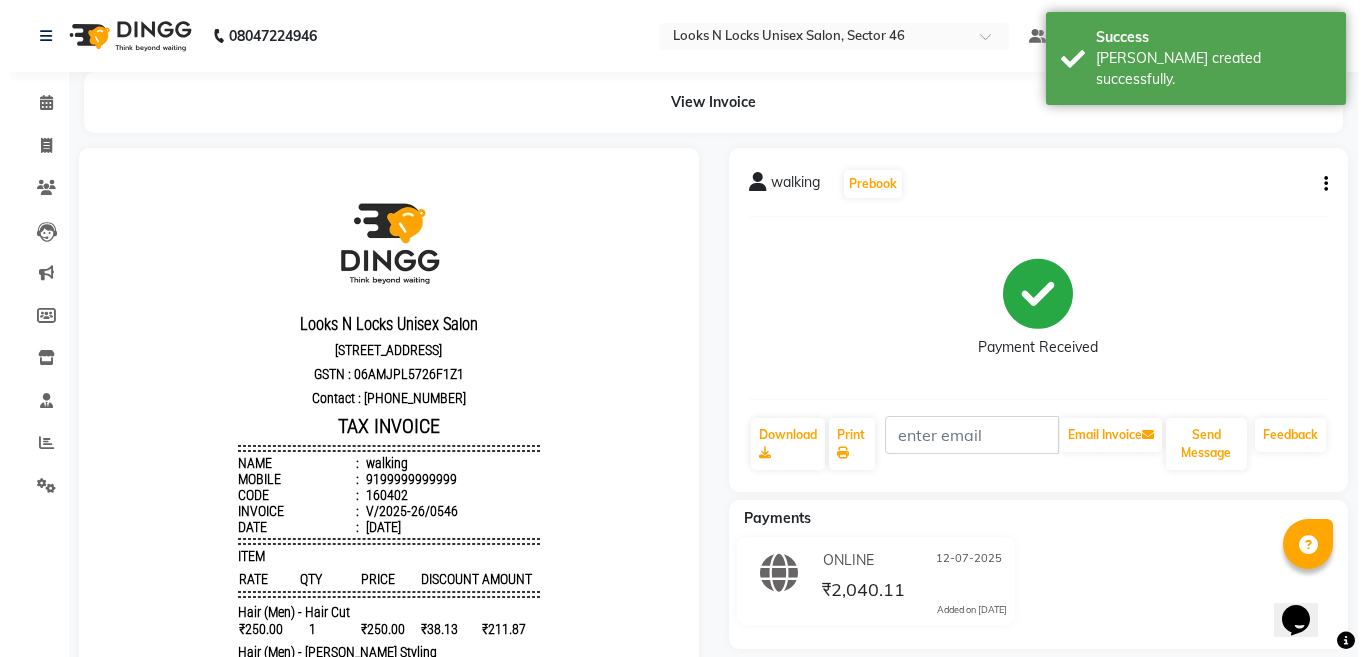scroll, scrollTop: 0, scrollLeft: 0, axis: both 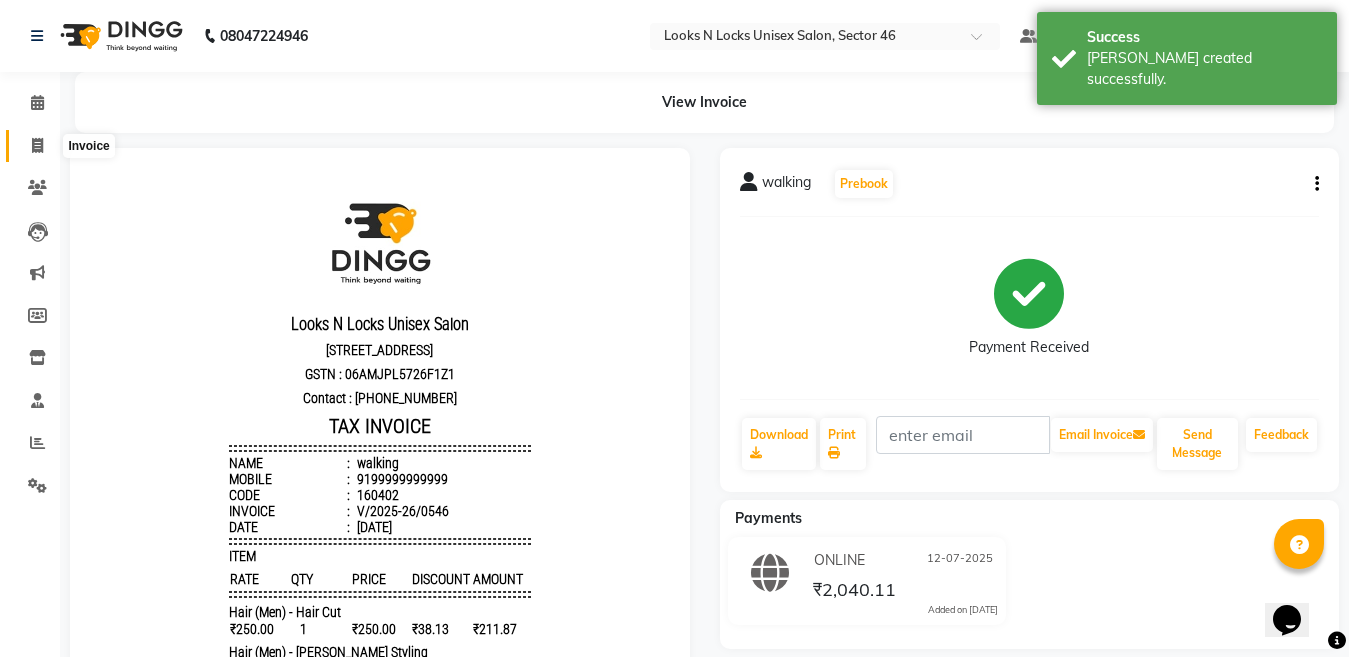 click 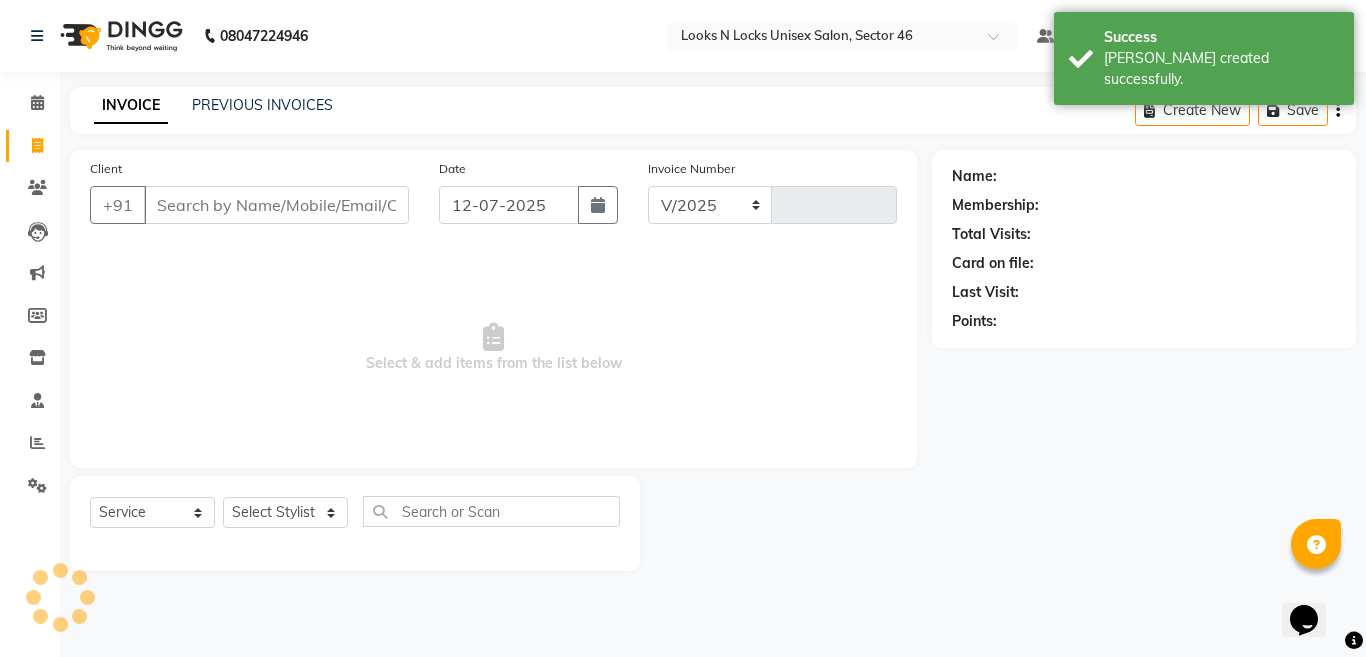 select on "3904" 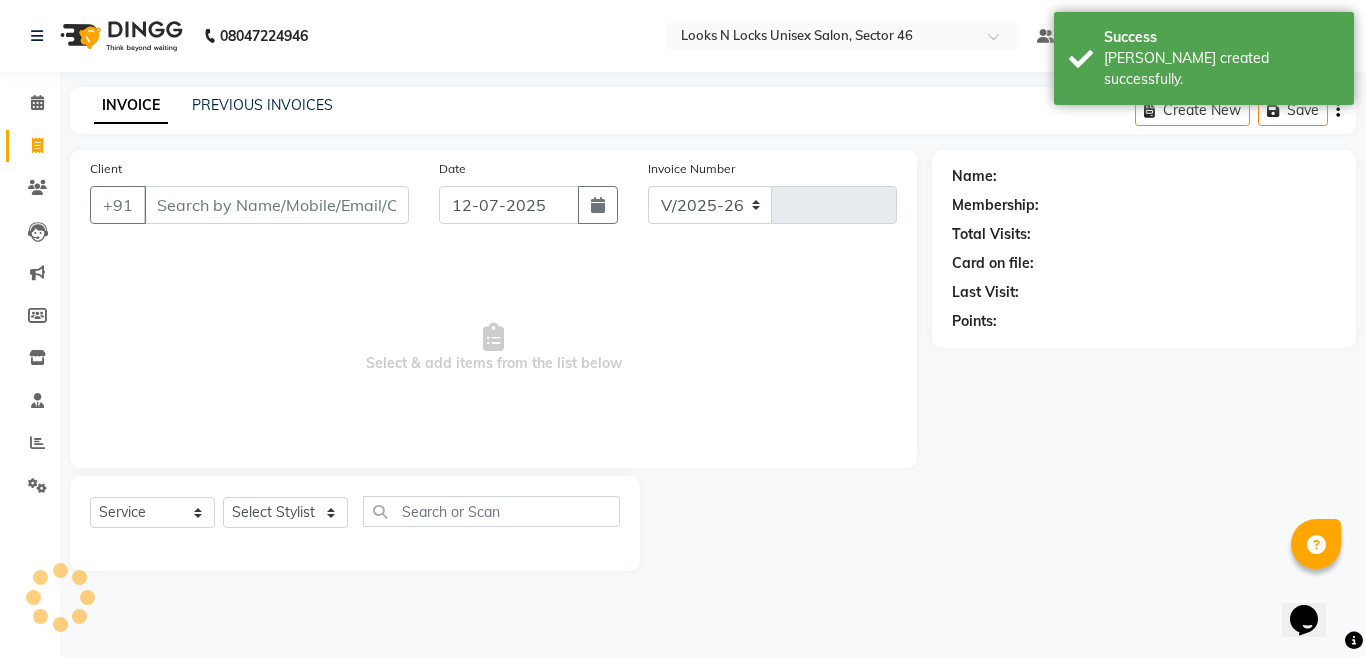 type on "0547" 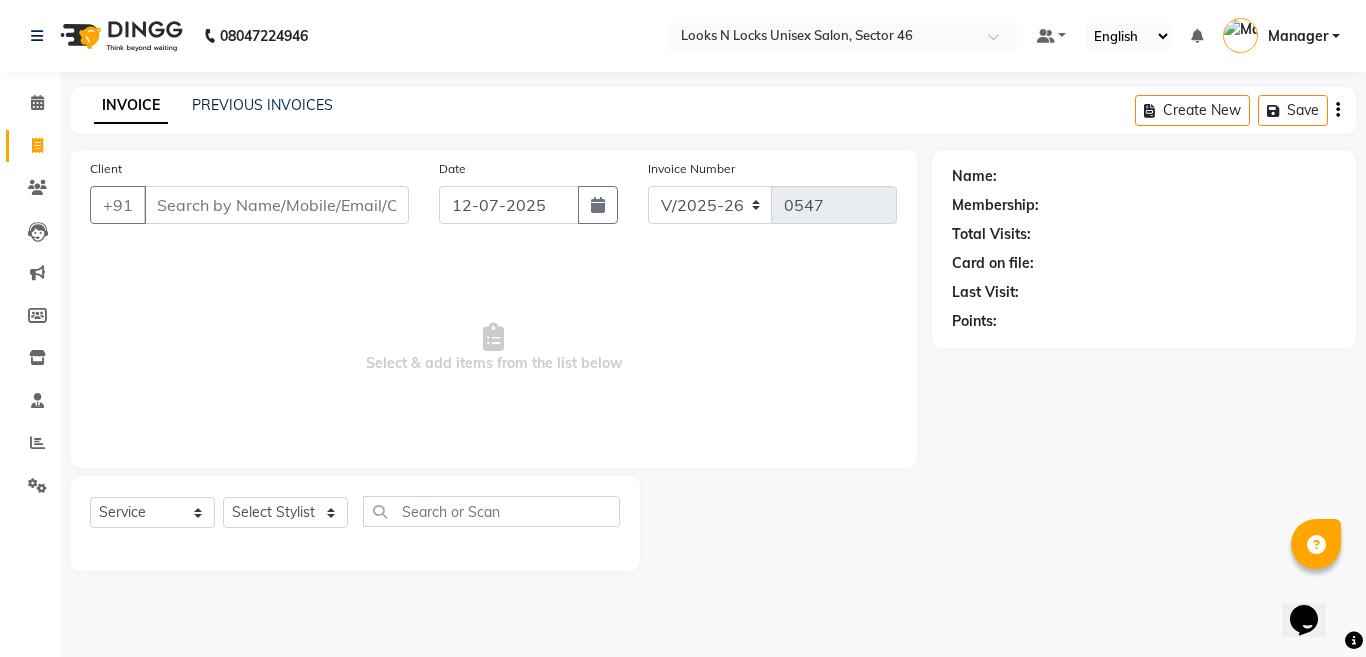 type on "8" 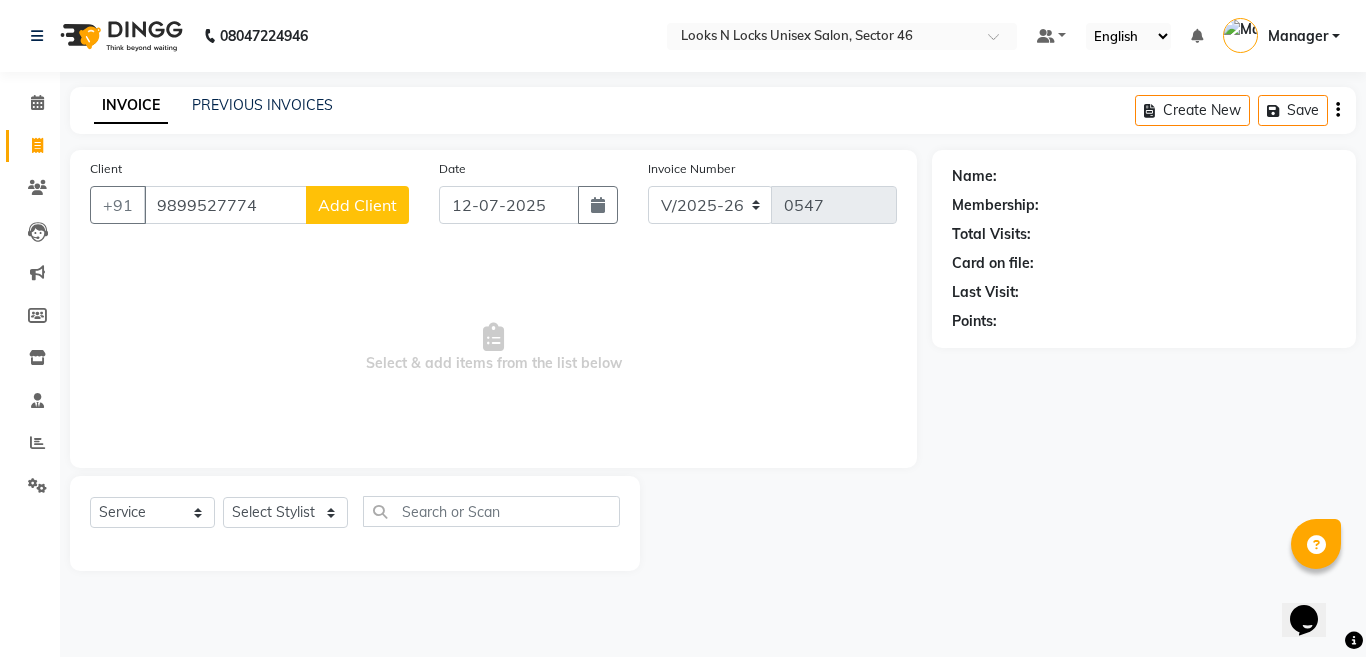 type on "9899527774" 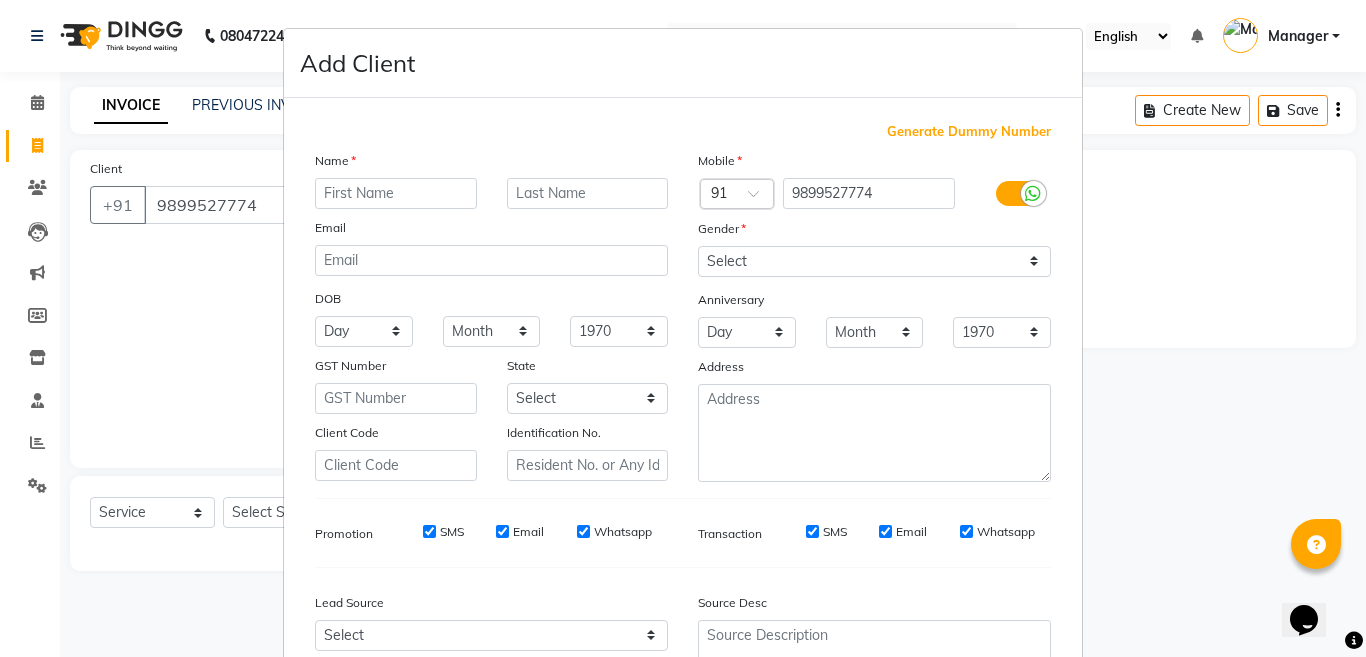 click at bounding box center (396, 193) 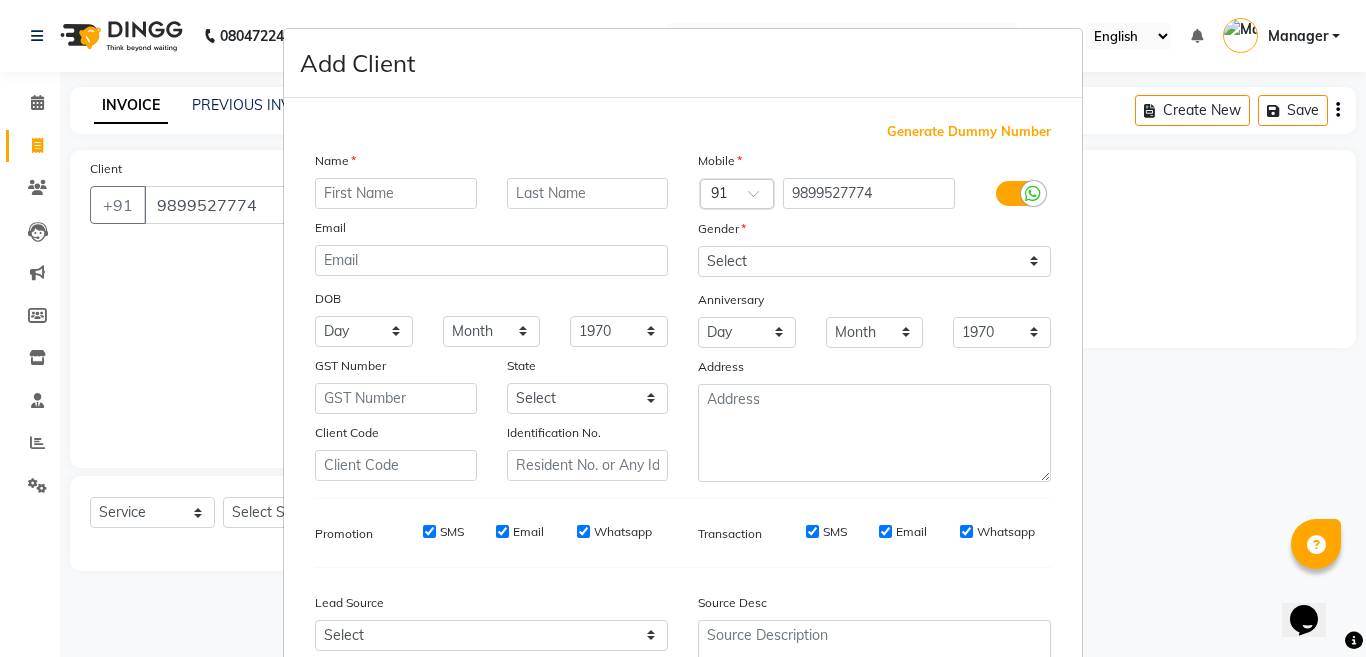 type on "a" 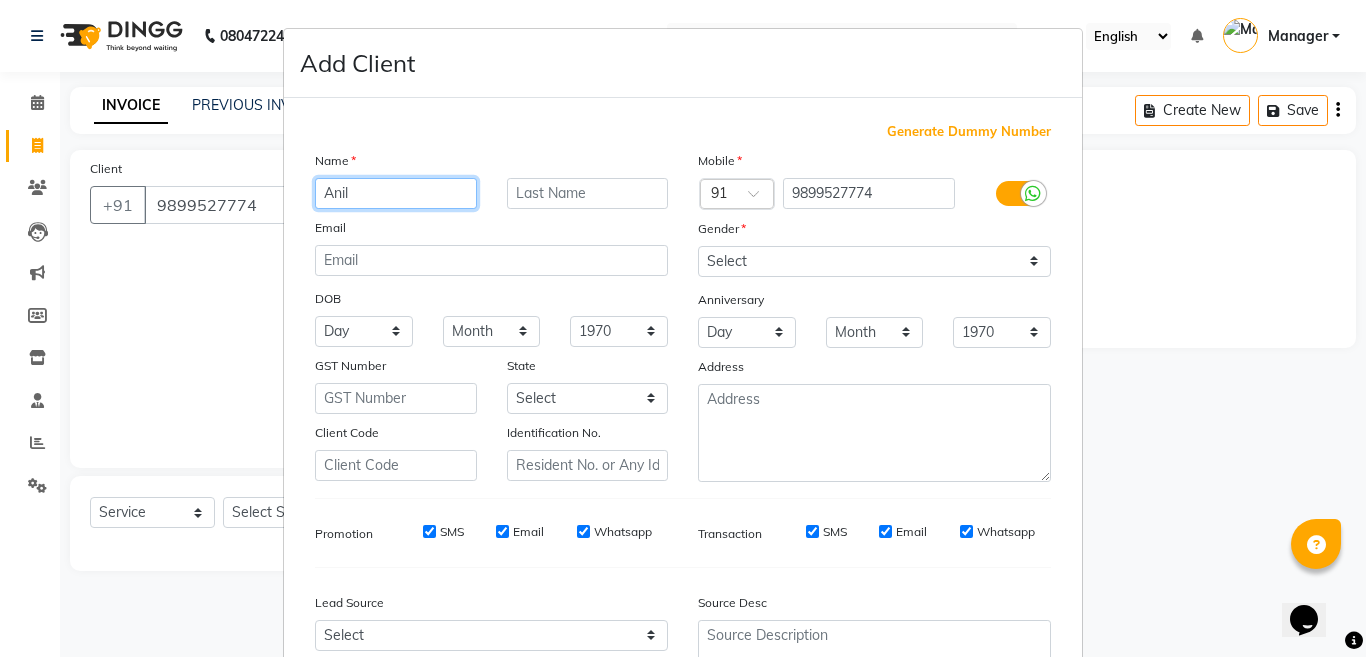 type on "Anil" 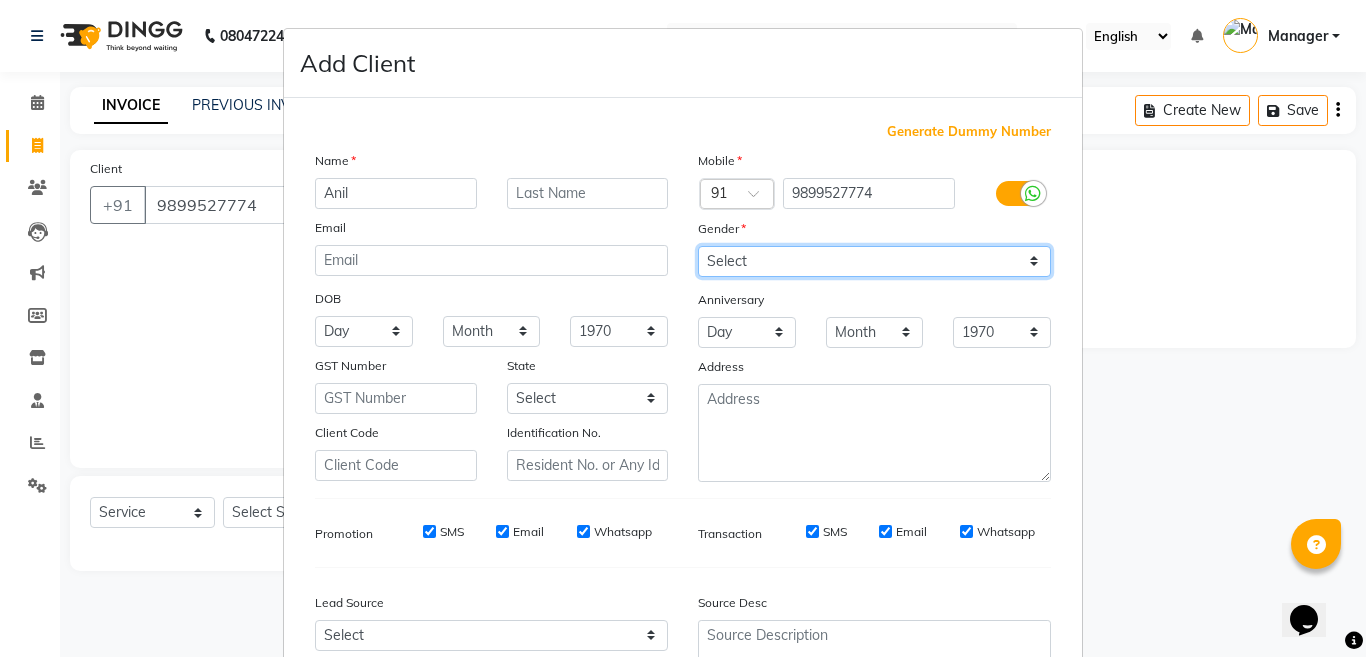 click on "Select [DEMOGRAPHIC_DATA] [DEMOGRAPHIC_DATA] Other Prefer Not To Say" at bounding box center (874, 261) 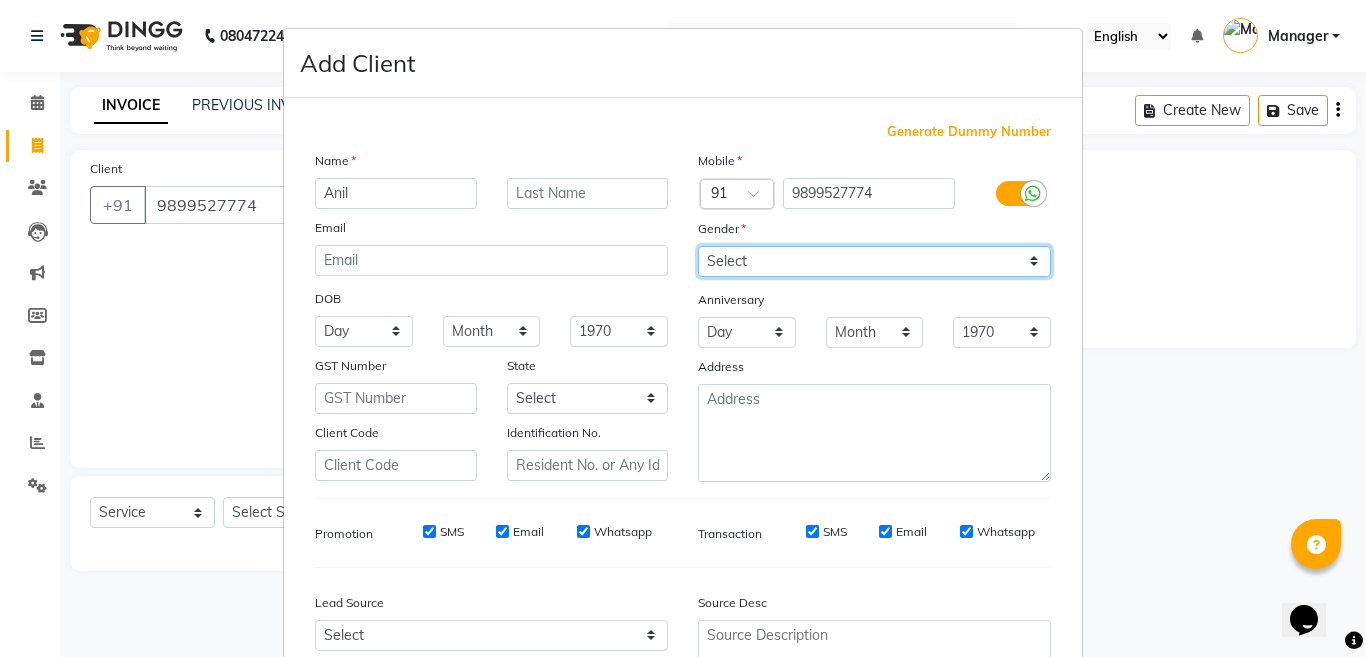 select on "[DEMOGRAPHIC_DATA]" 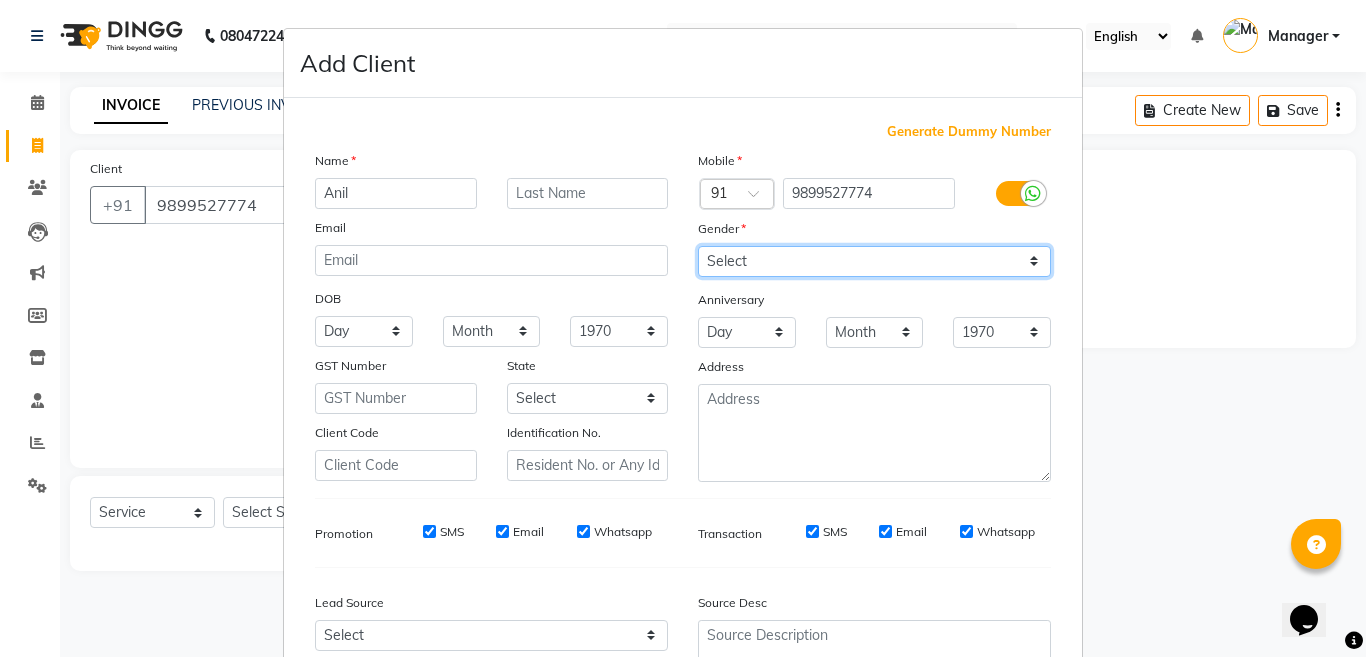 click on "Select [DEMOGRAPHIC_DATA] [DEMOGRAPHIC_DATA] Other Prefer Not To Say" at bounding box center [874, 261] 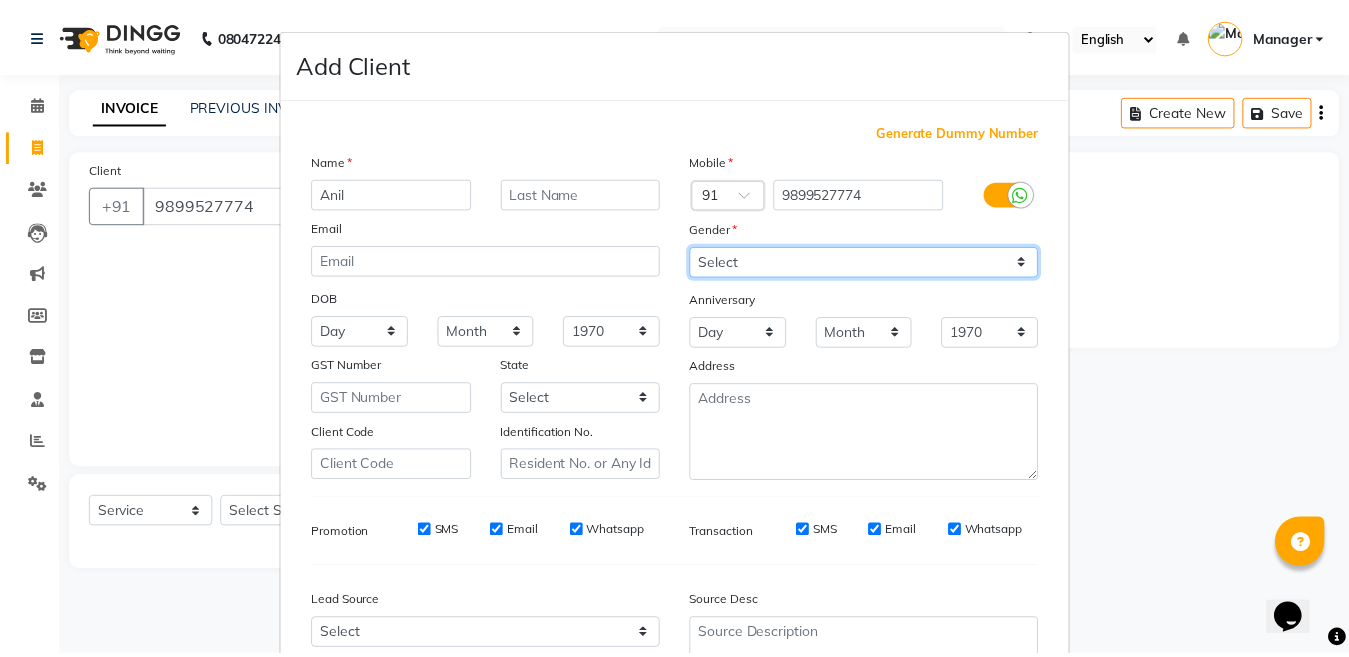 scroll, scrollTop: 192, scrollLeft: 0, axis: vertical 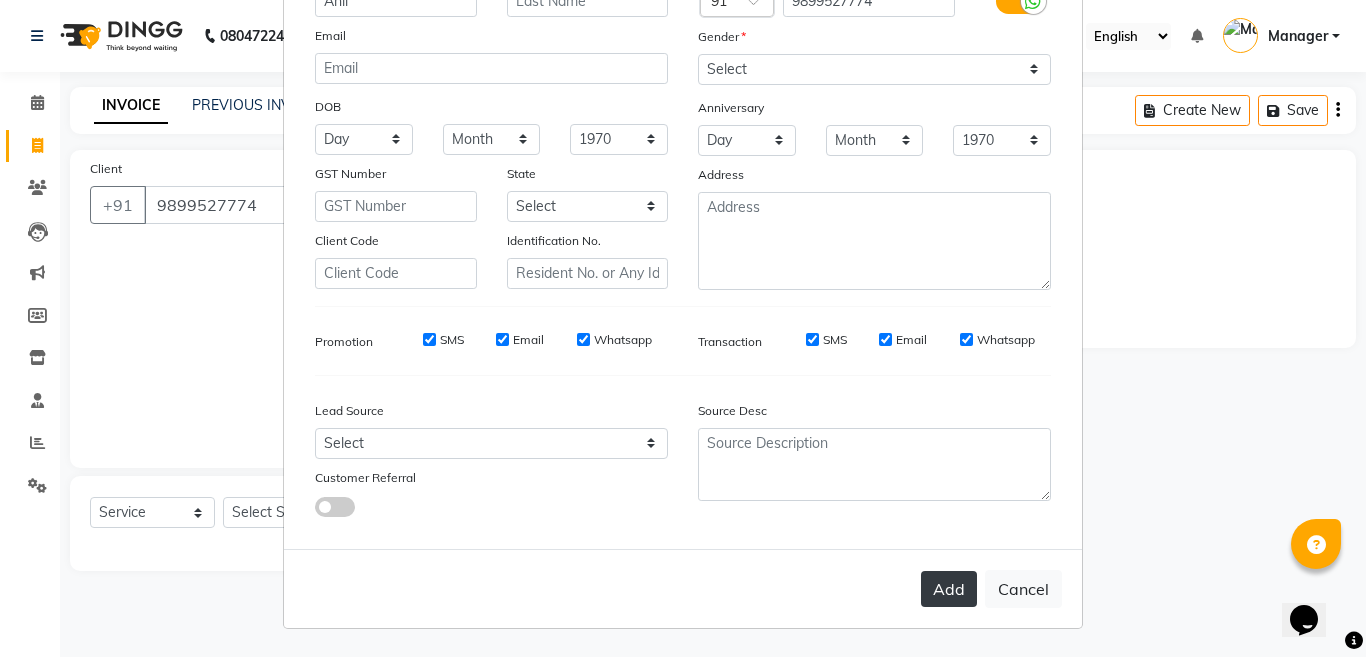 click on "Add" at bounding box center (949, 589) 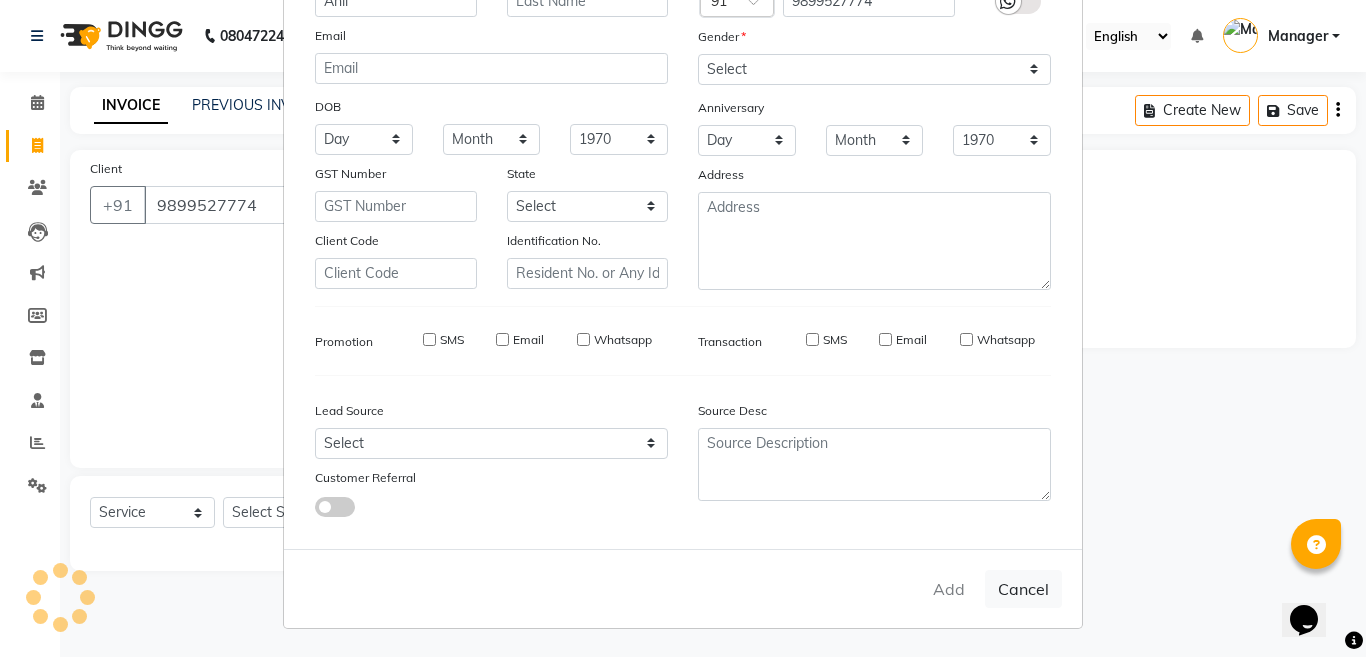 type 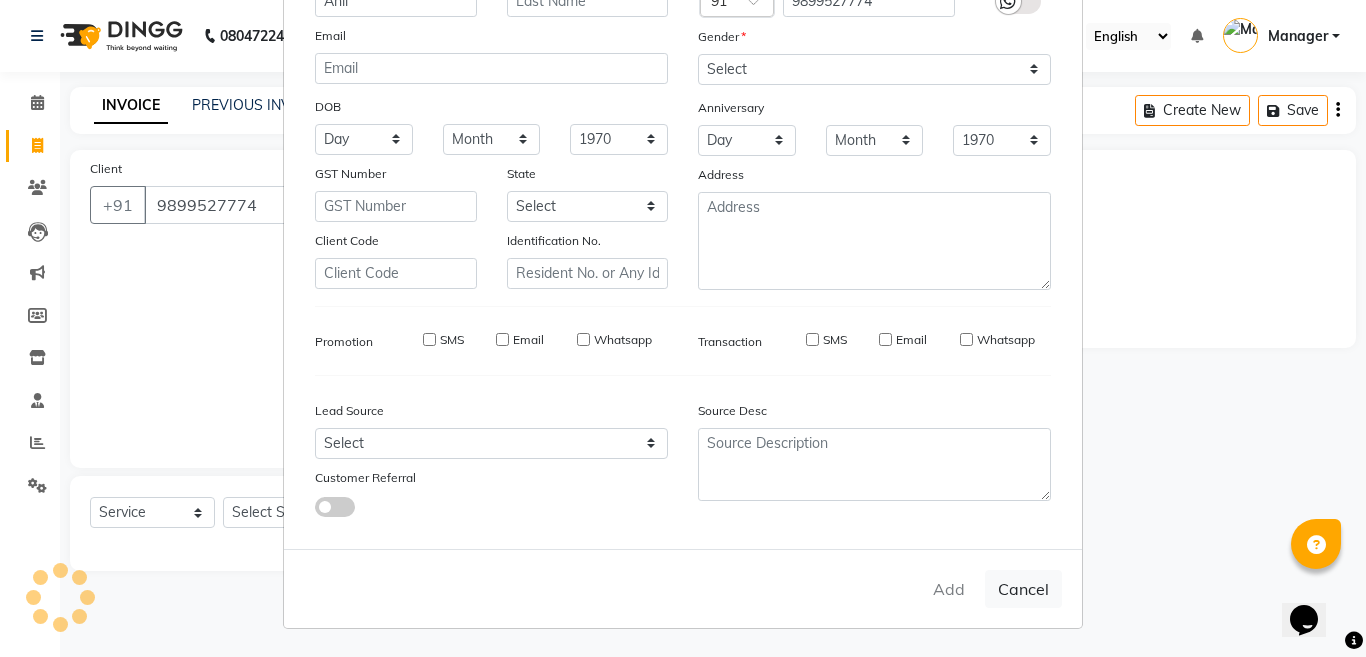 select 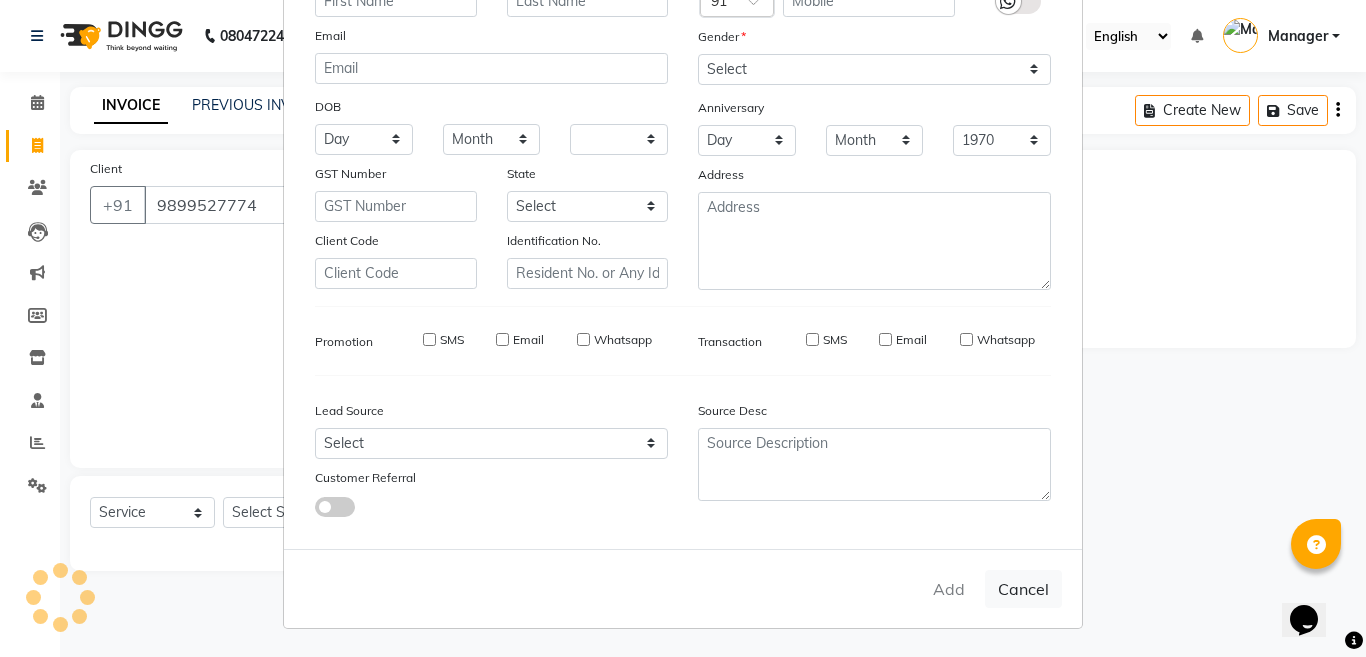 select 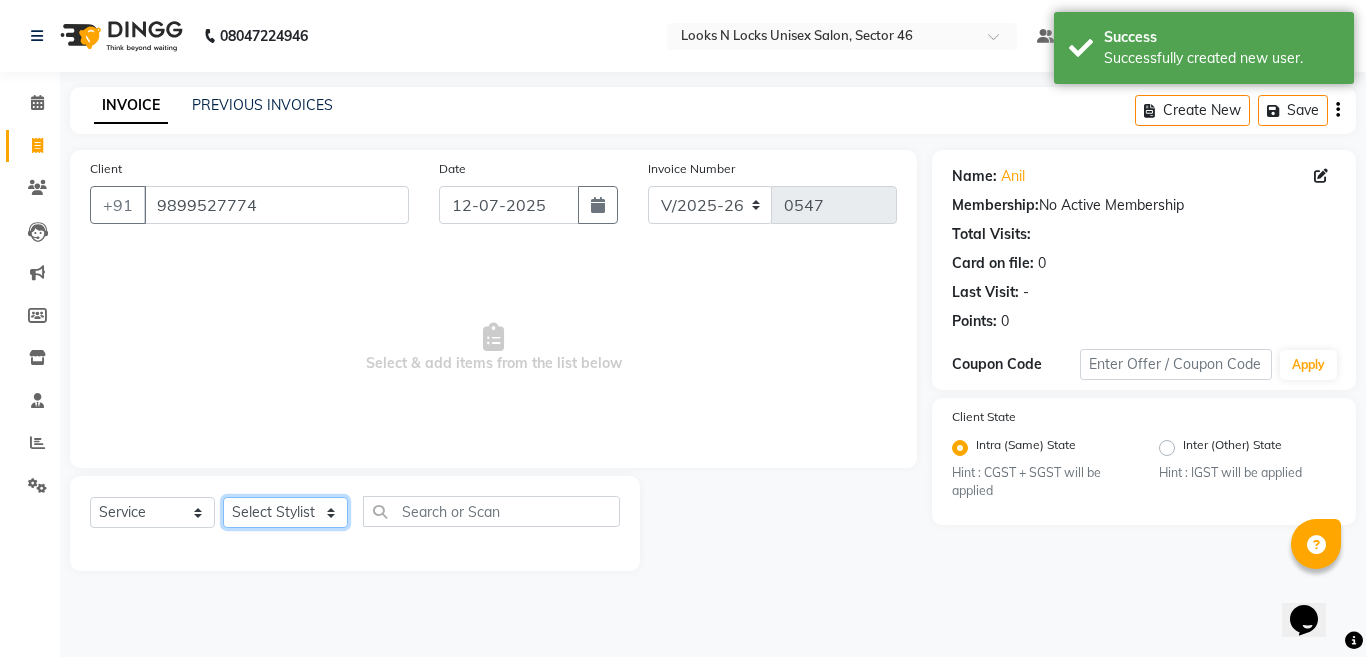 click on "Select Stylist [PERSON_NAME] Aalam Sheikh [PERSON_NAME] [PERSON_NAME] Gaurav [PERSON_NAME] [PERSON_NAME] [PERSON_NAME] maam Lucky Manager [PERSON_NAME] [PERSON_NAME] Ram [PERSON_NAME] Shilpa ( sunita) [PERSON_NAME] [PERSON_NAME] [PERSON_NAME] [PERSON_NAME]" 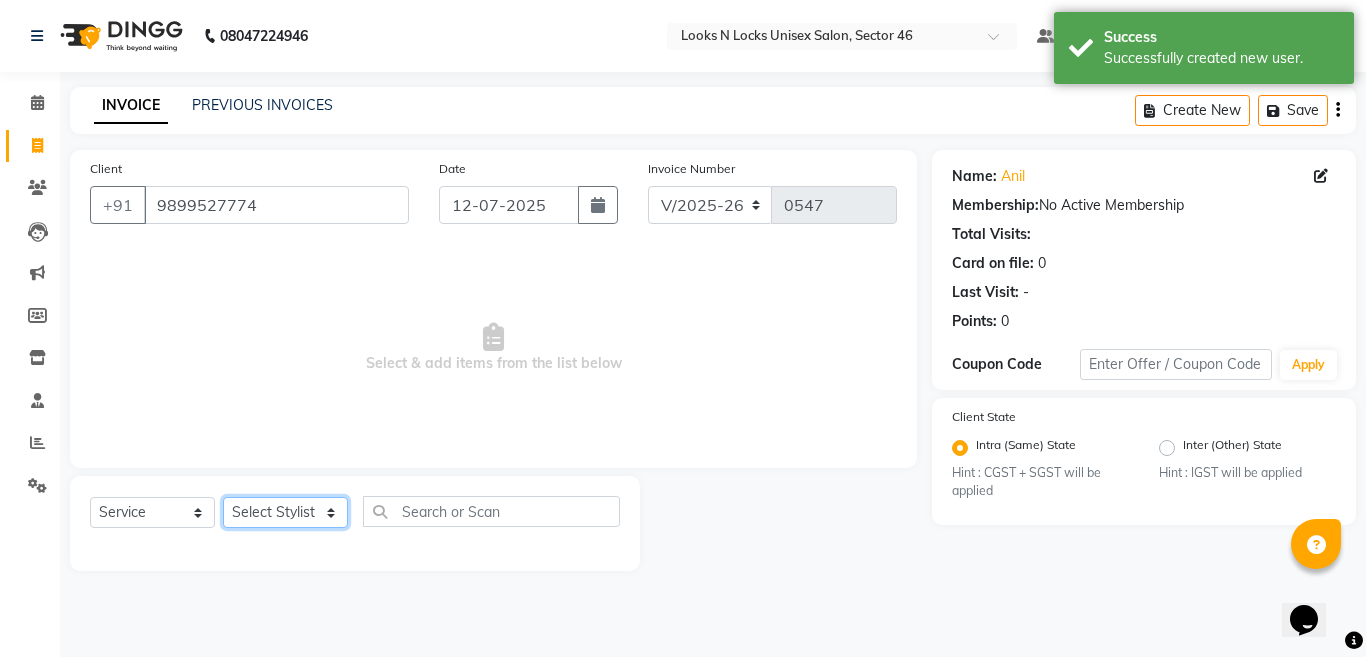 select on "58125" 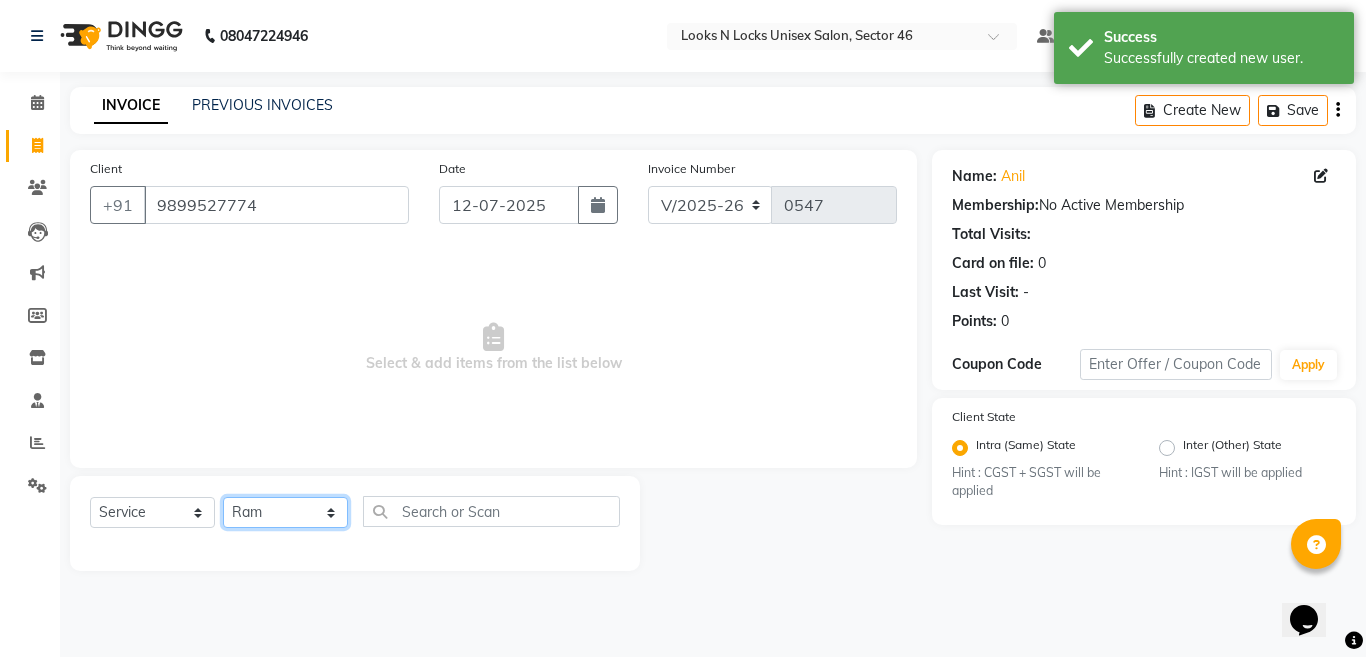 click on "Select Stylist [PERSON_NAME] Aalam Sheikh [PERSON_NAME] [PERSON_NAME] Gaurav [PERSON_NAME] [PERSON_NAME] [PERSON_NAME] maam Lucky Manager [PERSON_NAME] [PERSON_NAME] Ram [PERSON_NAME] Shilpa ( sunita) [PERSON_NAME] [PERSON_NAME] [PERSON_NAME] [PERSON_NAME]" 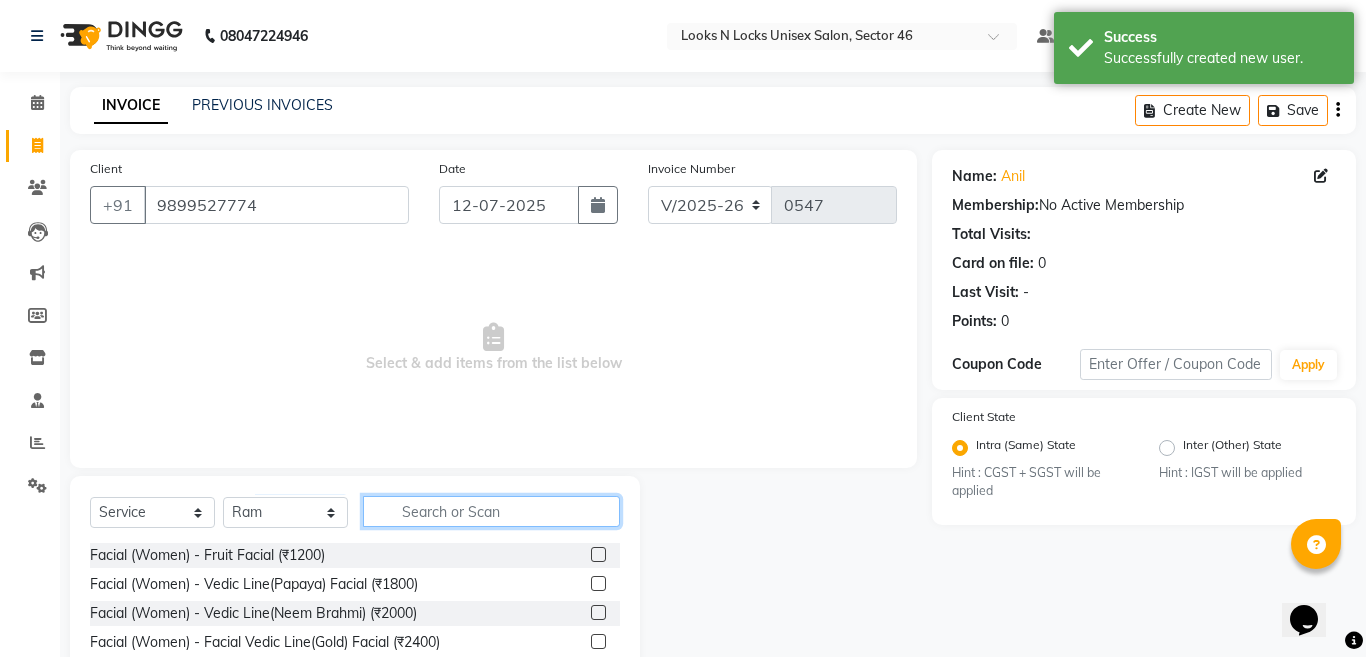 click 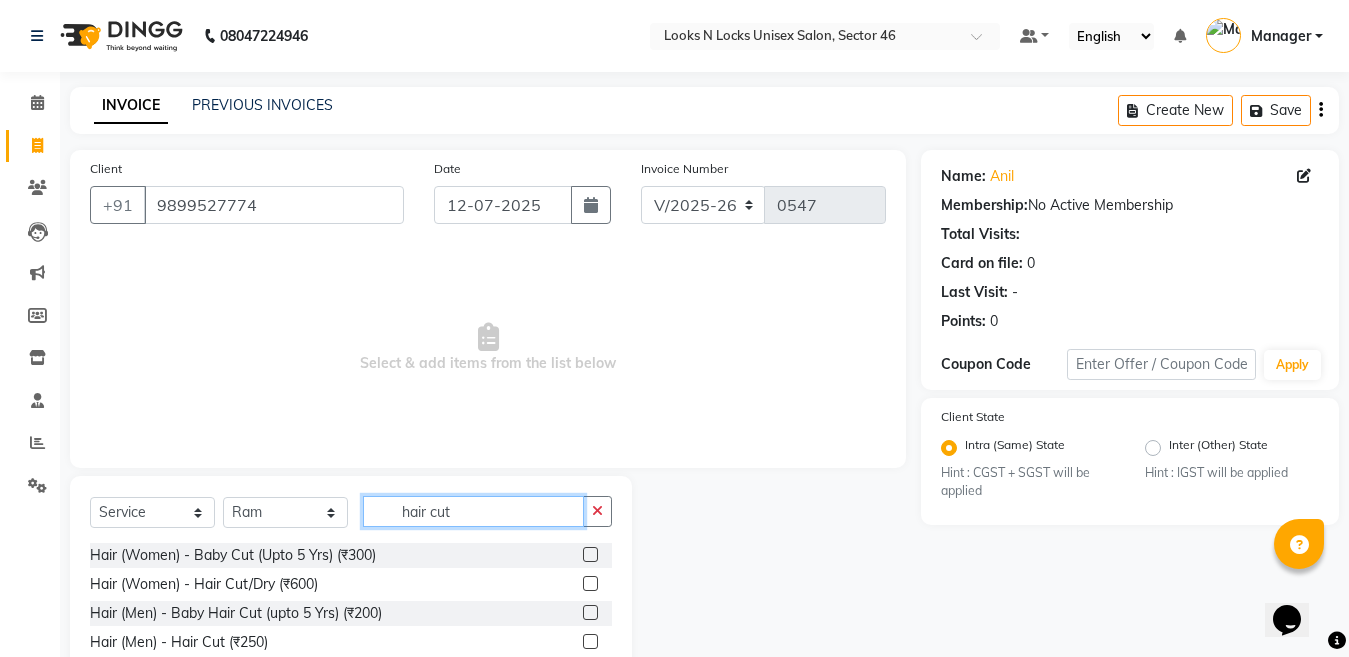 type on "hair cut" 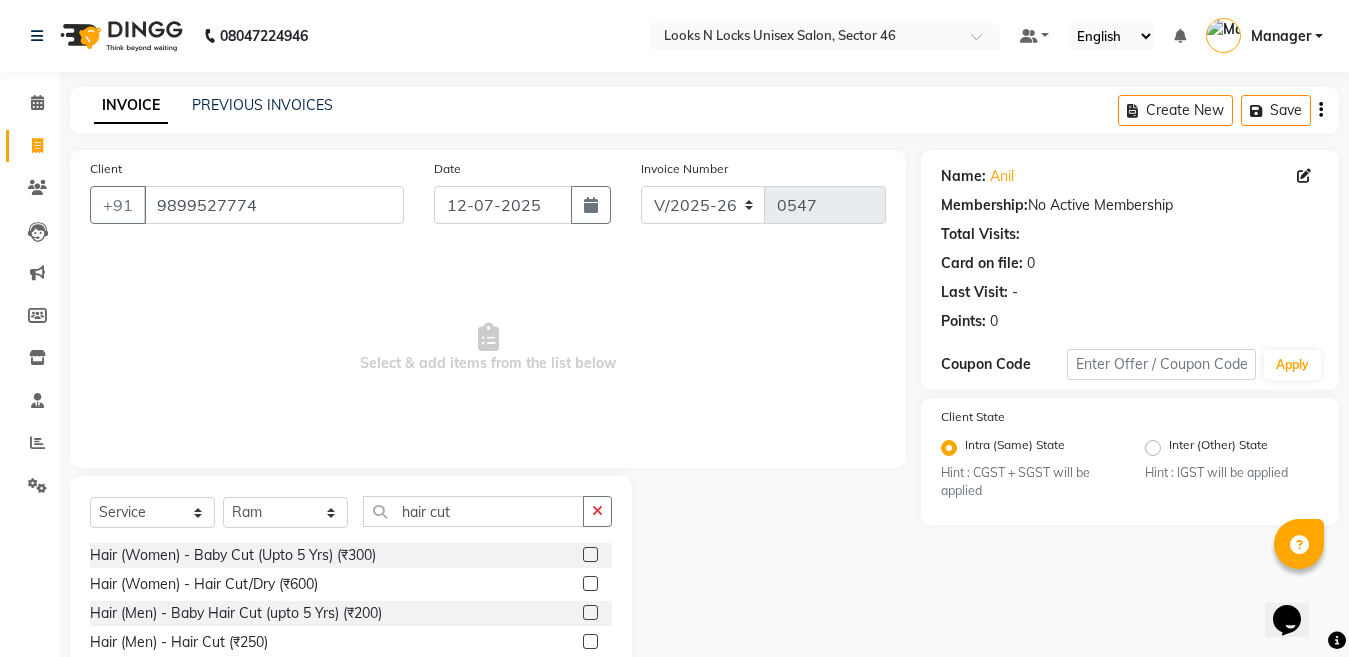 click 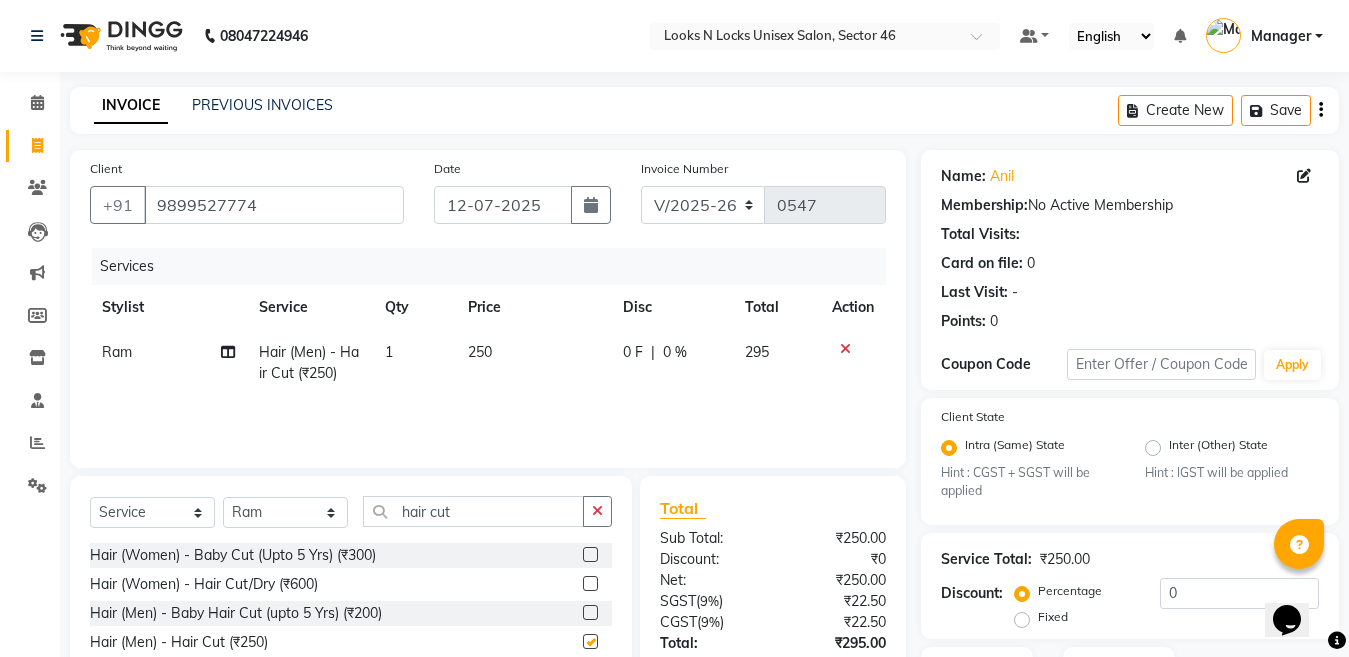 checkbox on "false" 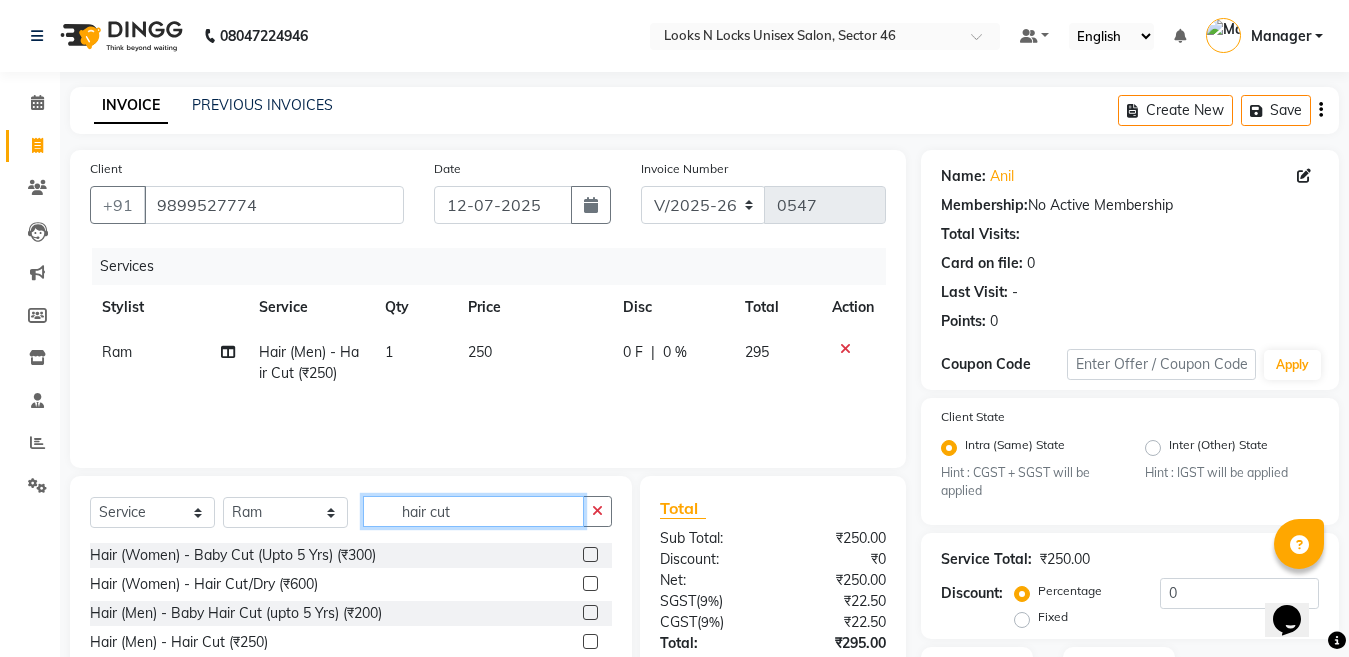 click on "hair cut" 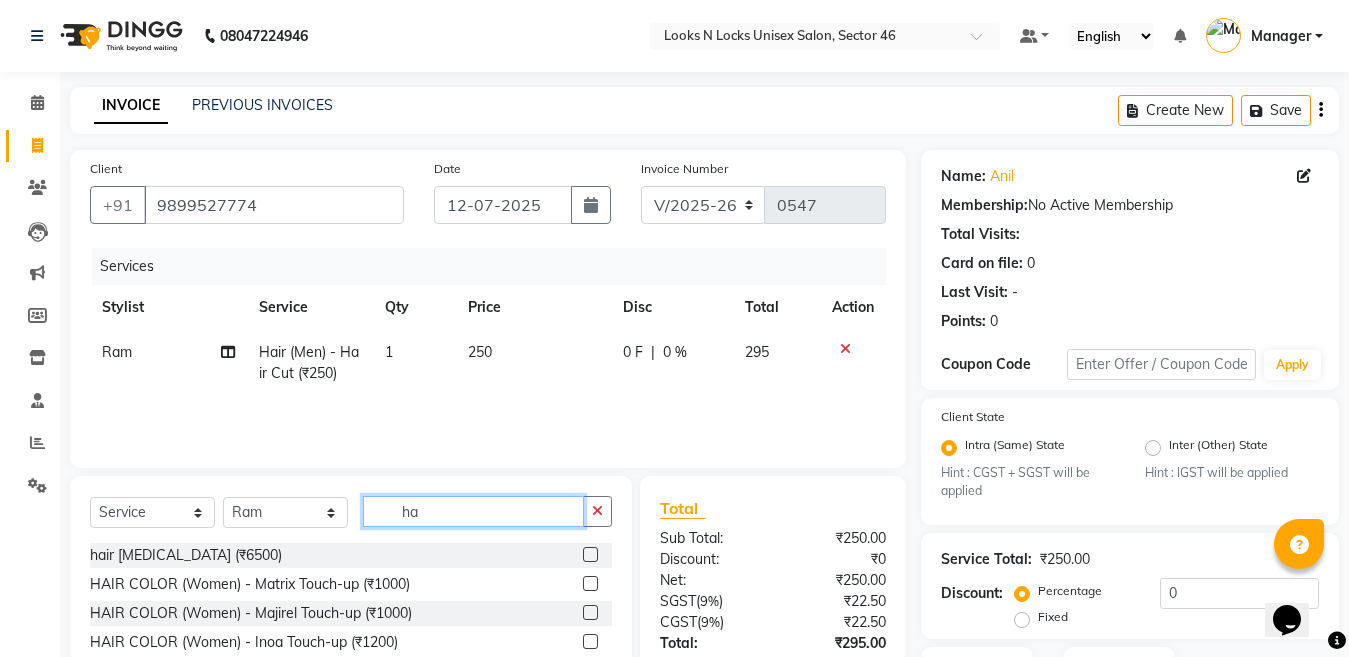 type on "h" 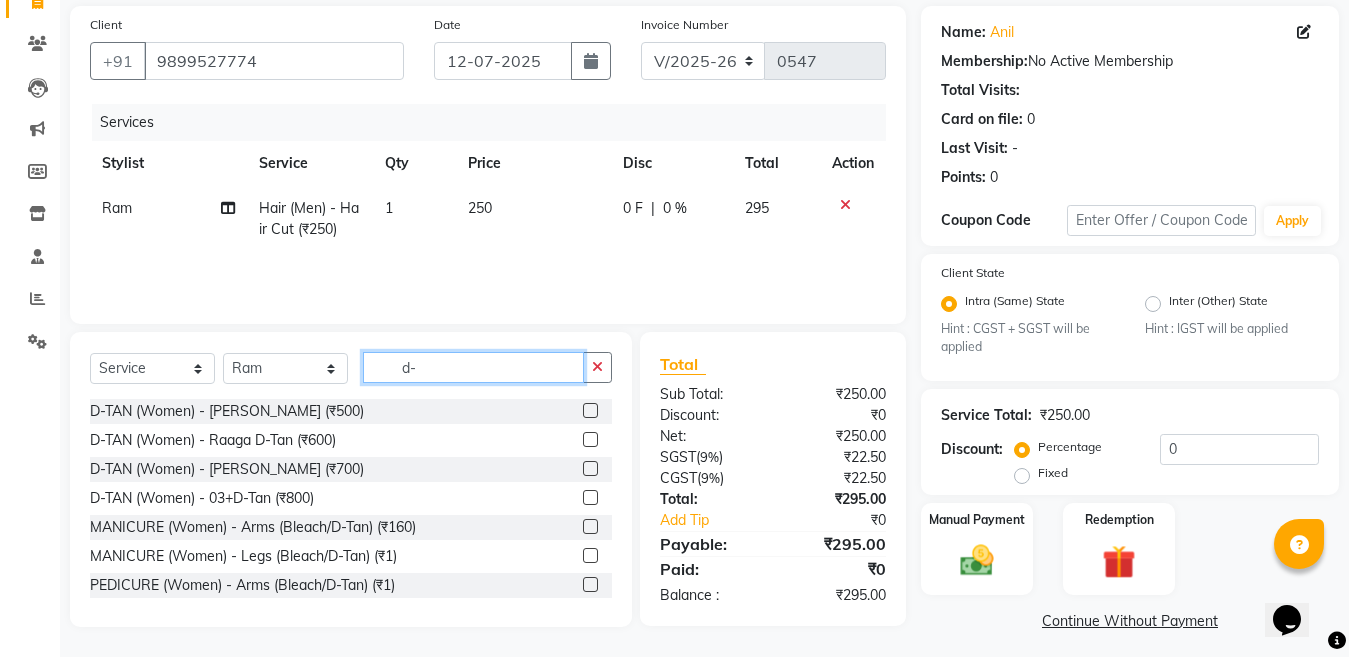 scroll, scrollTop: 153, scrollLeft: 0, axis: vertical 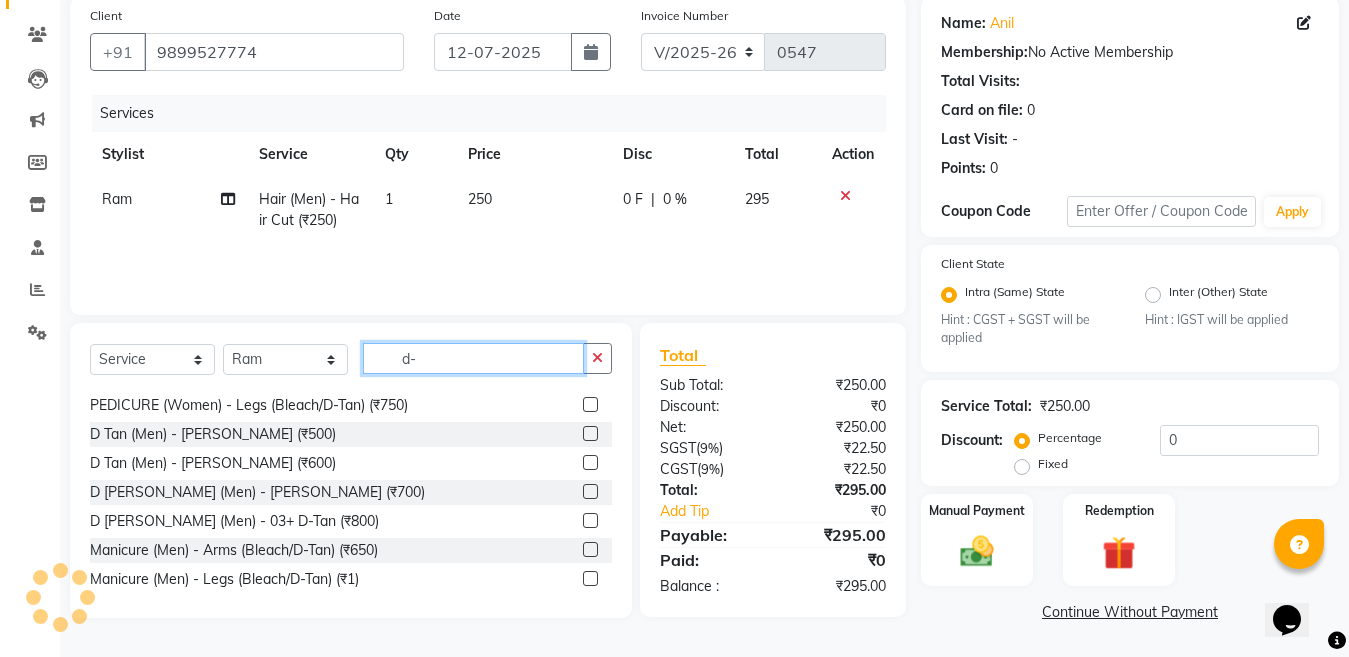 type on "d-" 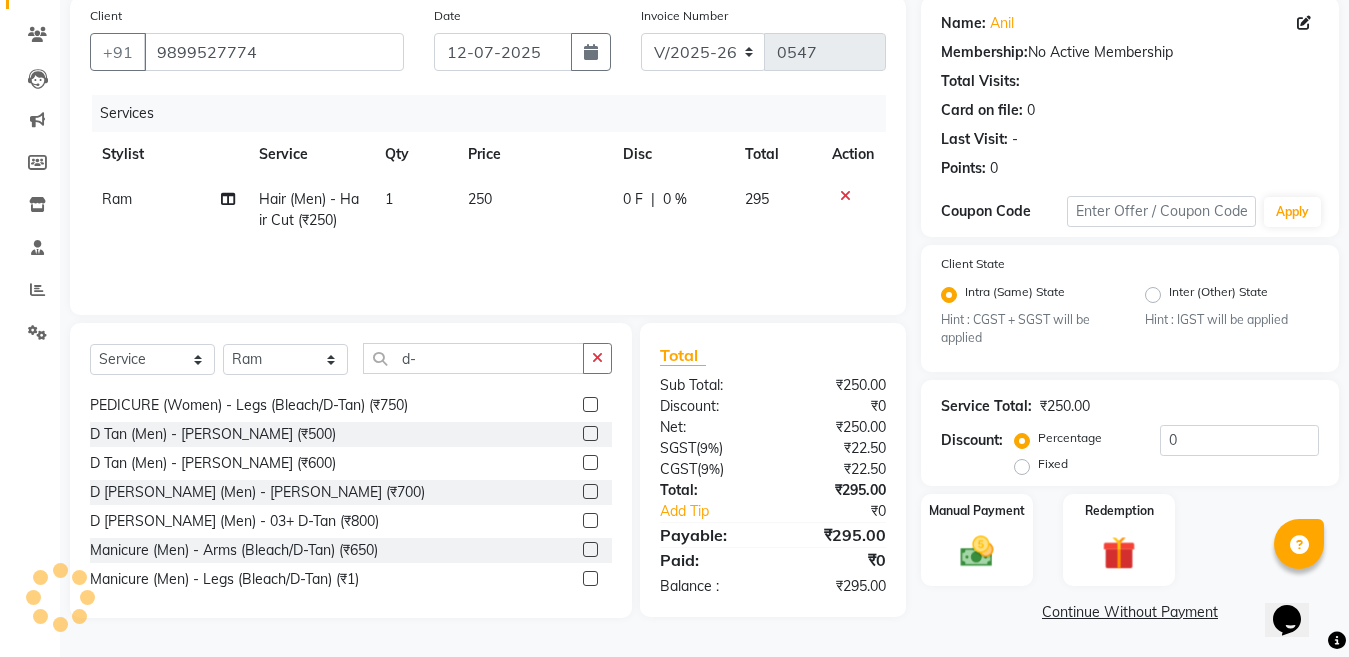click 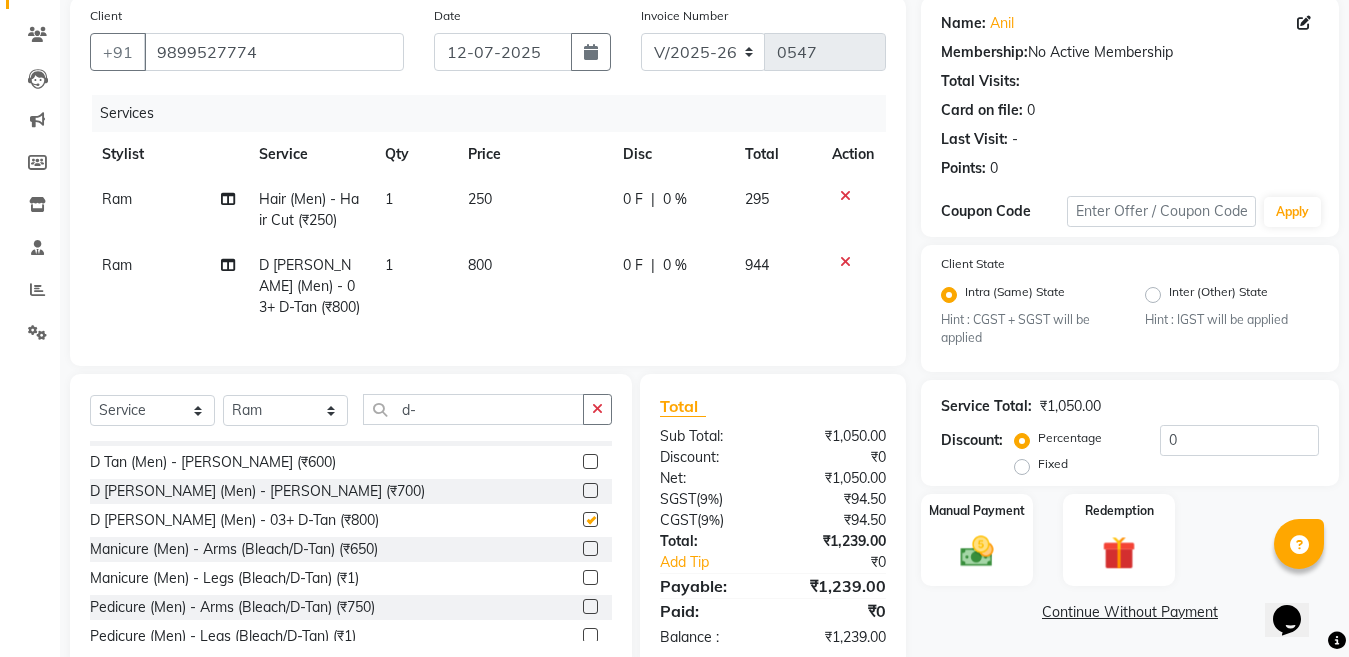 checkbox on "false" 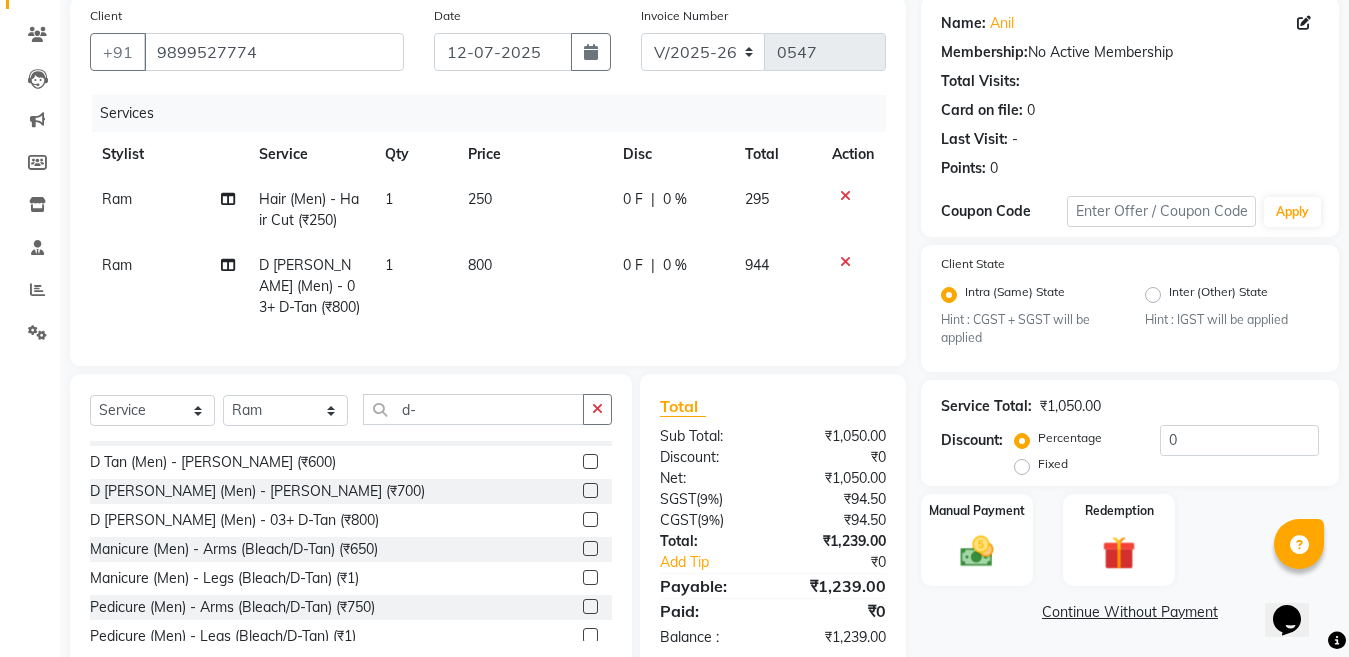 scroll, scrollTop: 264, scrollLeft: 0, axis: vertical 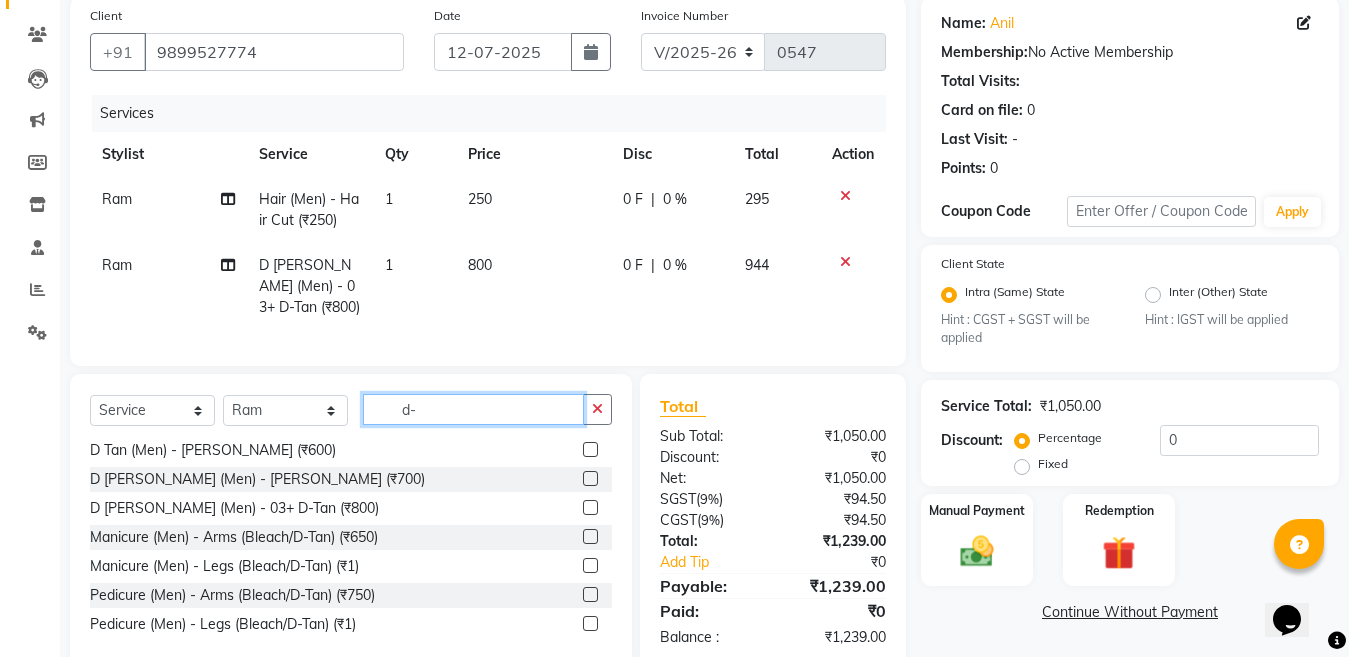click on "d-" 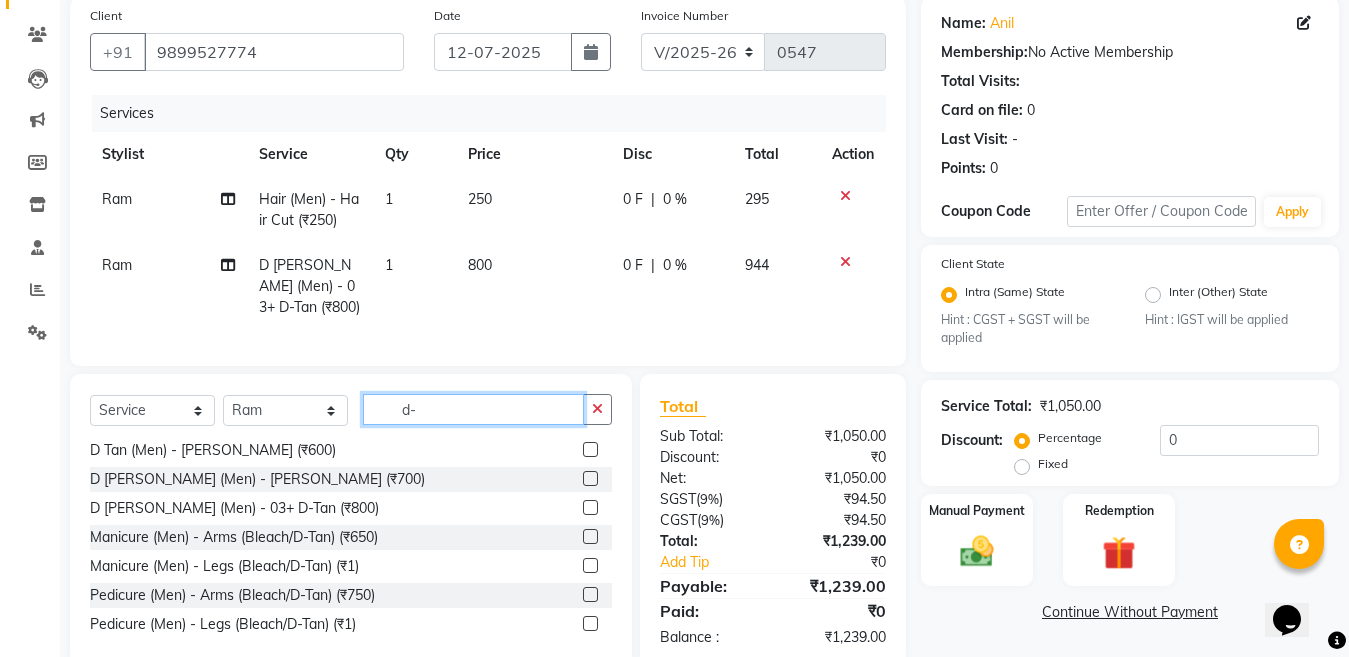 type on "d" 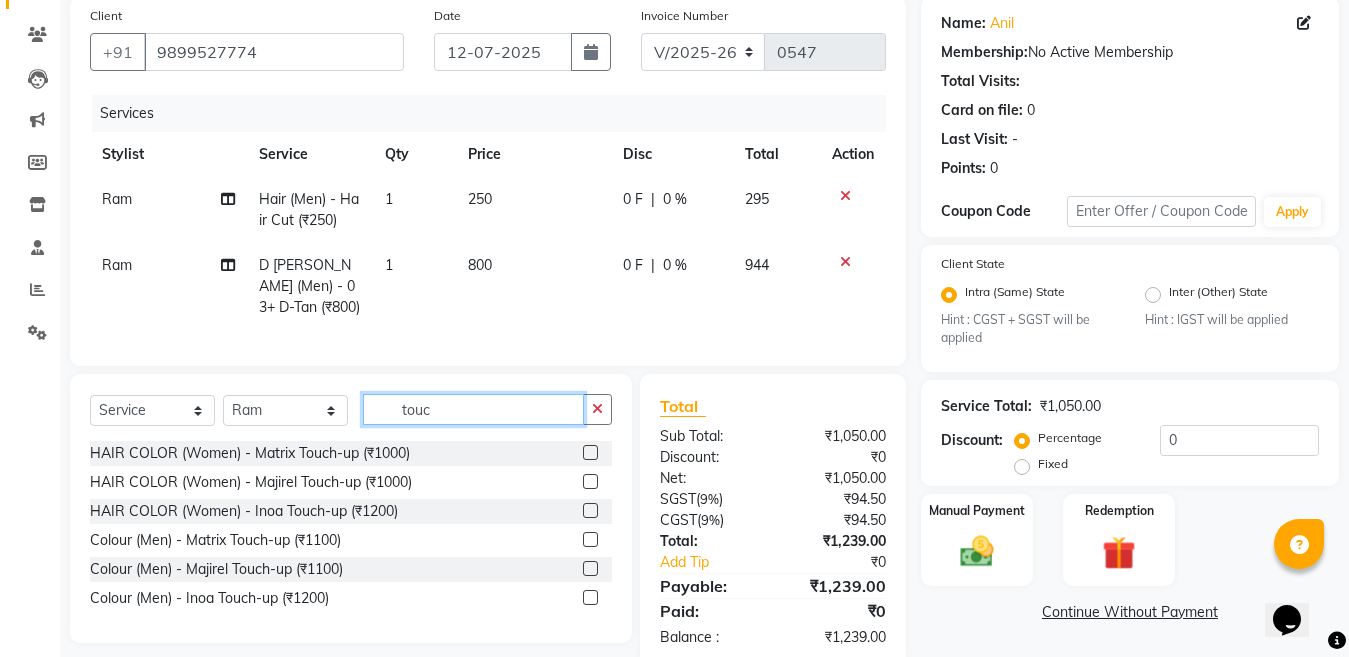 scroll, scrollTop: 0, scrollLeft: 0, axis: both 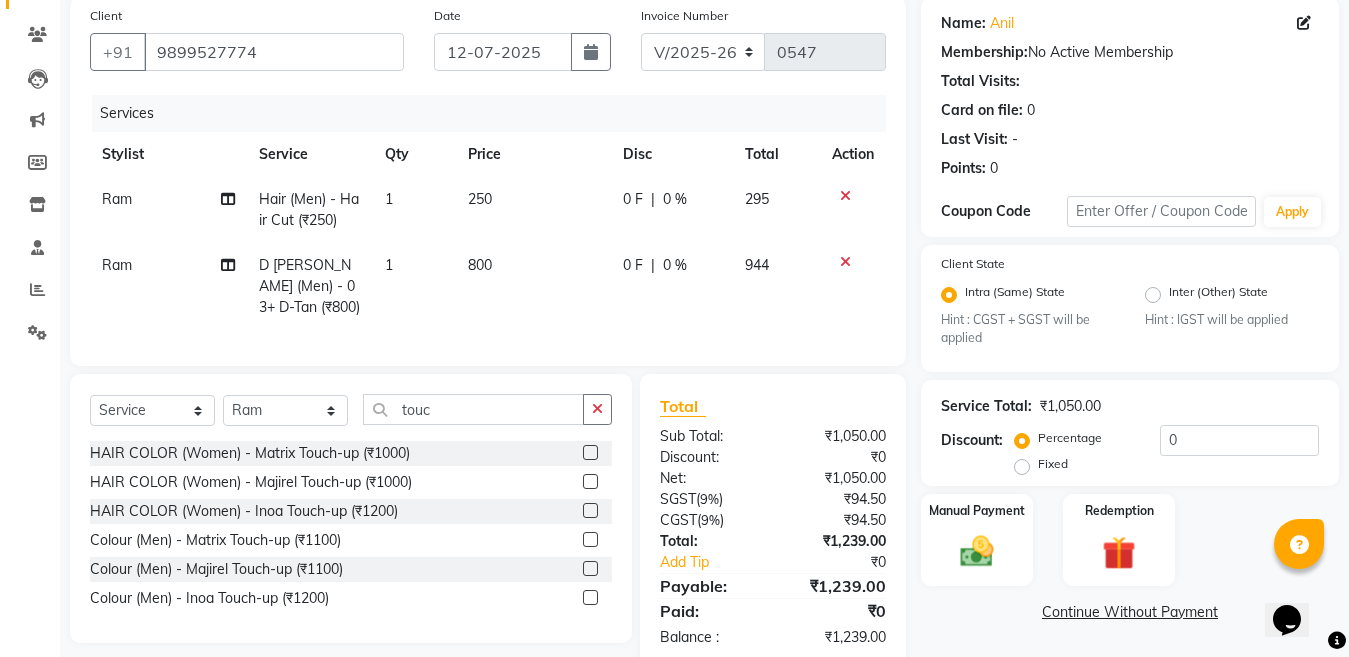 click 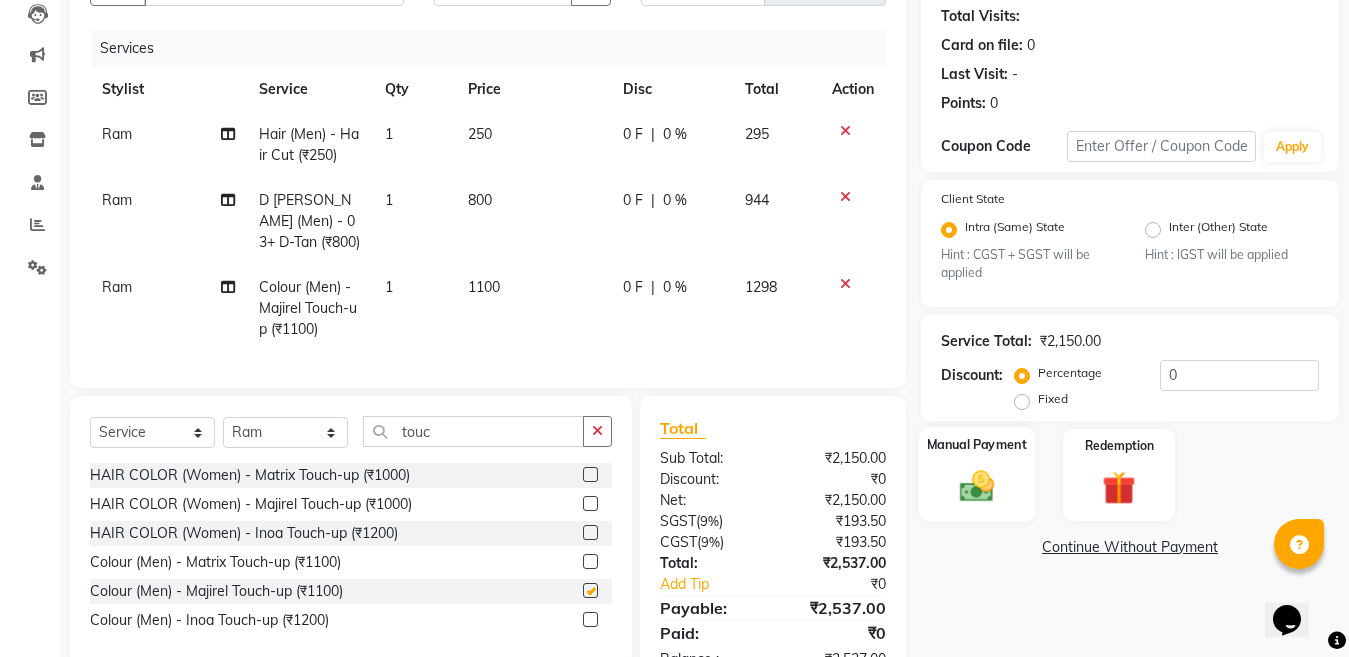 checkbox on "false" 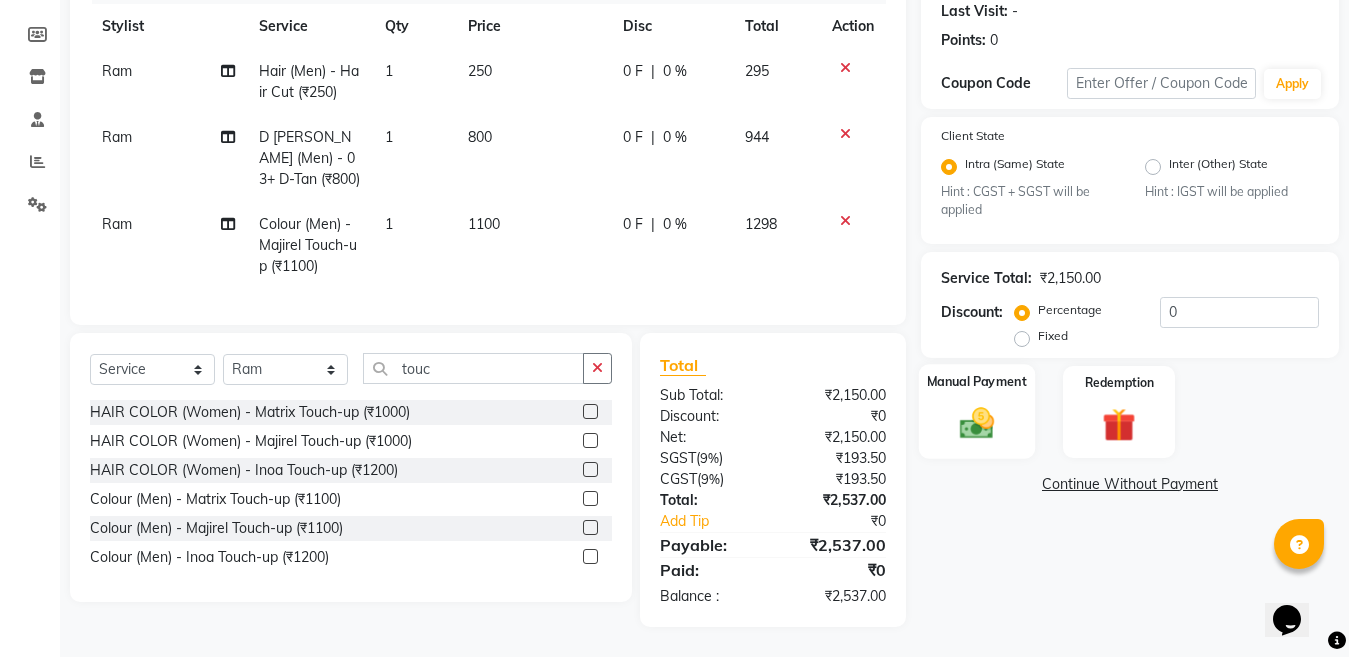 scroll, scrollTop: 298, scrollLeft: 0, axis: vertical 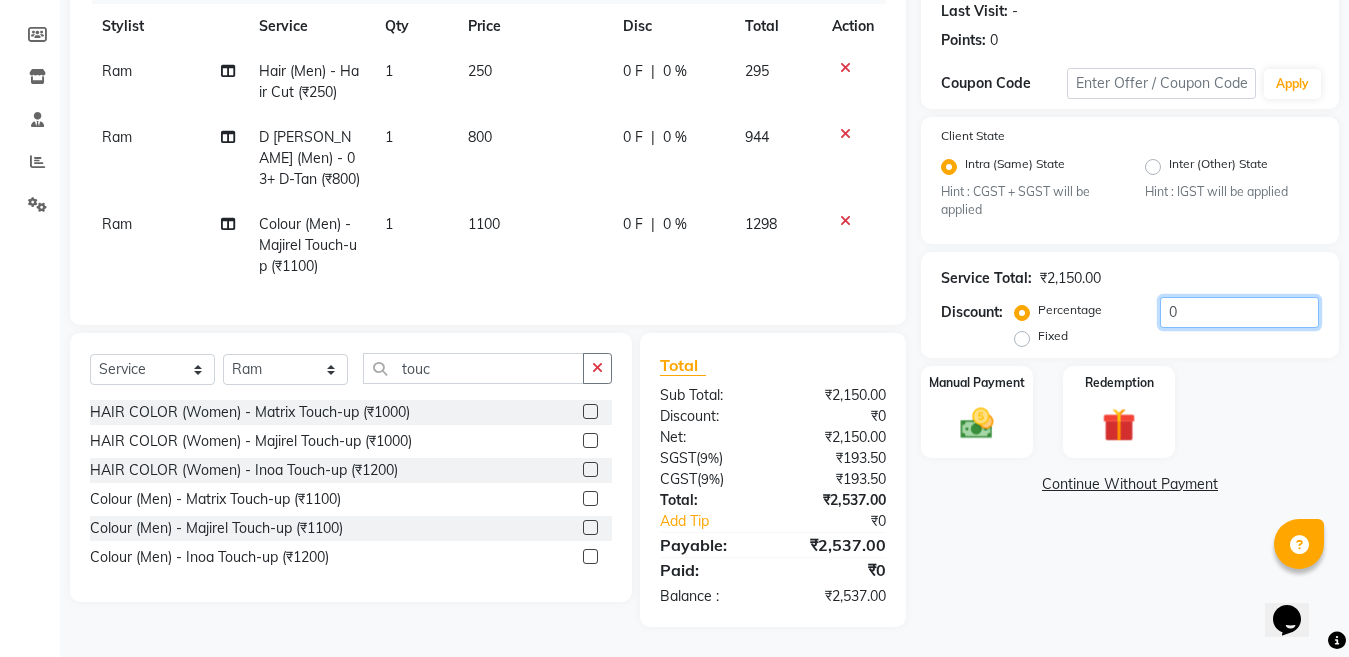 click on "0" 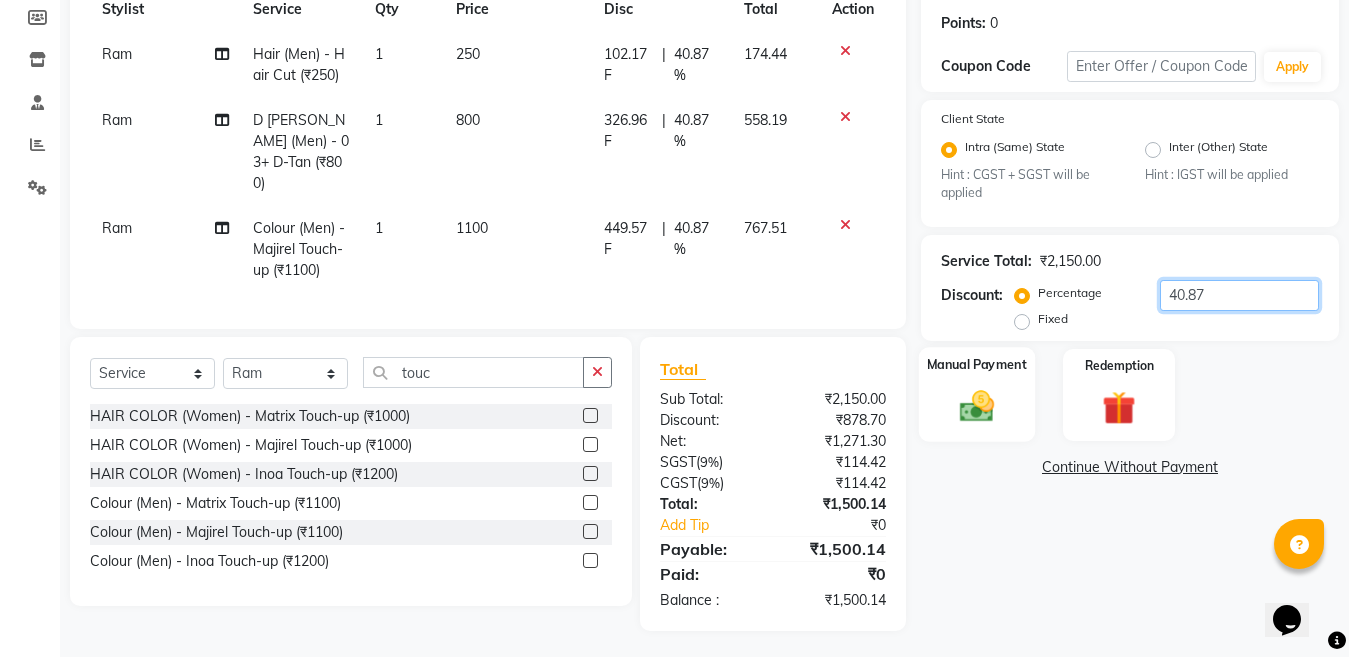 type on "40.87" 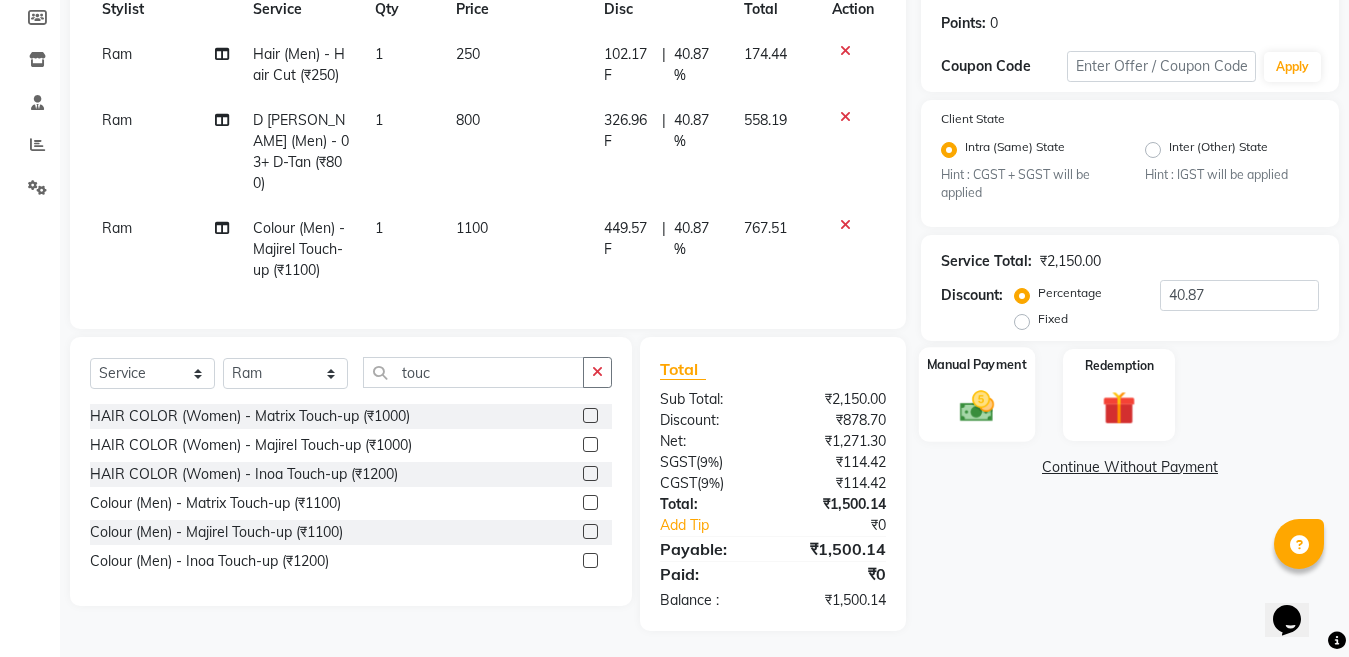 click 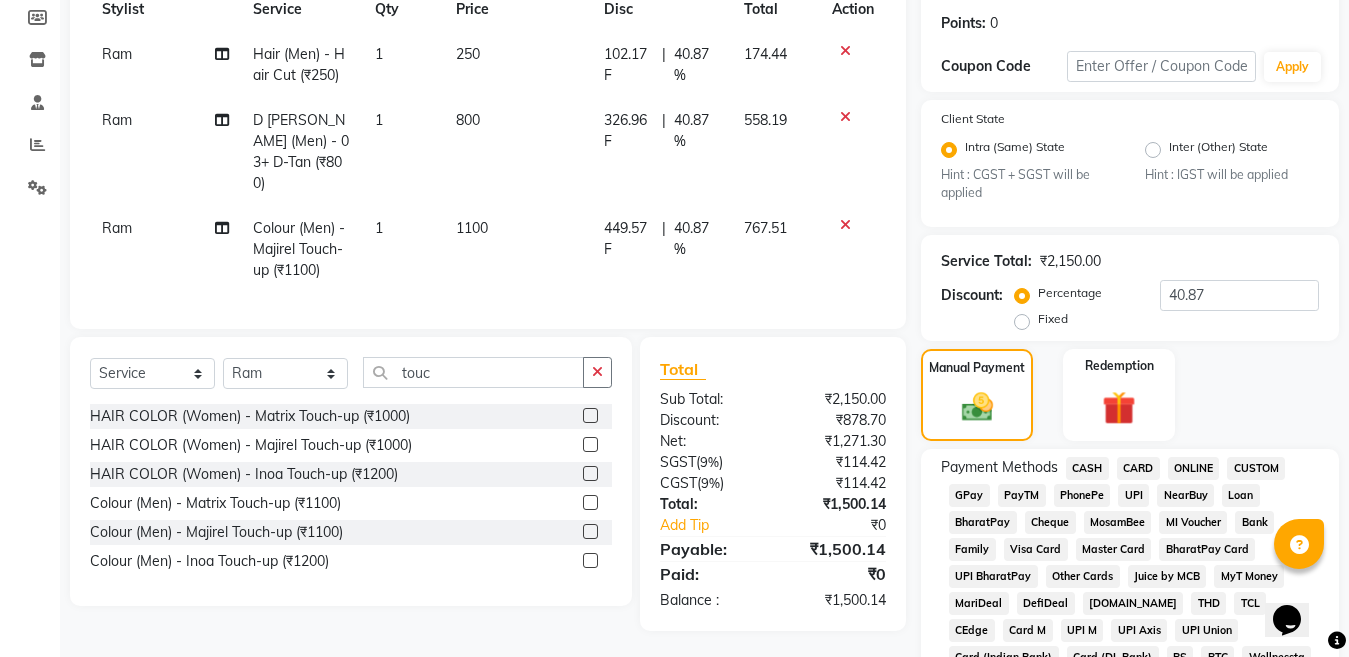 click on "ONLINE" 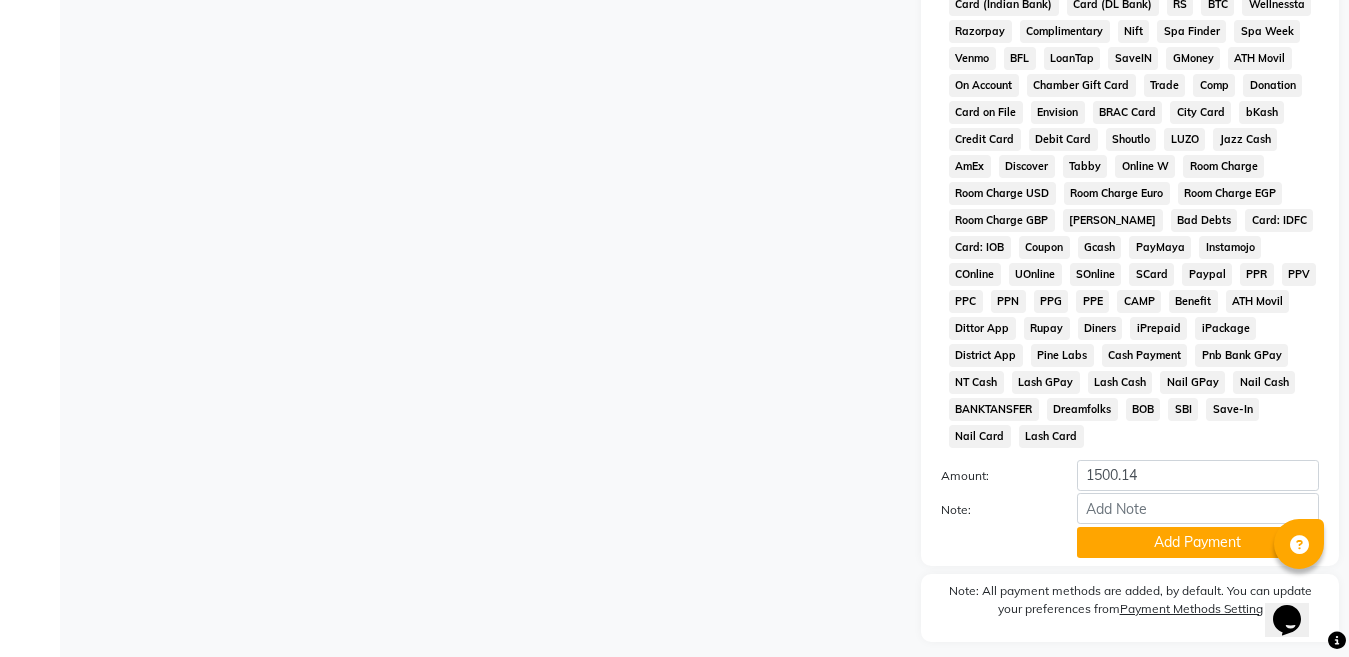 scroll, scrollTop: 980, scrollLeft: 0, axis: vertical 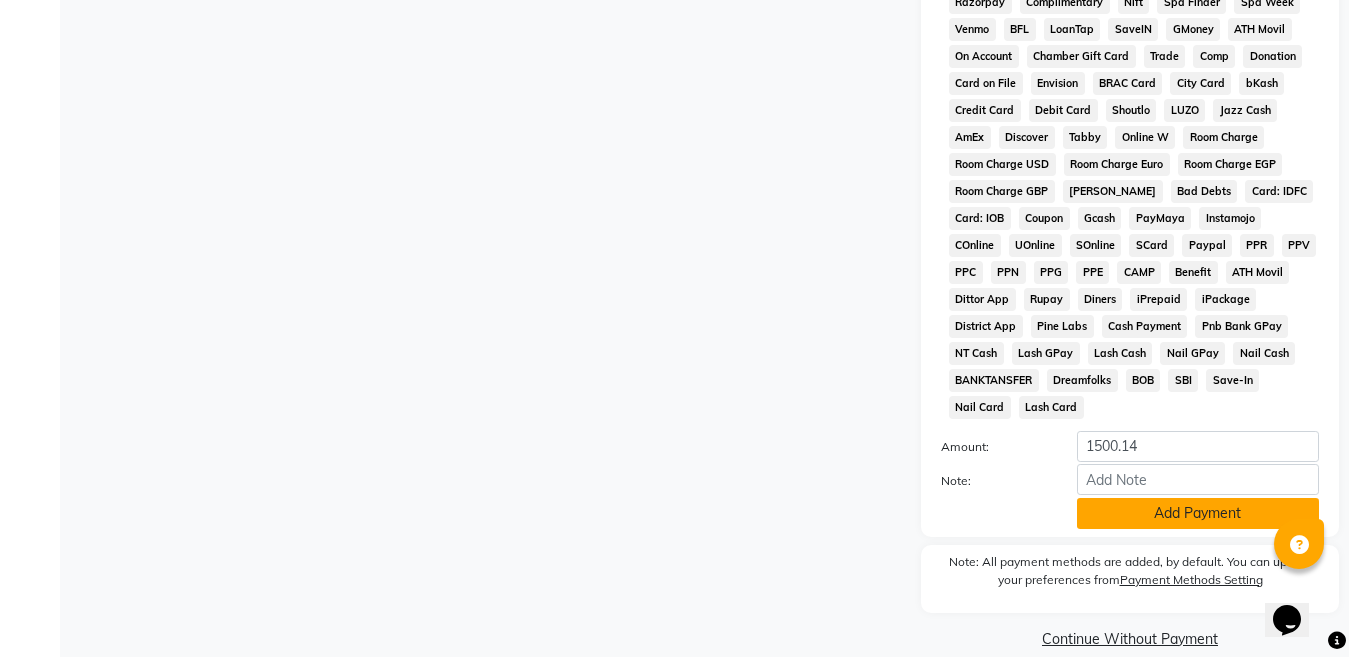 click on "Add Payment" 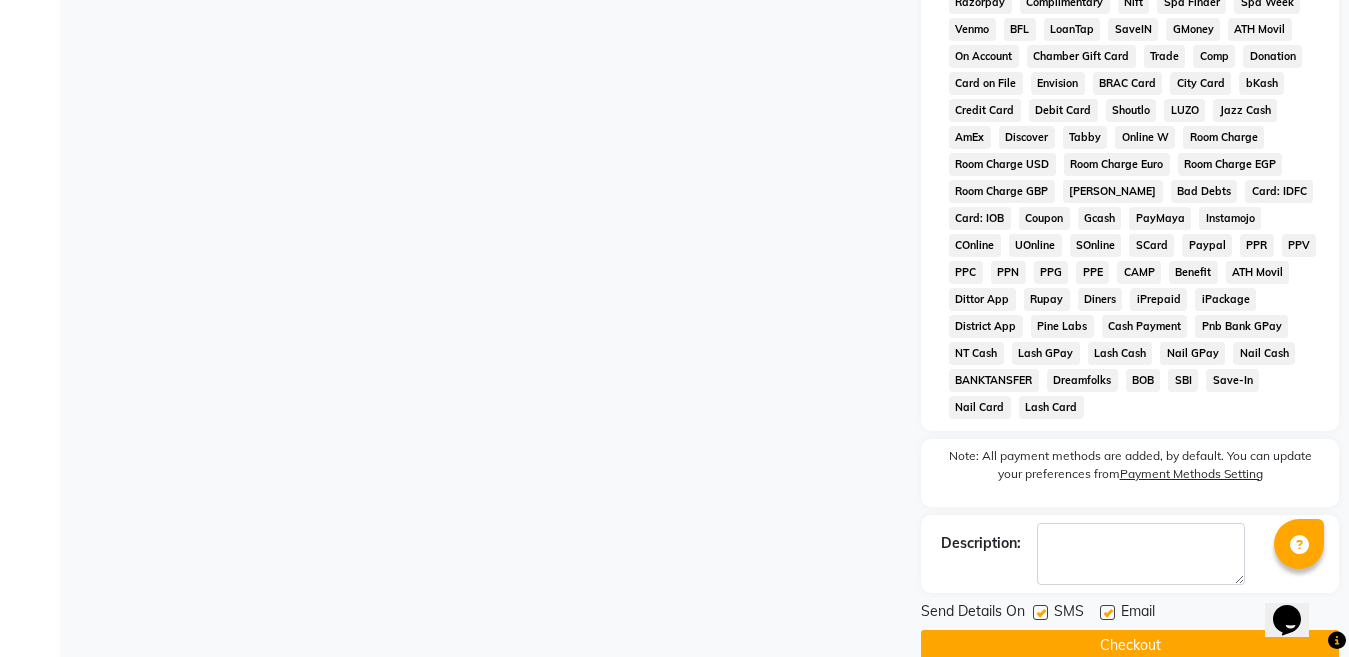scroll, scrollTop: 987, scrollLeft: 0, axis: vertical 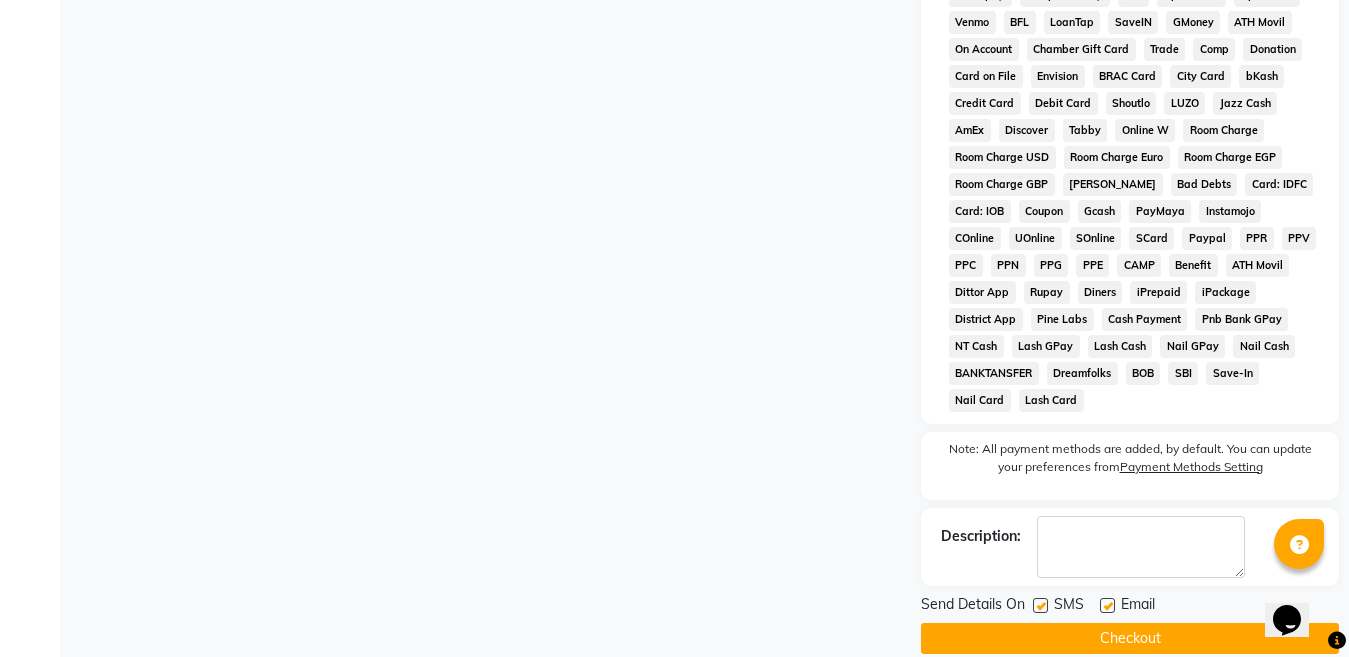 click on "Checkout" 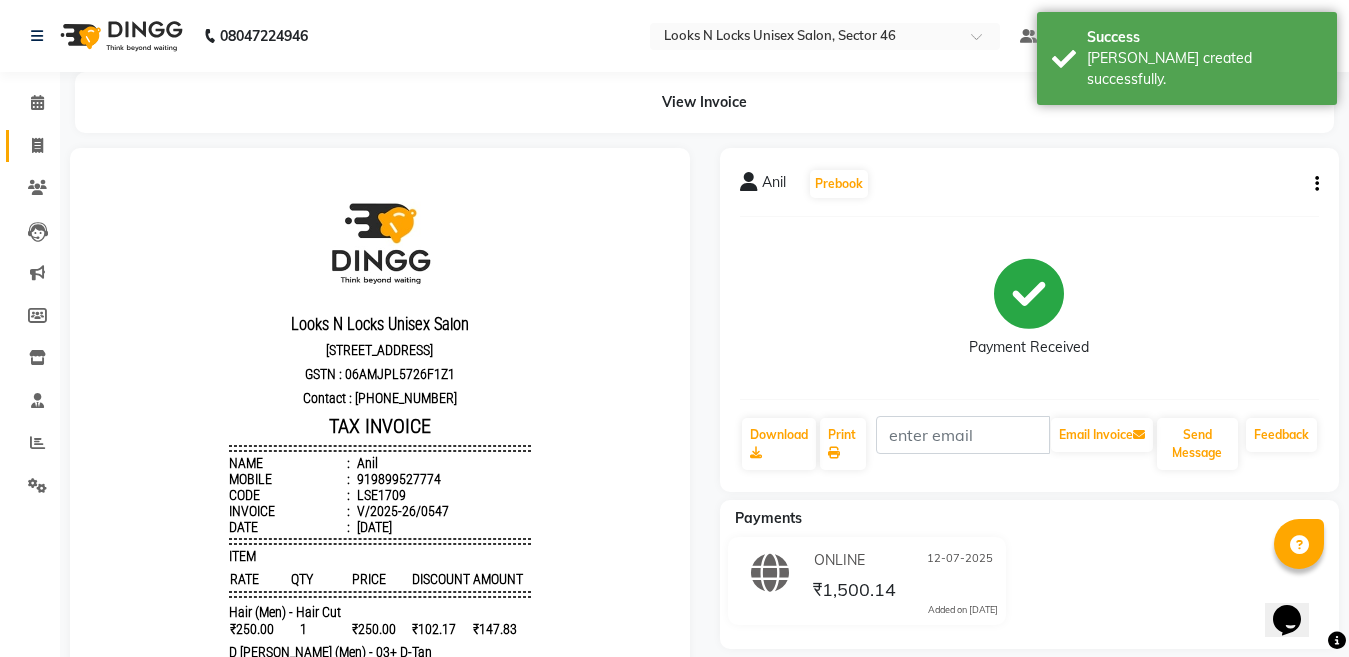 scroll, scrollTop: 0, scrollLeft: 0, axis: both 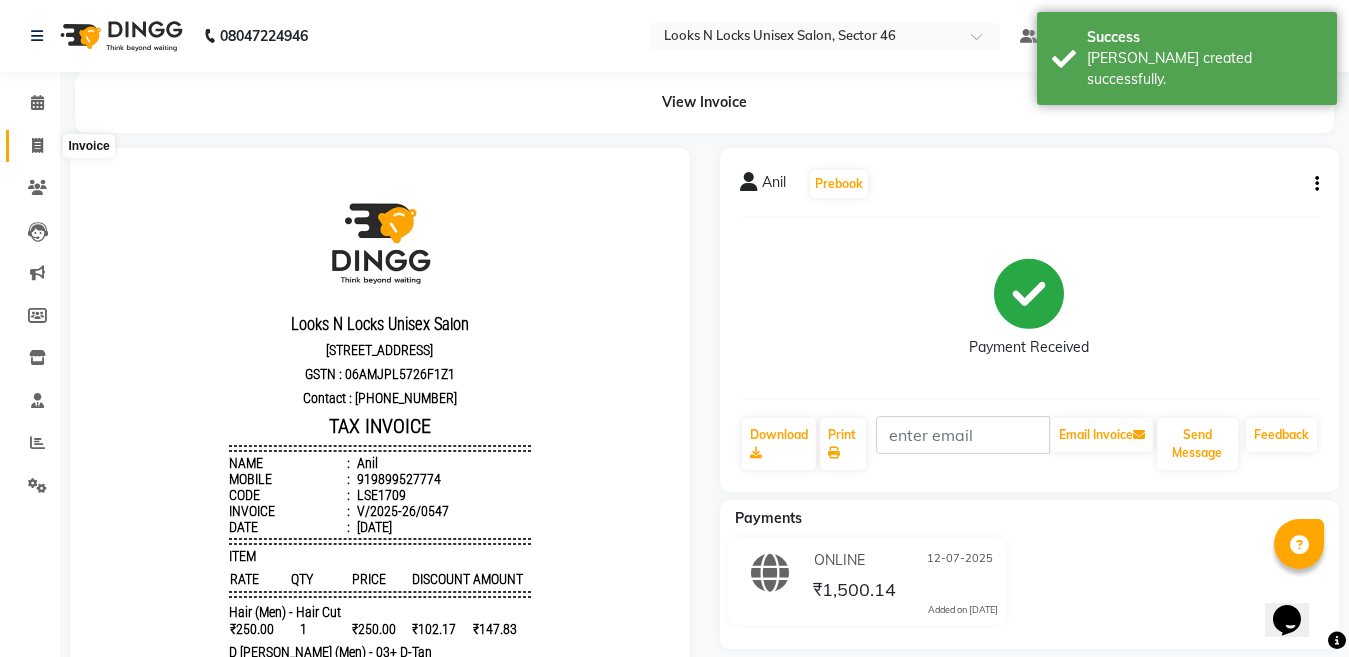 click 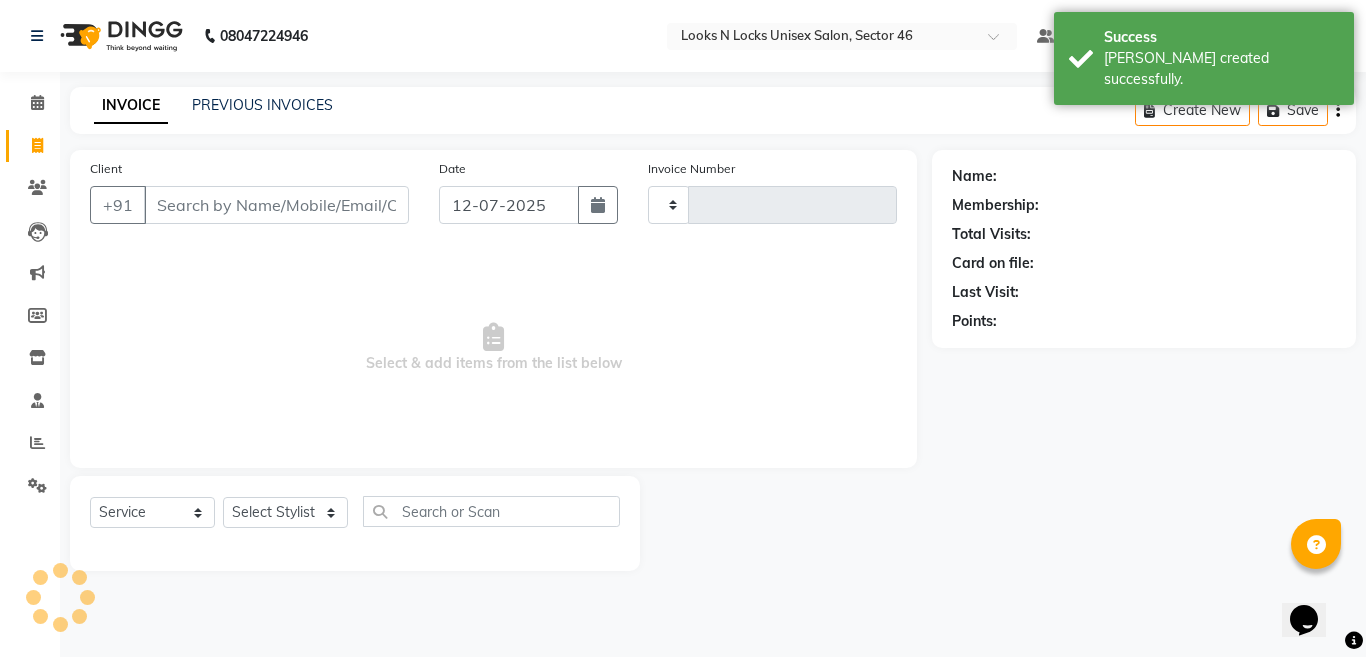 type on "0548" 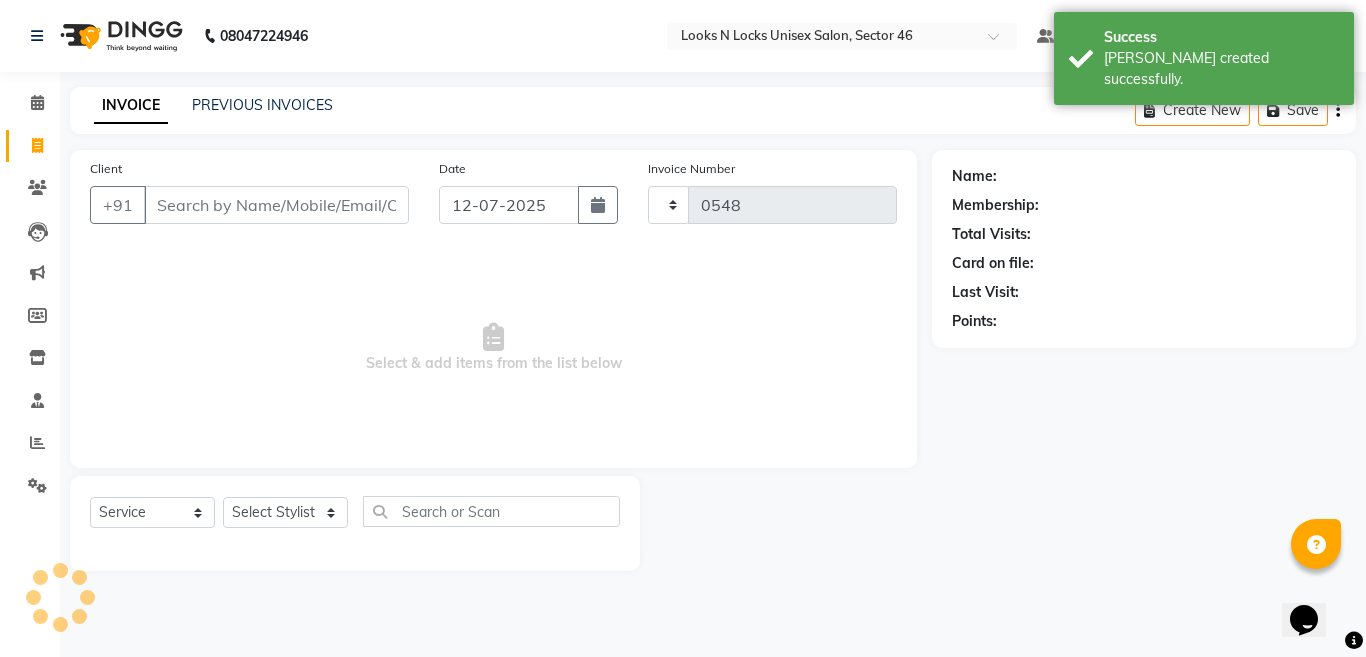 select on "3904" 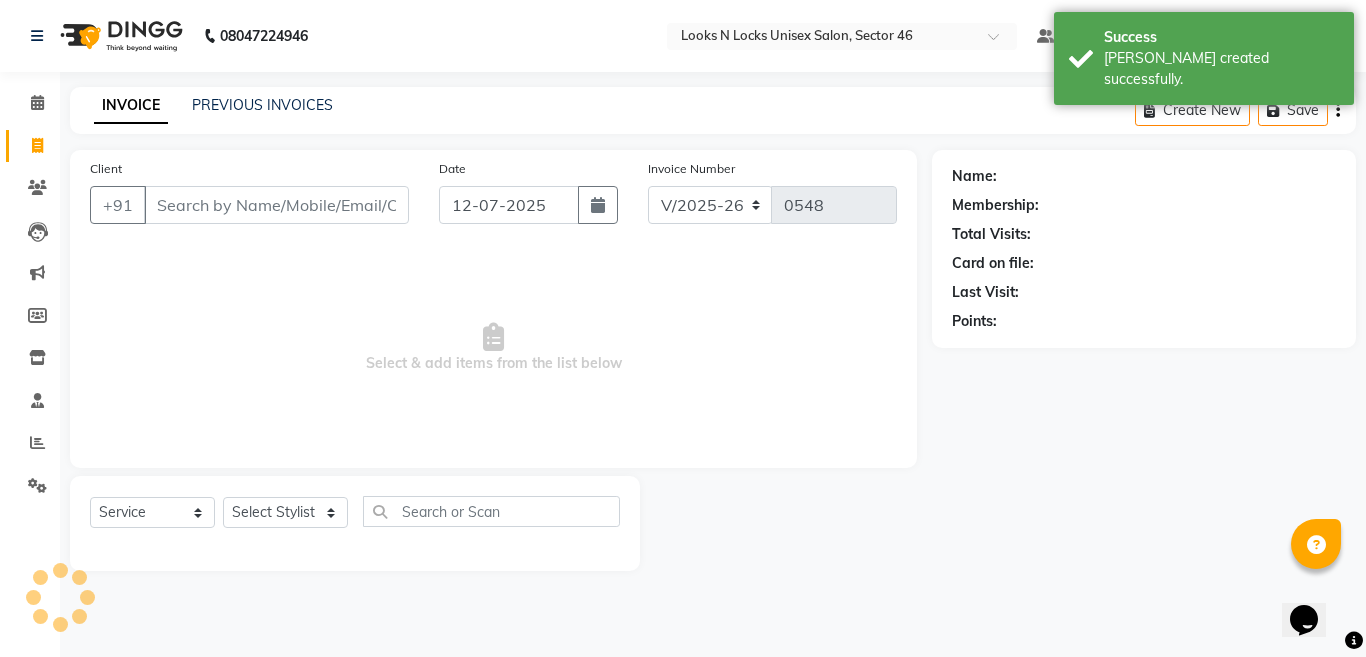 click on "Client" at bounding box center (276, 205) 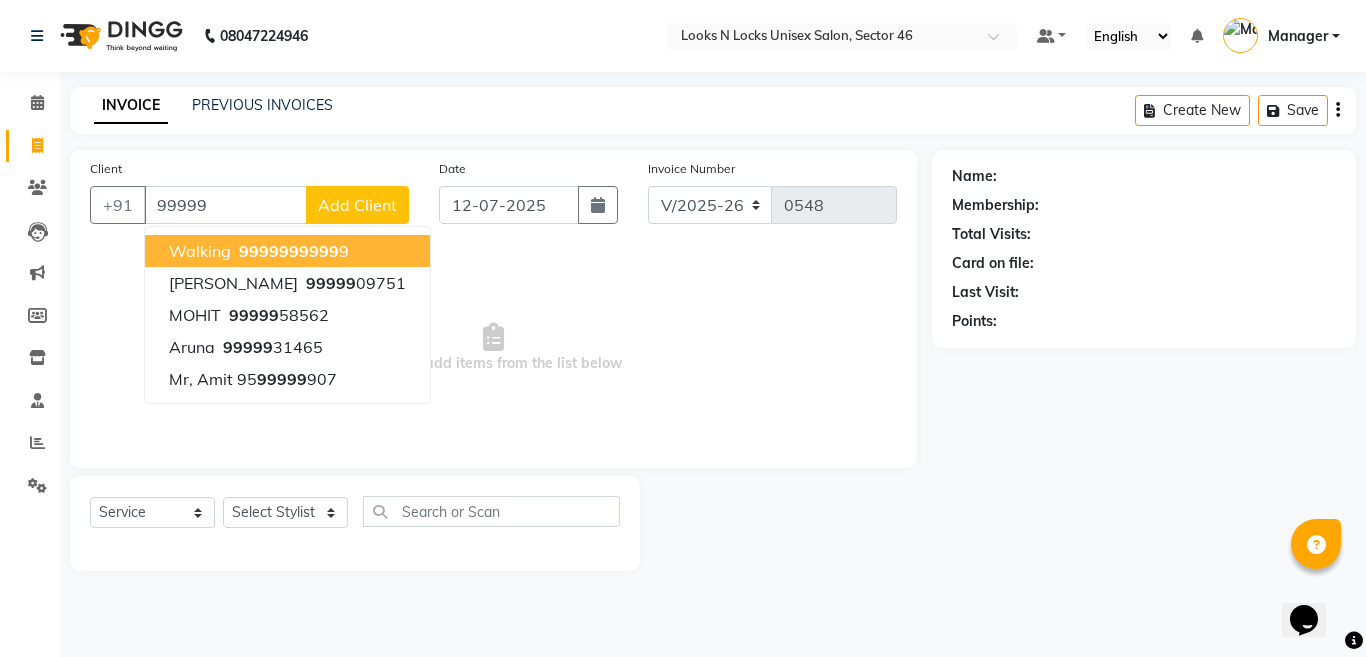 click on "walking" at bounding box center (200, 251) 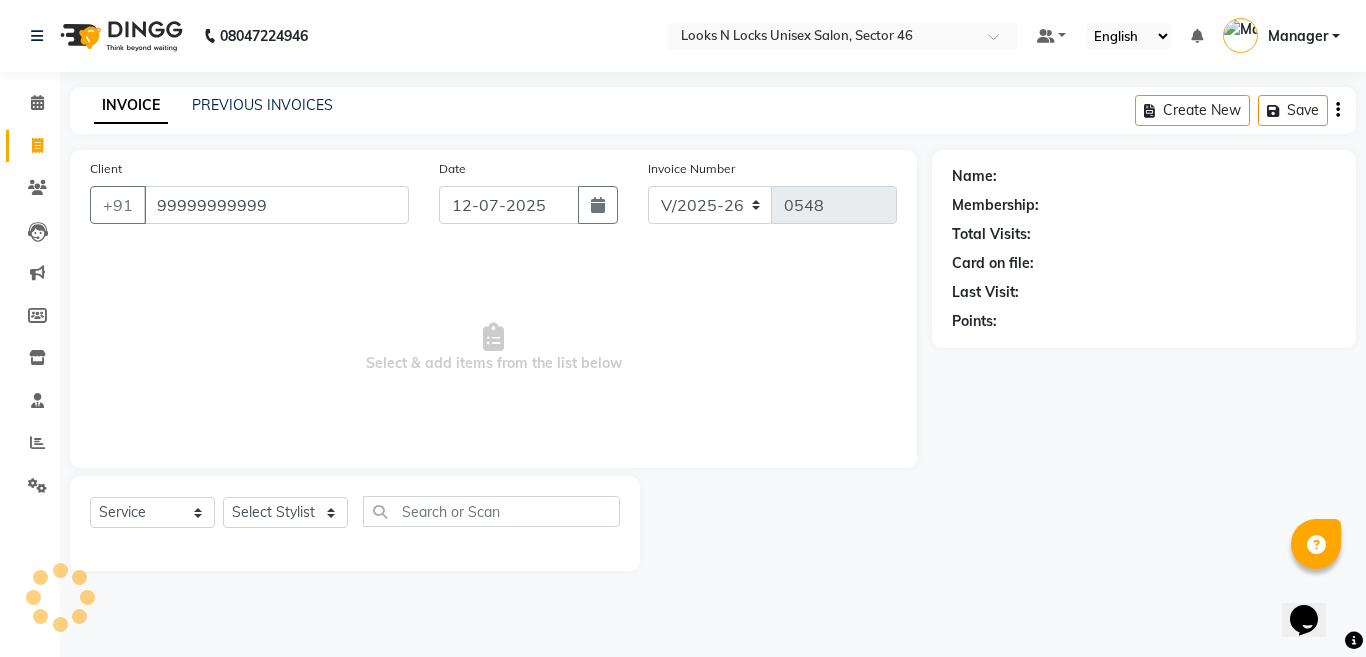 type on "99999999999" 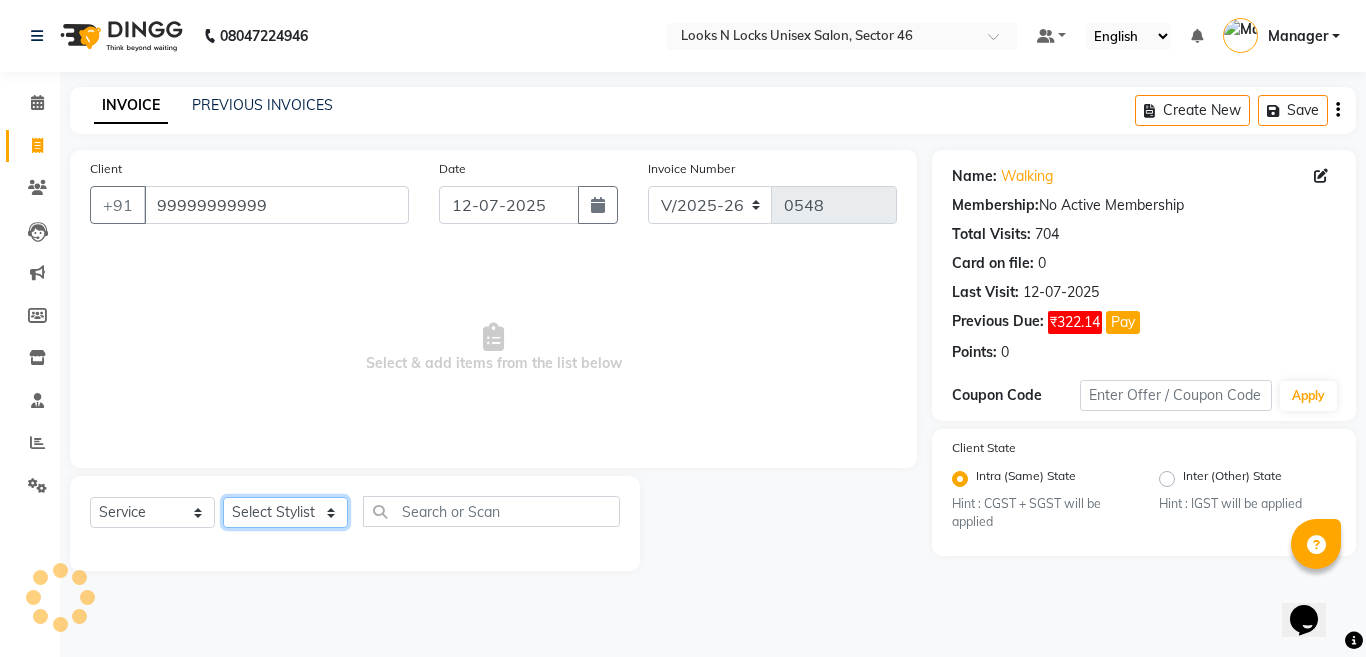 click on "Select Stylist [PERSON_NAME] Aalam Sheikh [PERSON_NAME] [PERSON_NAME] Gaurav [PERSON_NAME] [PERSON_NAME] [PERSON_NAME] maam Lucky Manager [PERSON_NAME] [PERSON_NAME] Ram [PERSON_NAME] Shilpa ( sunita) [PERSON_NAME] [PERSON_NAME] [PERSON_NAME] [PERSON_NAME]" 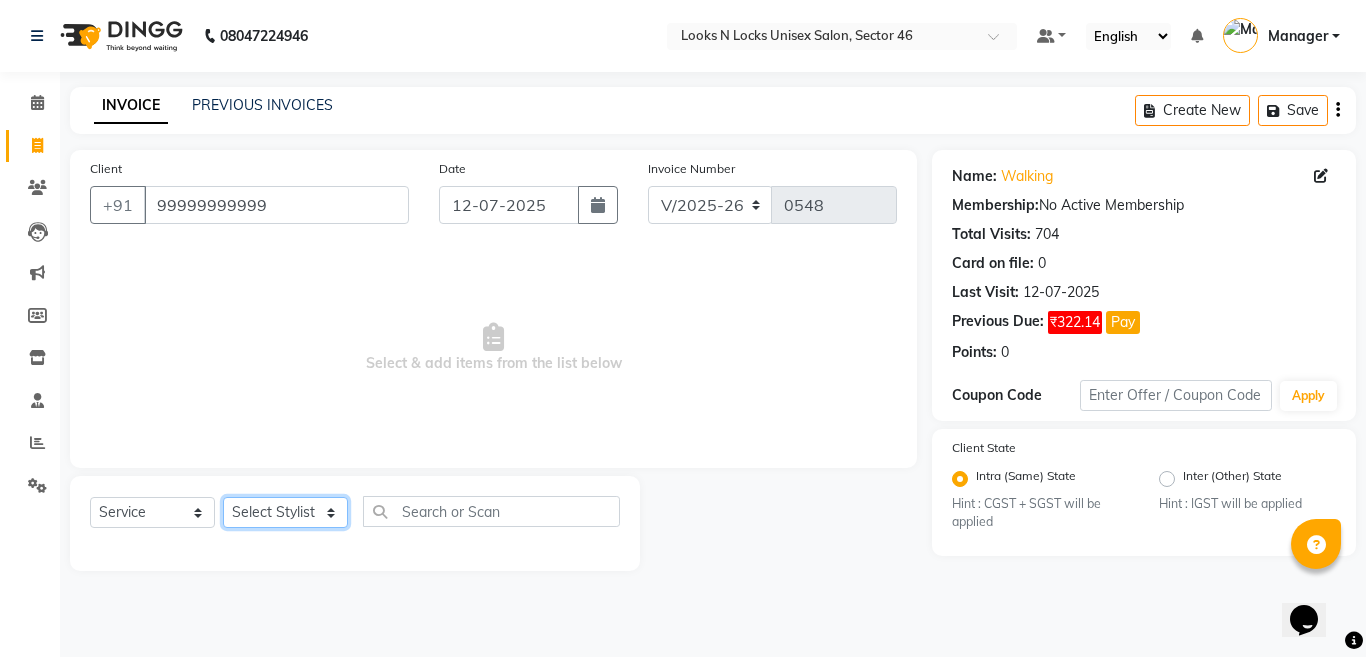 select on "85595" 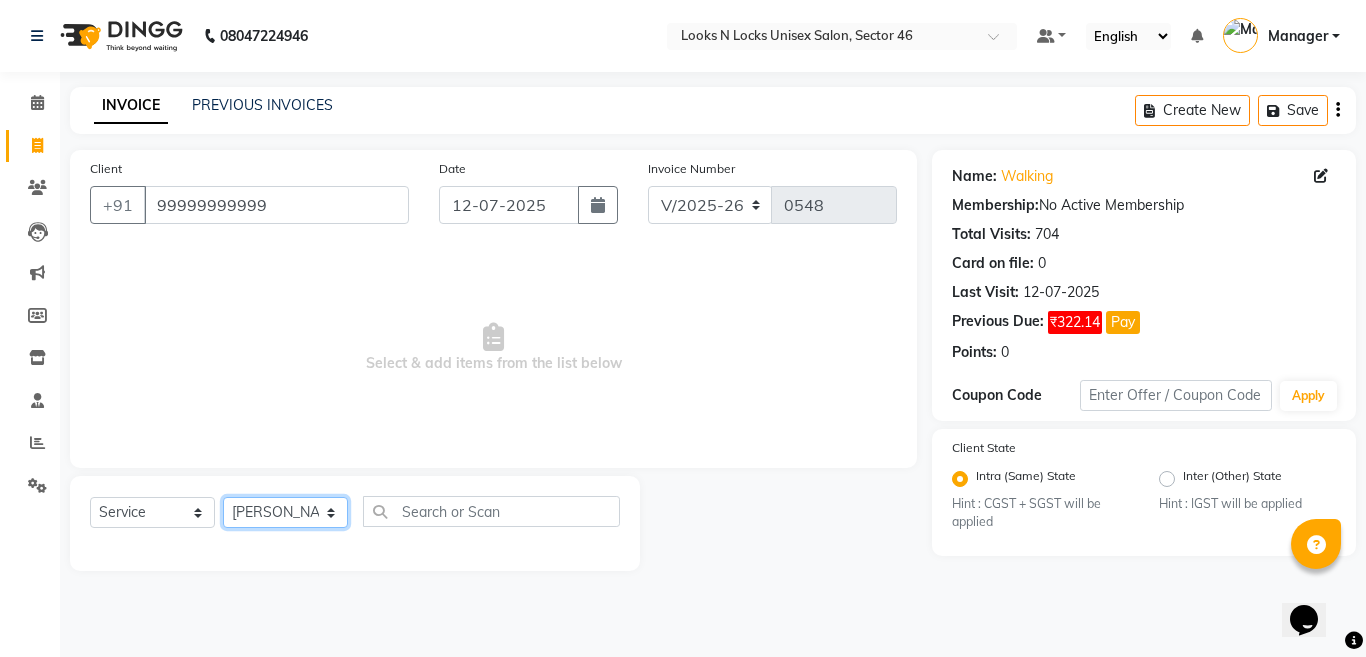 click on "Select Stylist [PERSON_NAME] Aalam Sheikh [PERSON_NAME] [PERSON_NAME] Gaurav [PERSON_NAME] [PERSON_NAME] [PERSON_NAME] maam Lucky Manager [PERSON_NAME] [PERSON_NAME] Ram [PERSON_NAME] Shilpa ( sunita) [PERSON_NAME] [PERSON_NAME] [PERSON_NAME] [PERSON_NAME]" 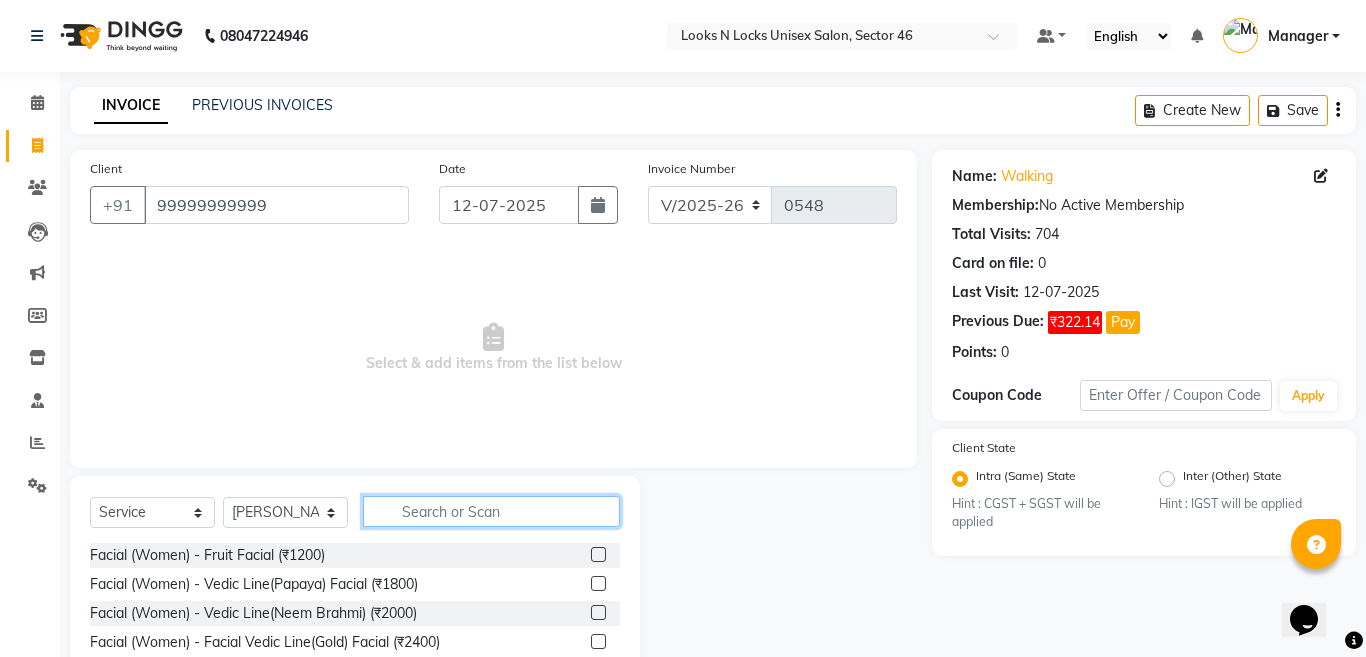 click 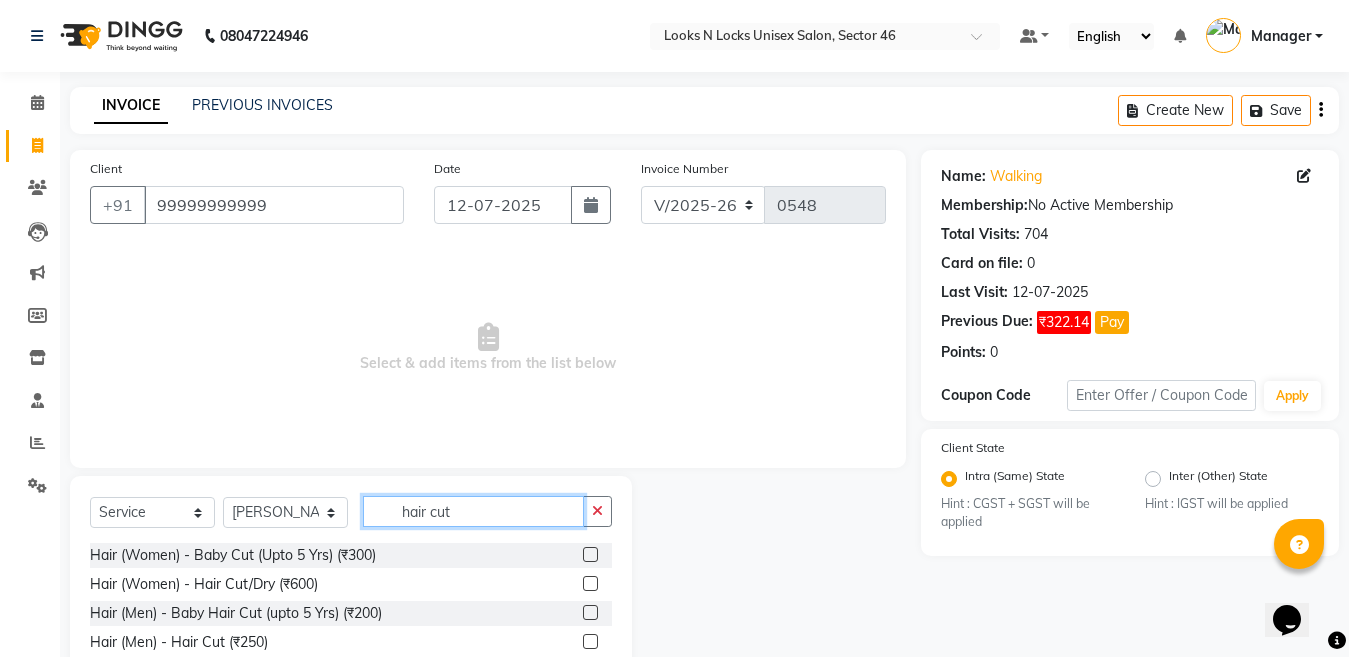 type on "hair cut" 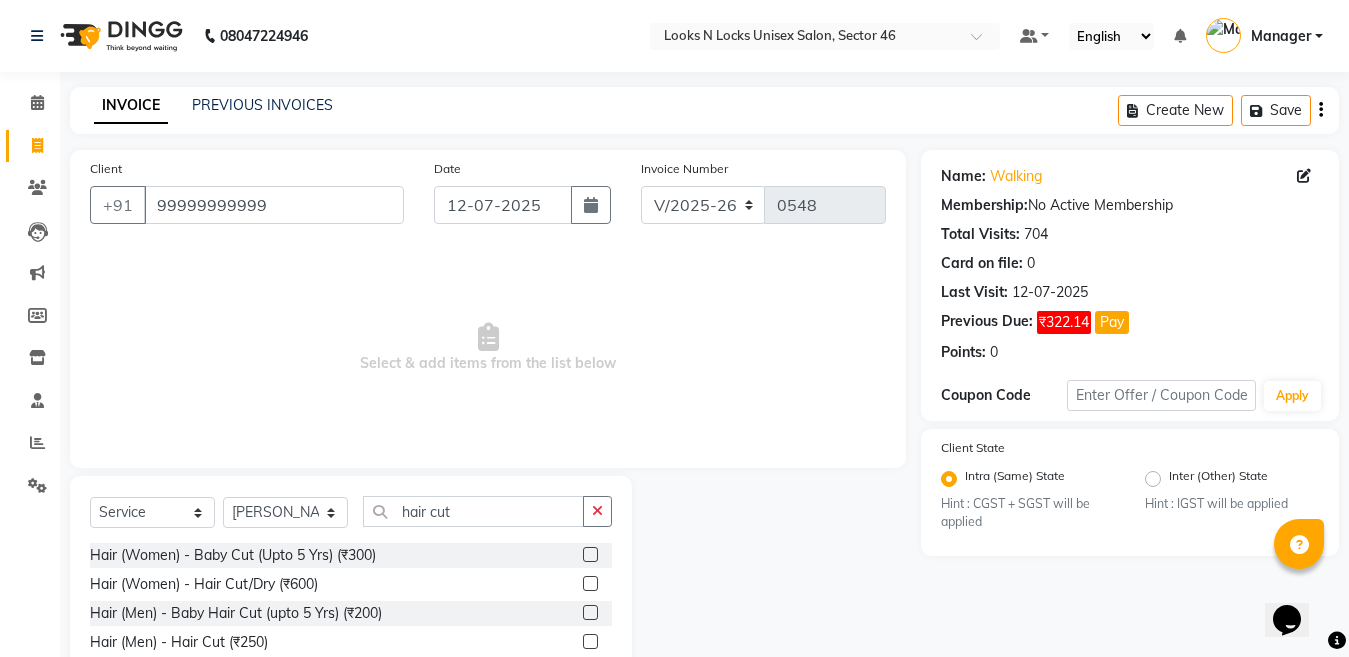click 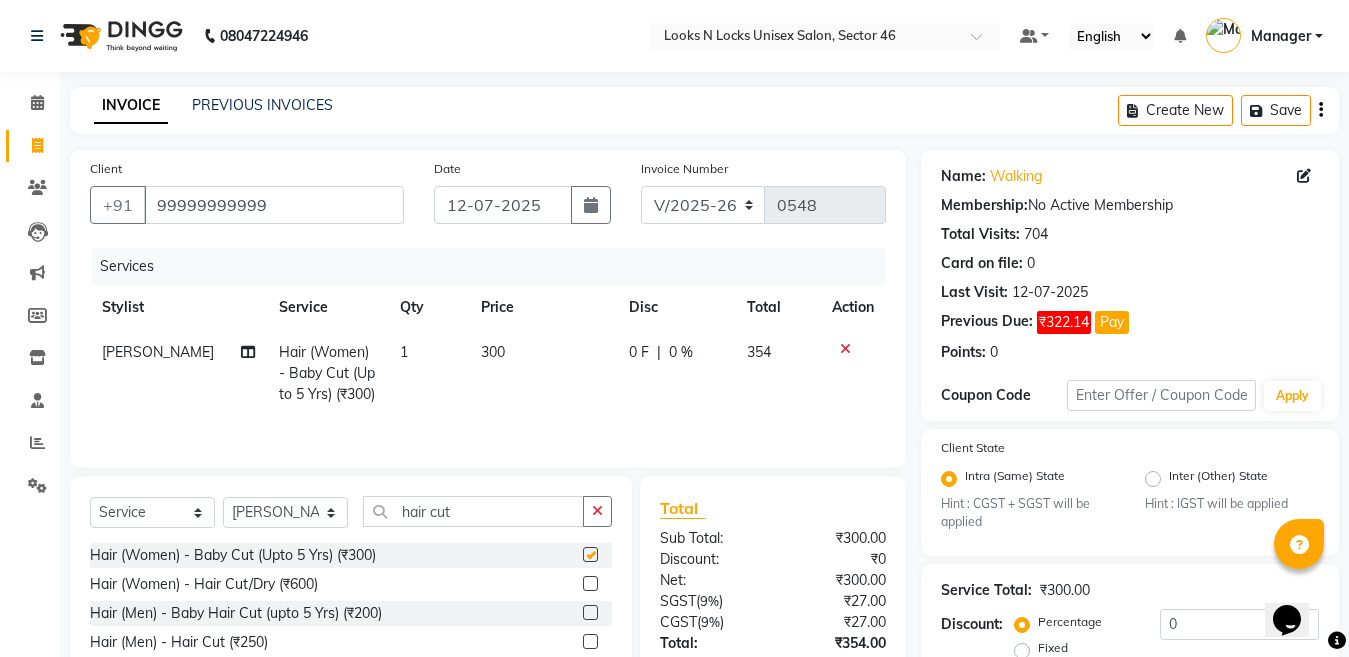 checkbox on "false" 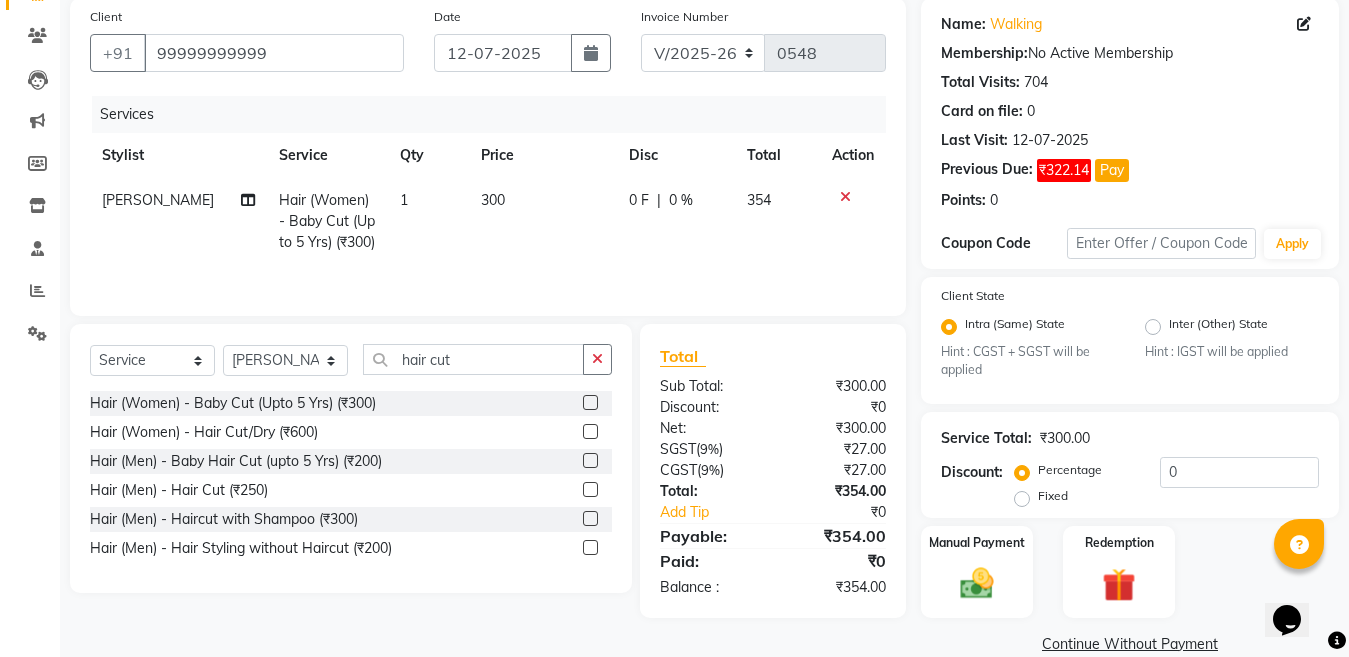 scroll, scrollTop: 184, scrollLeft: 0, axis: vertical 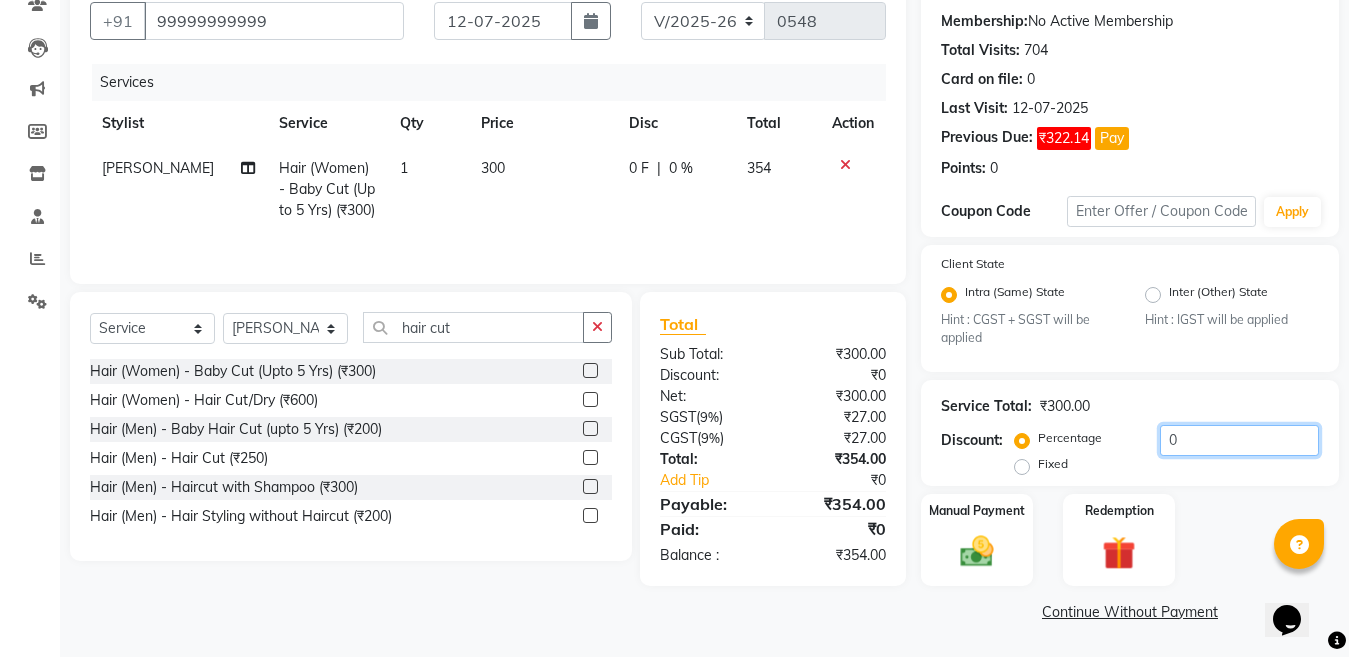 click on "0" 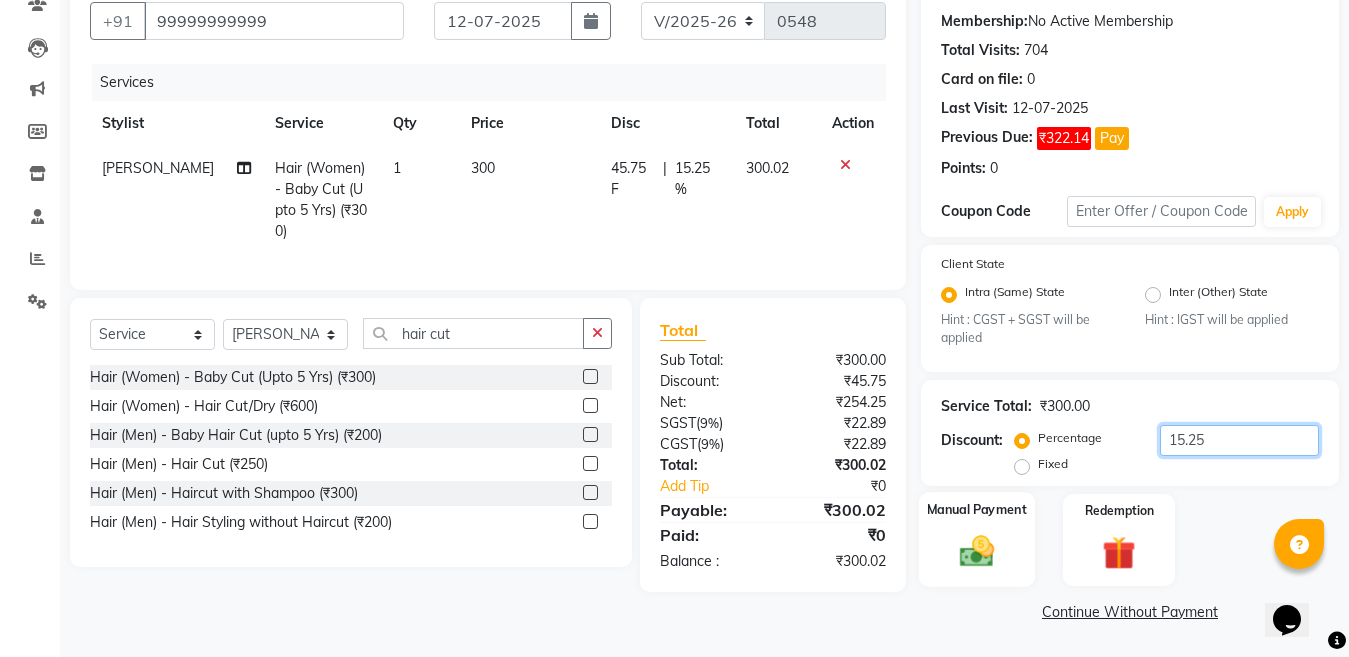 type on "15.25" 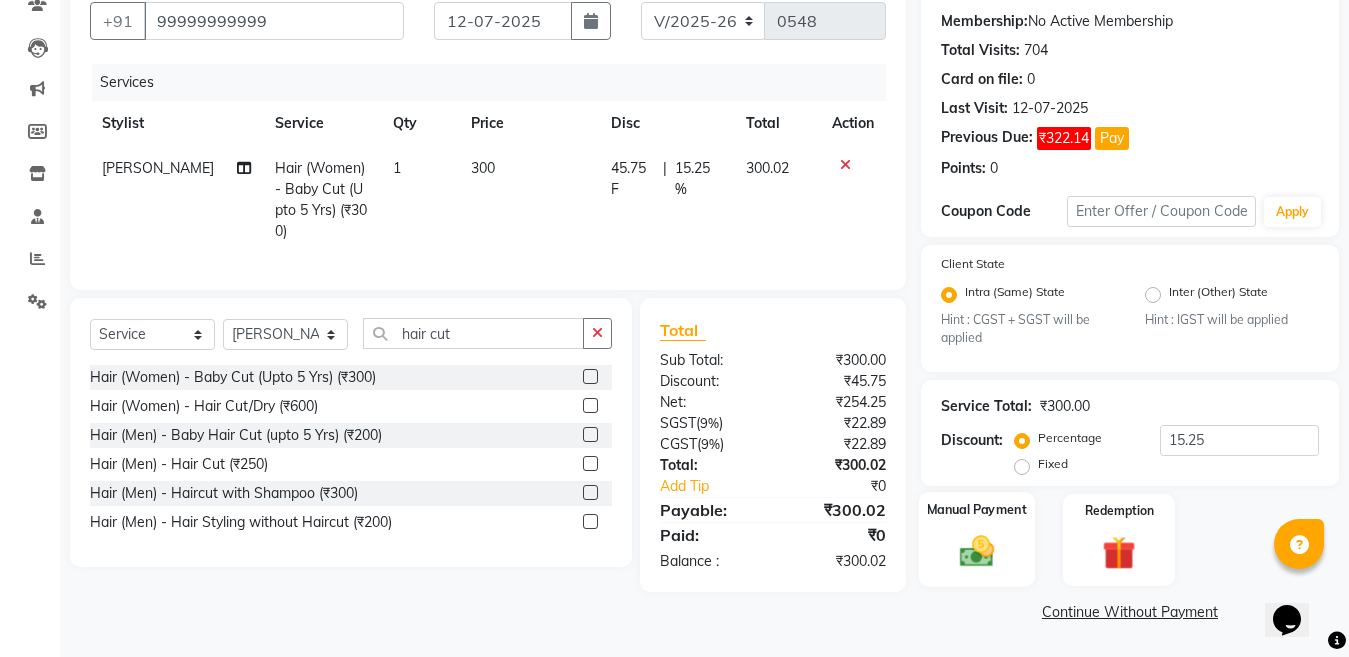 click 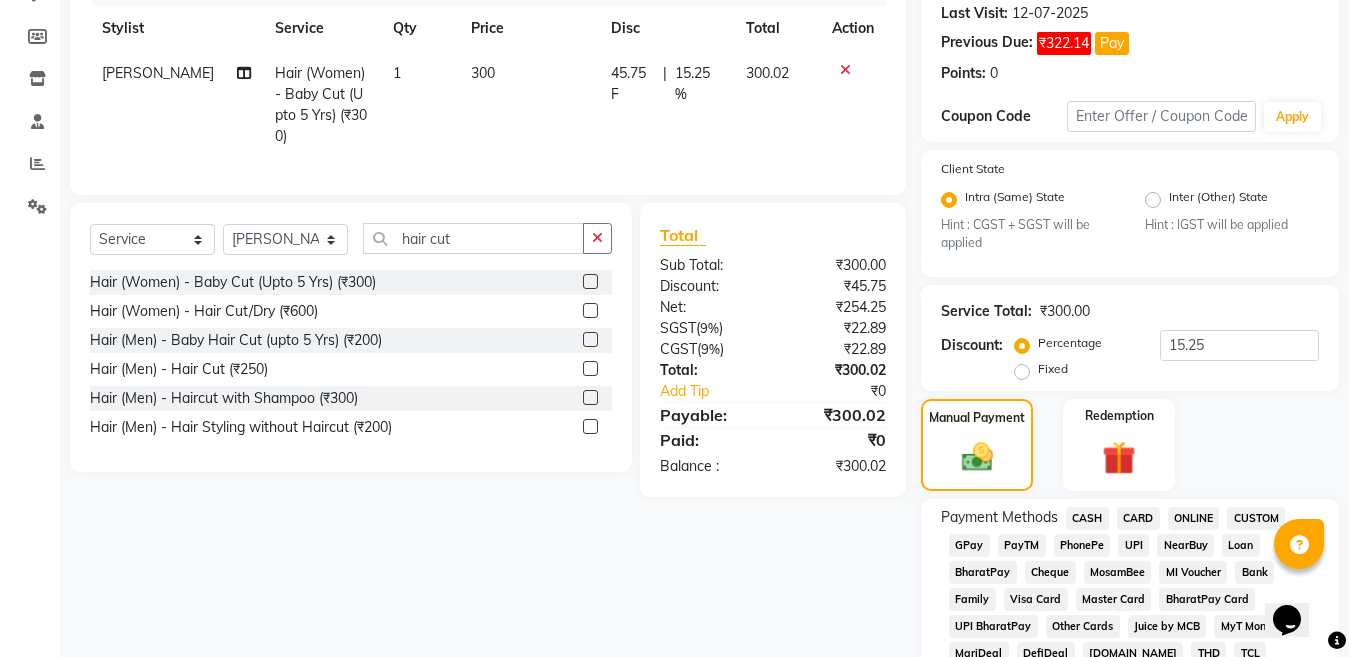 scroll, scrollTop: 284, scrollLeft: 0, axis: vertical 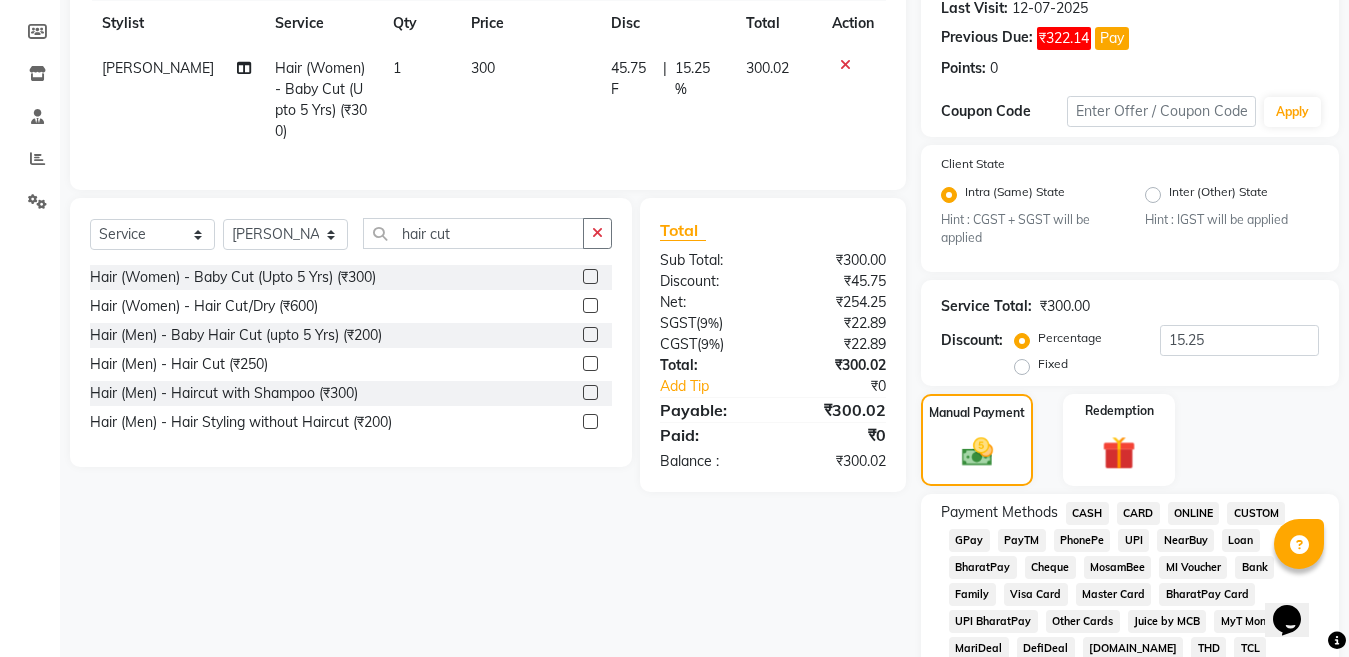 click on "ONLINE" 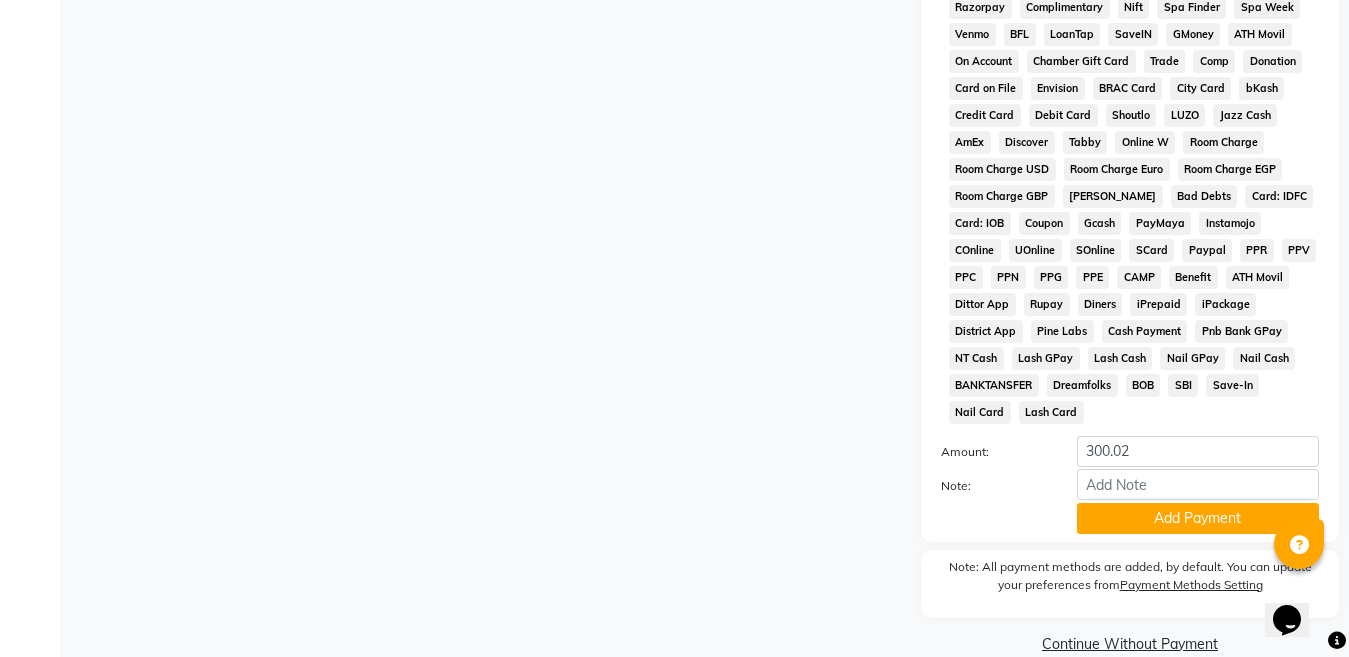 scroll, scrollTop: 1011, scrollLeft: 0, axis: vertical 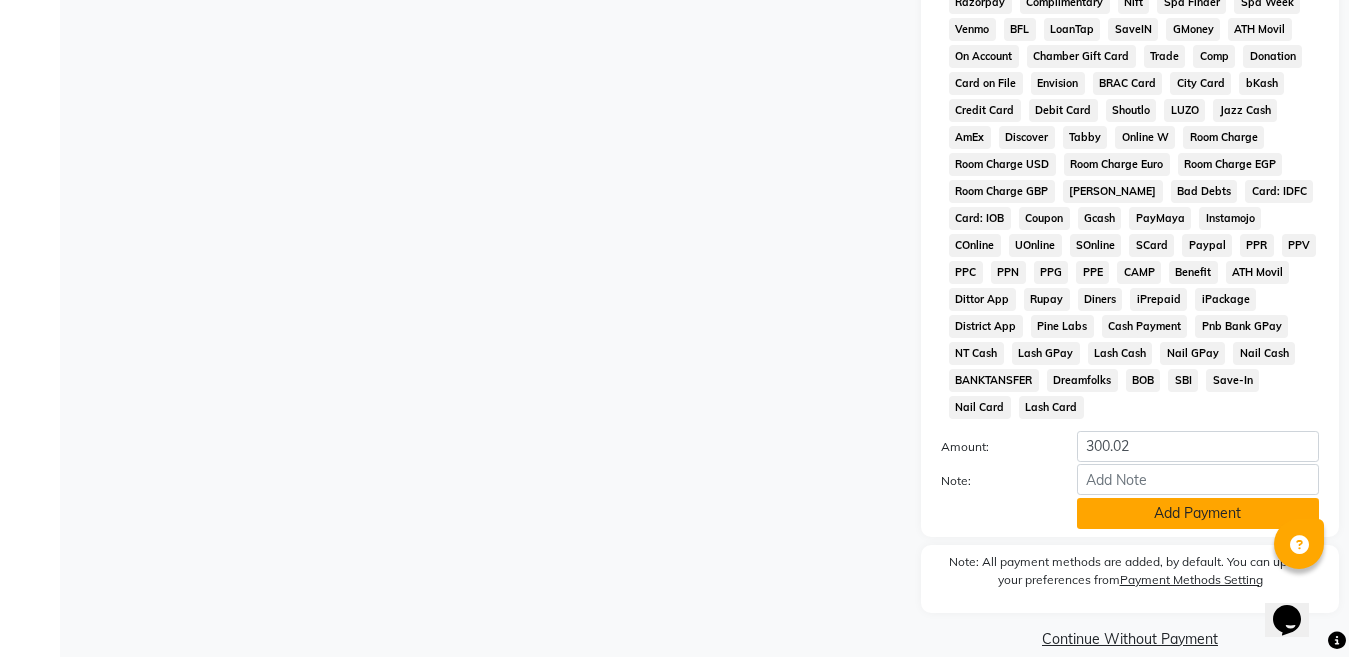 click on "Add Payment" 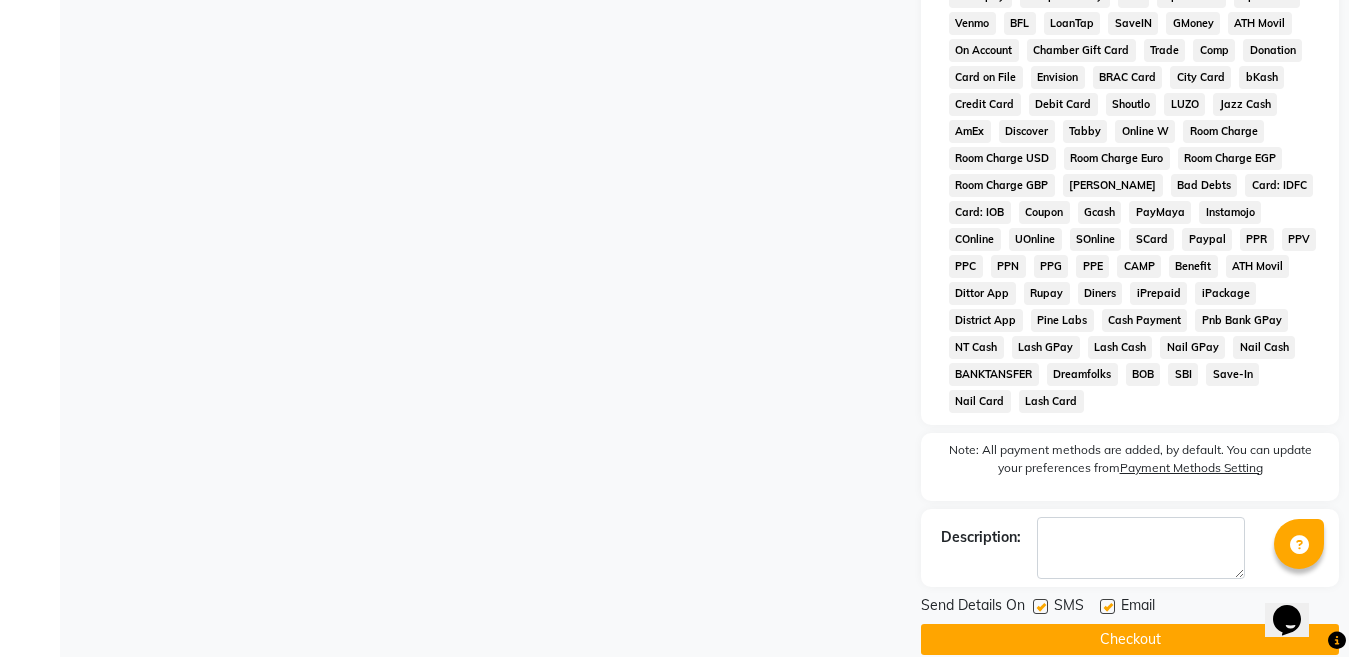 scroll, scrollTop: 1018, scrollLeft: 0, axis: vertical 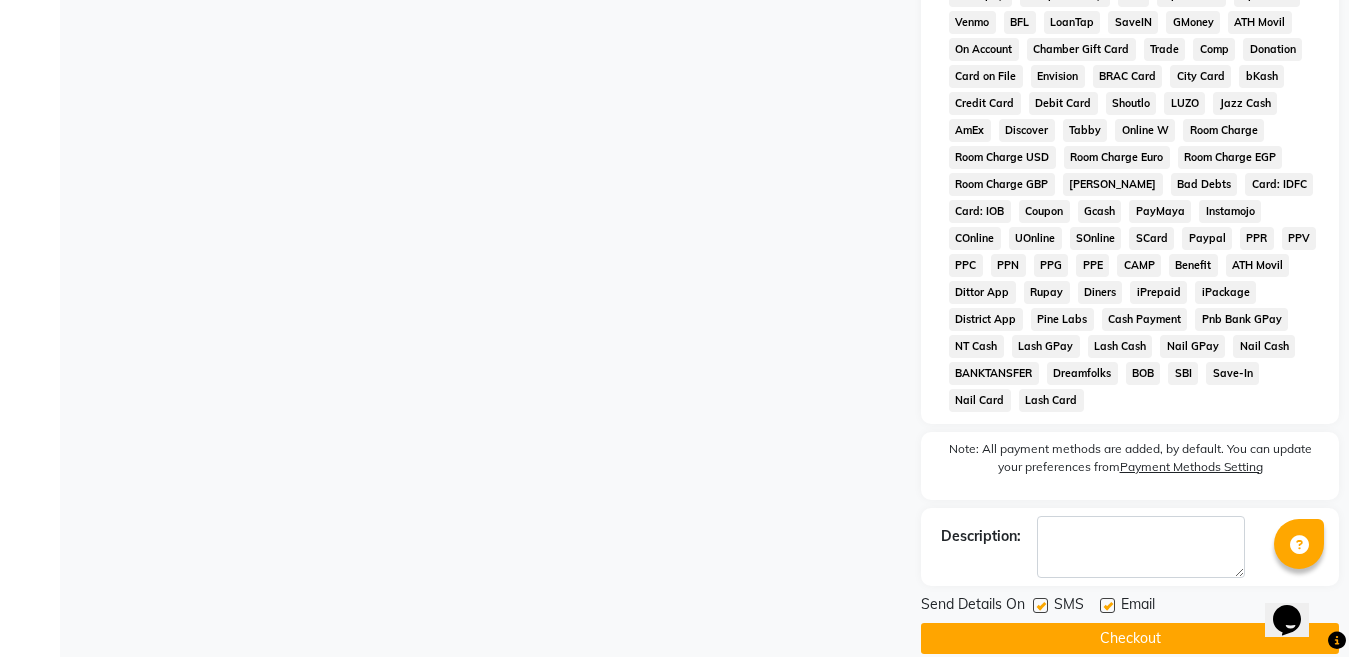 click on "Checkout" 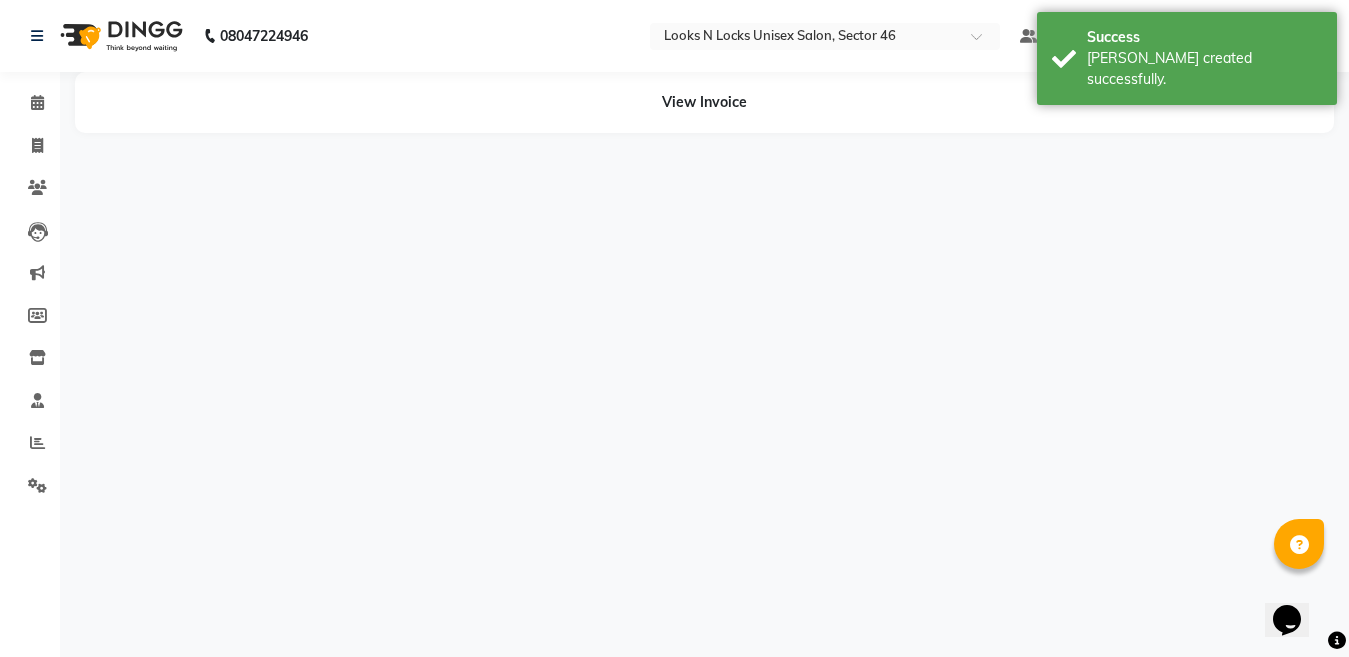 scroll, scrollTop: 0, scrollLeft: 0, axis: both 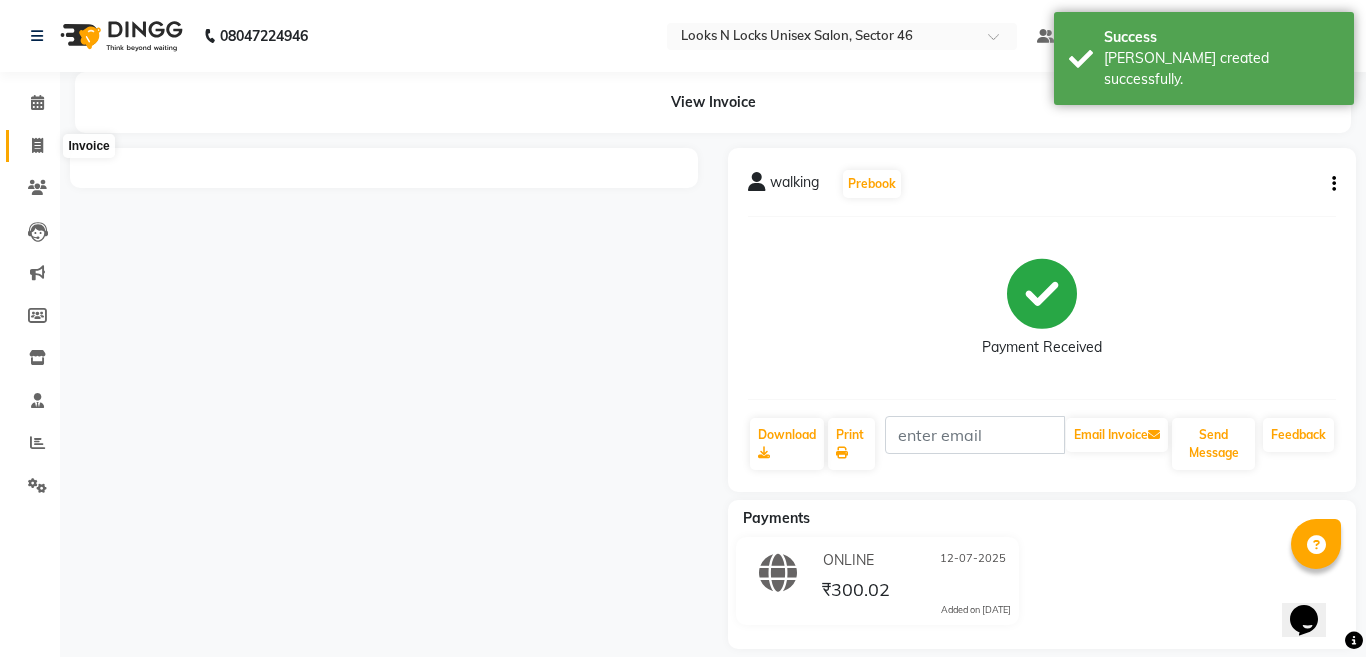 click 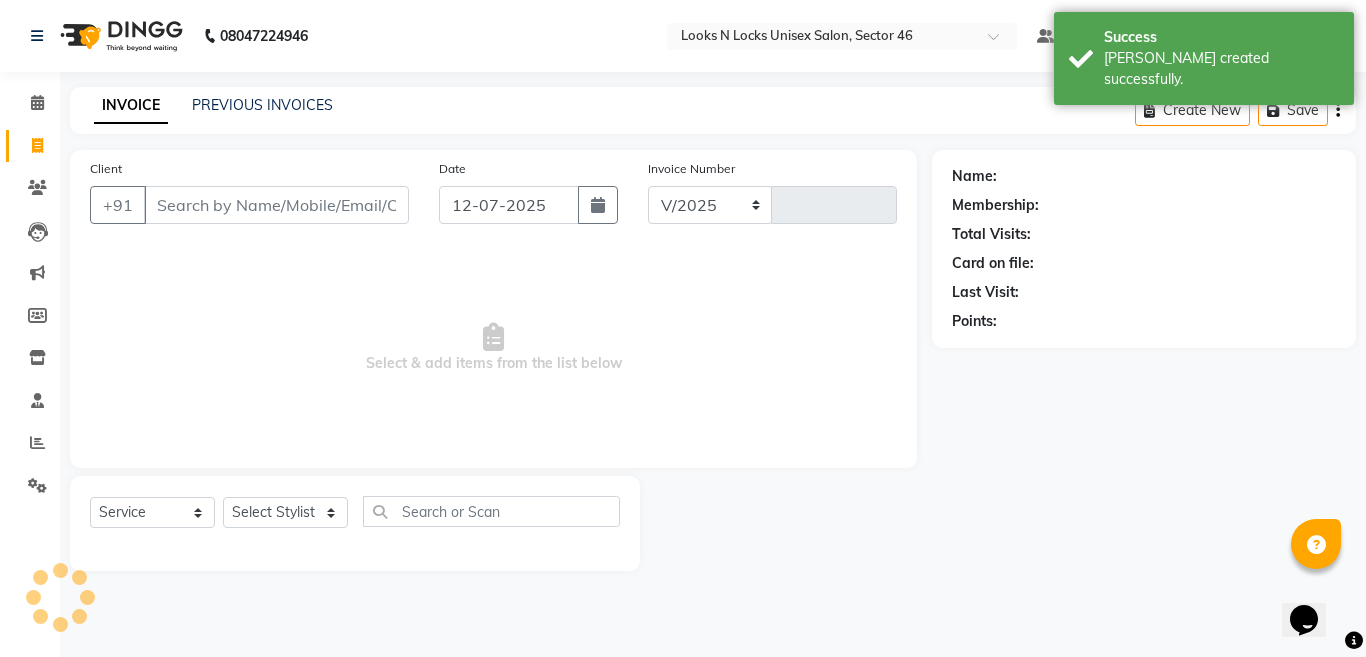 select on "3904" 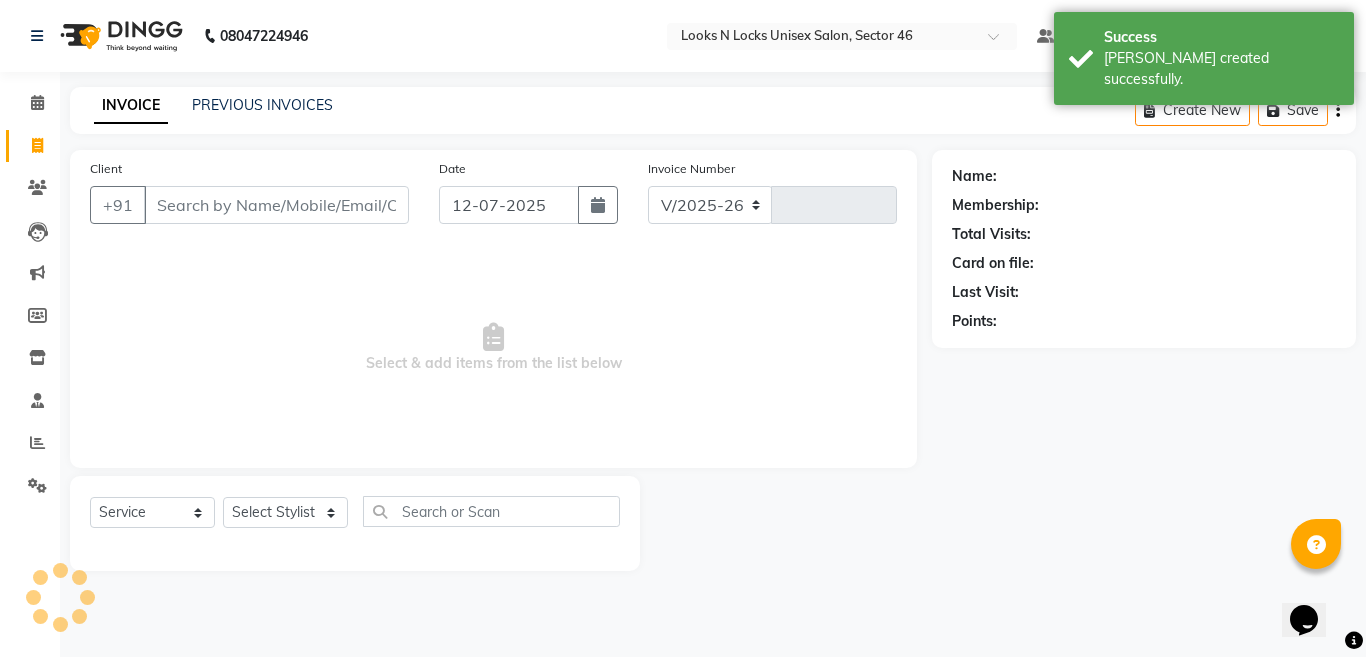 type on "0549" 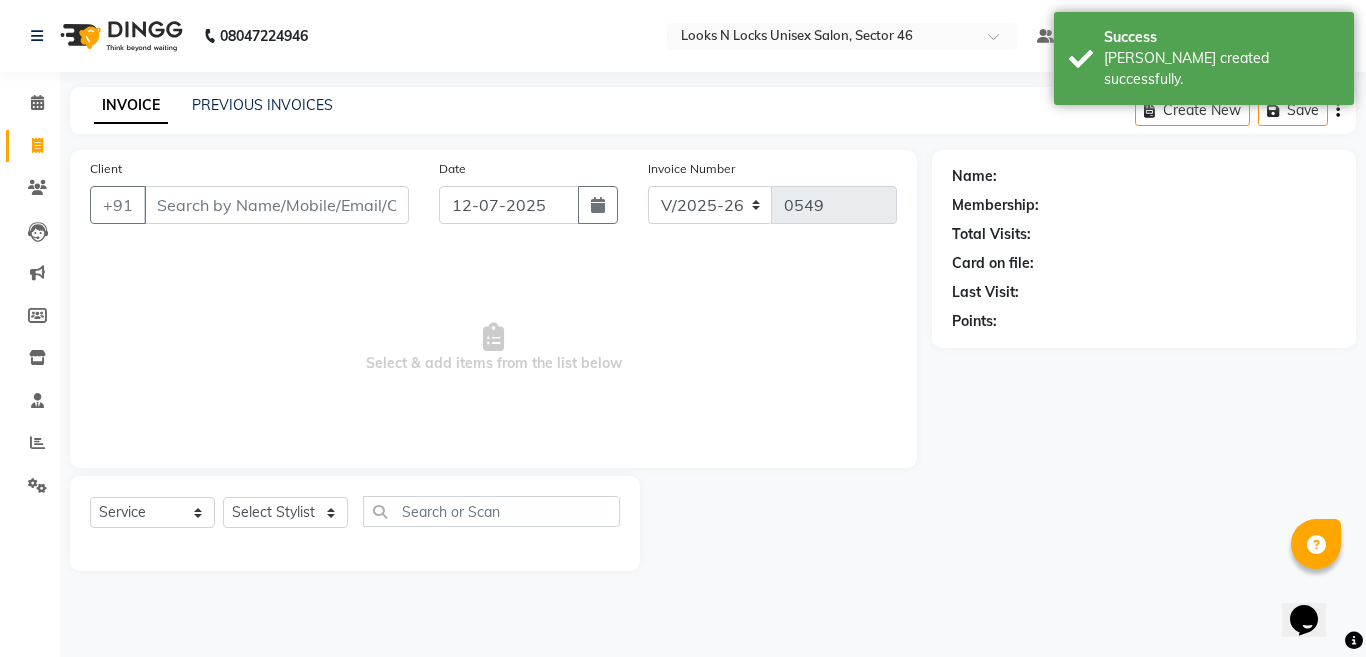 click on "Client" at bounding box center [276, 205] 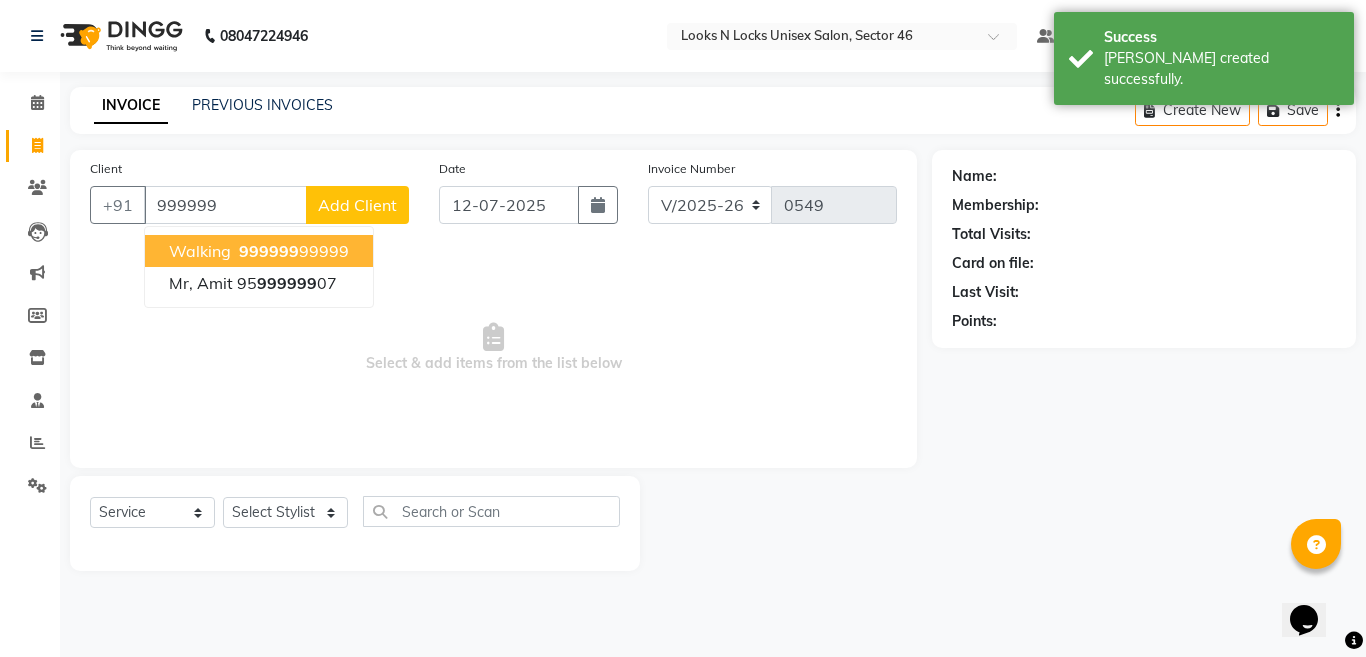click on "999999" at bounding box center [269, 251] 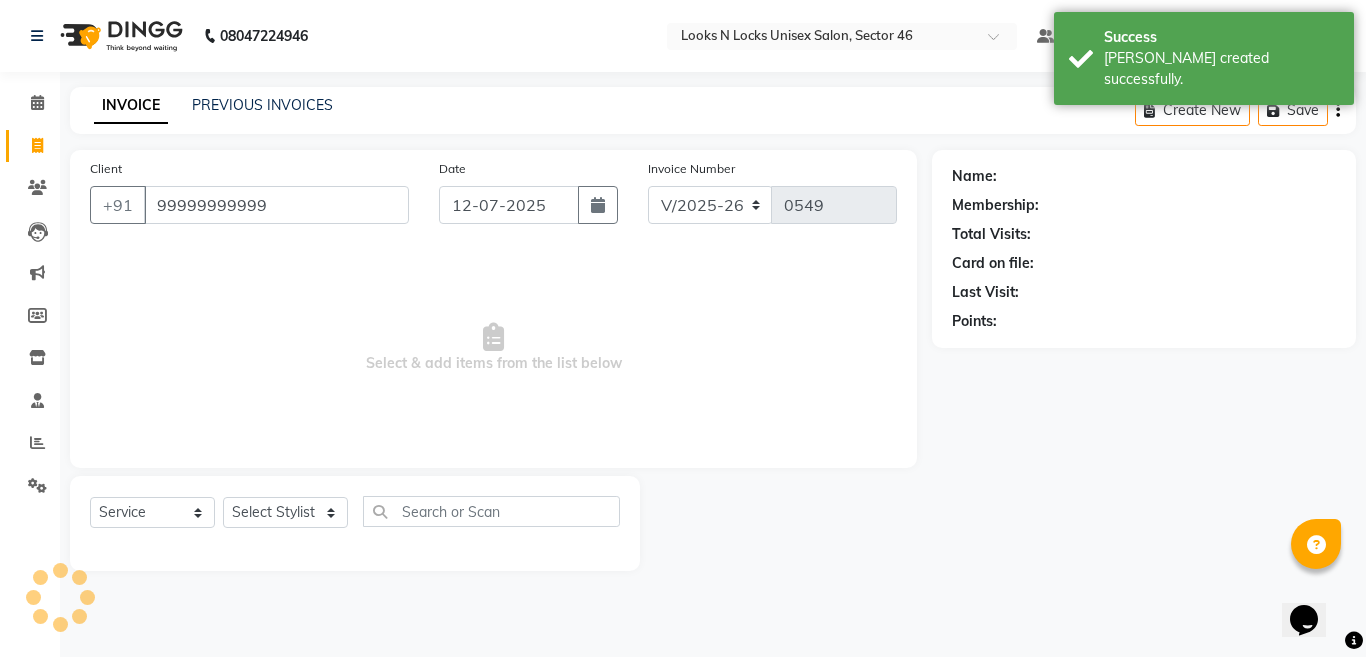 type on "99999999999" 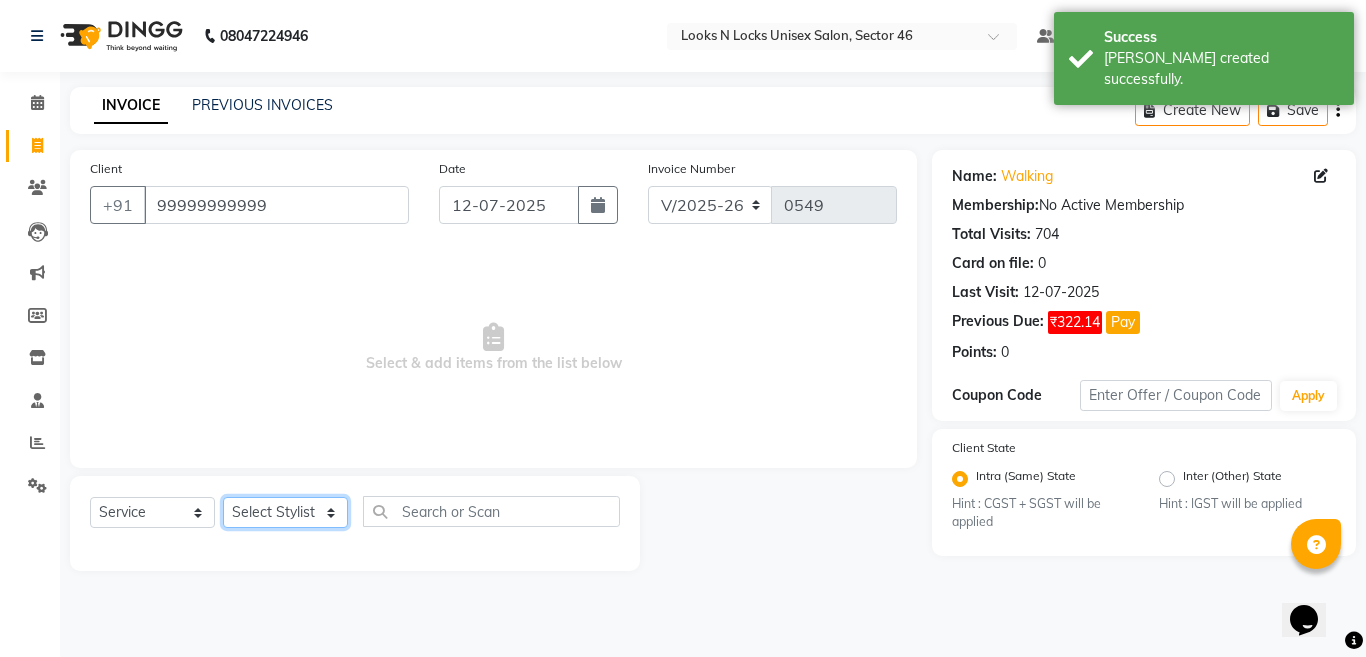 click on "Select Stylist [PERSON_NAME] Aalam Sheikh [PERSON_NAME] [PERSON_NAME] Gaurav [PERSON_NAME] [PERSON_NAME] [PERSON_NAME] maam Lucky Manager [PERSON_NAME] [PERSON_NAME] Ram [PERSON_NAME] Shilpa ( sunita) [PERSON_NAME] [PERSON_NAME] [PERSON_NAME] [PERSON_NAME]" 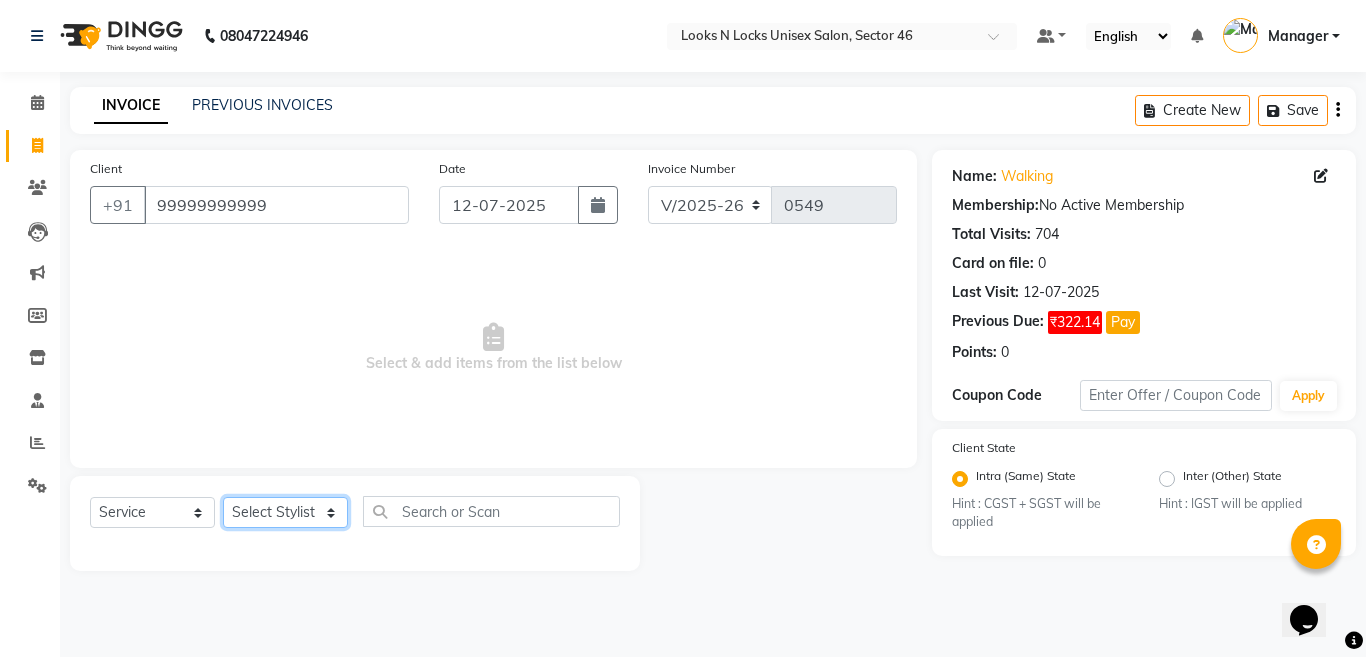 select on "59684" 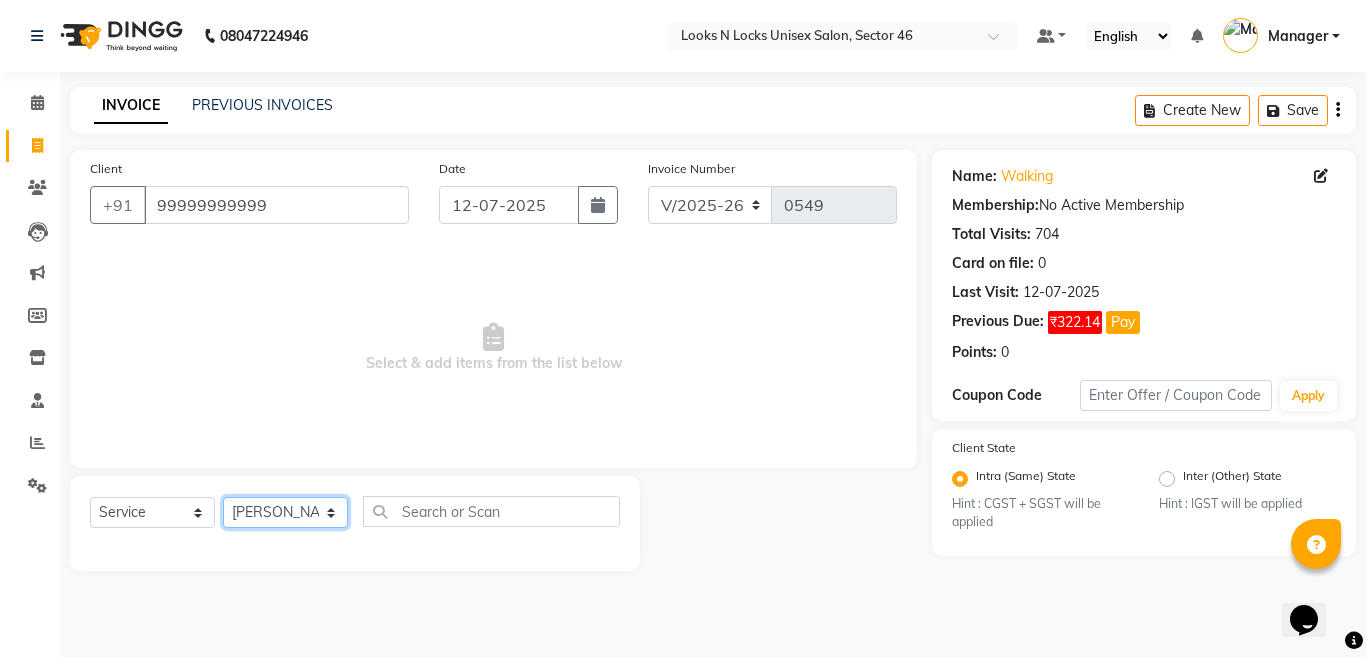 click on "Select Stylist [PERSON_NAME] Aalam Sheikh [PERSON_NAME] [PERSON_NAME] Gaurav [PERSON_NAME] [PERSON_NAME] [PERSON_NAME] maam Lucky Manager [PERSON_NAME] [PERSON_NAME] Ram [PERSON_NAME] Shilpa ( sunita) [PERSON_NAME] [PERSON_NAME] [PERSON_NAME] [PERSON_NAME]" 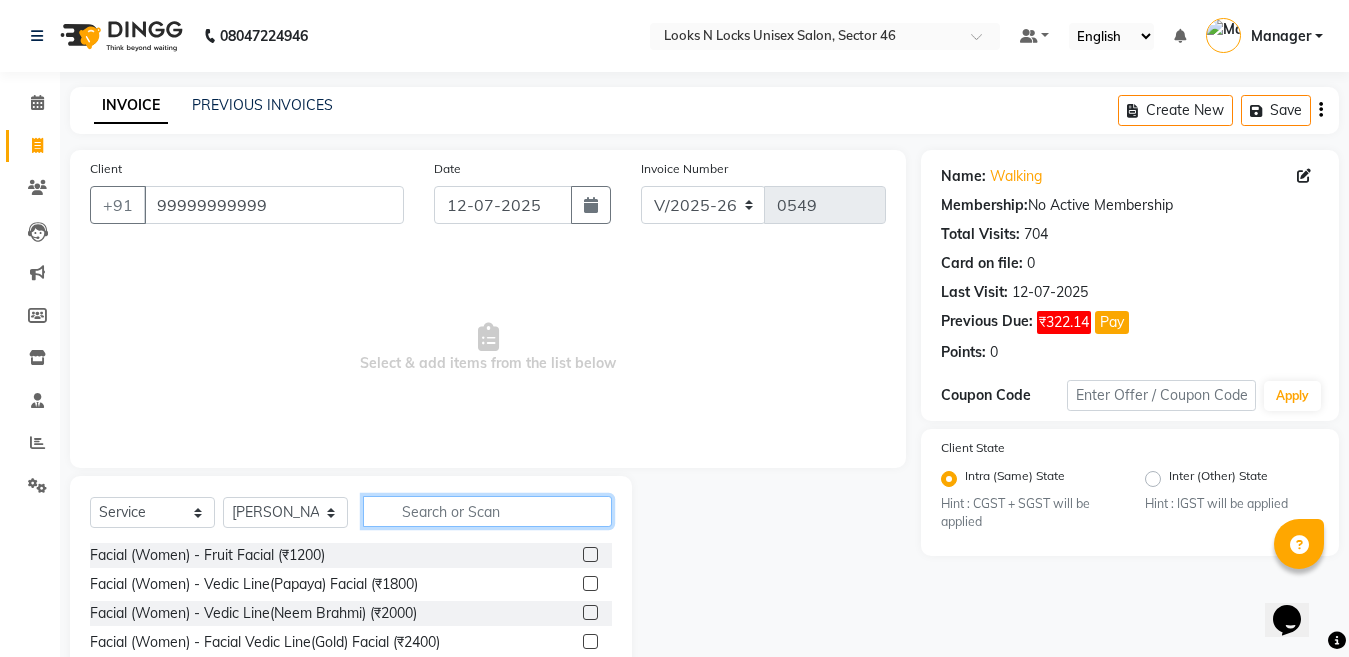 click 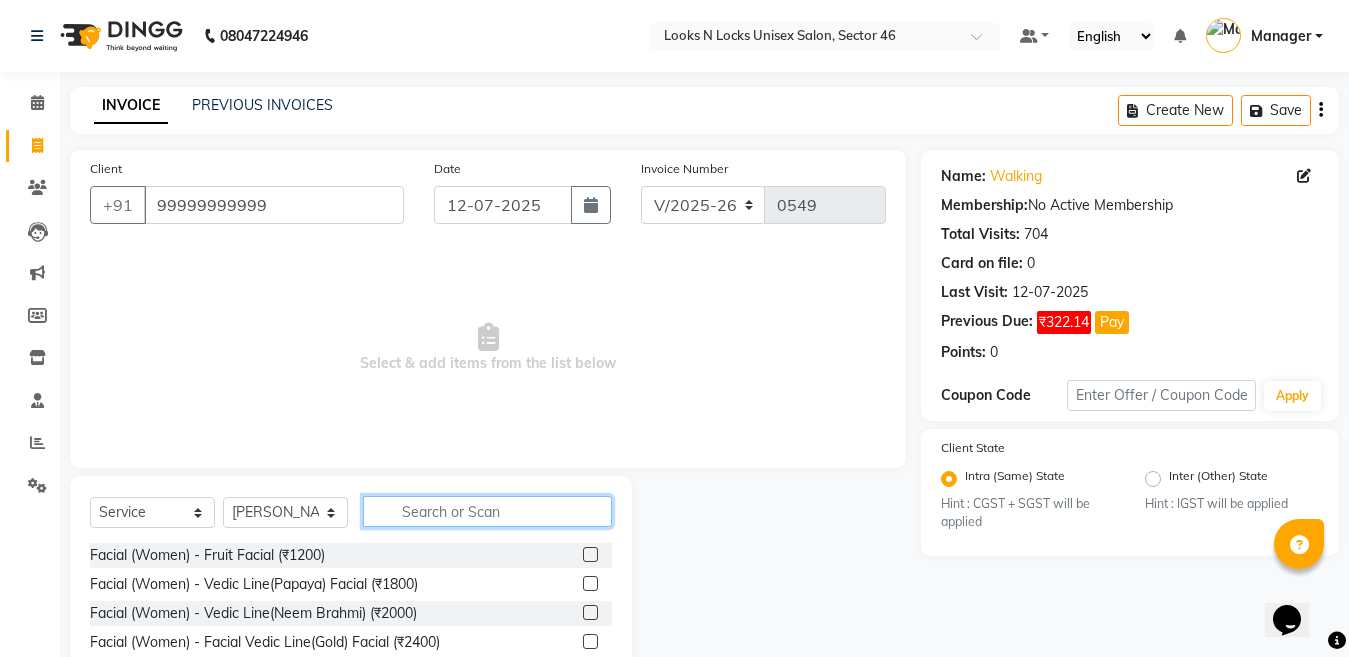 type on "b" 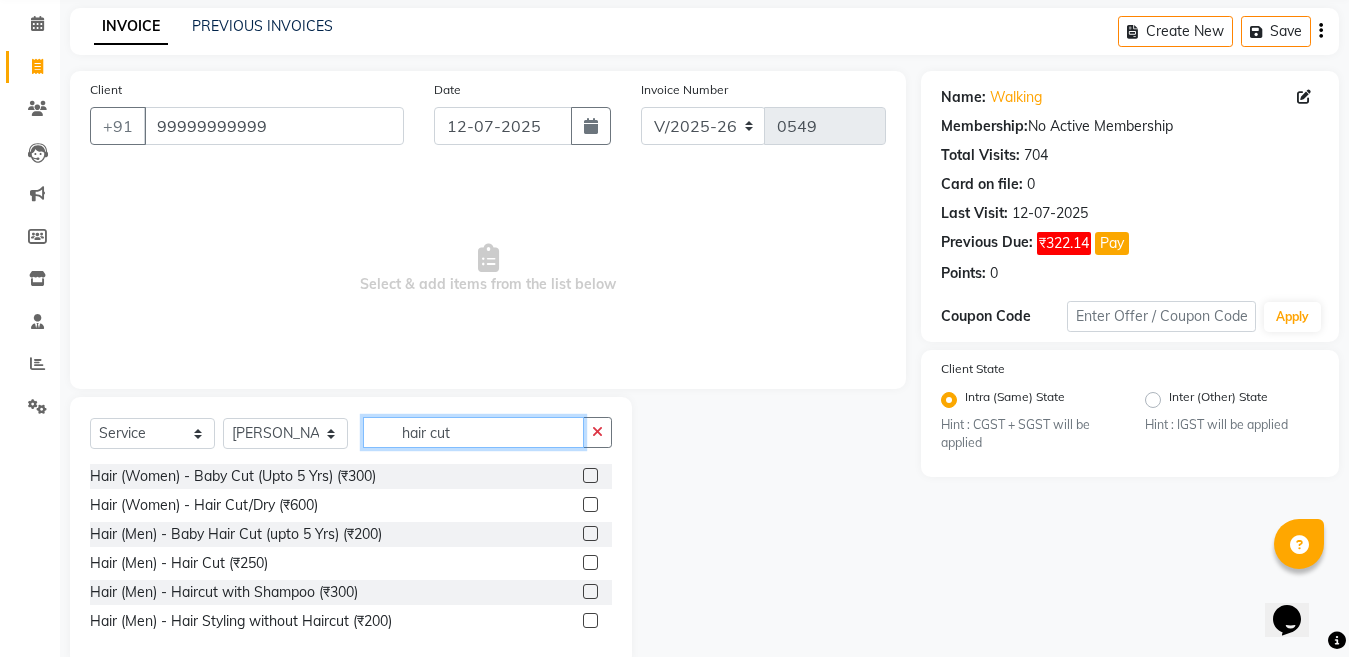 scroll, scrollTop: 100, scrollLeft: 0, axis: vertical 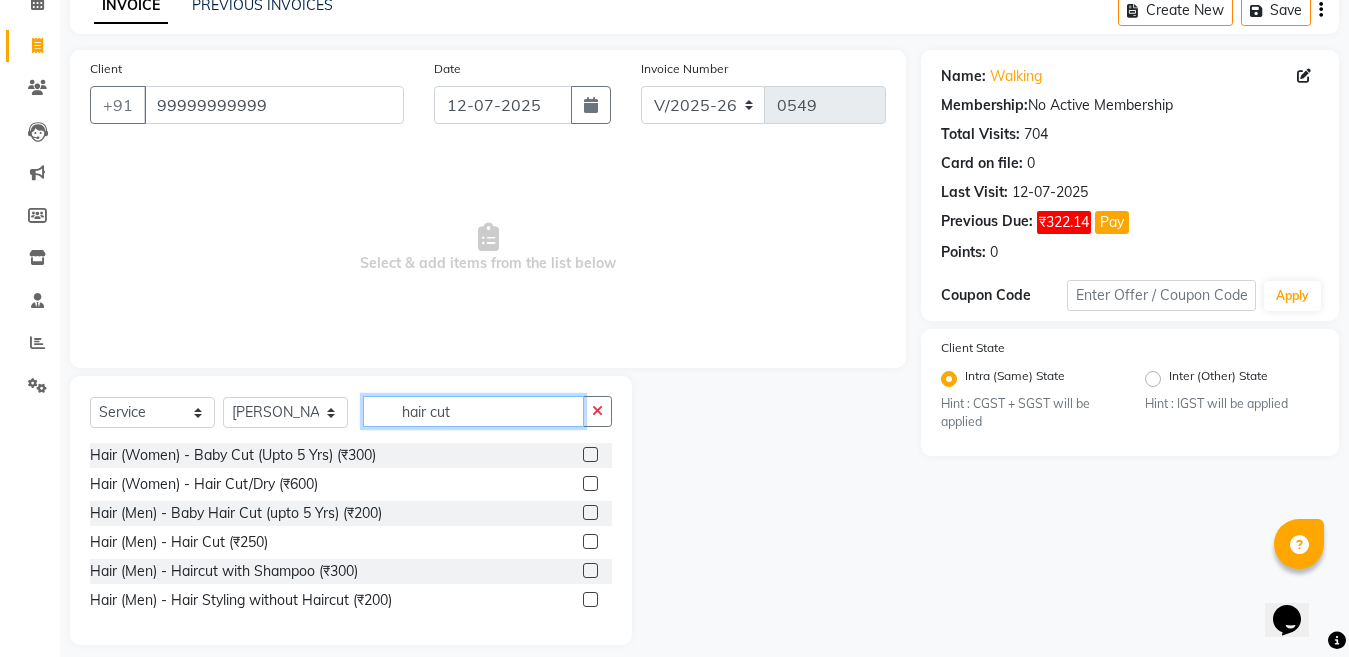 type on "hair cut" 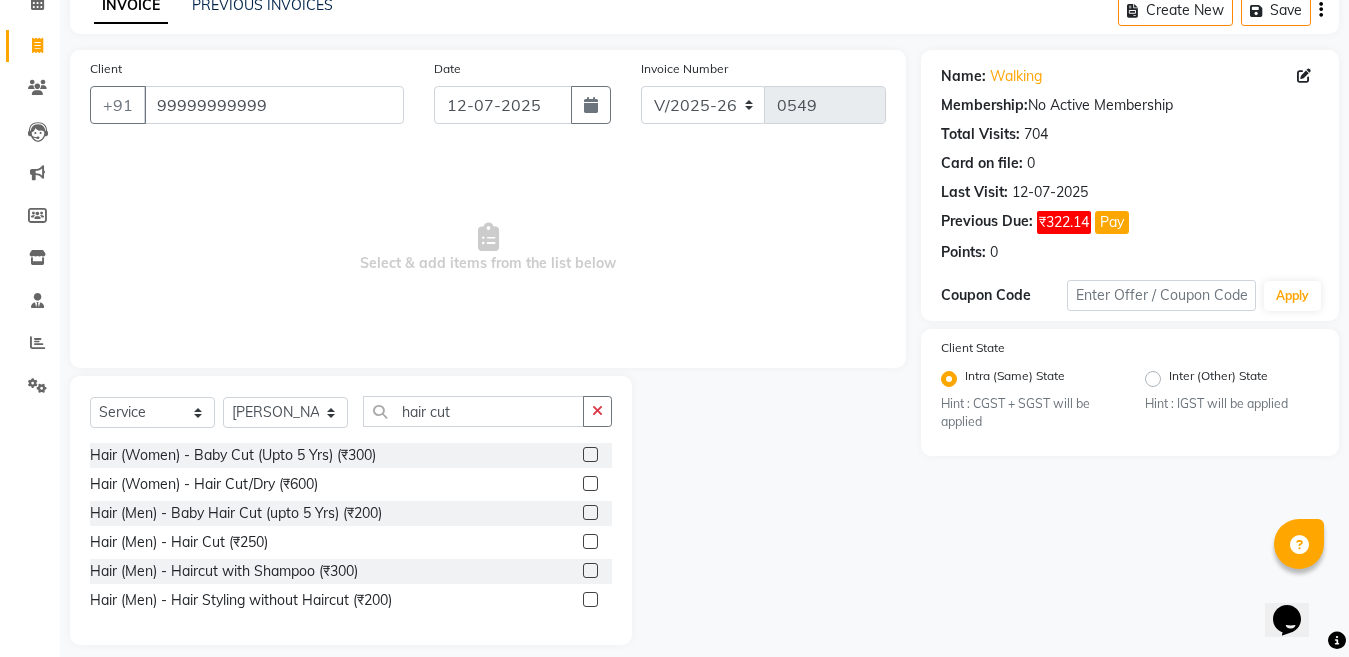 click 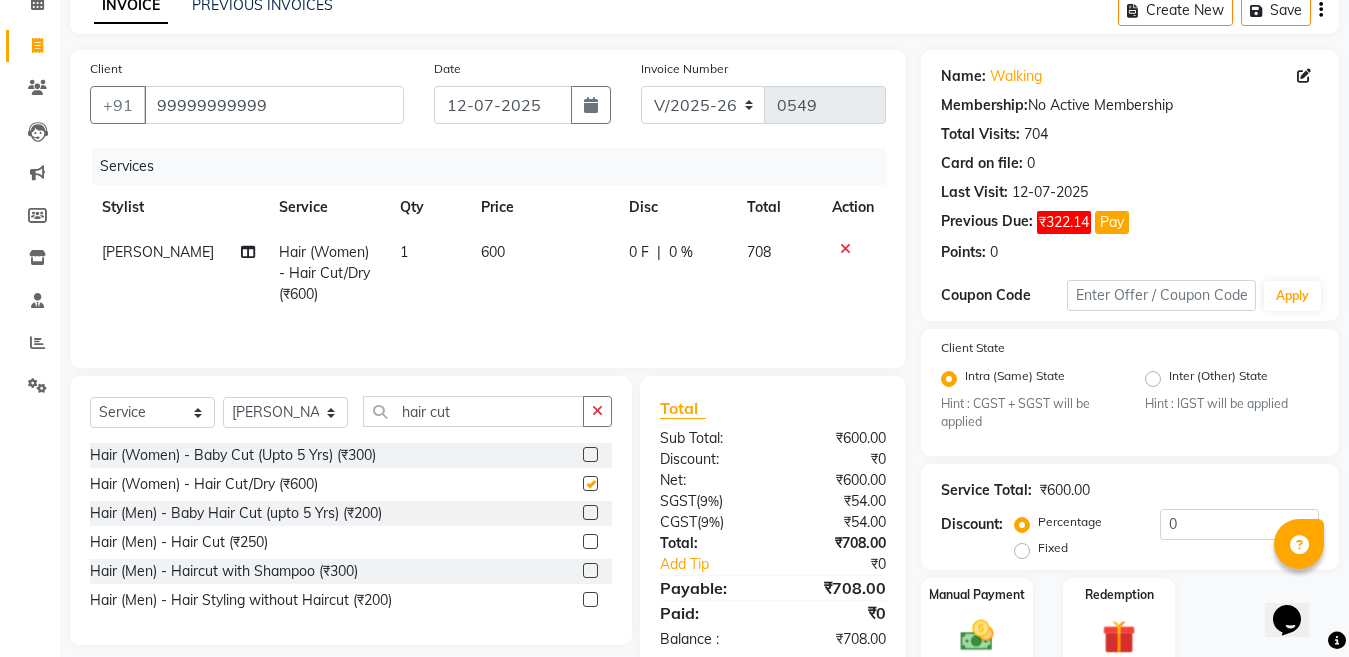 checkbox on "false" 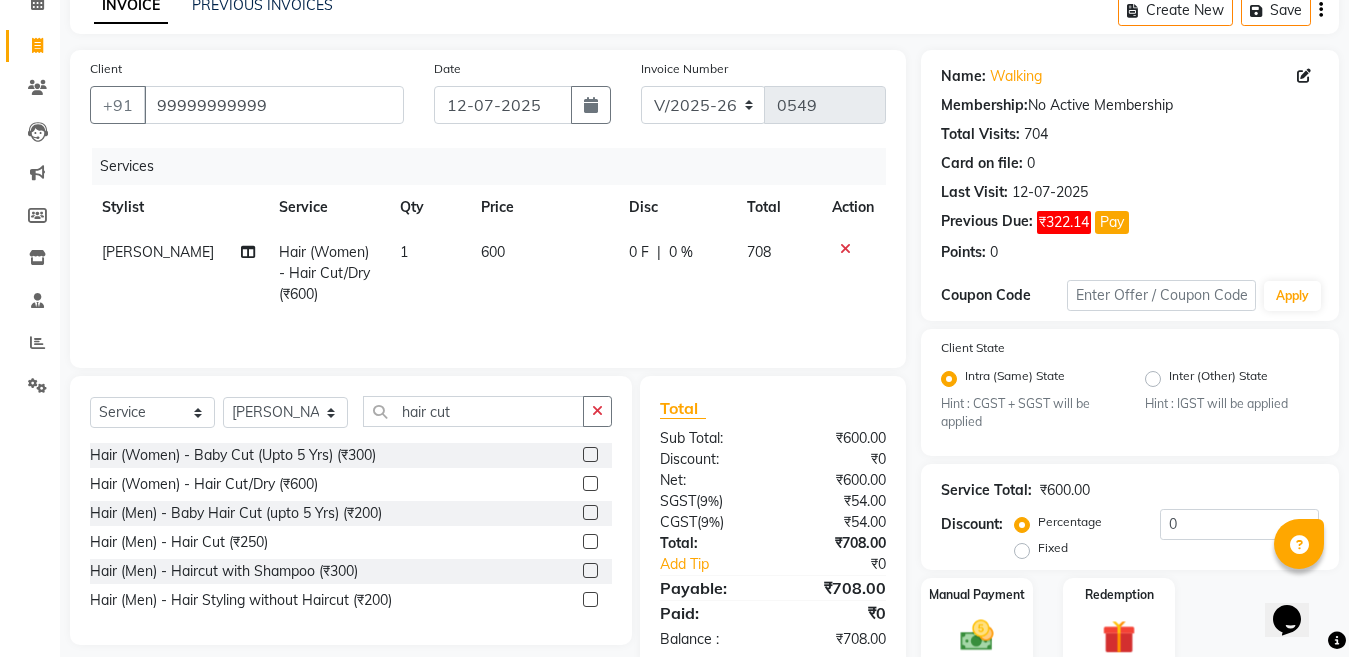 click on "600" 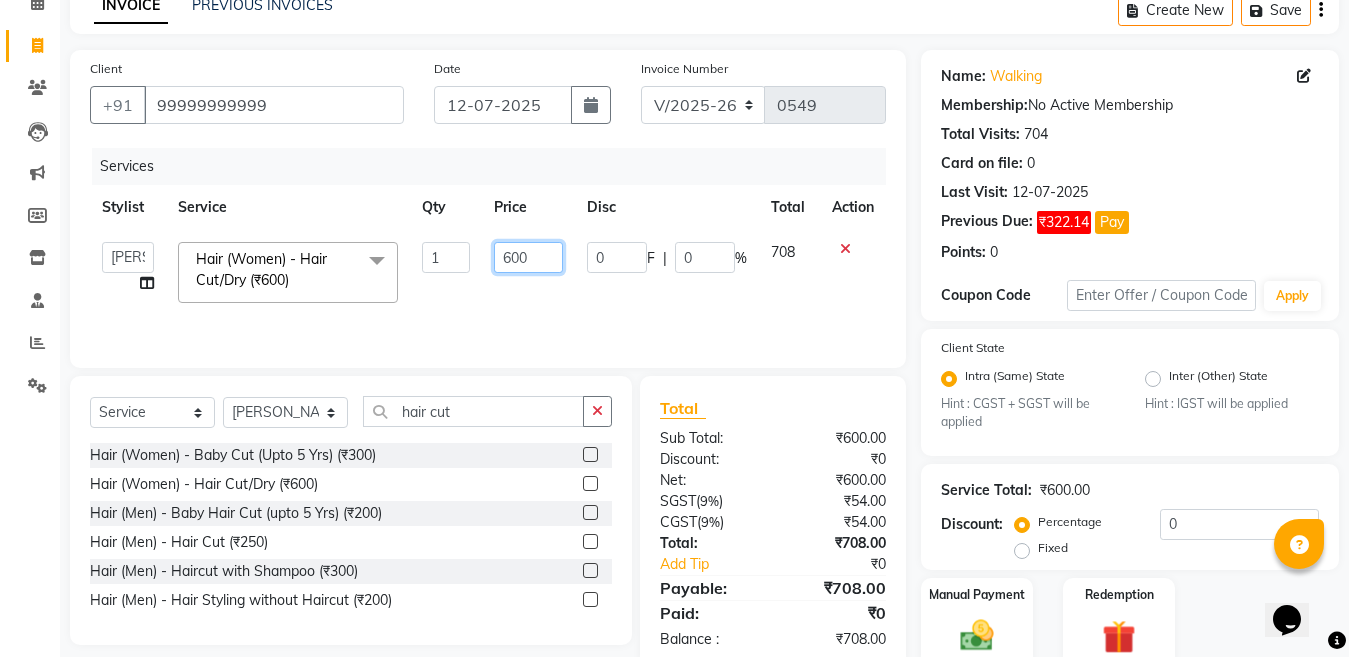 click on "600" 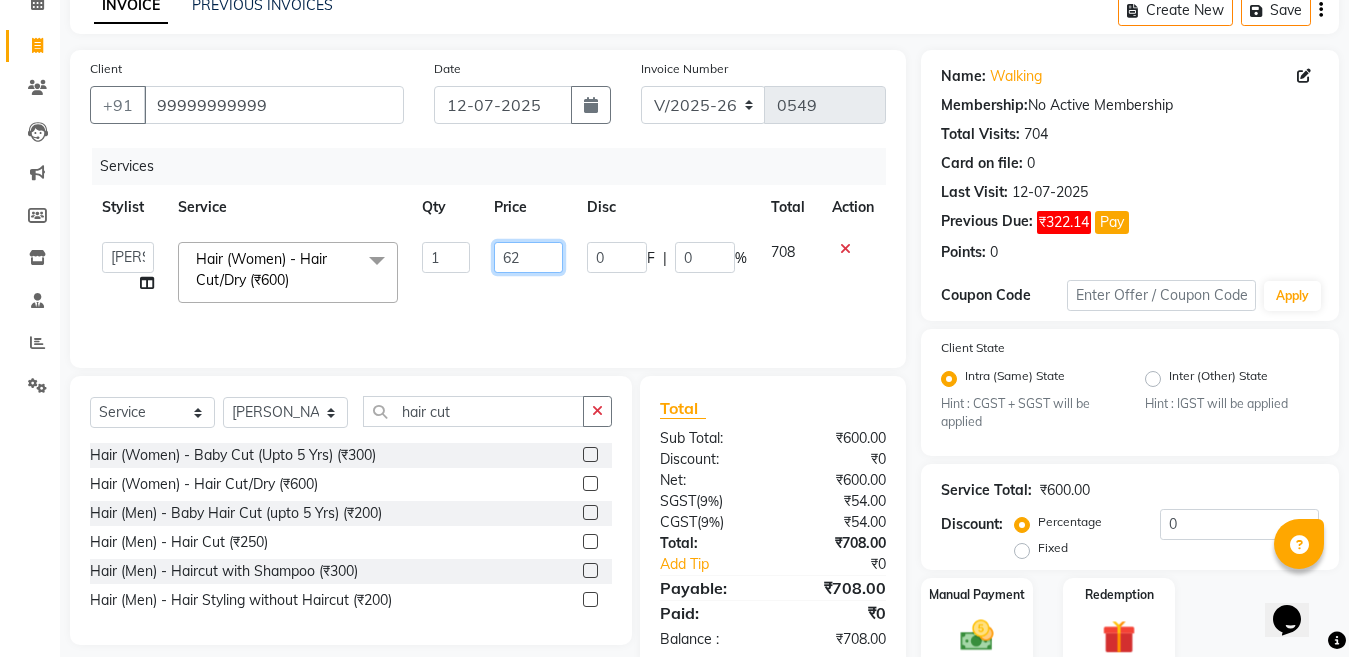 type on "620" 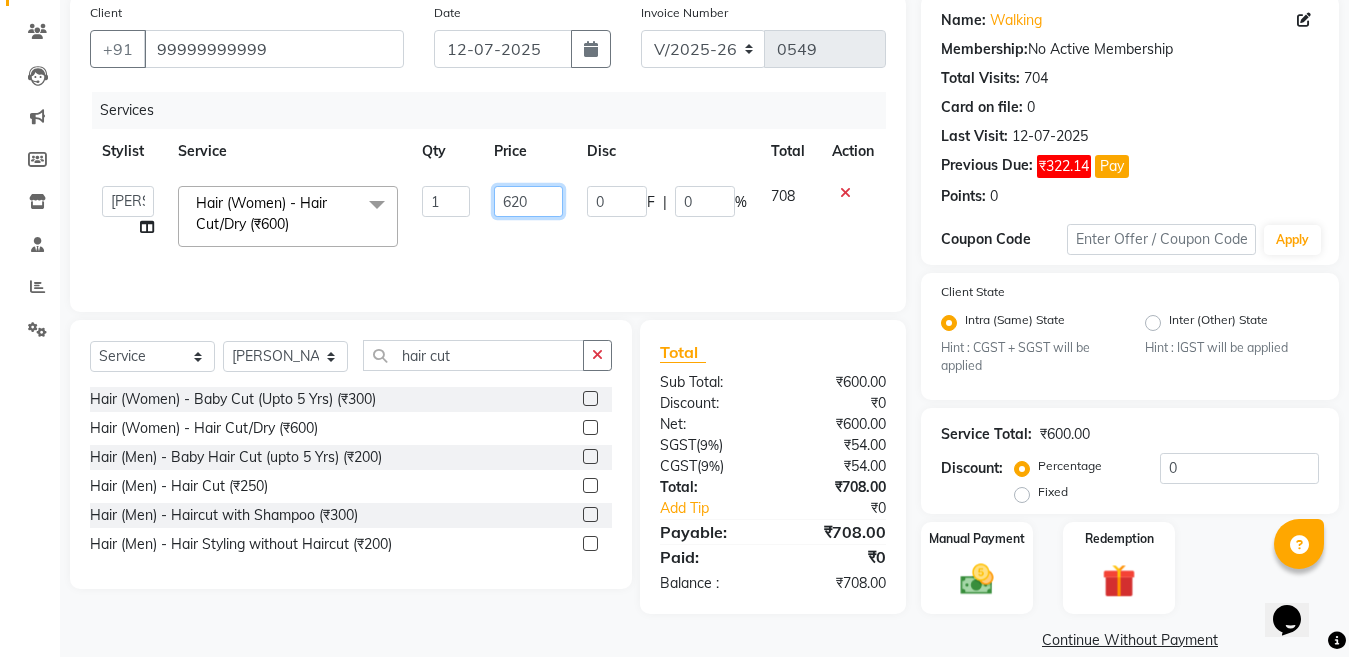 scroll, scrollTop: 184, scrollLeft: 0, axis: vertical 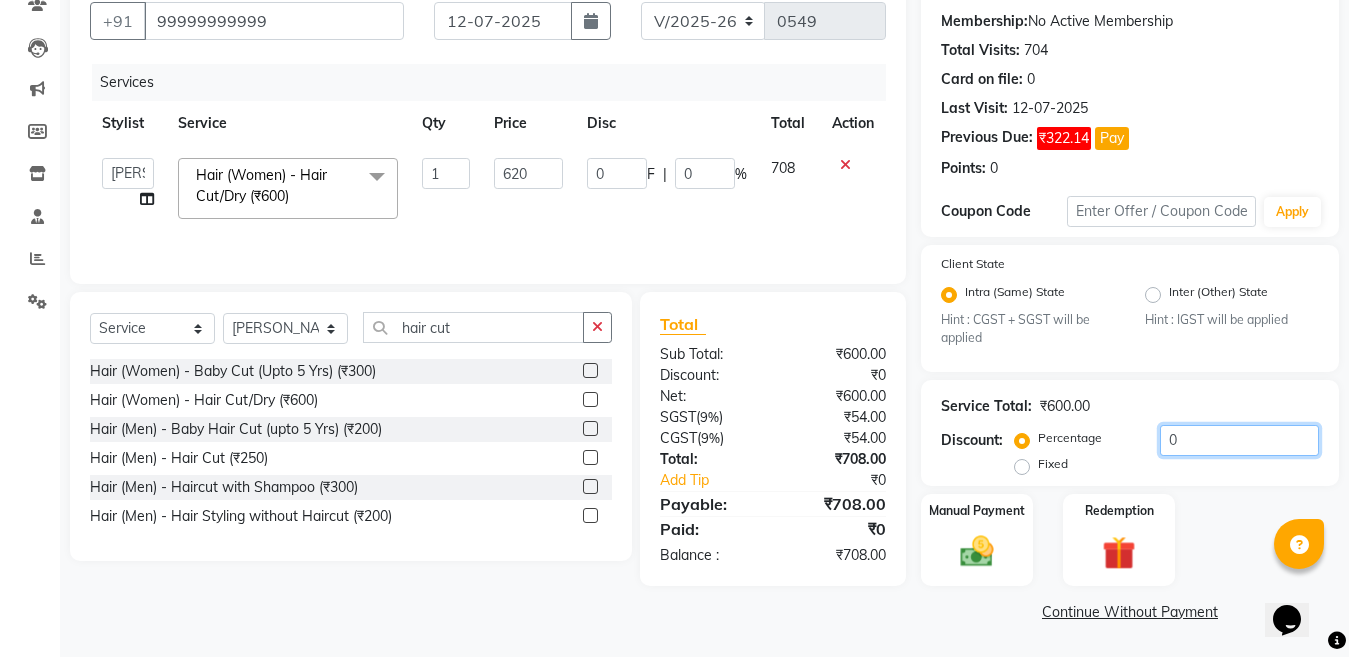 click on "0" 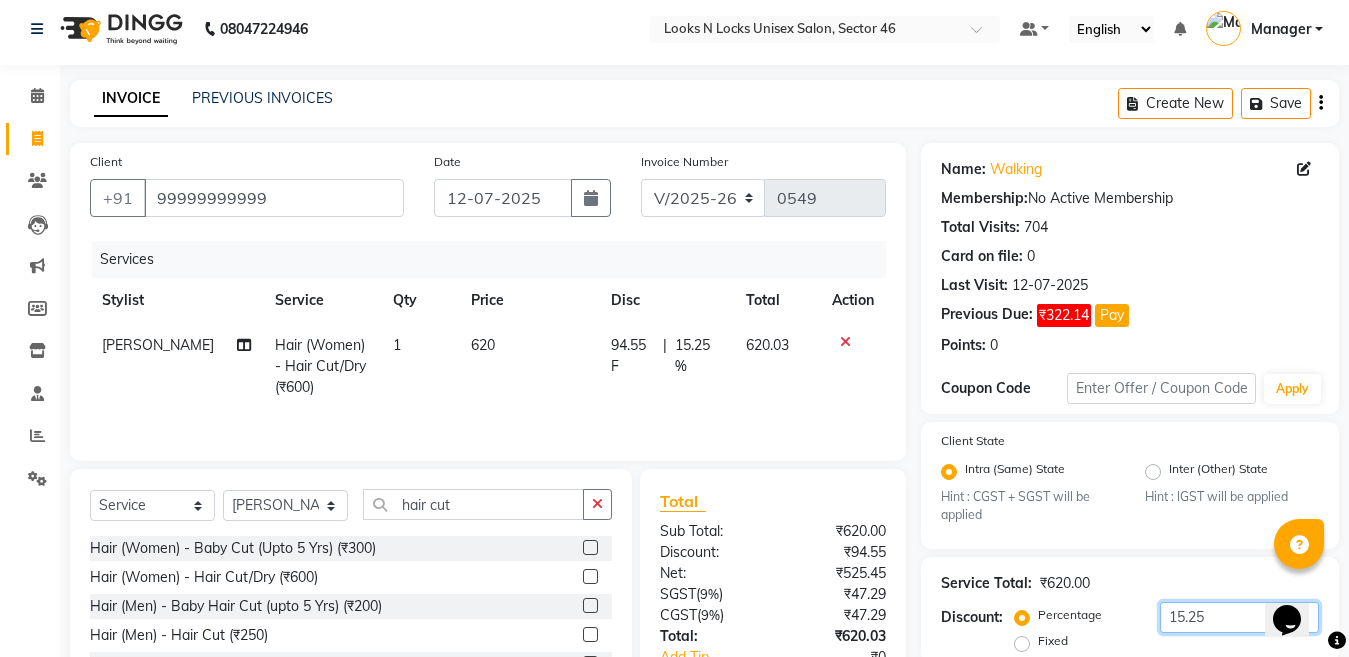 scroll, scrollTop: 184, scrollLeft: 0, axis: vertical 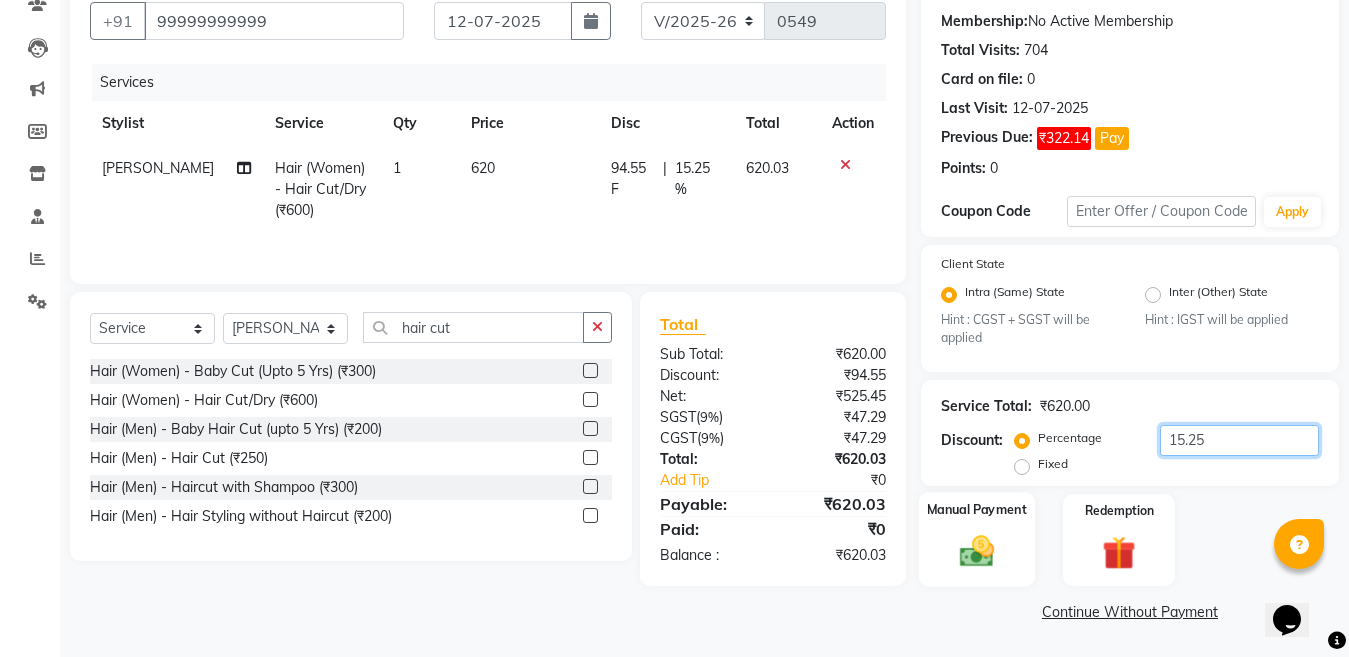 type on "15.25" 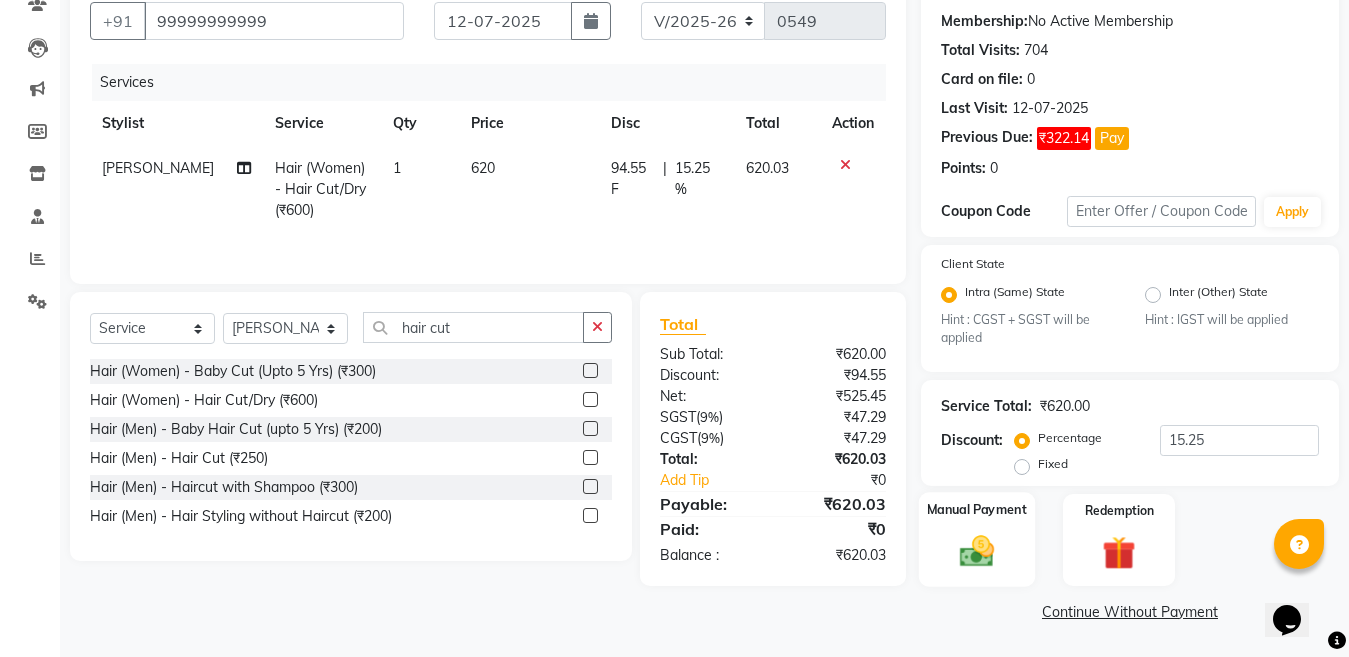 click 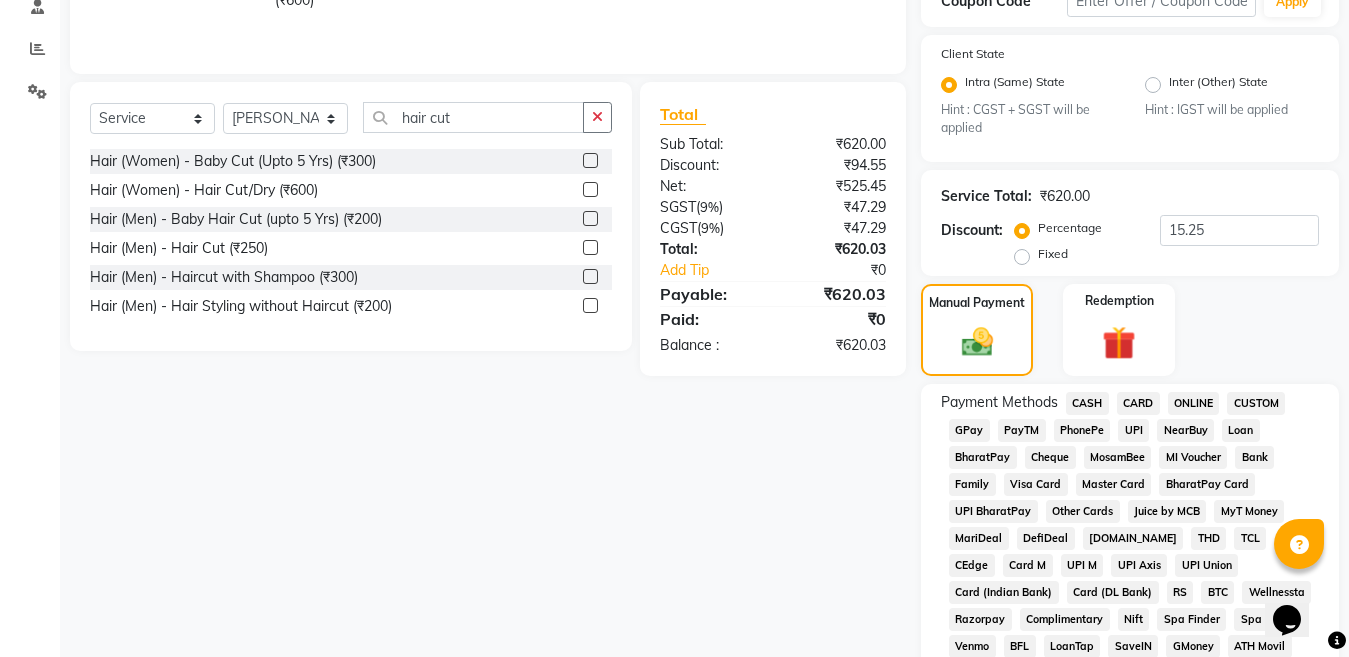 scroll, scrollTop: 684, scrollLeft: 0, axis: vertical 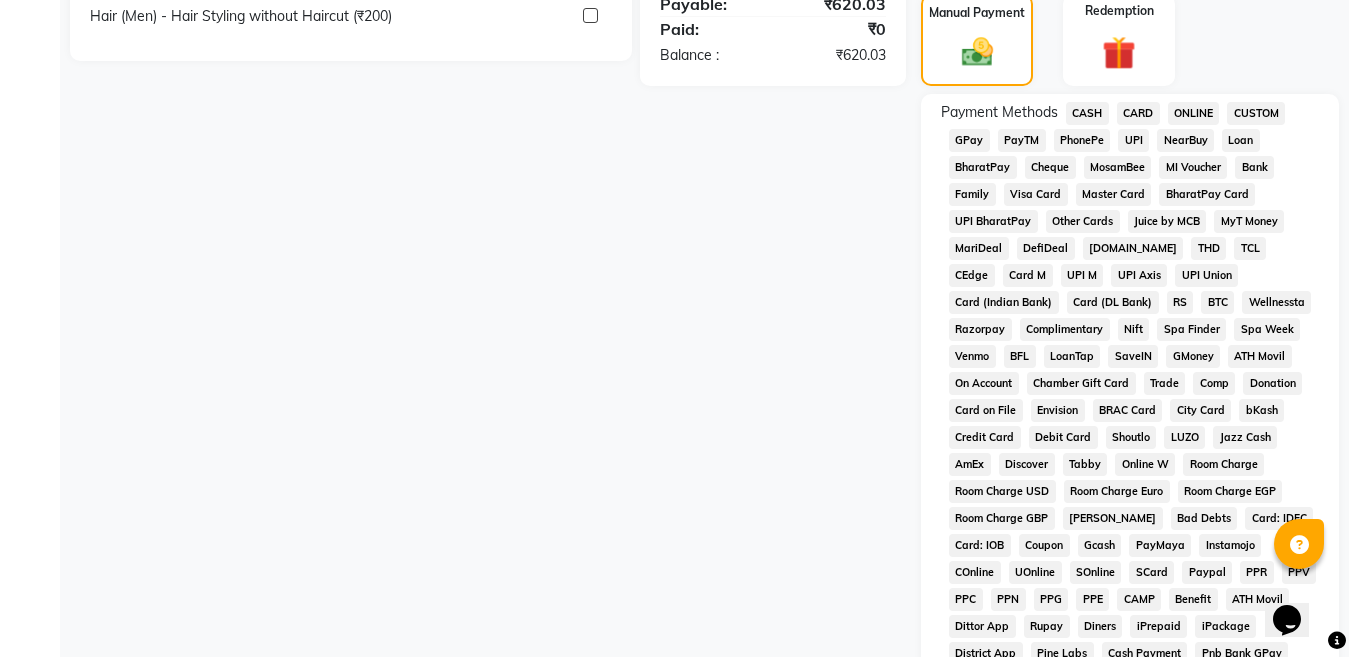 click on "CARD" 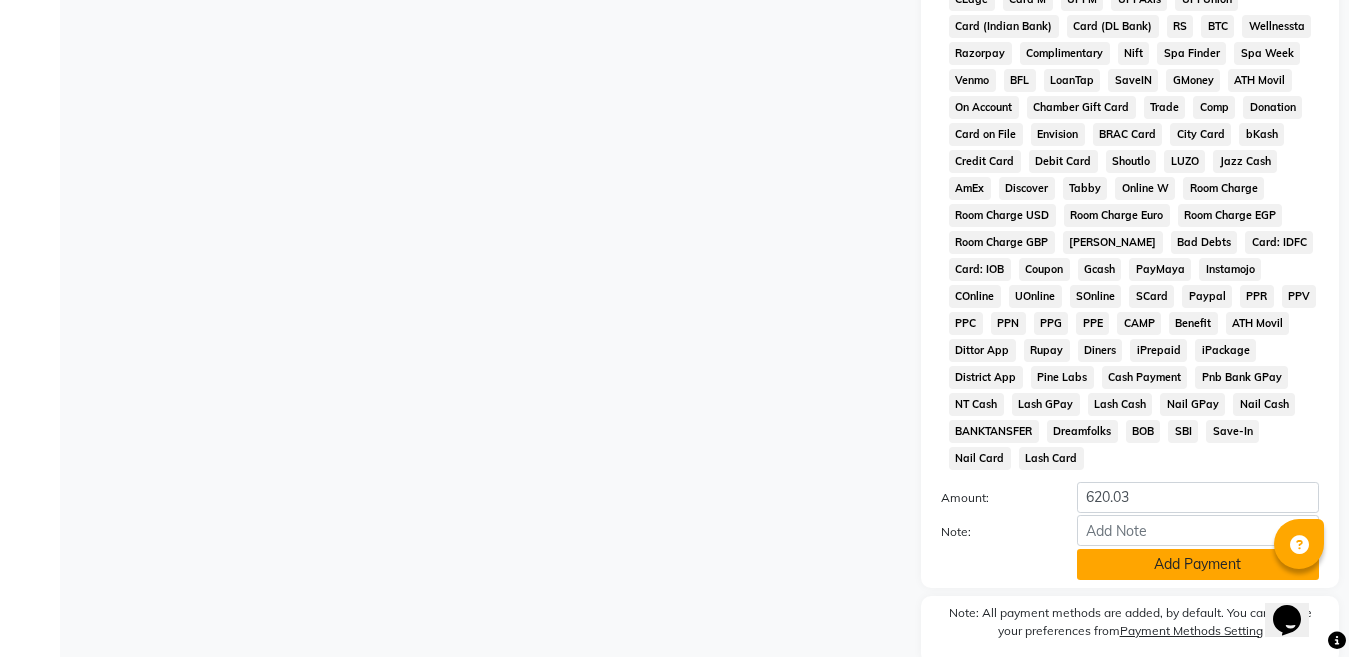 scroll, scrollTop: 1011, scrollLeft: 0, axis: vertical 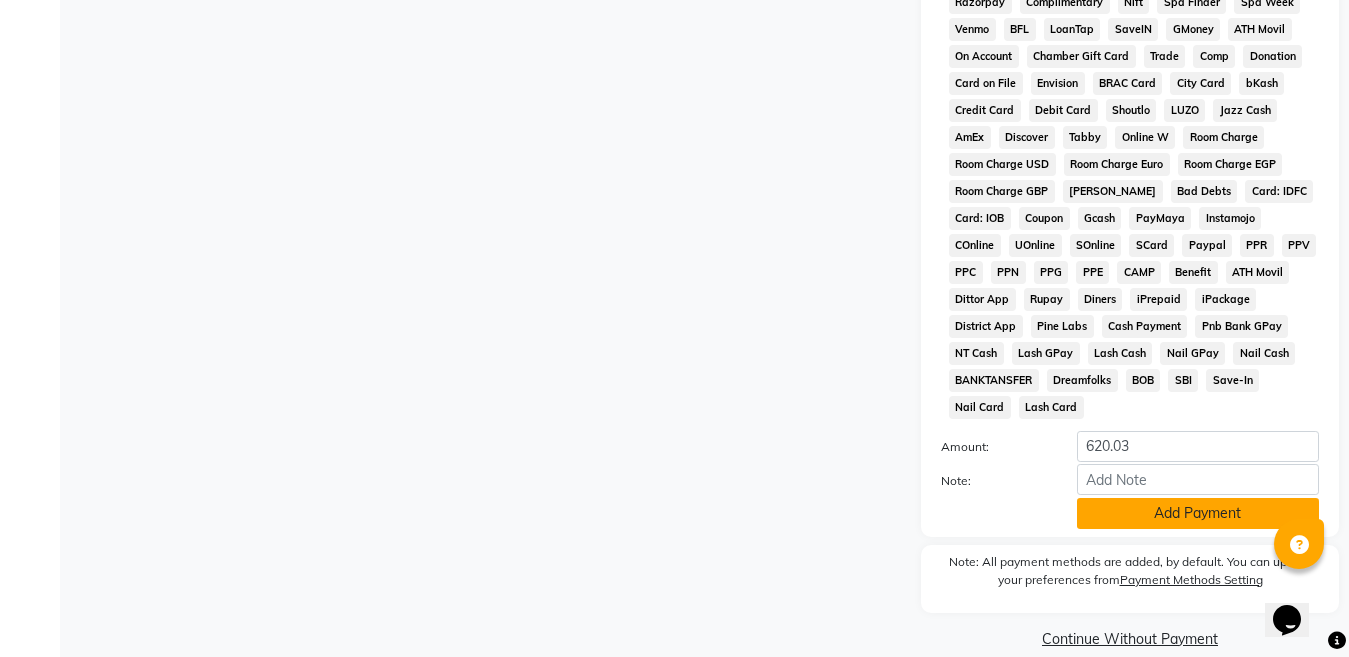 click on "Add Payment" 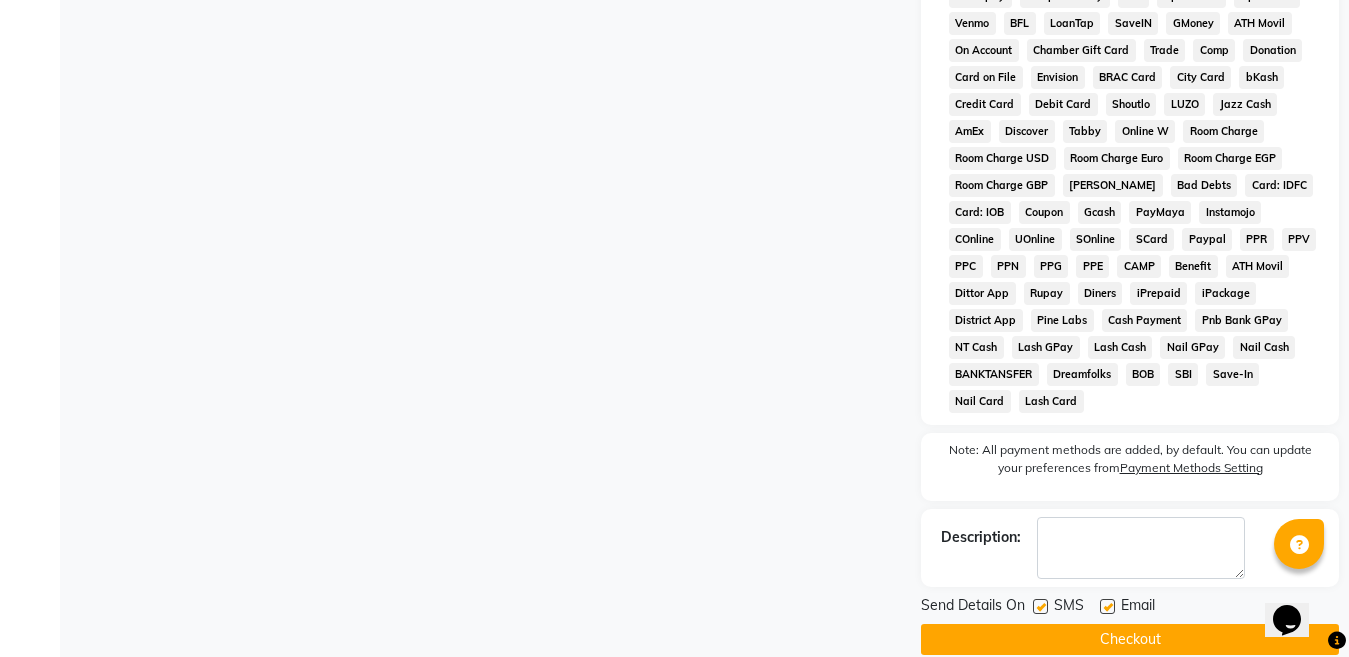 scroll, scrollTop: 1018, scrollLeft: 0, axis: vertical 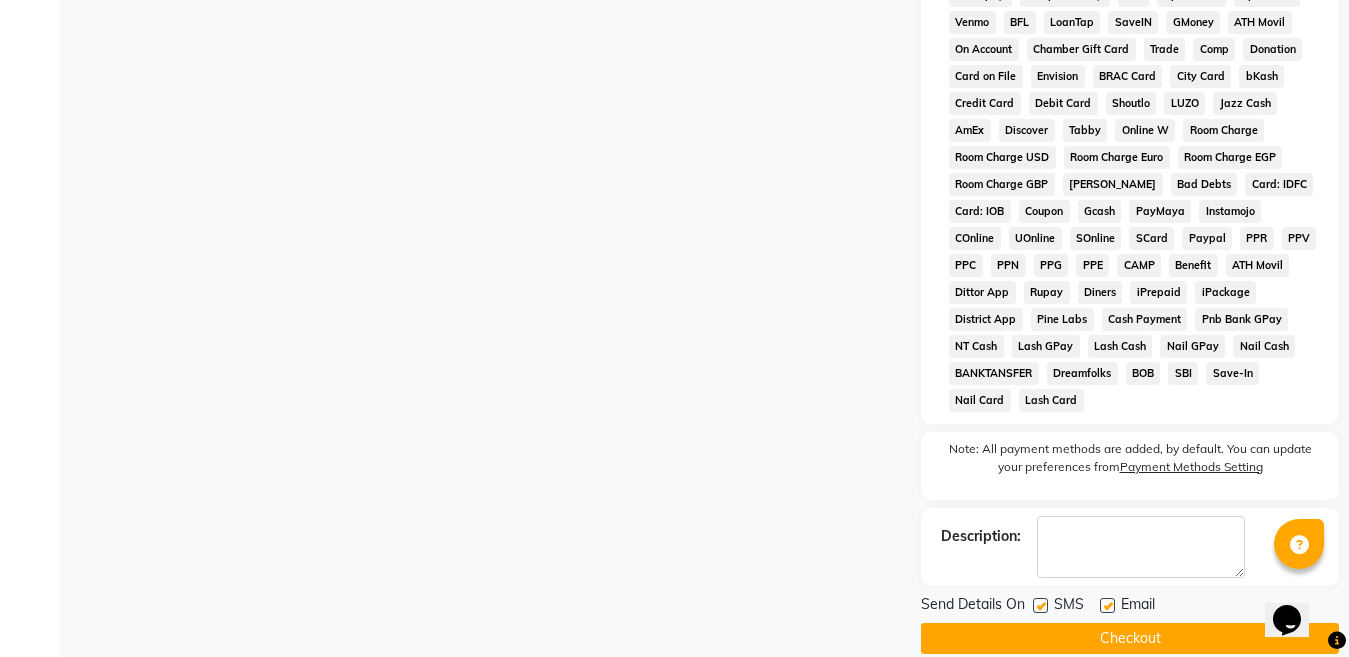 click on "Checkout" 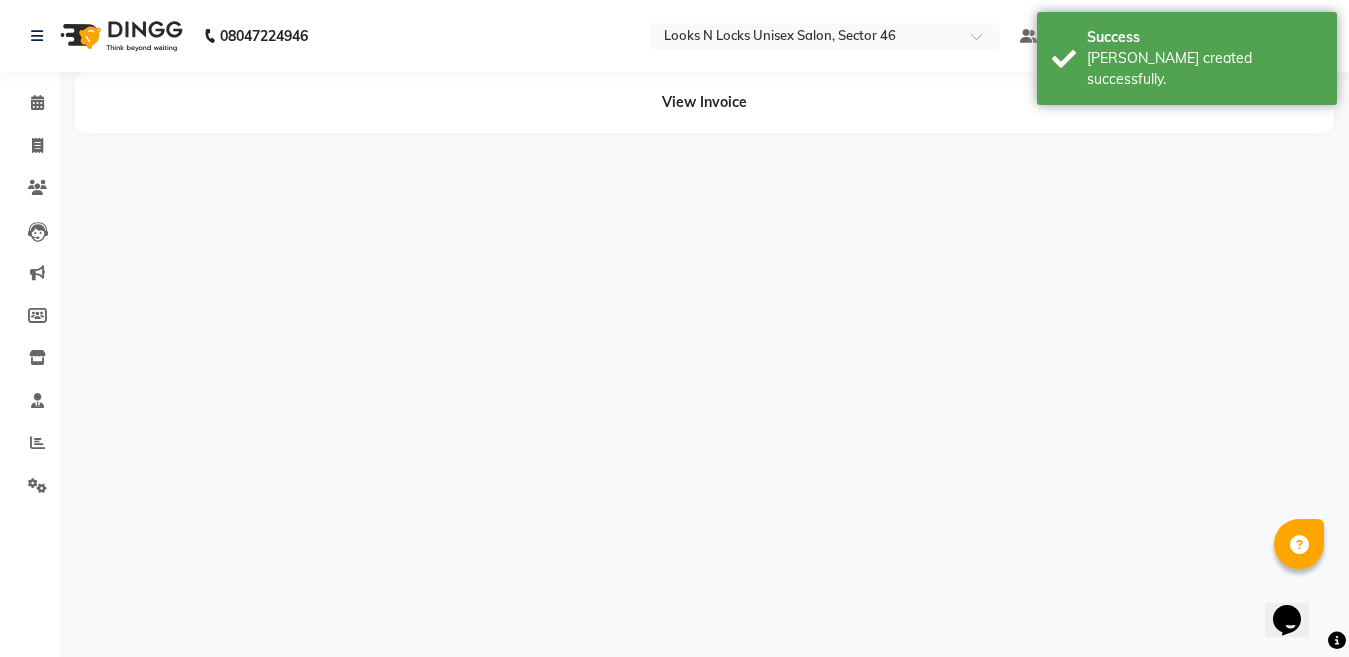 scroll, scrollTop: 0, scrollLeft: 0, axis: both 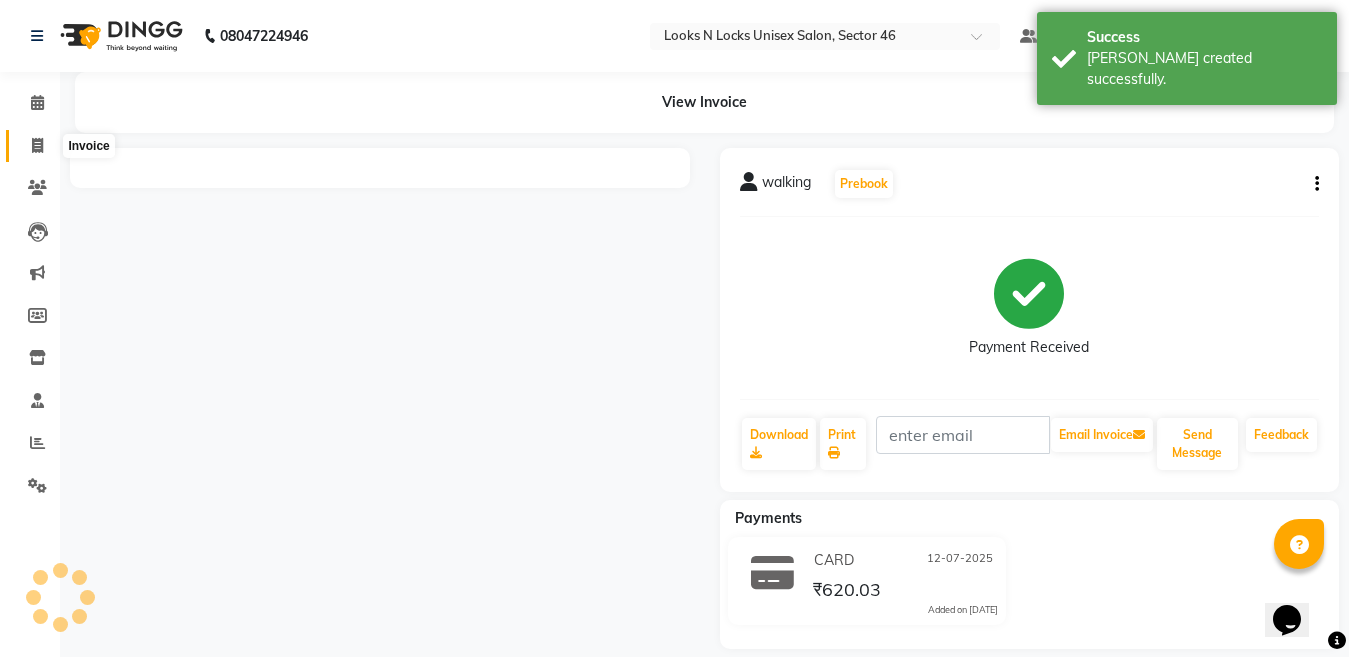 click 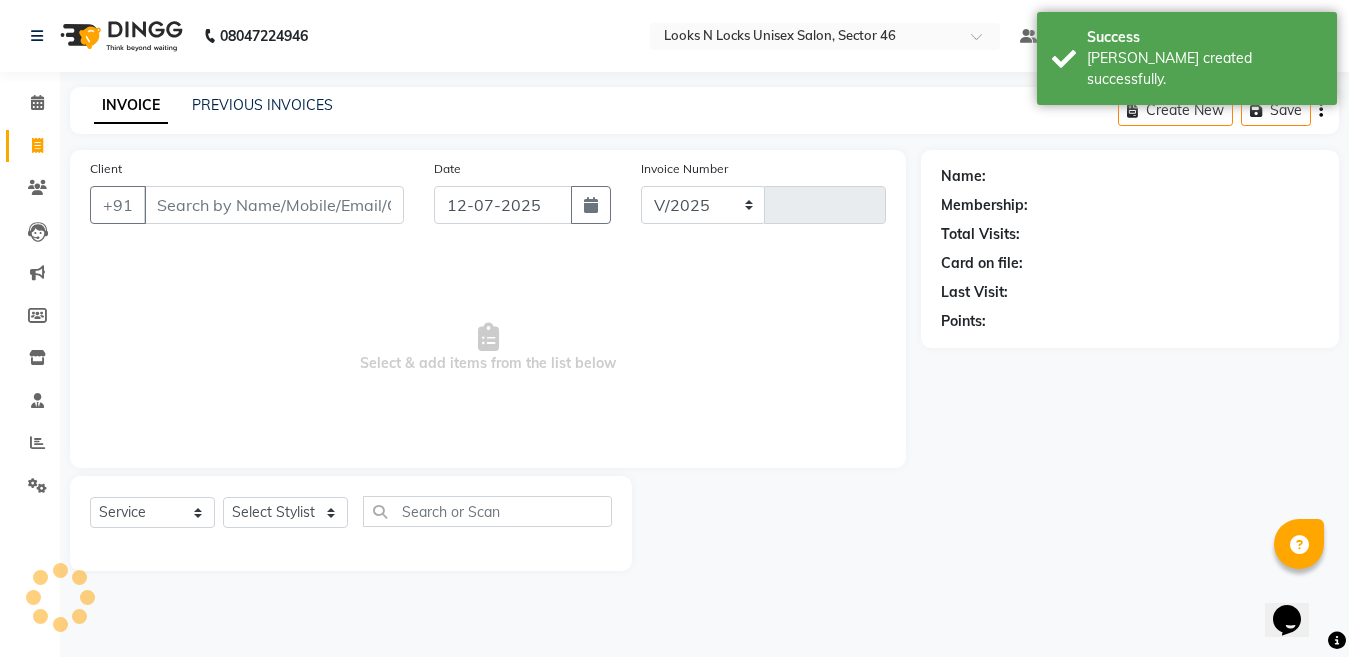 select on "3904" 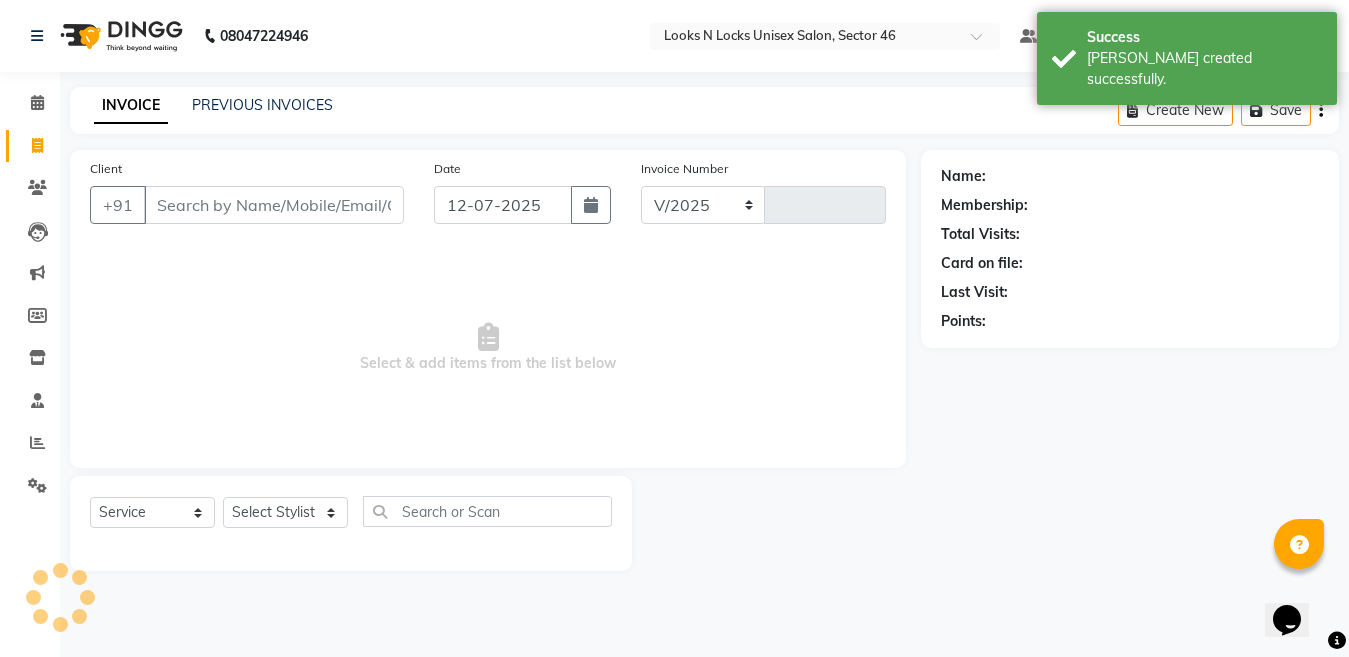 type on "0550" 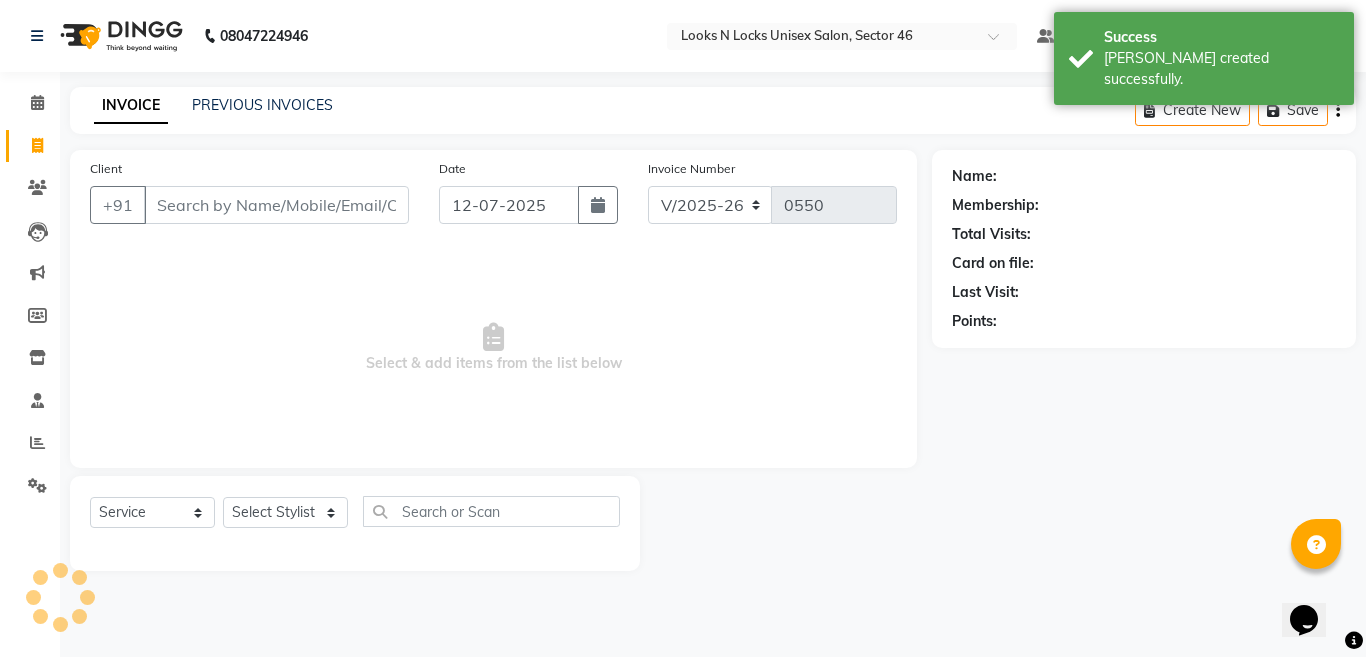 click on "Client" at bounding box center (276, 205) 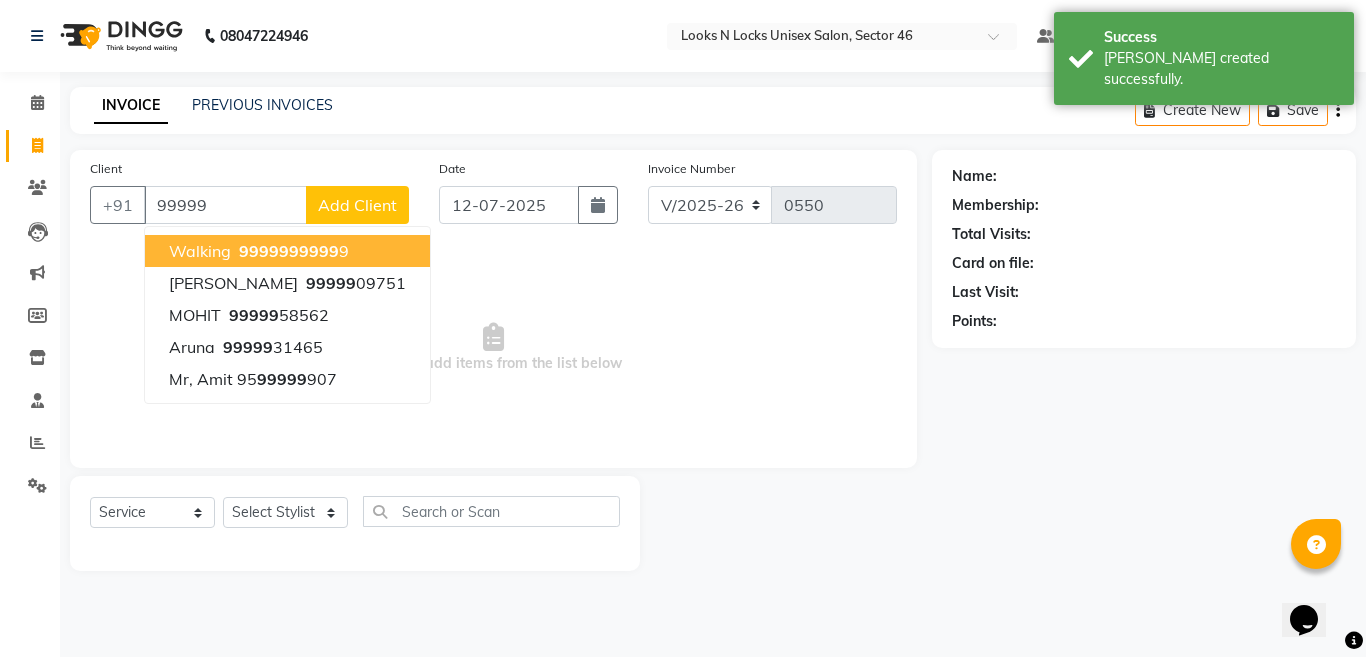 click on "walking" at bounding box center [200, 251] 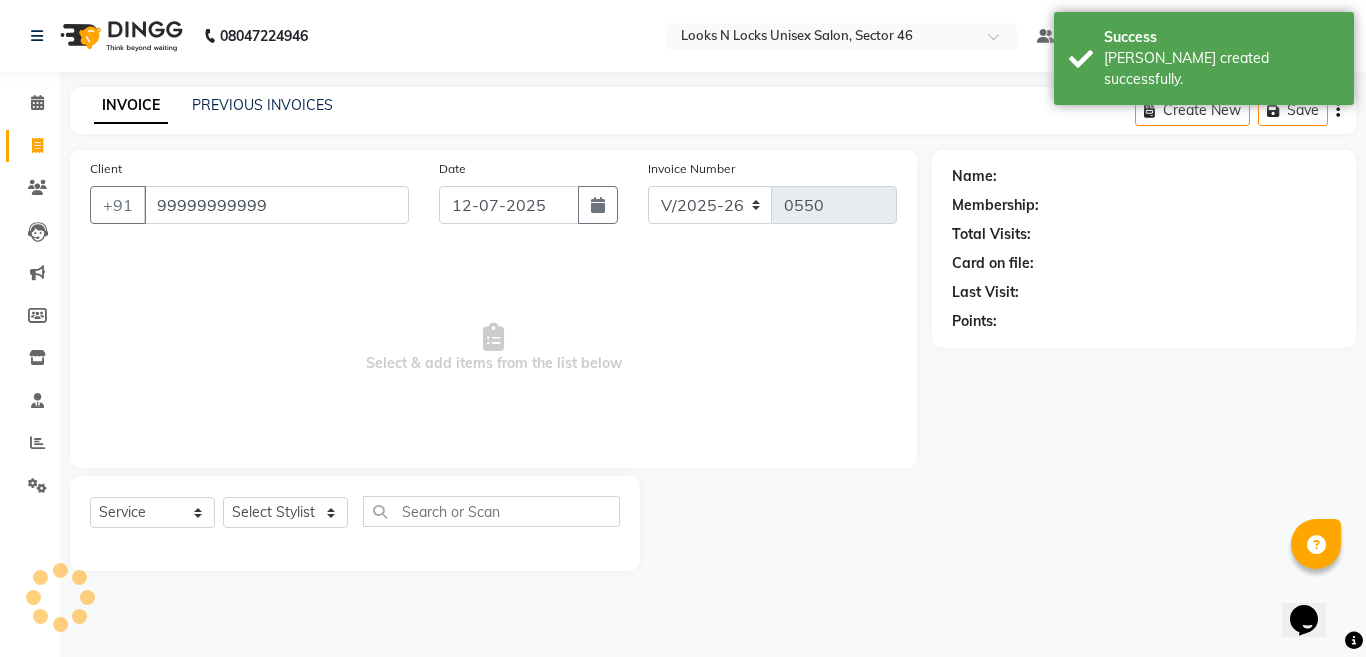 type on "99999999999" 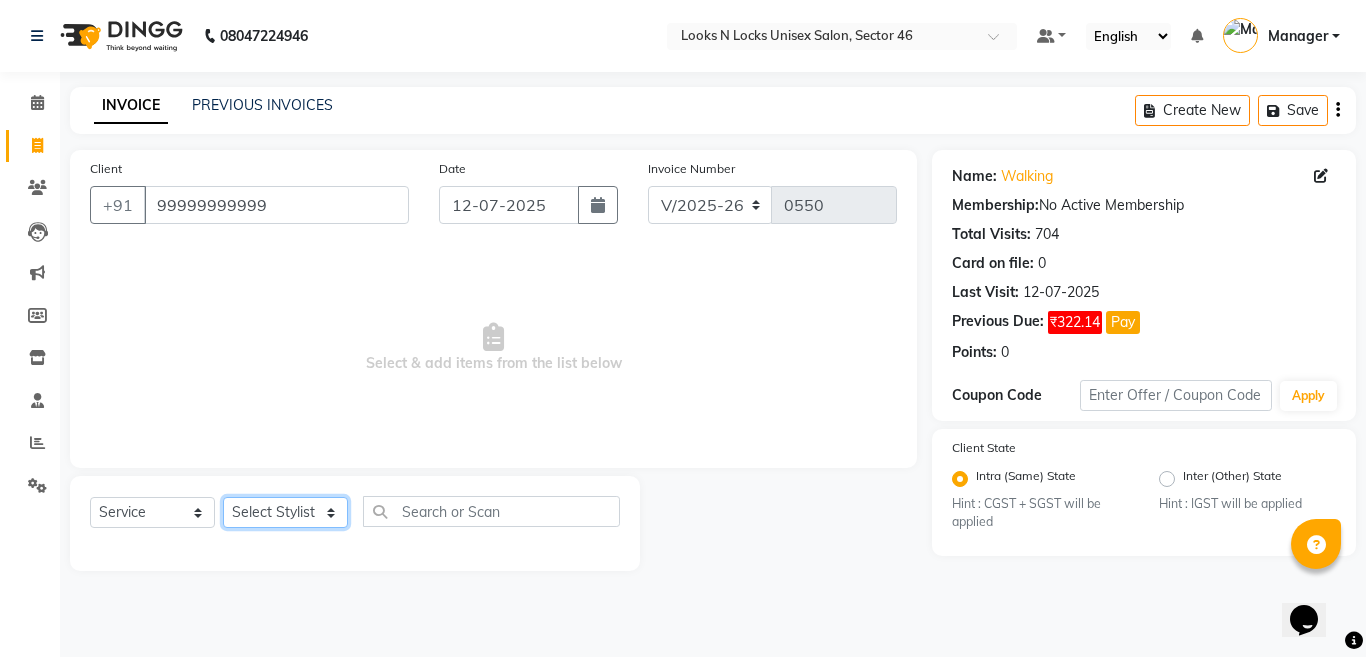 click on "Select Stylist [PERSON_NAME] Aalam Sheikh [PERSON_NAME] [PERSON_NAME] Gaurav [PERSON_NAME] [PERSON_NAME] [PERSON_NAME] maam Lucky Manager [PERSON_NAME] [PERSON_NAME] Ram [PERSON_NAME] Shilpa ( sunita) [PERSON_NAME] [PERSON_NAME] [PERSON_NAME] [PERSON_NAME]" 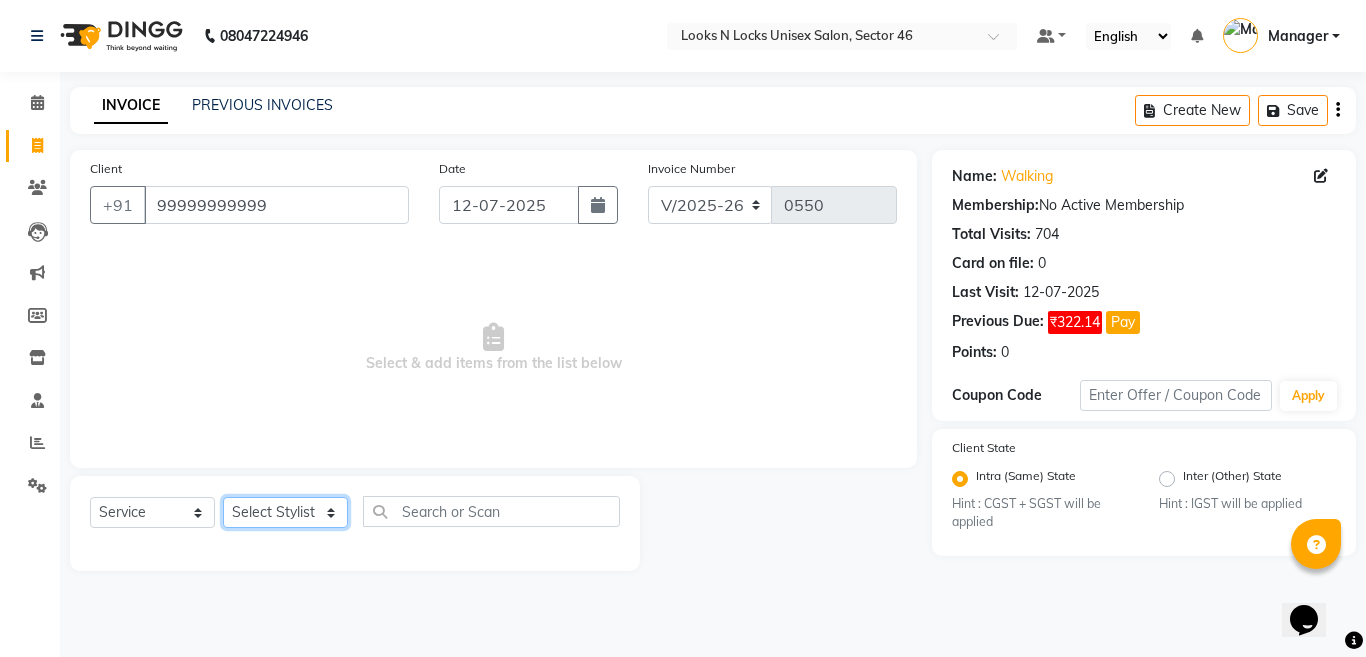 select on "70289" 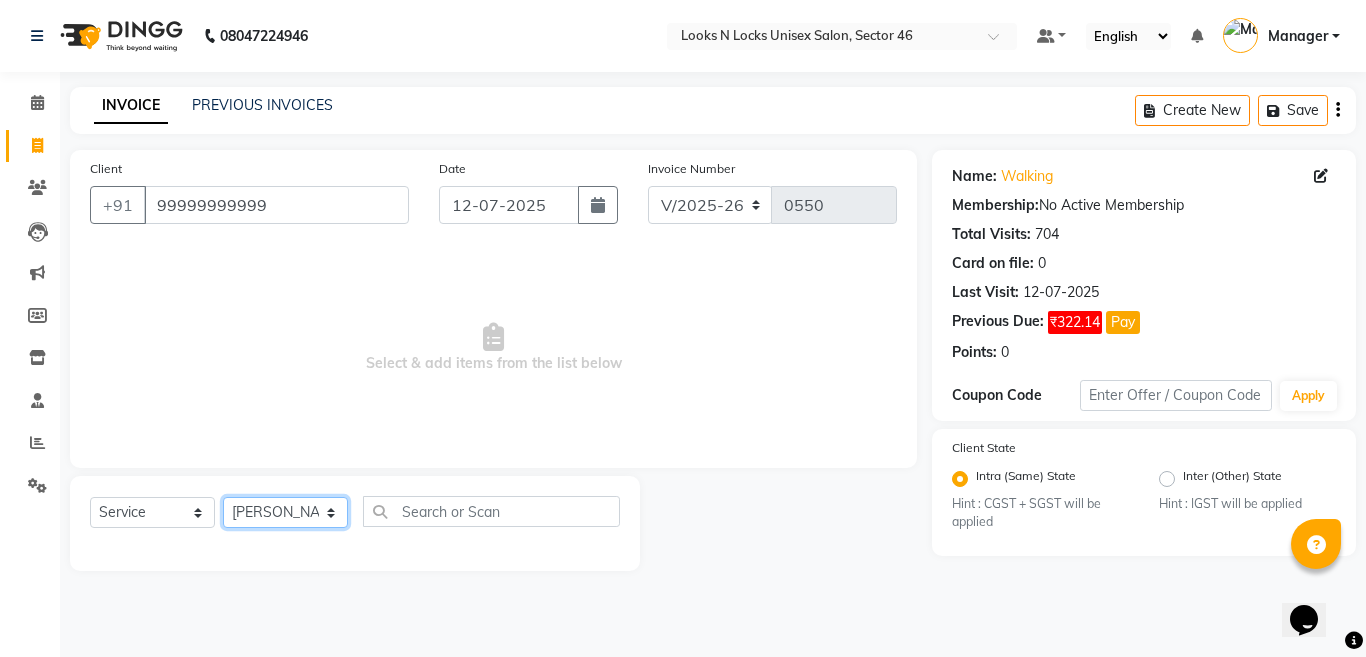 click on "Select Stylist [PERSON_NAME] Aalam Sheikh [PERSON_NAME] [PERSON_NAME] Gaurav [PERSON_NAME] [PERSON_NAME] [PERSON_NAME] maam Lucky Manager [PERSON_NAME] [PERSON_NAME] Ram [PERSON_NAME] Shilpa ( sunita) [PERSON_NAME] [PERSON_NAME] [PERSON_NAME] [PERSON_NAME]" 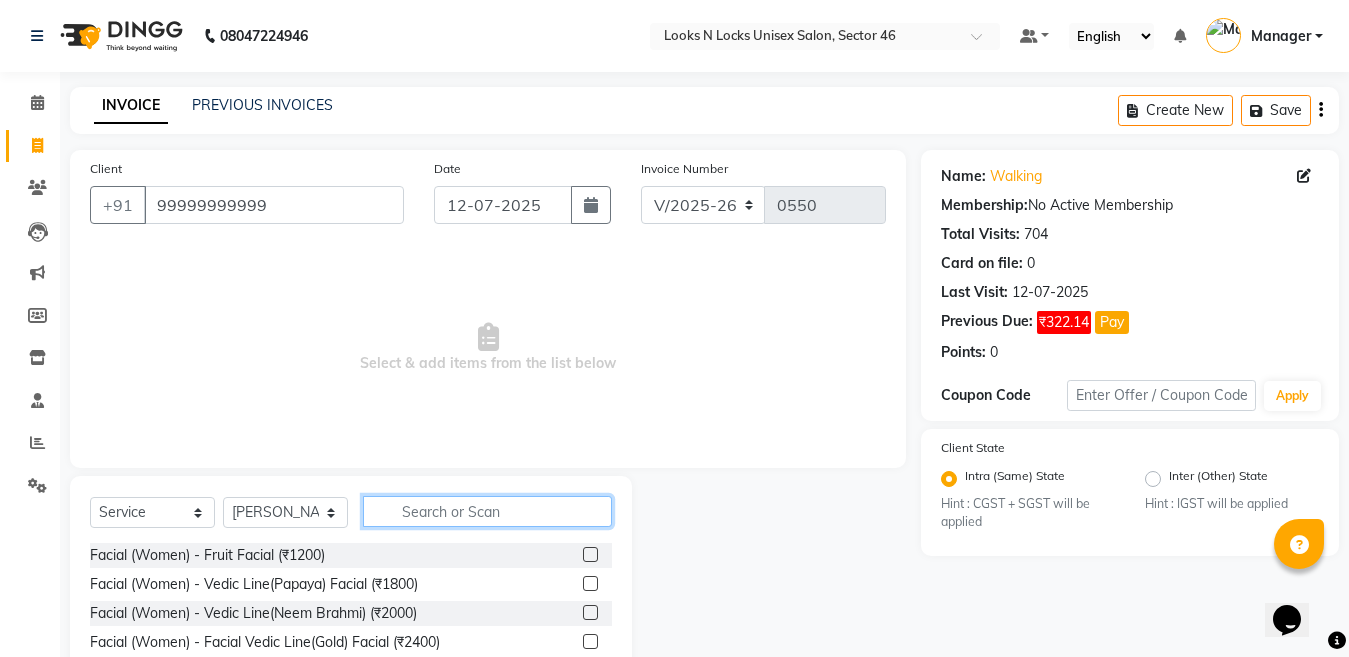 click 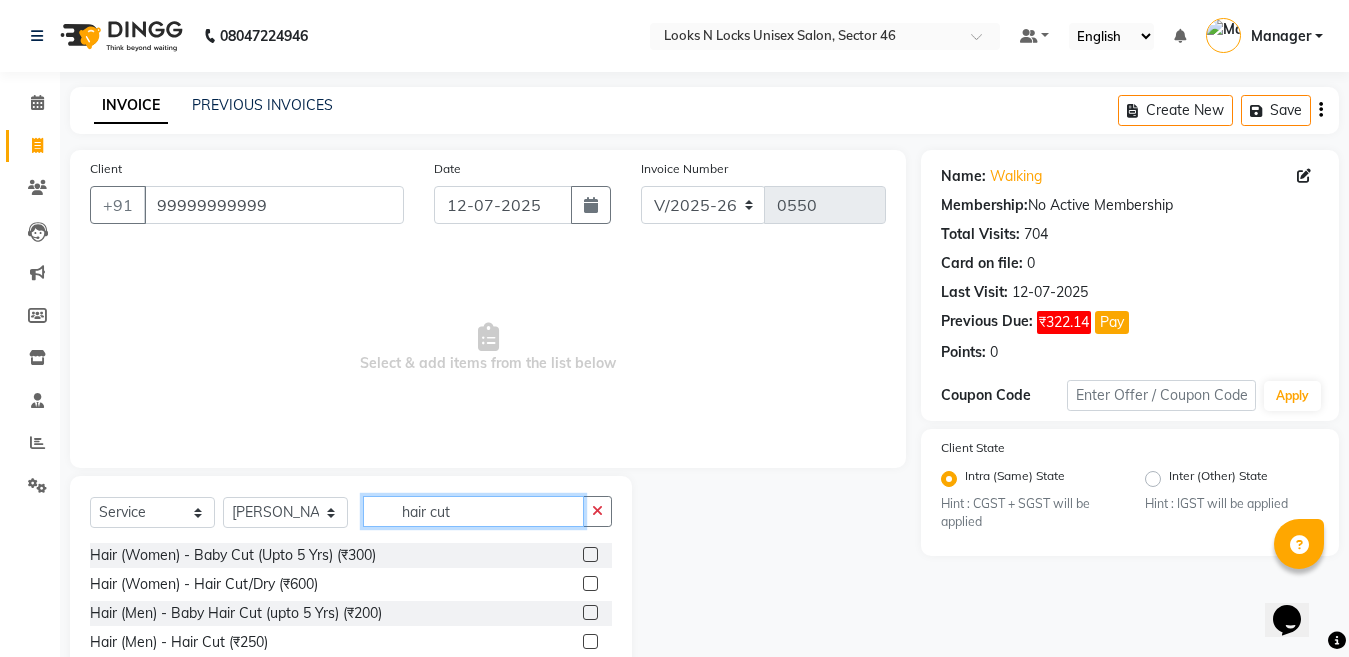 type on "hair cut" 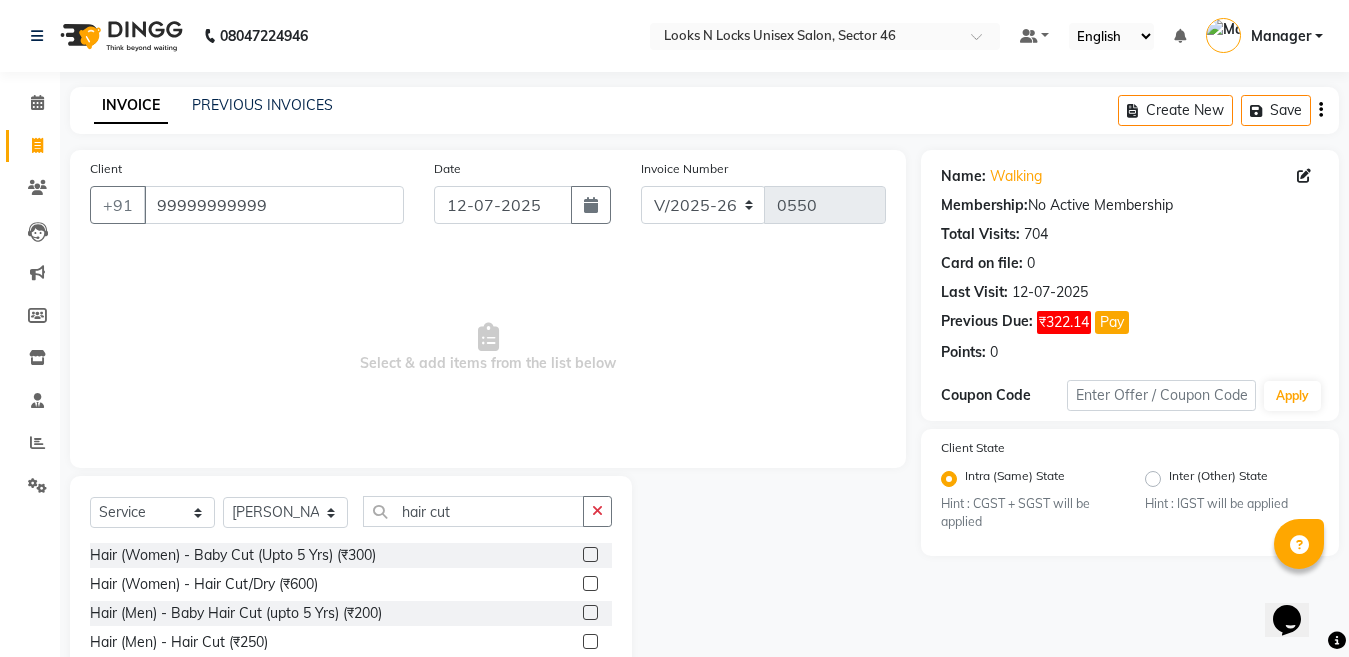 click 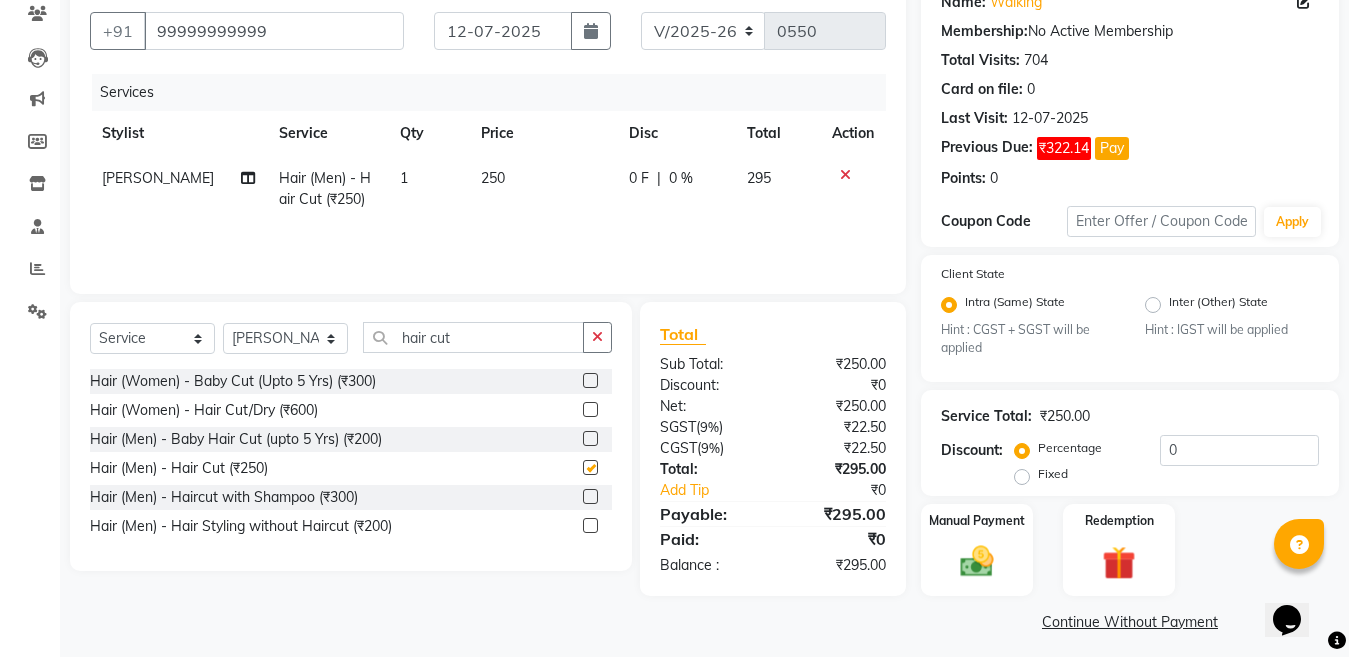 checkbox on "false" 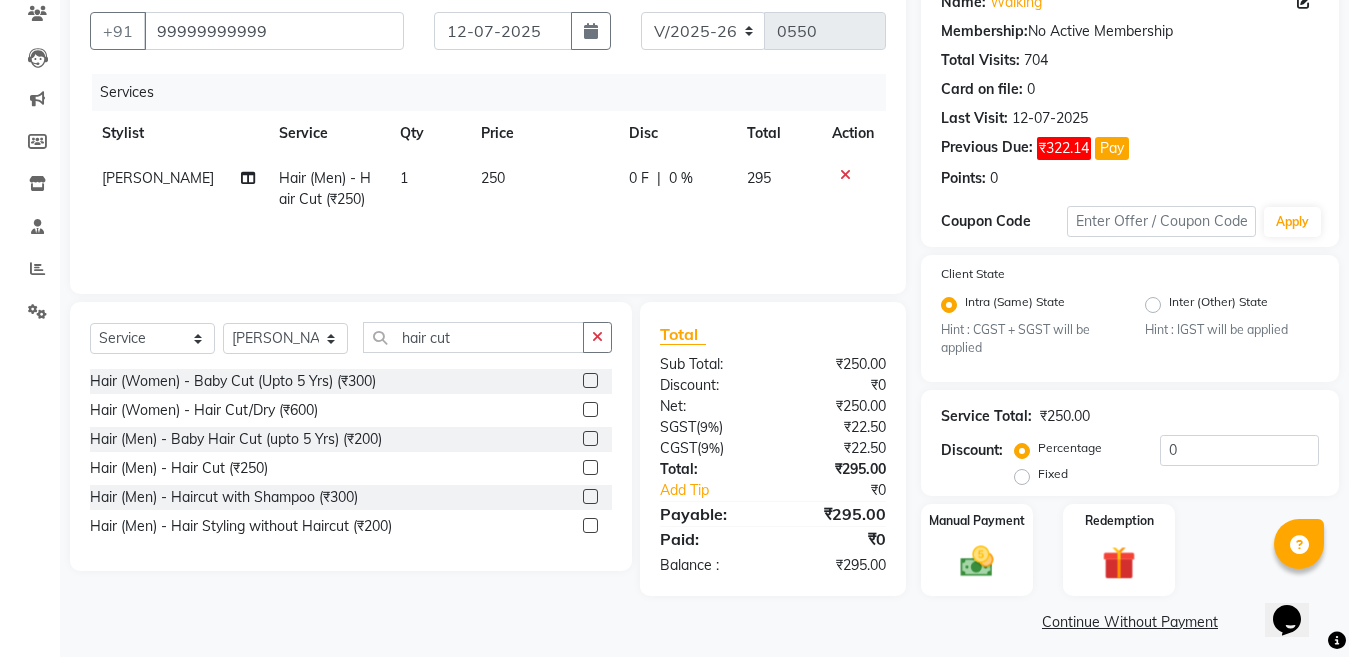 scroll, scrollTop: 184, scrollLeft: 0, axis: vertical 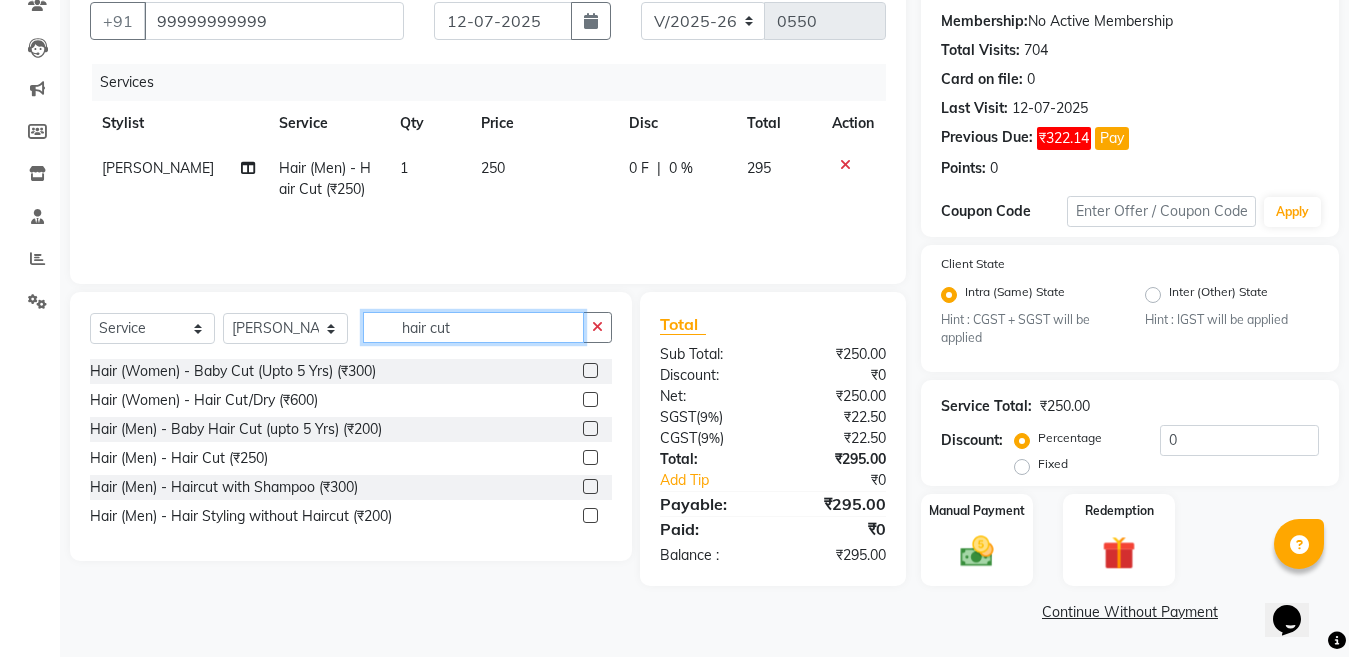 click on "hair cut" 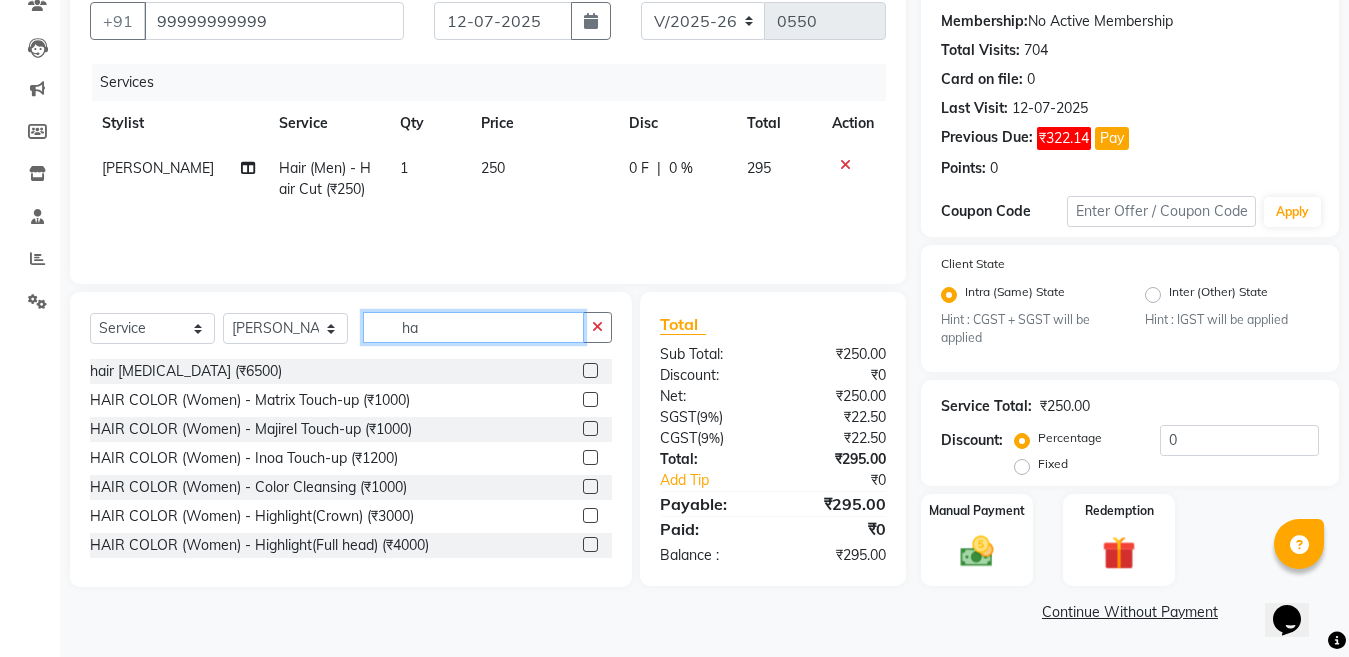 type on "h" 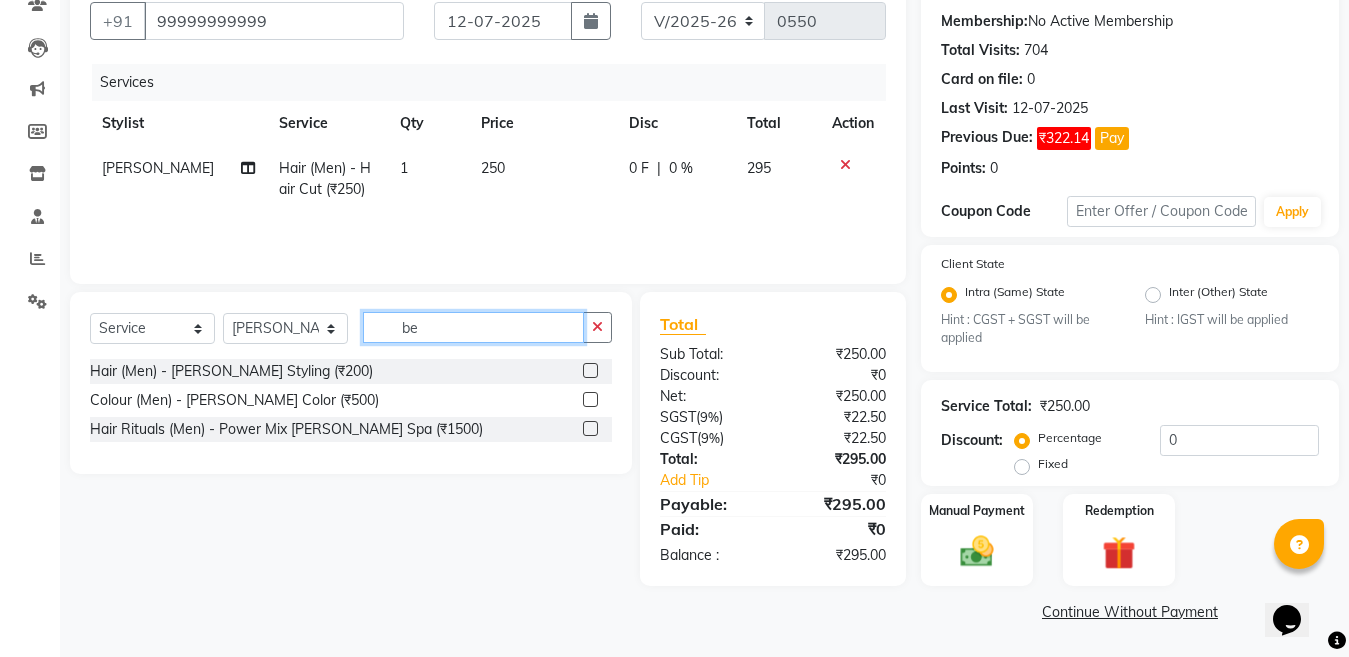 type on "be" 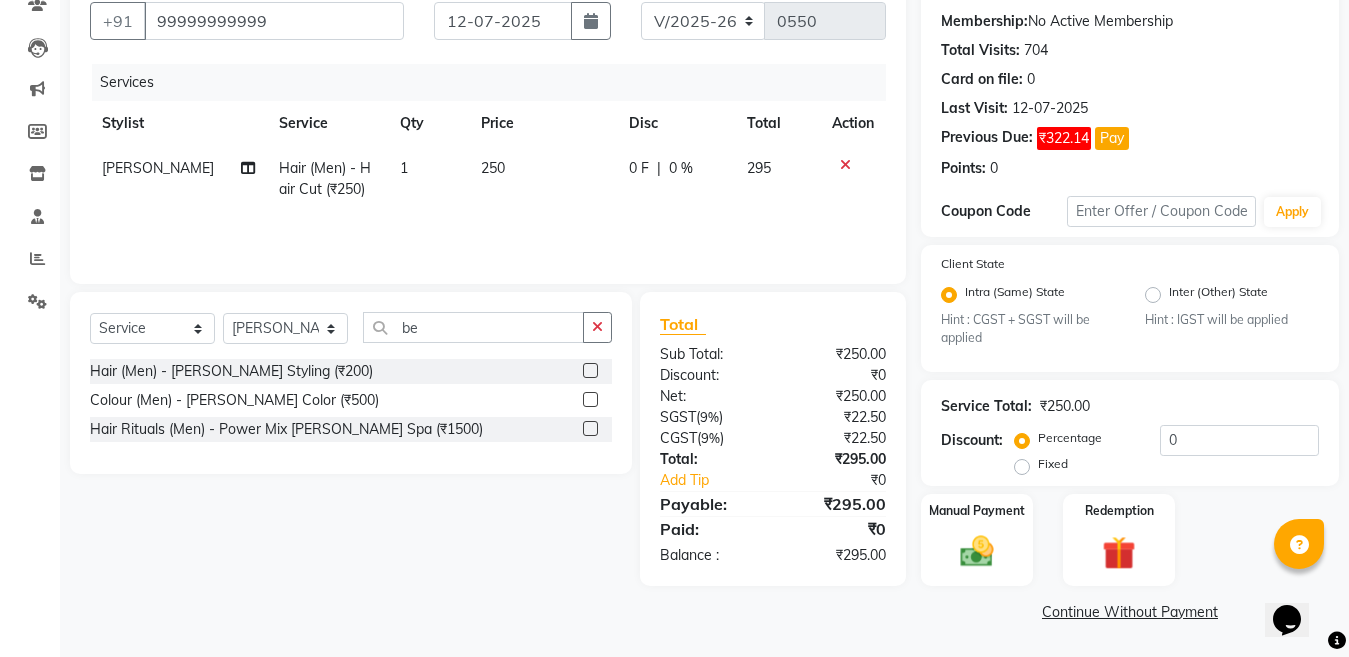 click 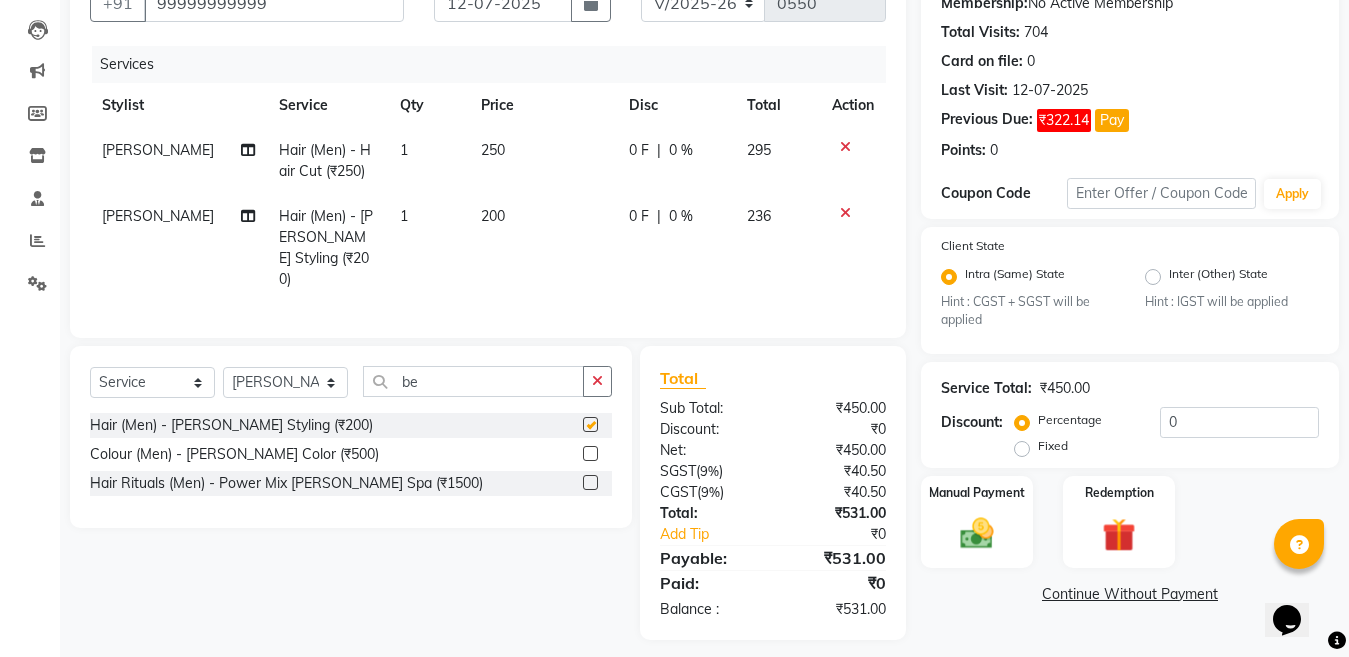 scroll, scrollTop: 211, scrollLeft: 0, axis: vertical 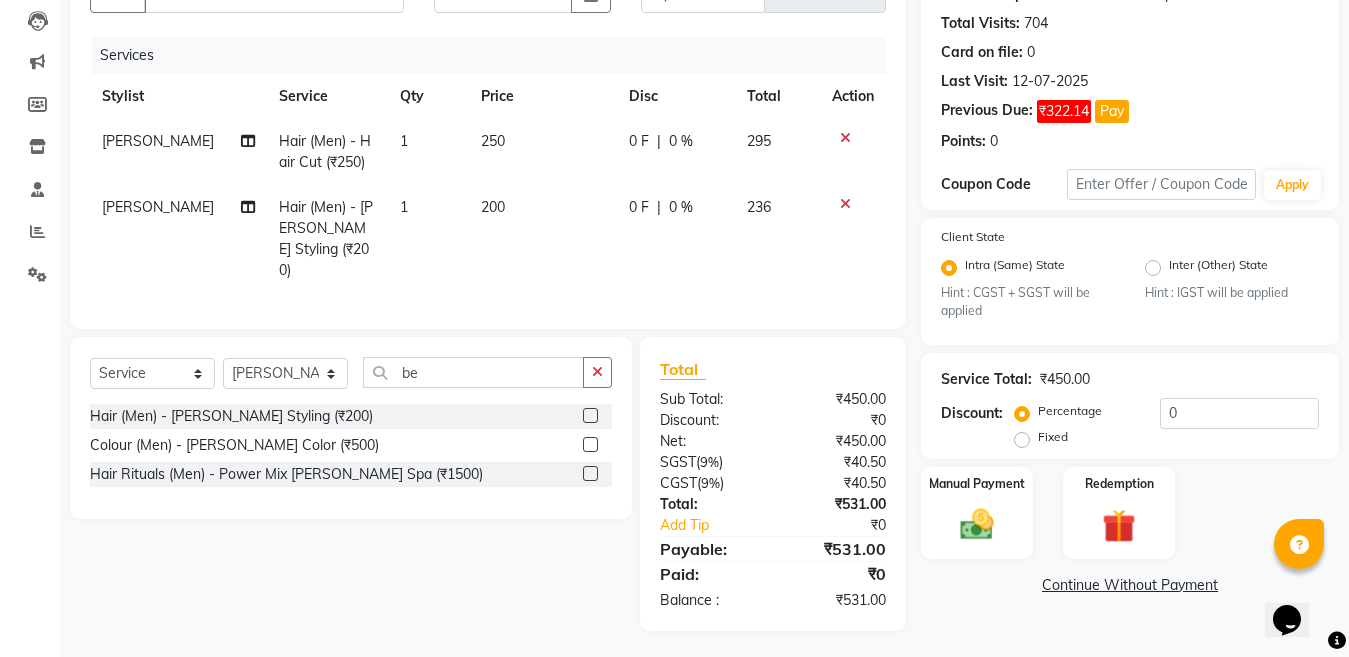 checkbox on "false" 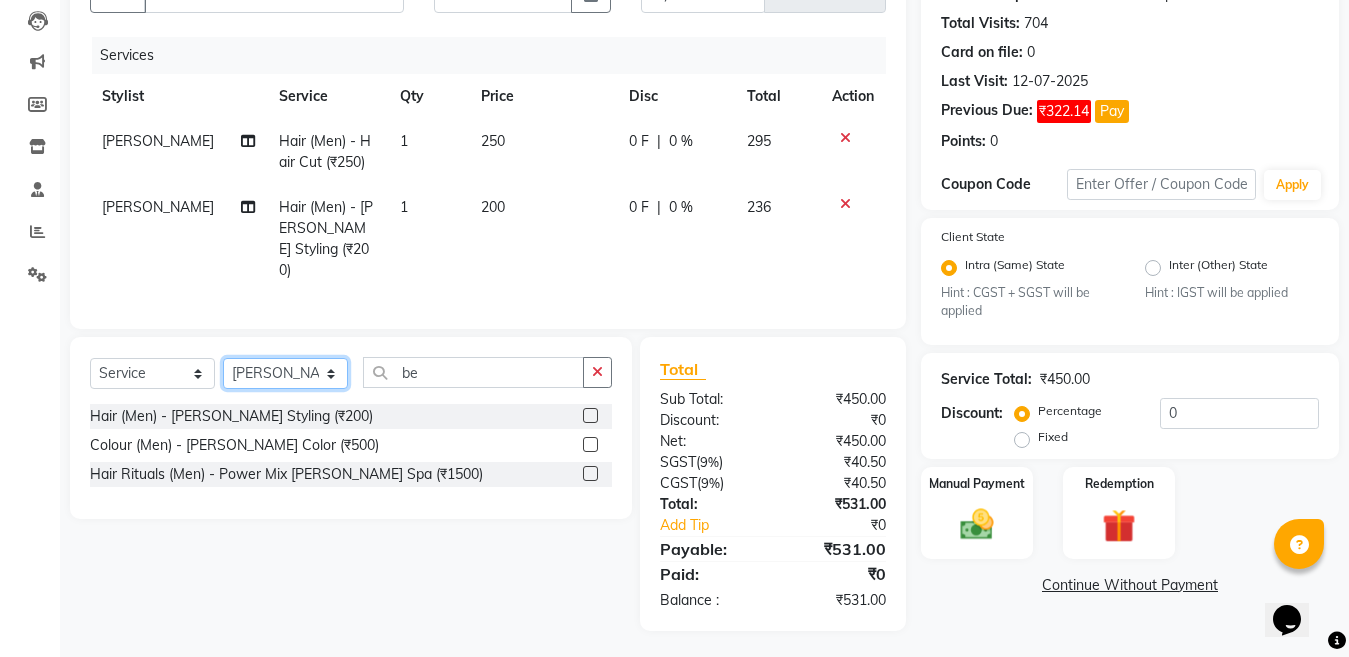 click on "Select Stylist [PERSON_NAME] Aalam Sheikh [PERSON_NAME] [PERSON_NAME] Gaurav [PERSON_NAME] [PERSON_NAME] [PERSON_NAME] maam Lucky Manager [PERSON_NAME] [PERSON_NAME] Ram [PERSON_NAME] Shilpa ( sunita) [PERSON_NAME] [PERSON_NAME] [PERSON_NAME] [PERSON_NAME]" 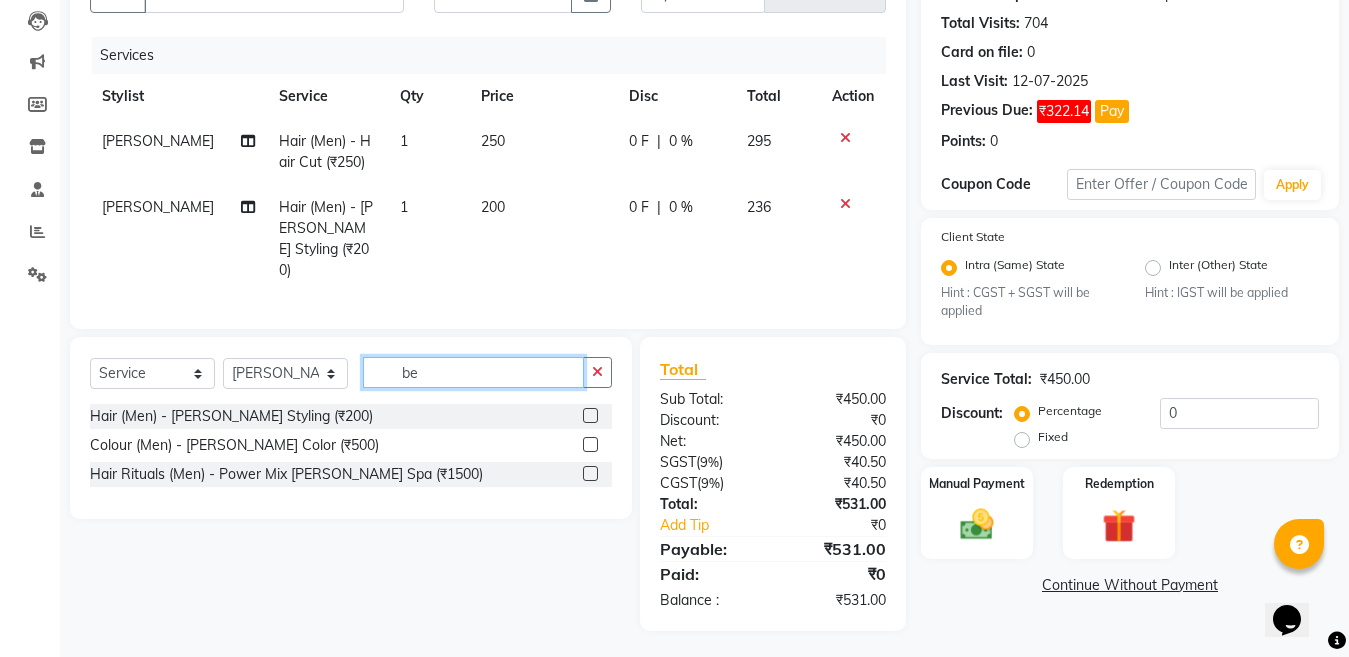 click on "be" 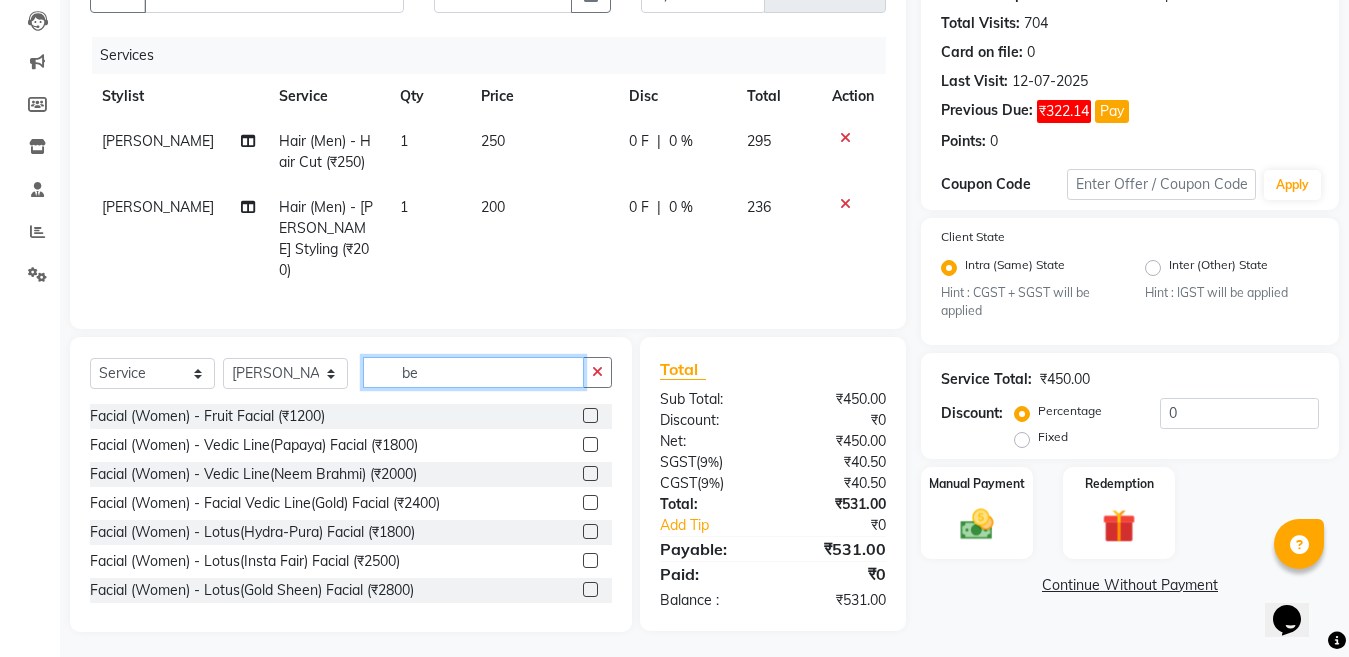 type on "b" 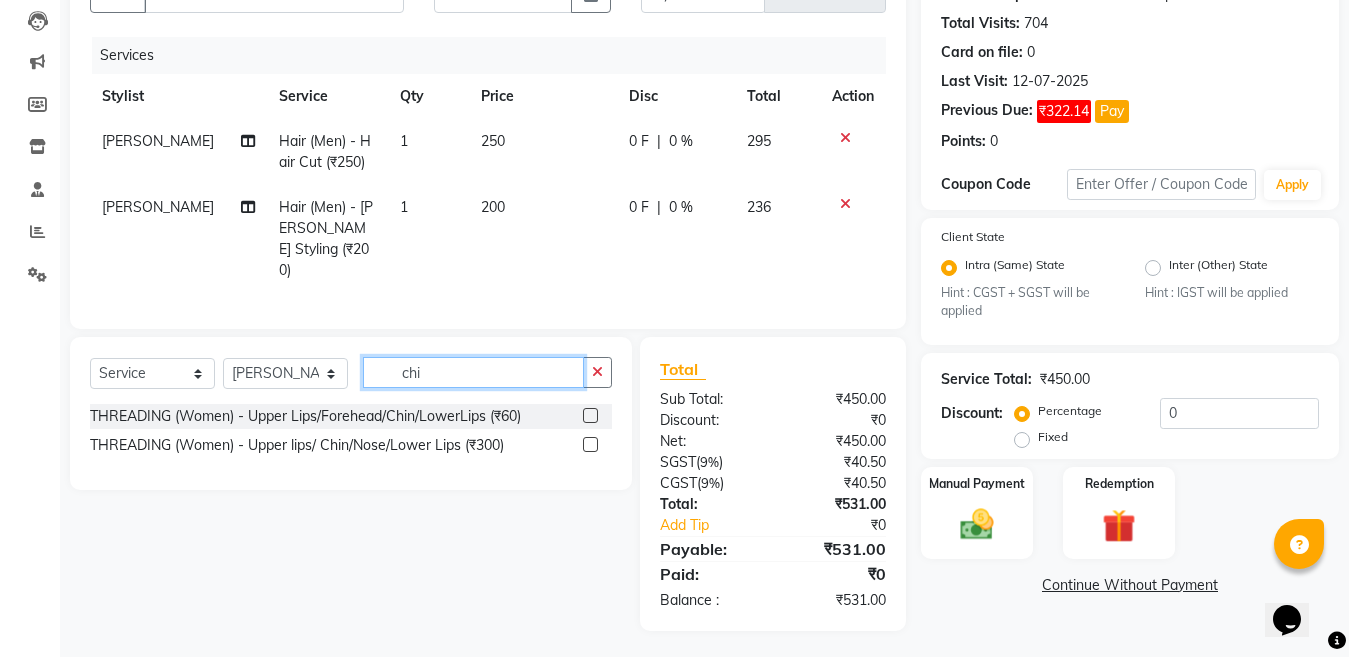 type on "chi" 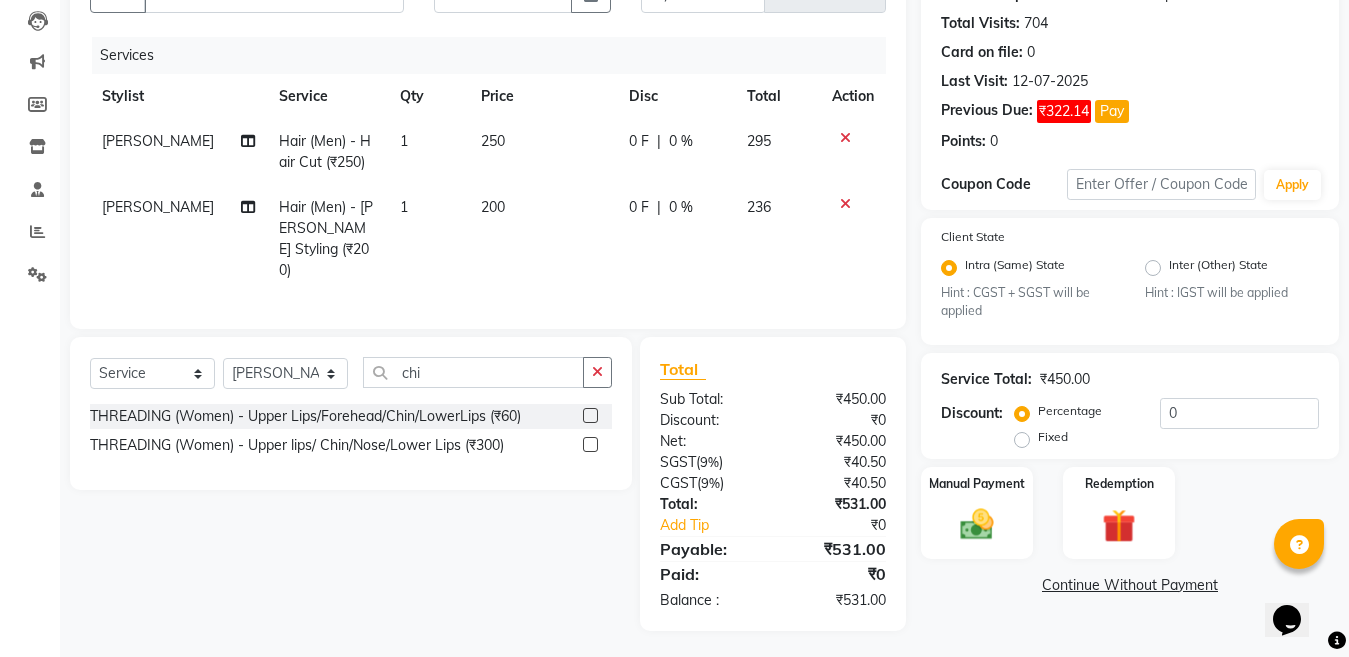 click 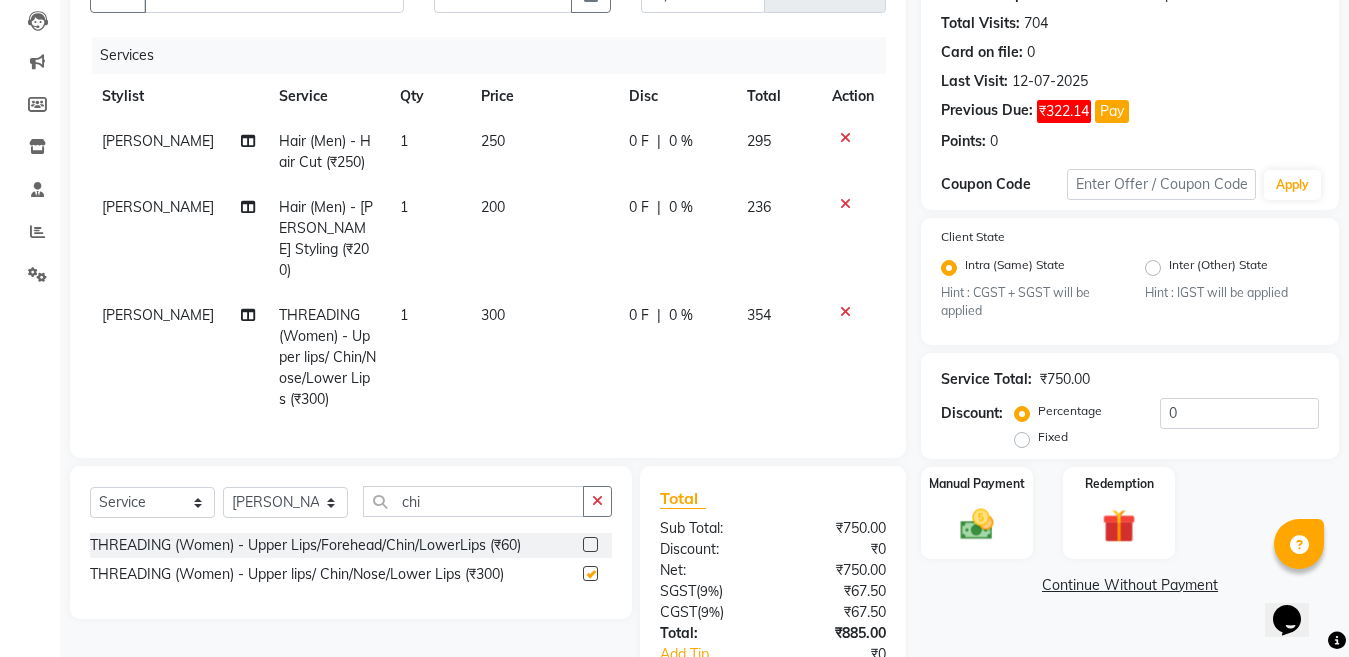 checkbox on "false" 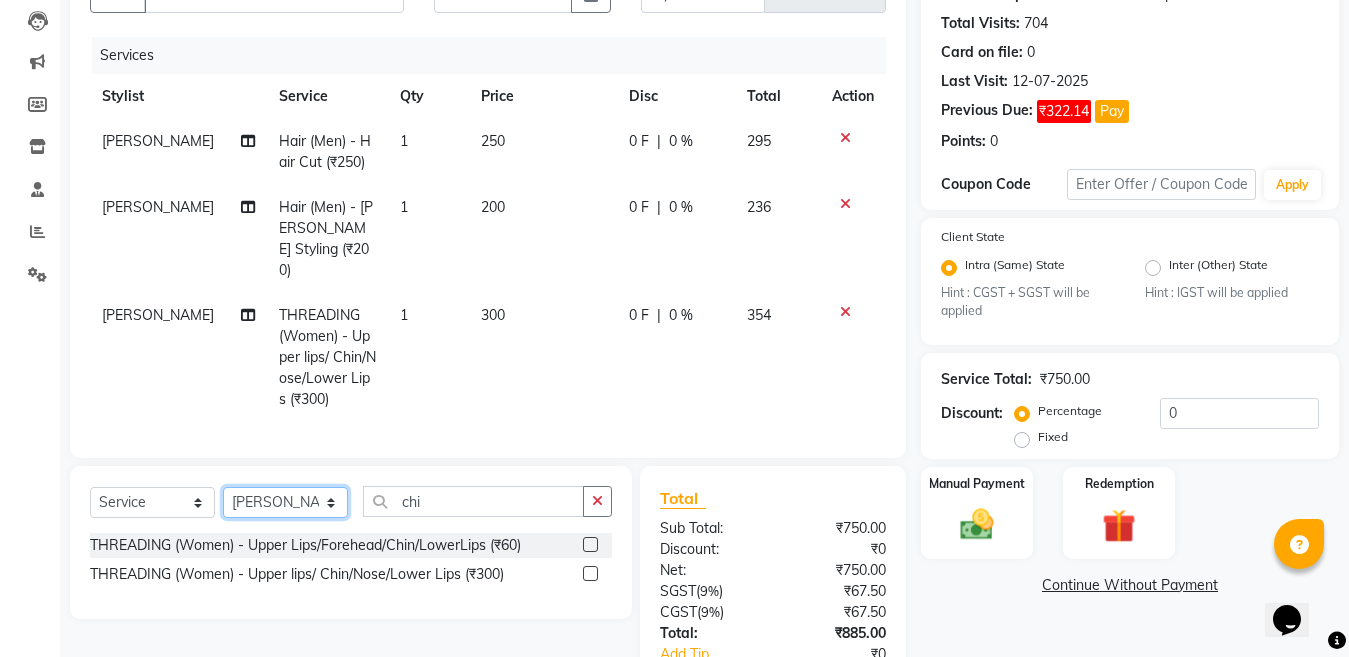 click on "Select Stylist [PERSON_NAME] Aalam Sheikh [PERSON_NAME] [PERSON_NAME] Gaurav [PERSON_NAME] [PERSON_NAME] [PERSON_NAME] maam Lucky Manager [PERSON_NAME] [PERSON_NAME] Ram [PERSON_NAME] Shilpa ( sunita) [PERSON_NAME] [PERSON_NAME] [PERSON_NAME] [PERSON_NAME]" 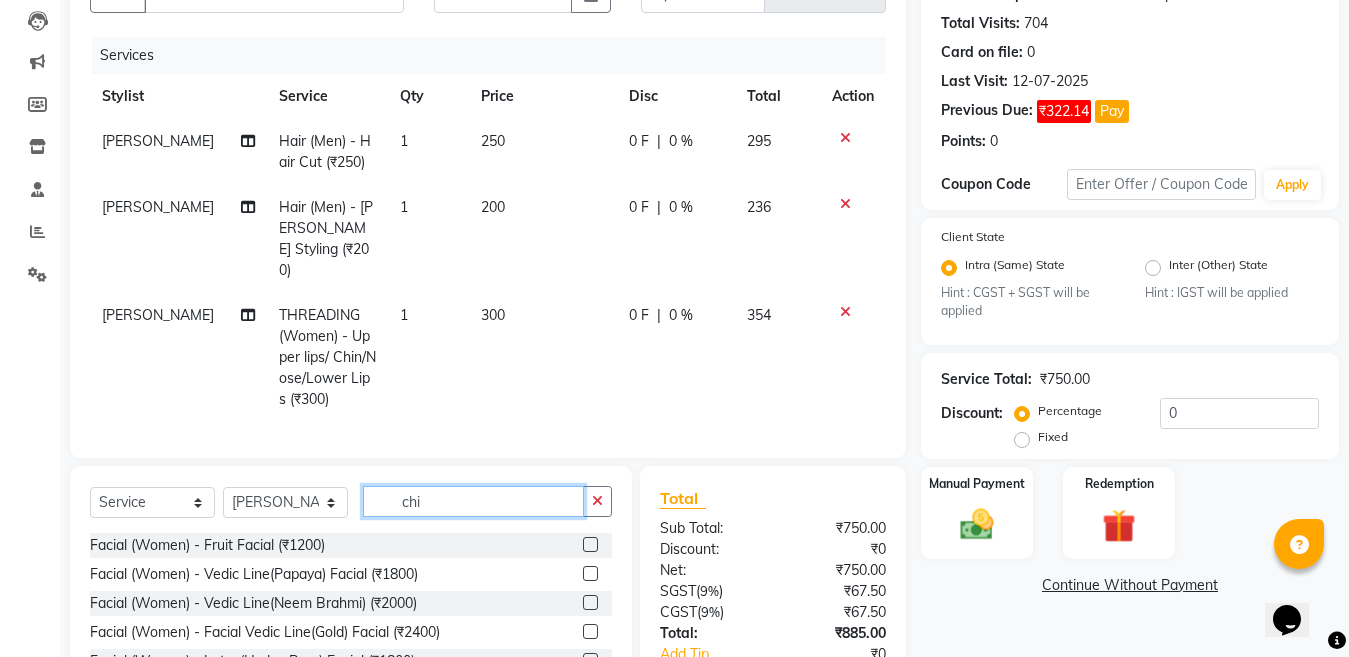 click on "chi" 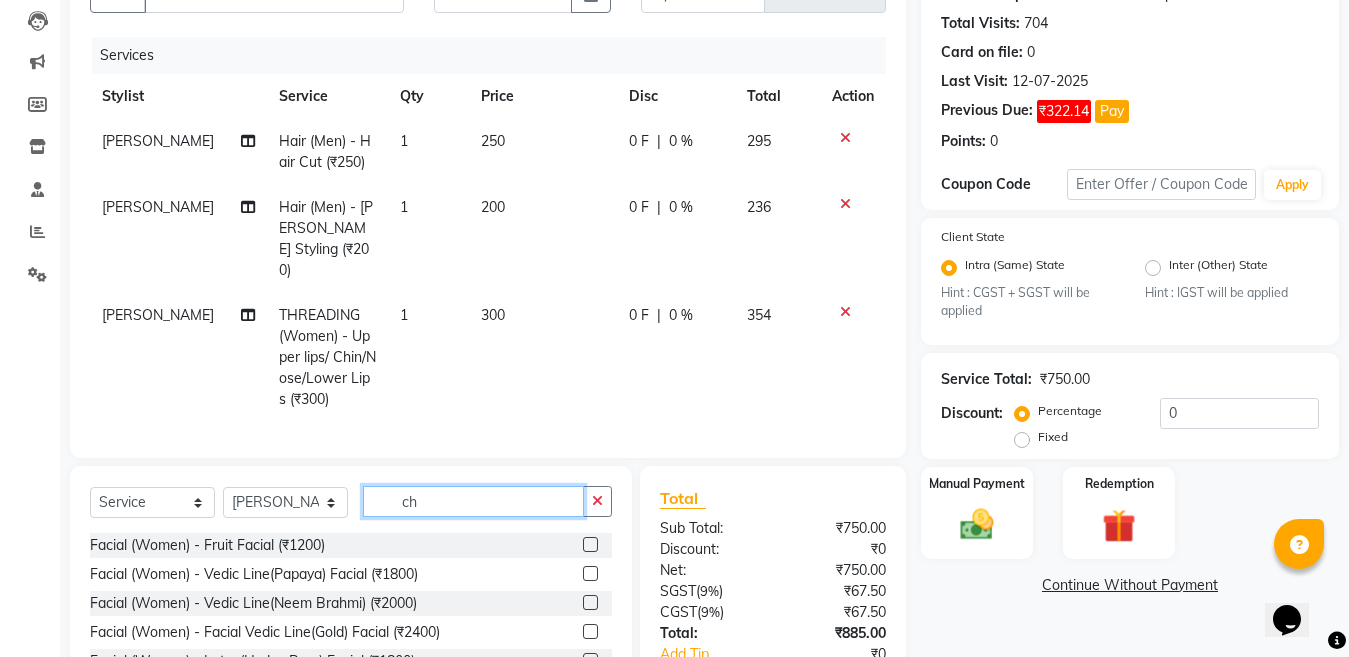 type on "c" 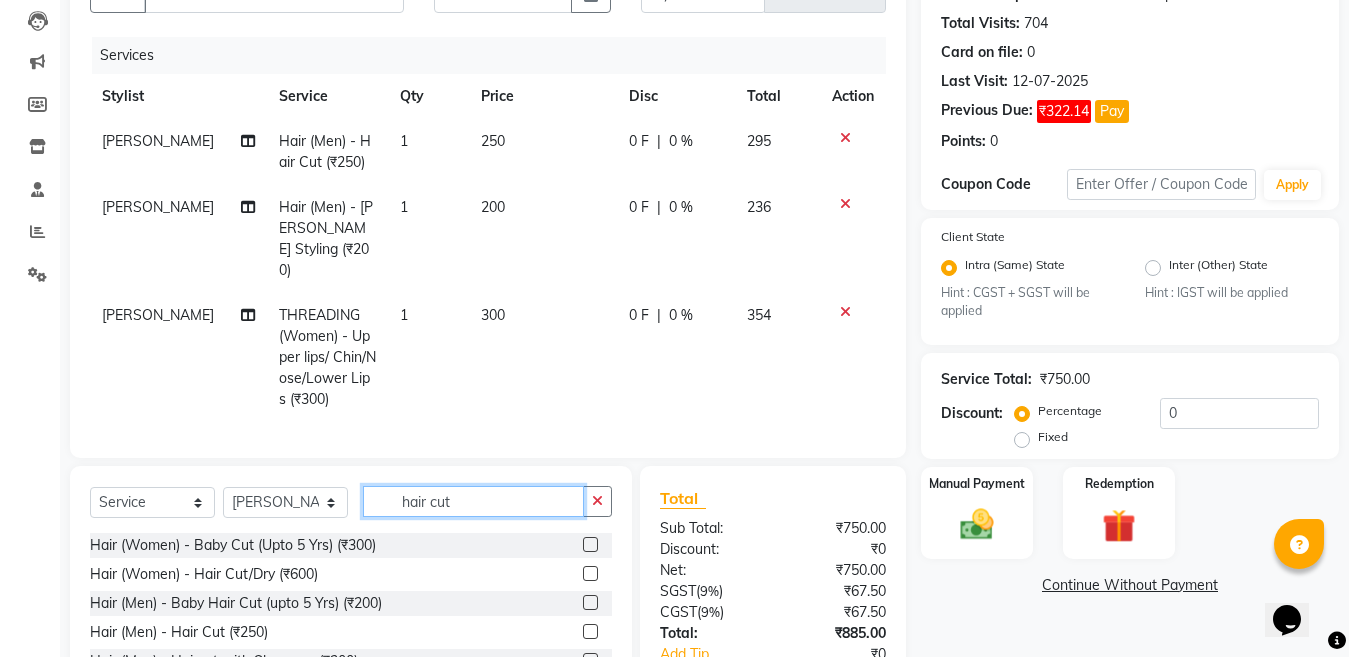 type on "hair cut" 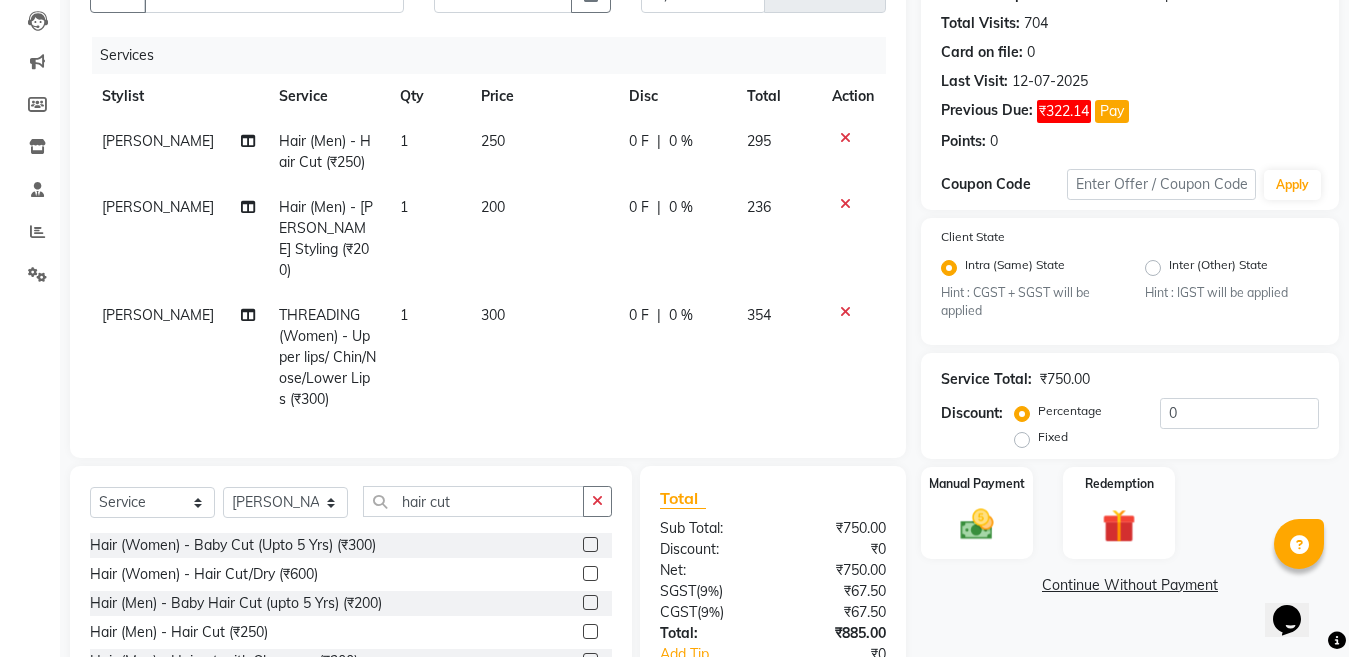 click 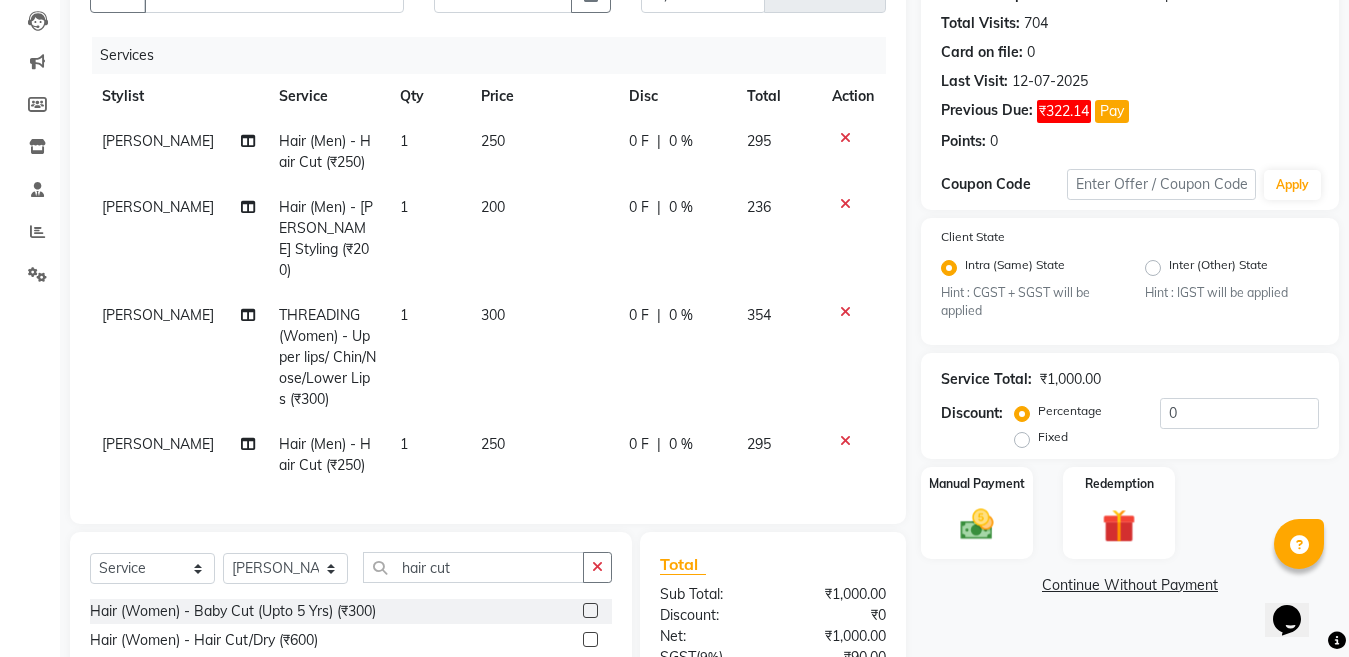 checkbox on "false" 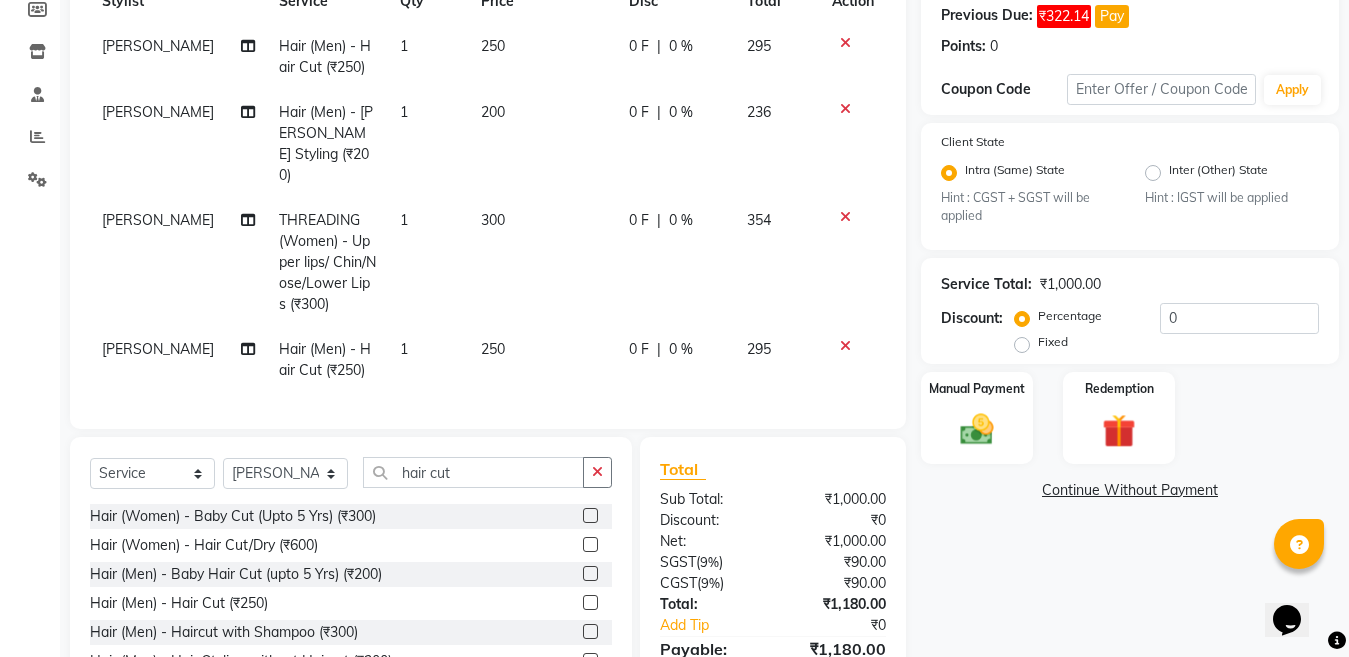 scroll, scrollTop: 311, scrollLeft: 0, axis: vertical 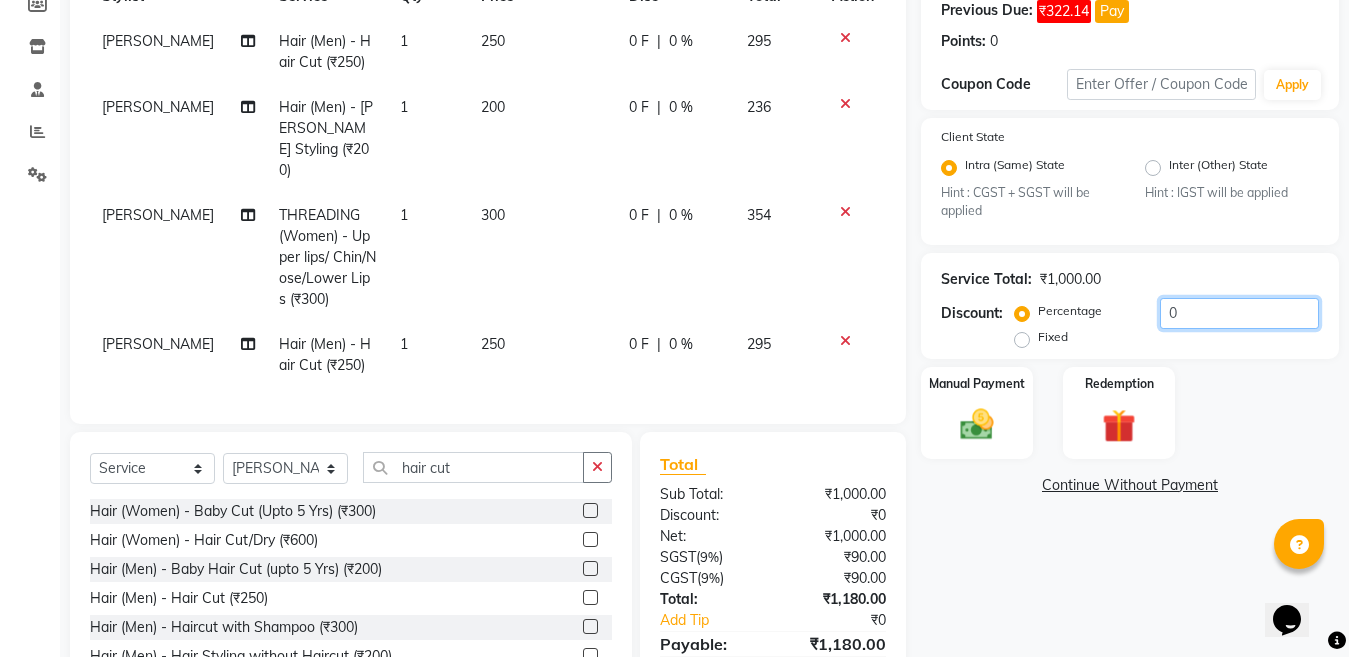 click on "0" 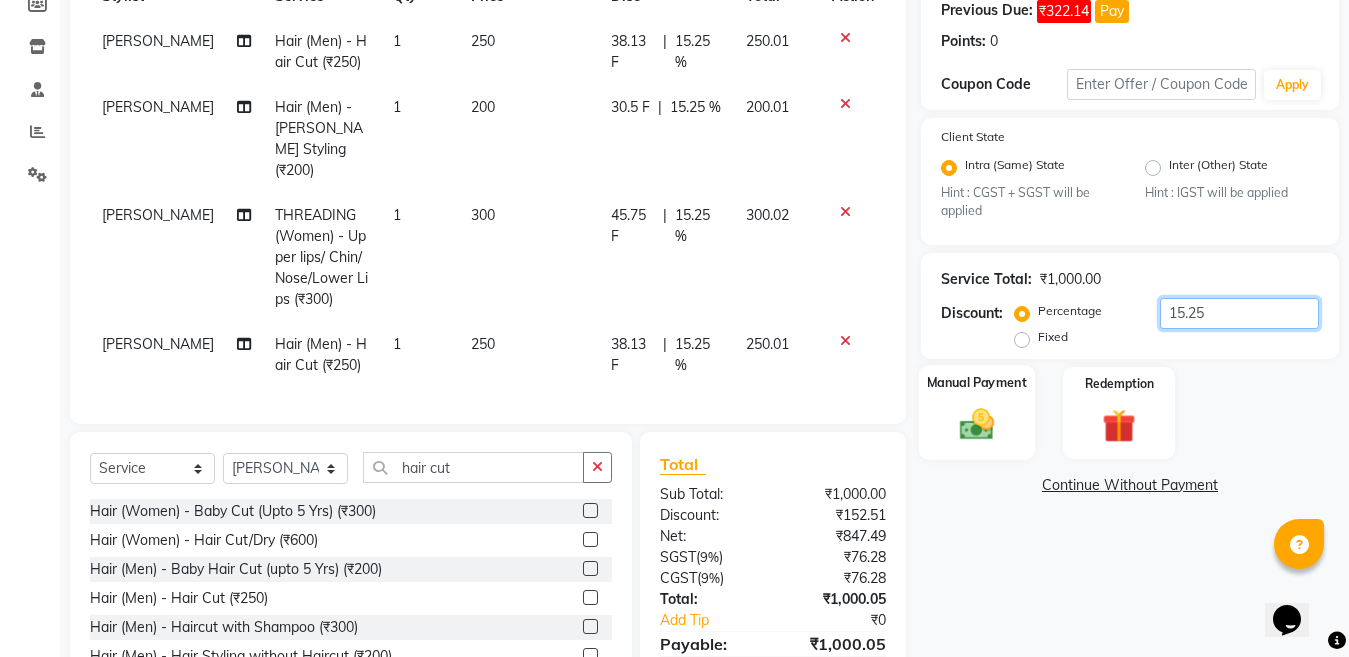 type on "15.25" 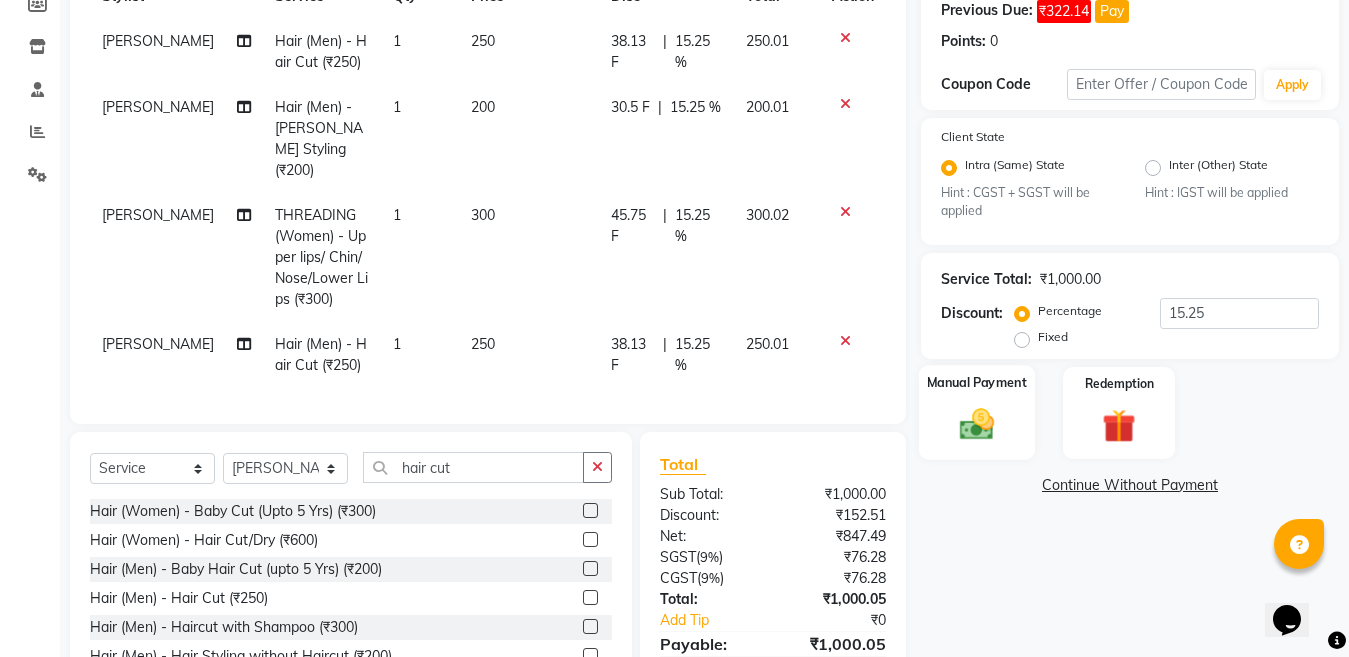 click 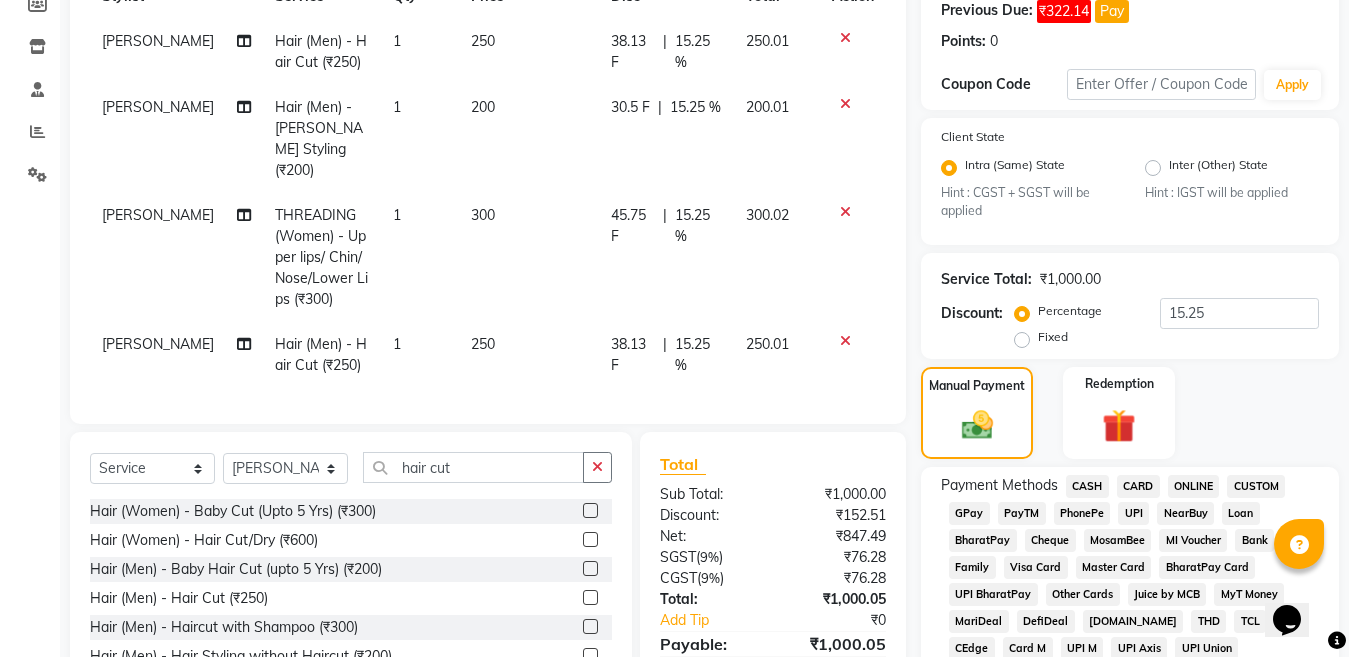 scroll, scrollTop: 406, scrollLeft: 0, axis: vertical 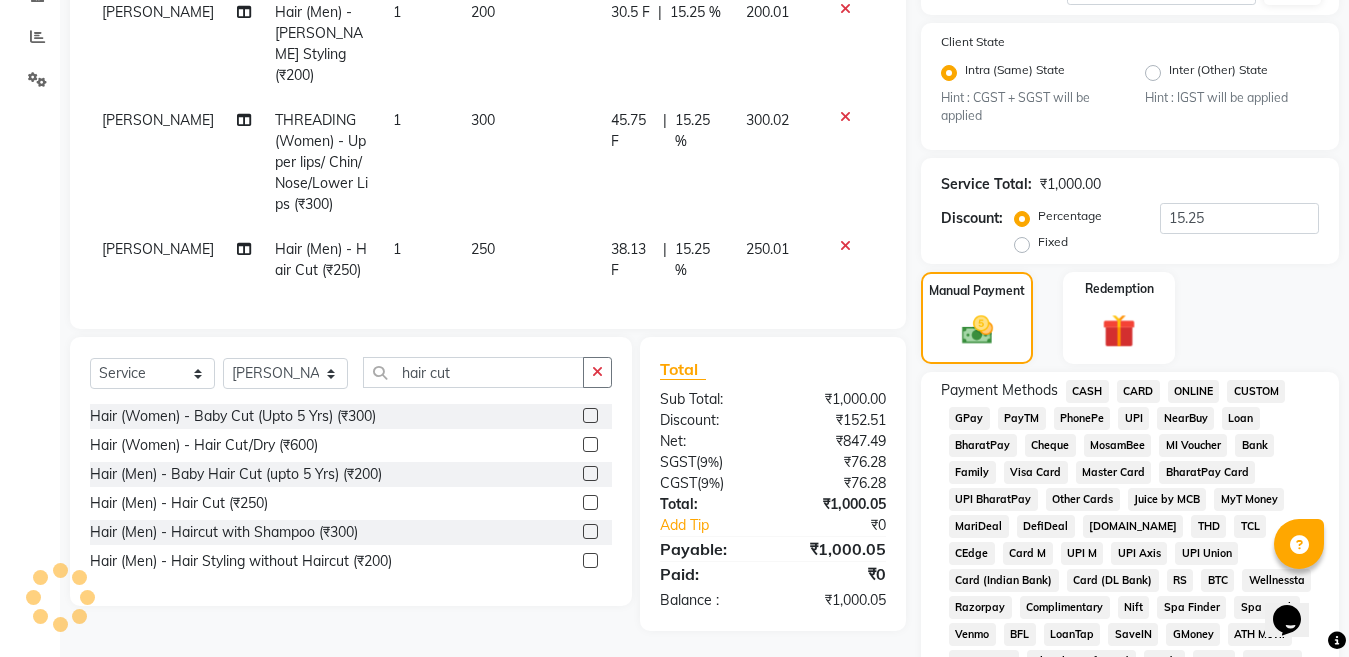 click on "ONLINE" 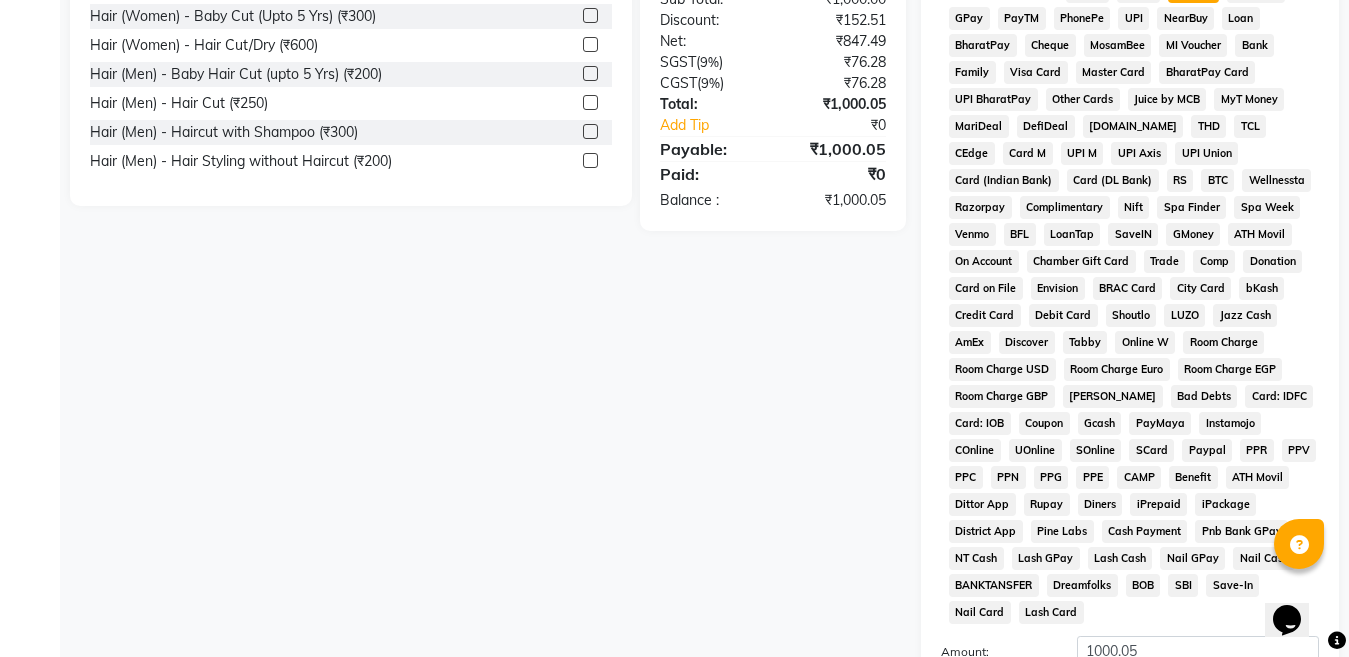 scroll, scrollTop: 1011, scrollLeft: 0, axis: vertical 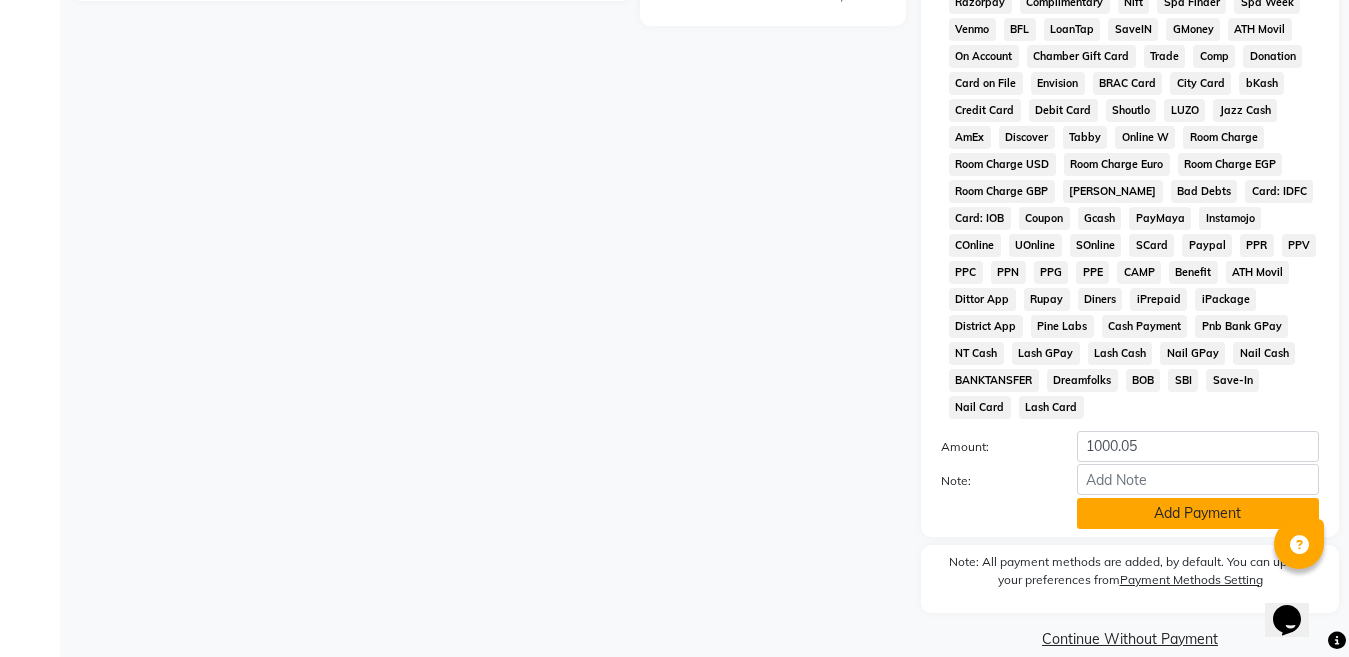 click on "Add Payment" 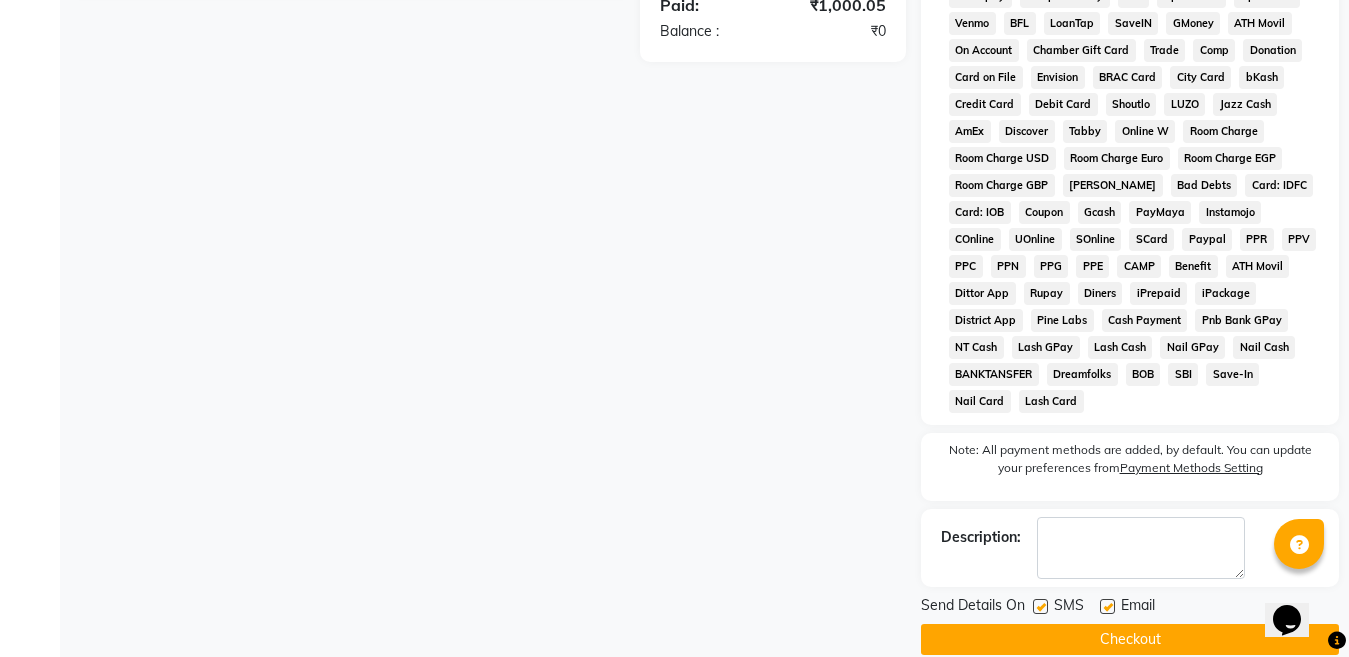 scroll, scrollTop: 1018, scrollLeft: 0, axis: vertical 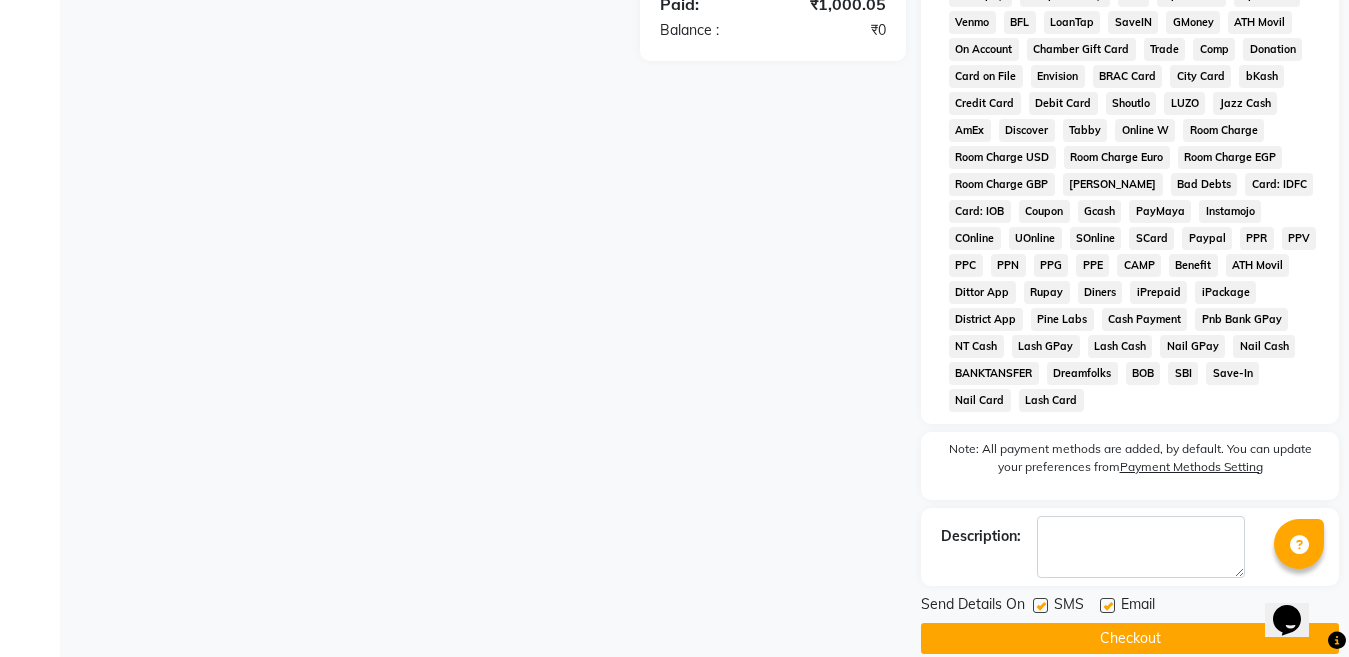 click on "Checkout" 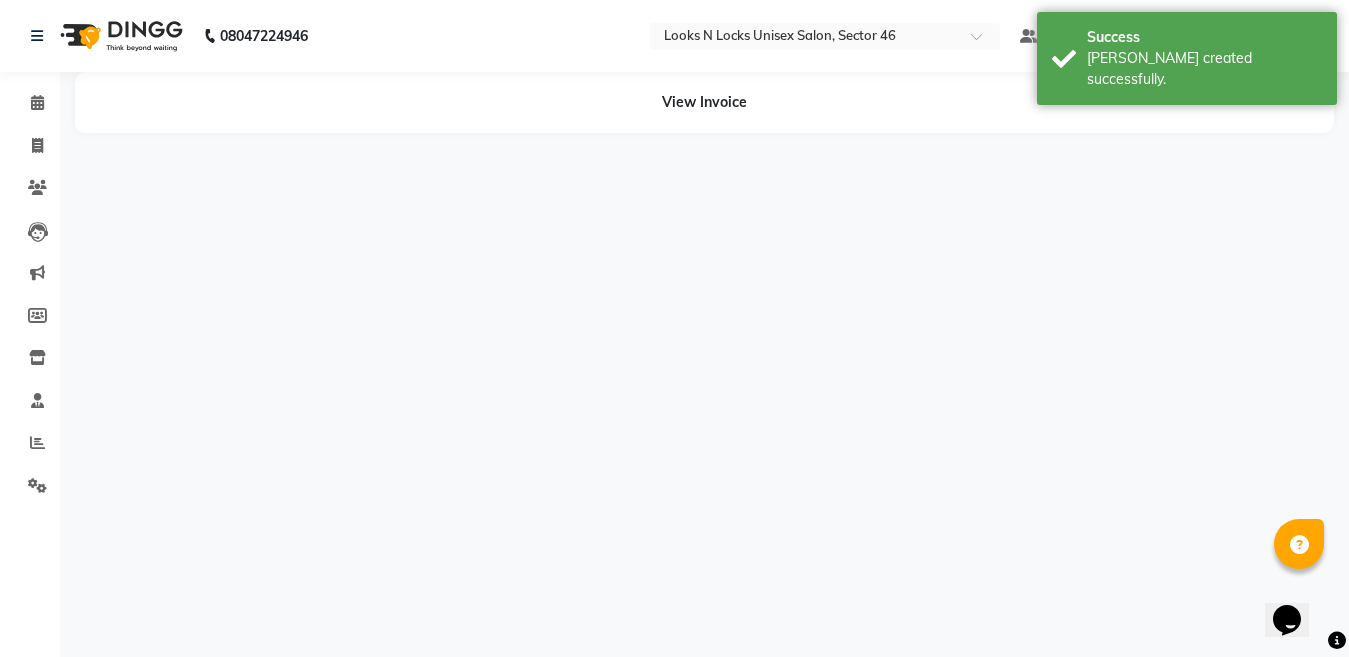 scroll, scrollTop: 0, scrollLeft: 0, axis: both 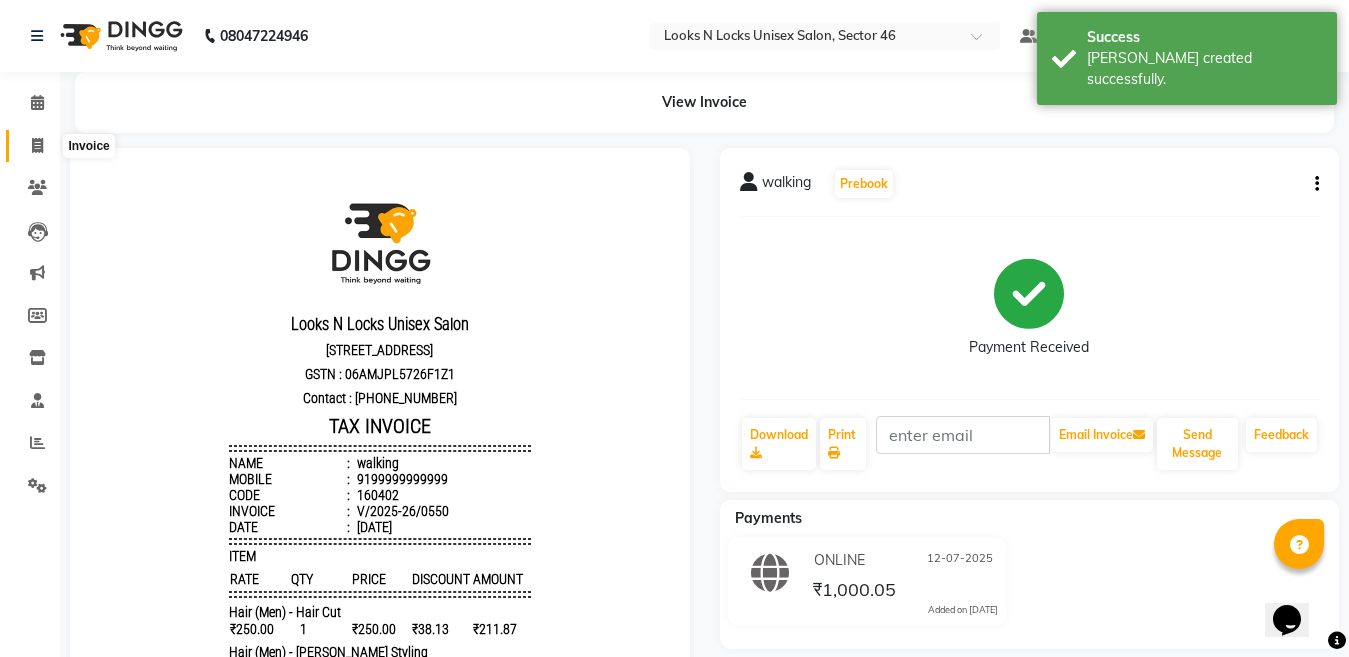click 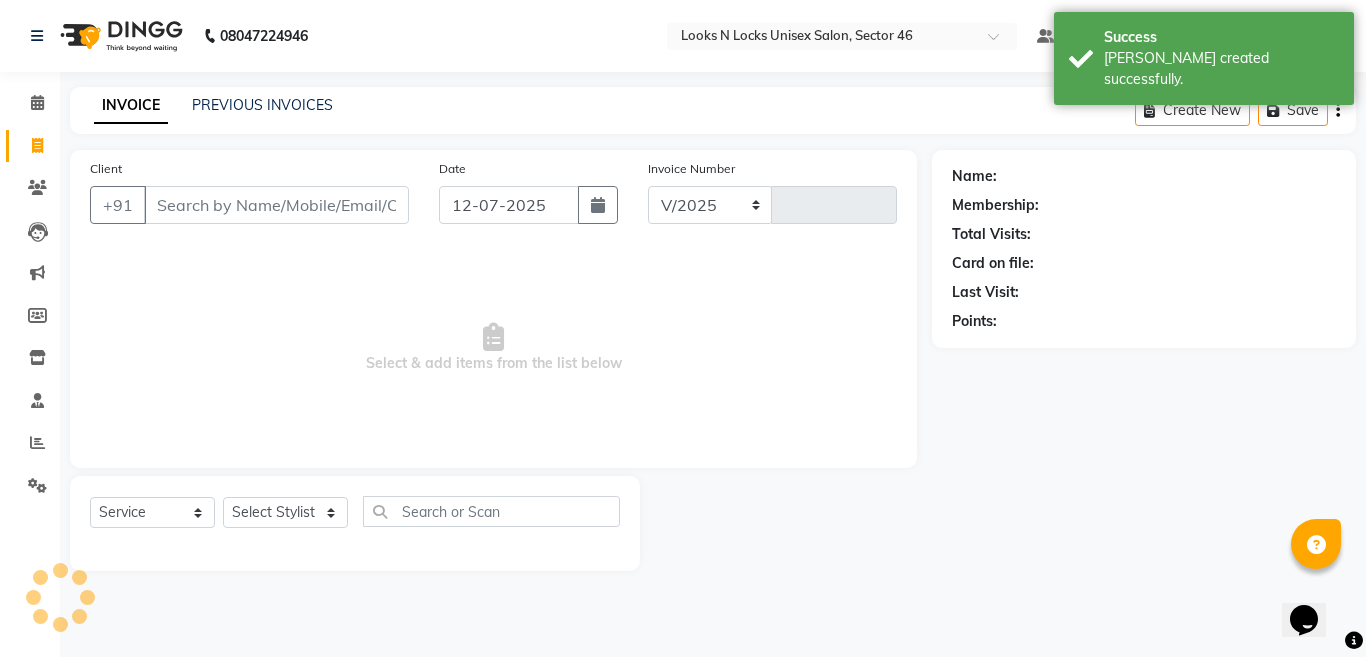 select on "3904" 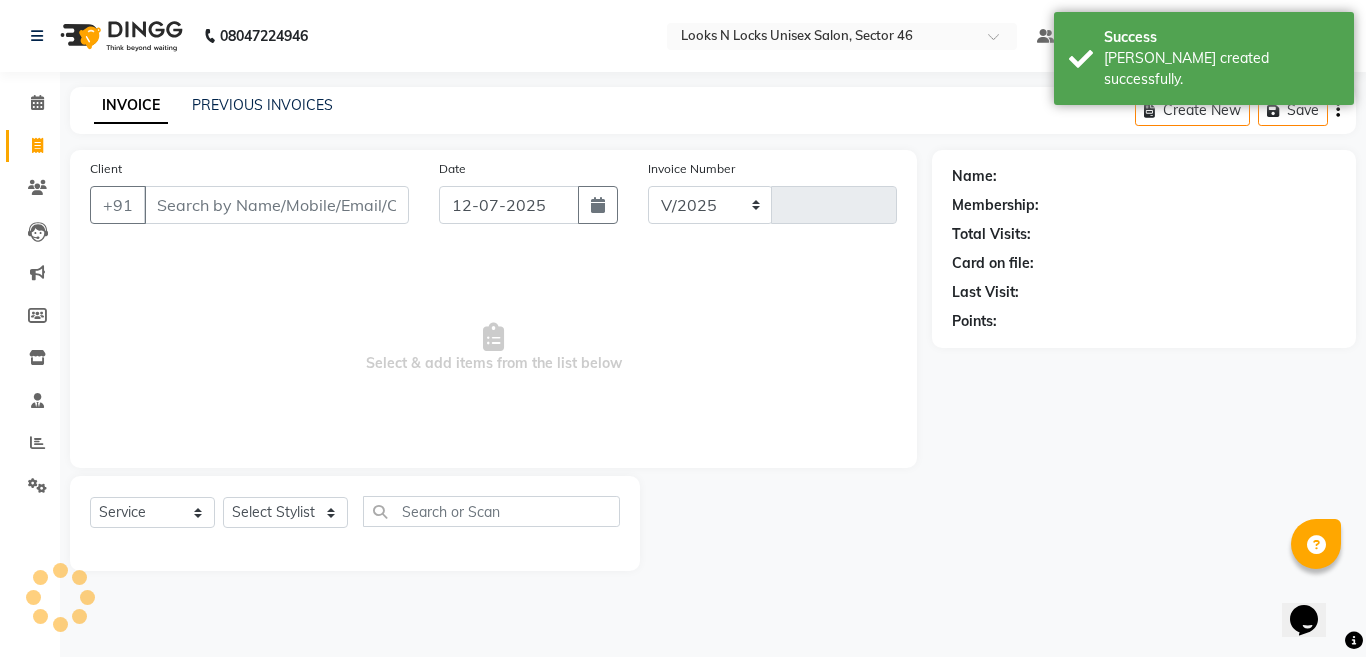 type on "0551" 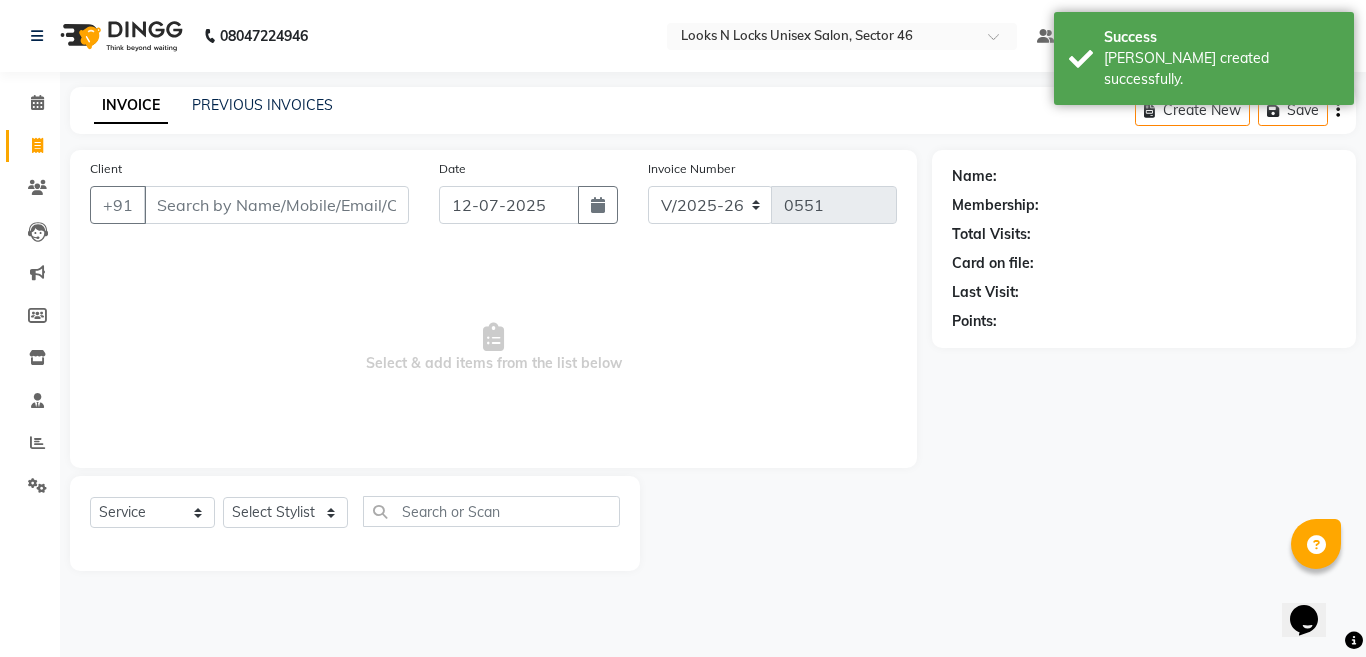 click on "Client" at bounding box center [276, 205] 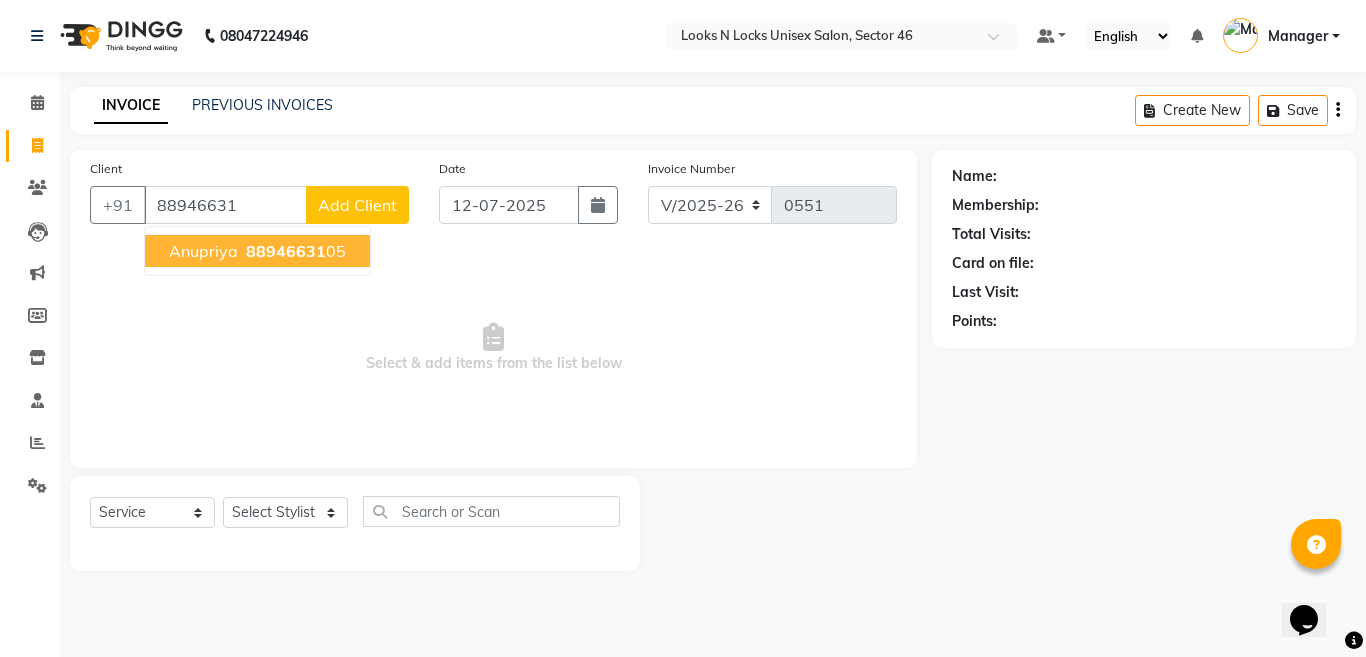 click on "88946631" at bounding box center (286, 251) 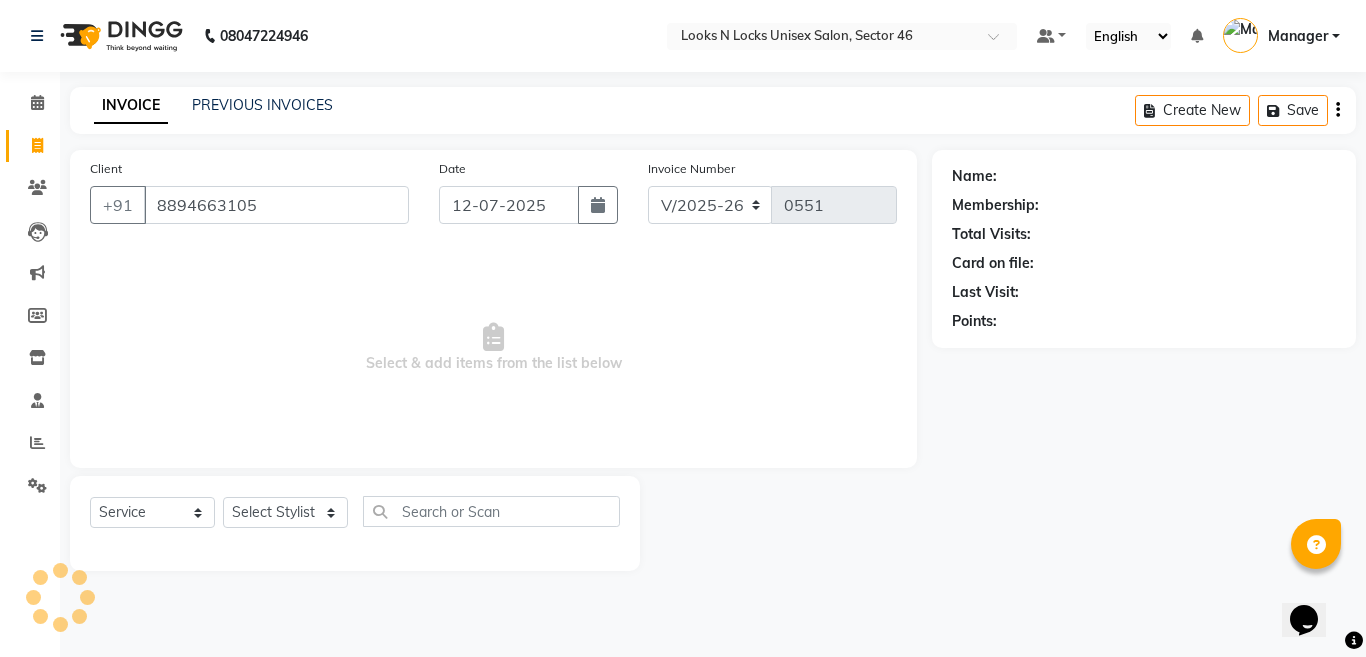 type on "8894663105" 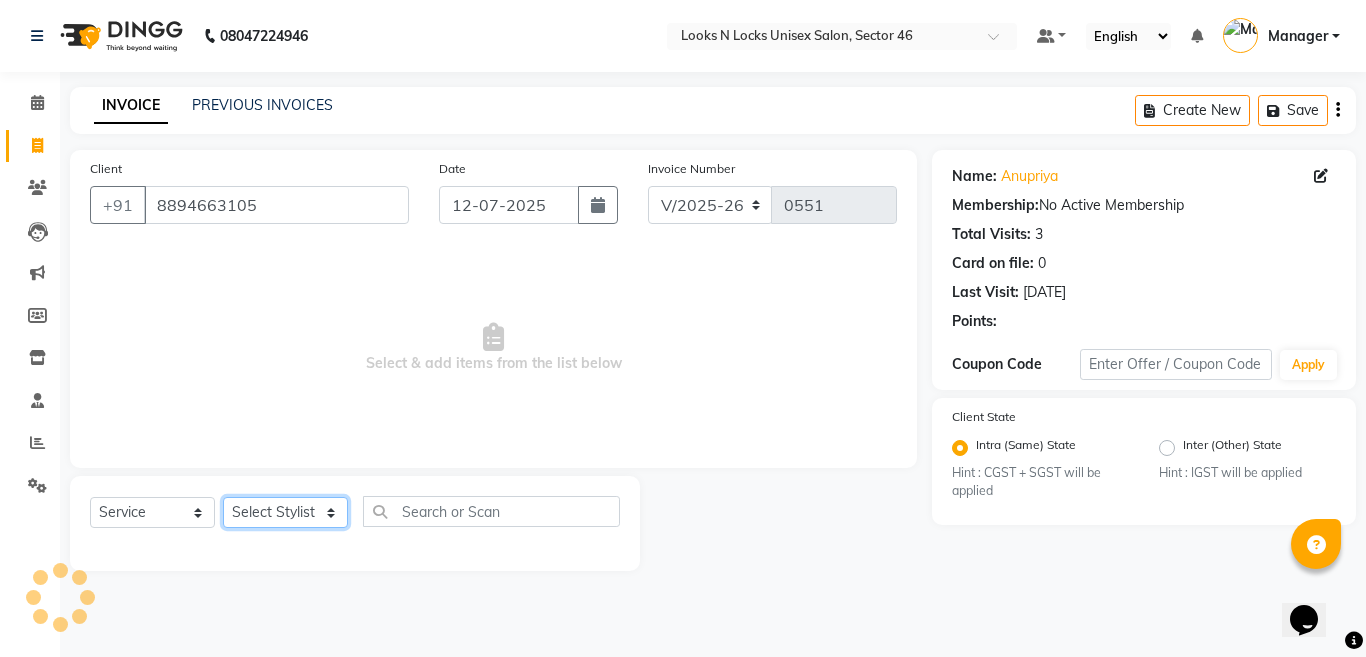 drag, startPoint x: 261, startPoint y: 517, endPoint x: 280, endPoint y: 509, distance: 20.615528 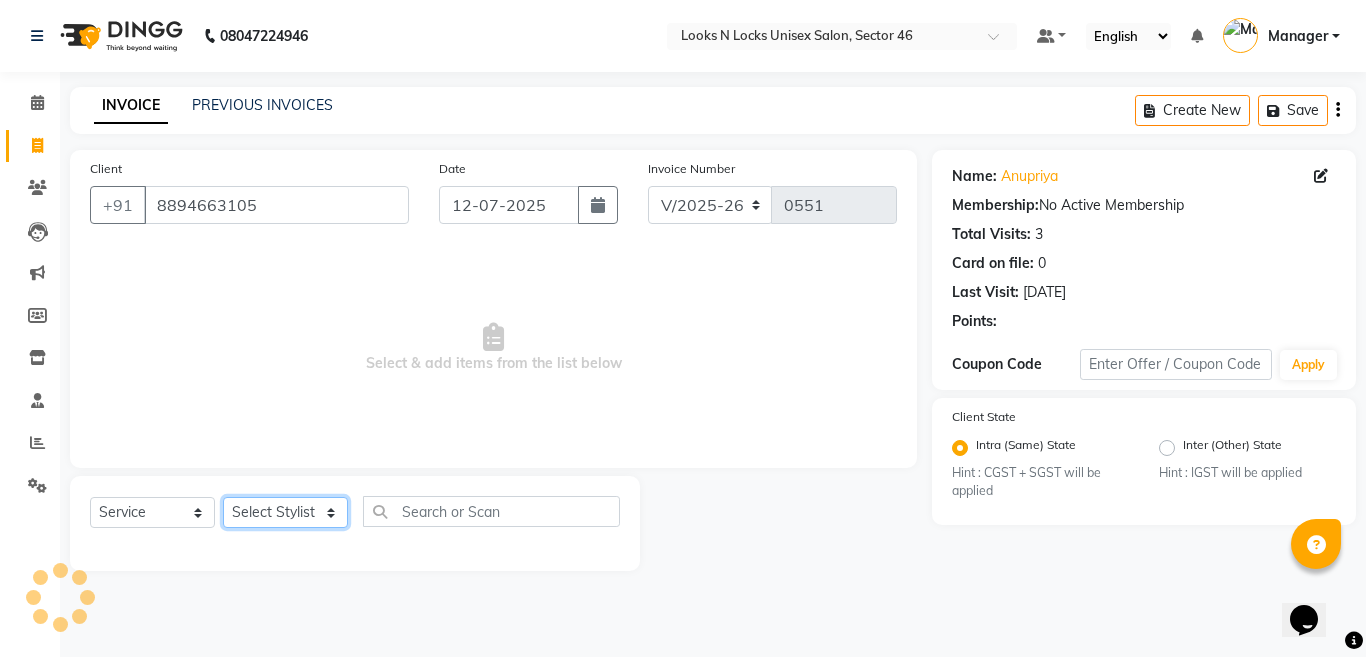 click on "Select Stylist [PERSON_NAME] Aalam Sheikh [PERSON_NAME] [PERSON_NAME] Gaurav [PERSON_NAME] [PERSON_NAME] [PERSON_NAME] maam Lucky Manager [PERSON_NAME] [PERSON_NAME] Ram [PERSON_NAME] Shilpa ( sunita) [PERSON_NAME] [PERSON_NAME] [PERSON_NAME] [PERSON_NAME]" 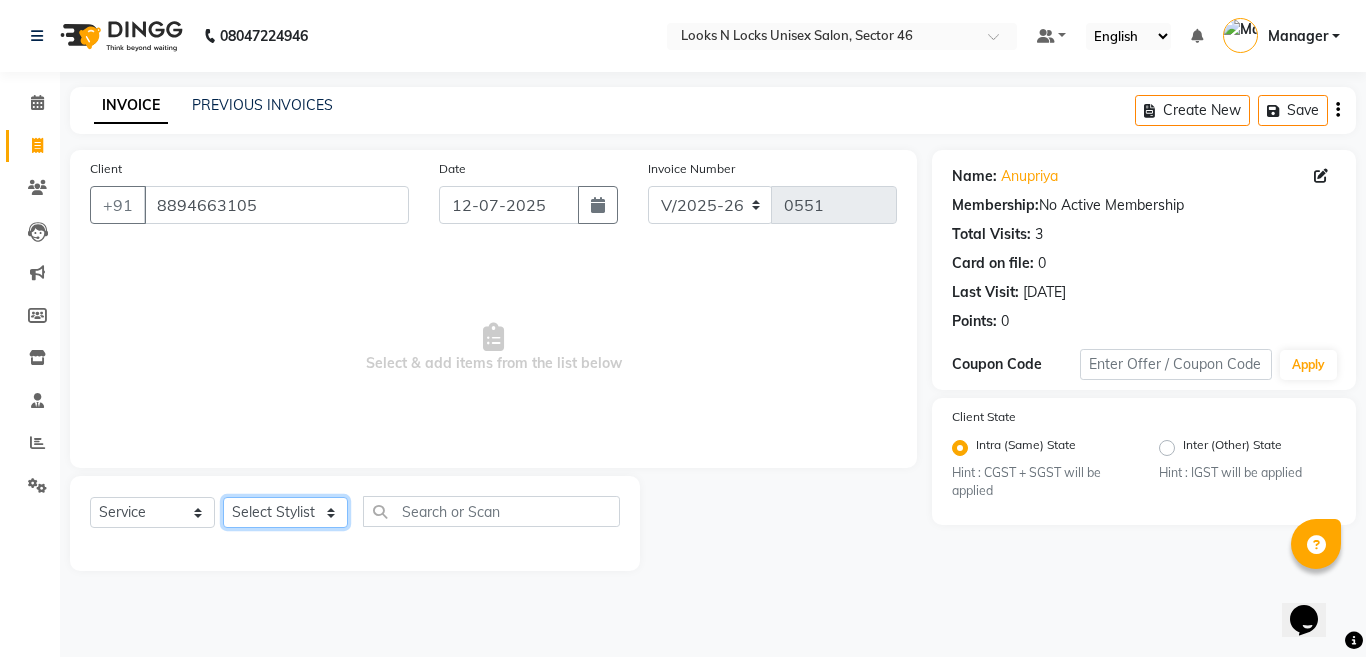select on "59684" 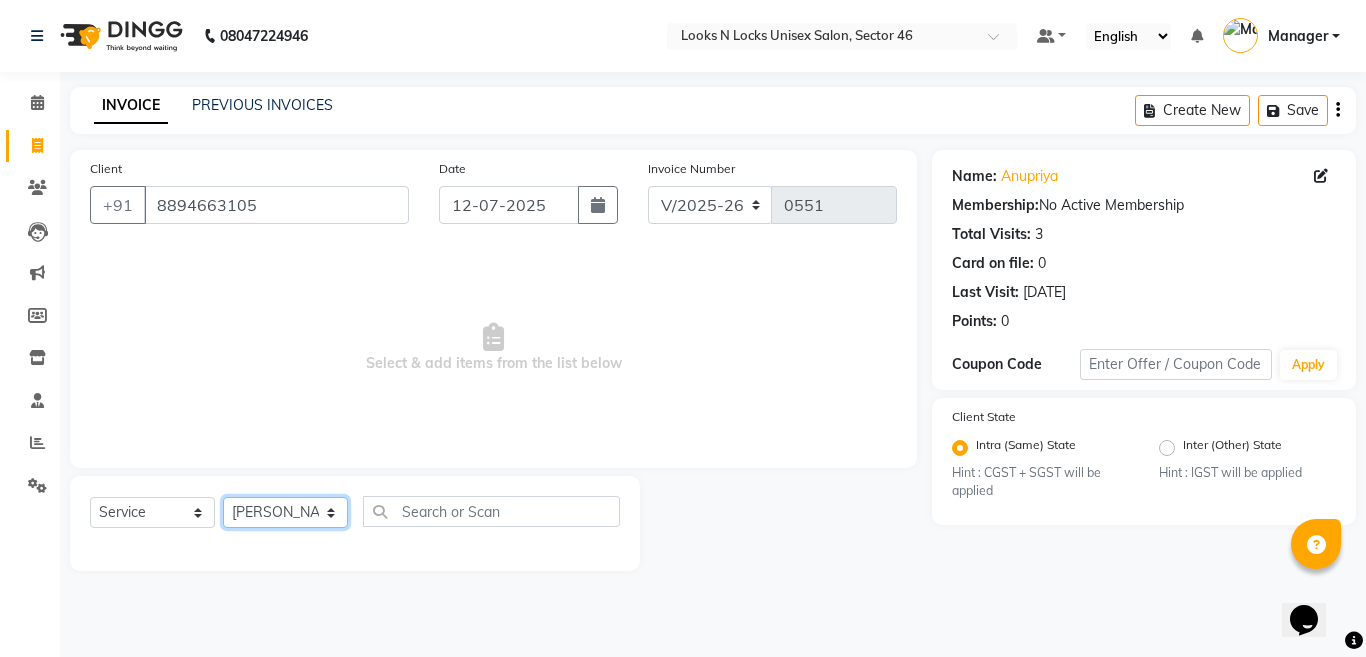 click on "Select Stylist [PERSON_NAME] Aalam Sheikh [PERSON_NAME] [PERSON_NAME] Gaurav [PERSON_NAME] [PERSON_NAME] [PERSON_NAME] maam Lucky Manager [PERSON_NAME] [PERSON_NAME] Ram [PERSON_NAME] Shilpa ( sunita) [PERSON_NAME] [PERSON_NAME] [PERSON_NAME] [PERSON_NAME]" 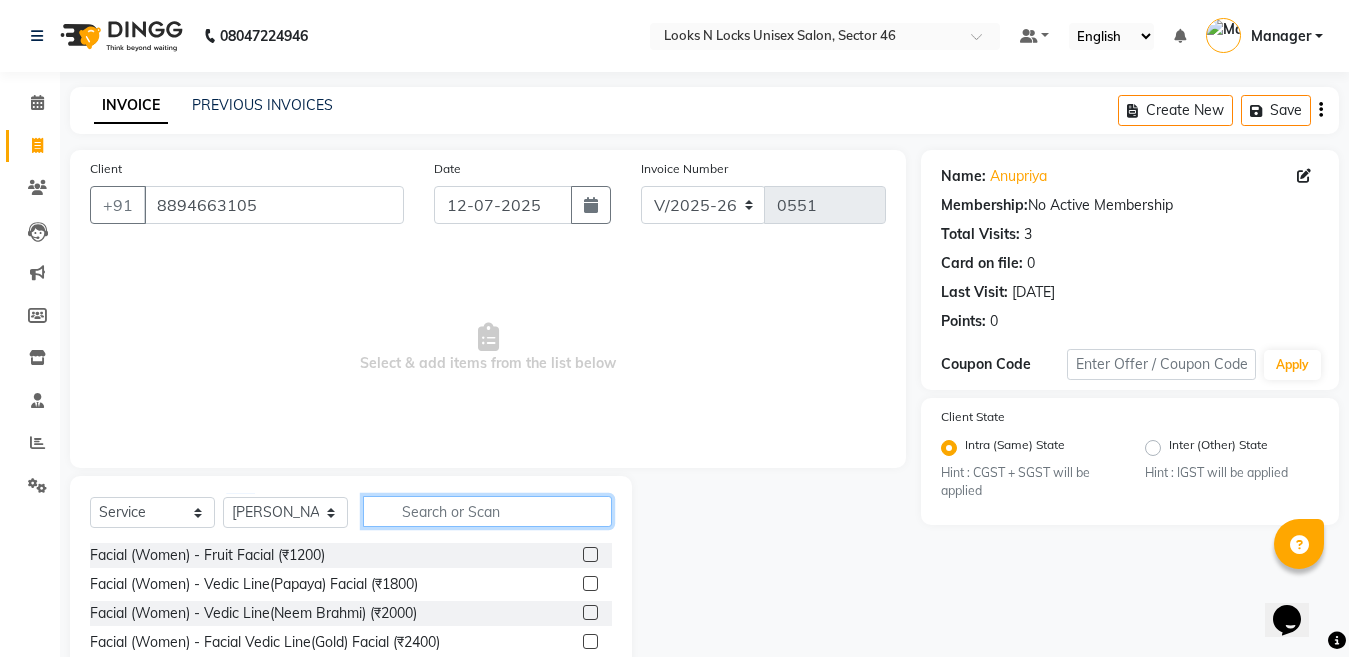 click 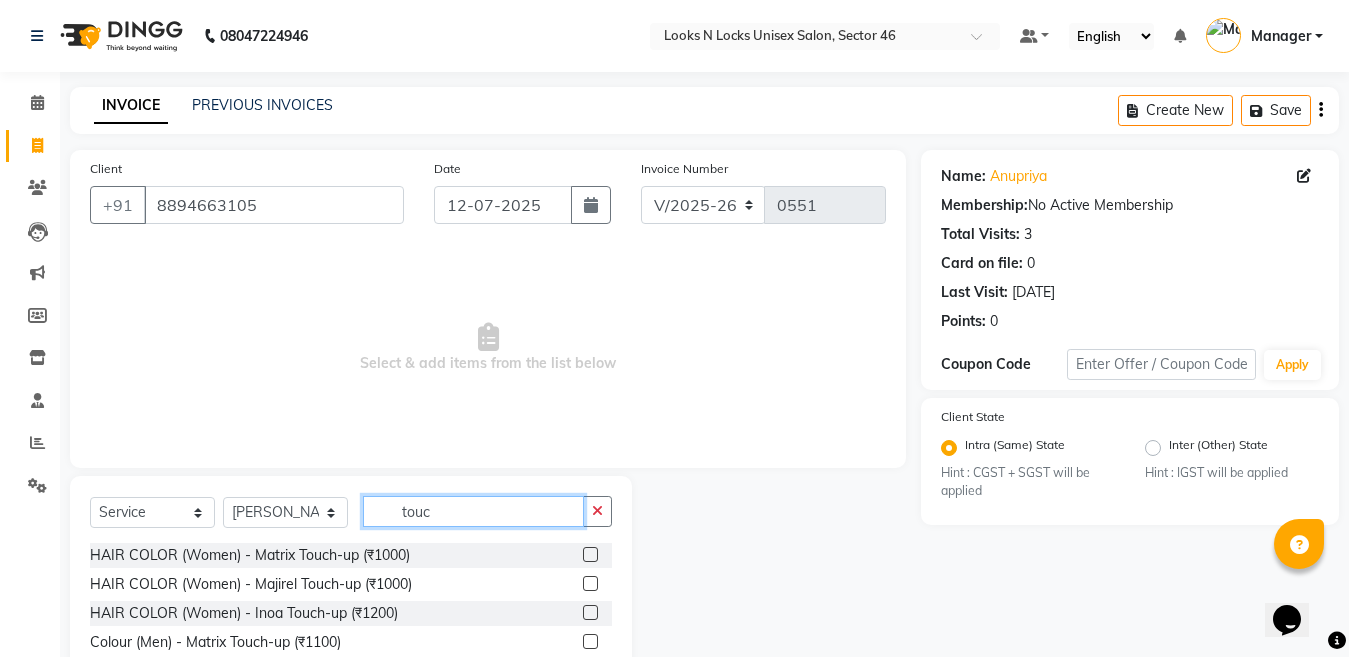 type on "touc" 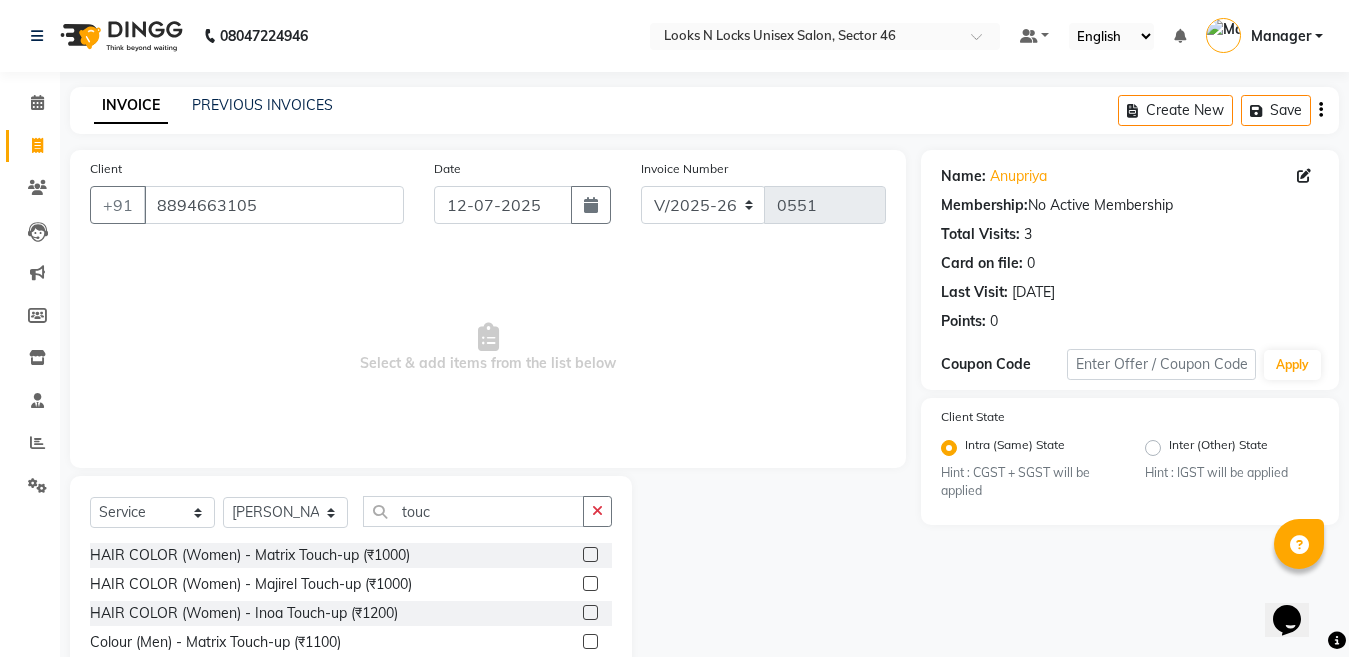 click 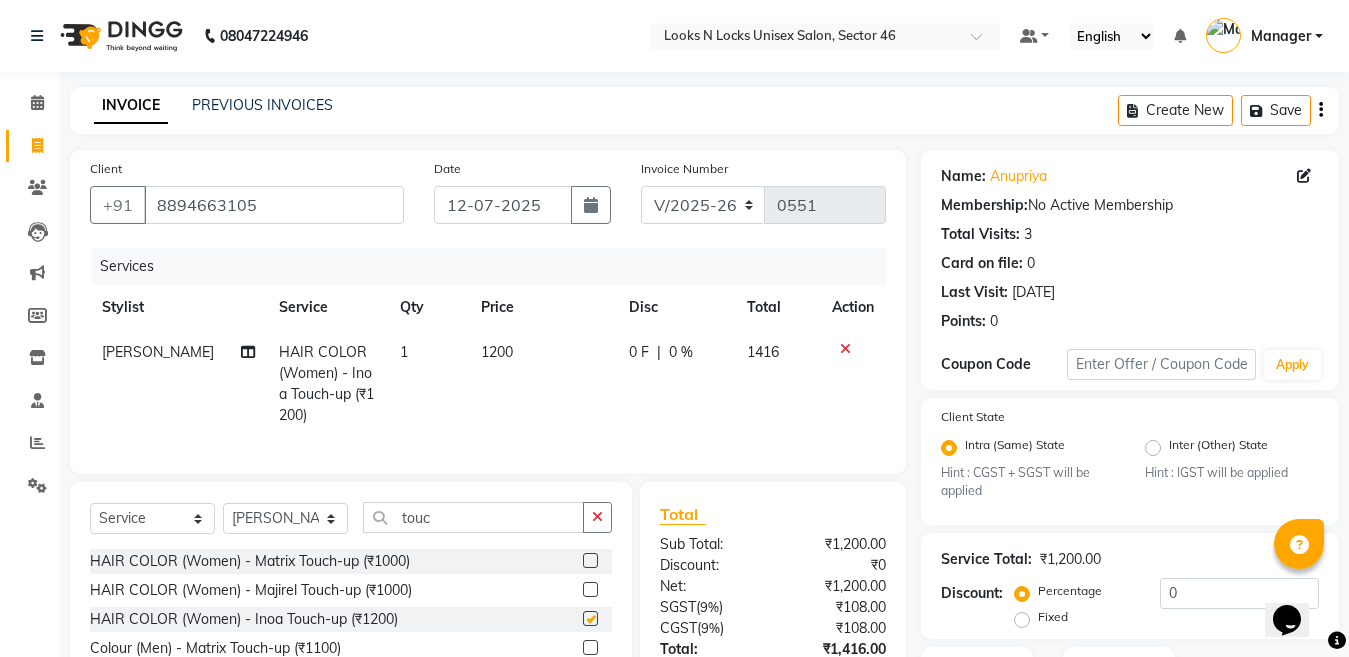 checkbox on "false" 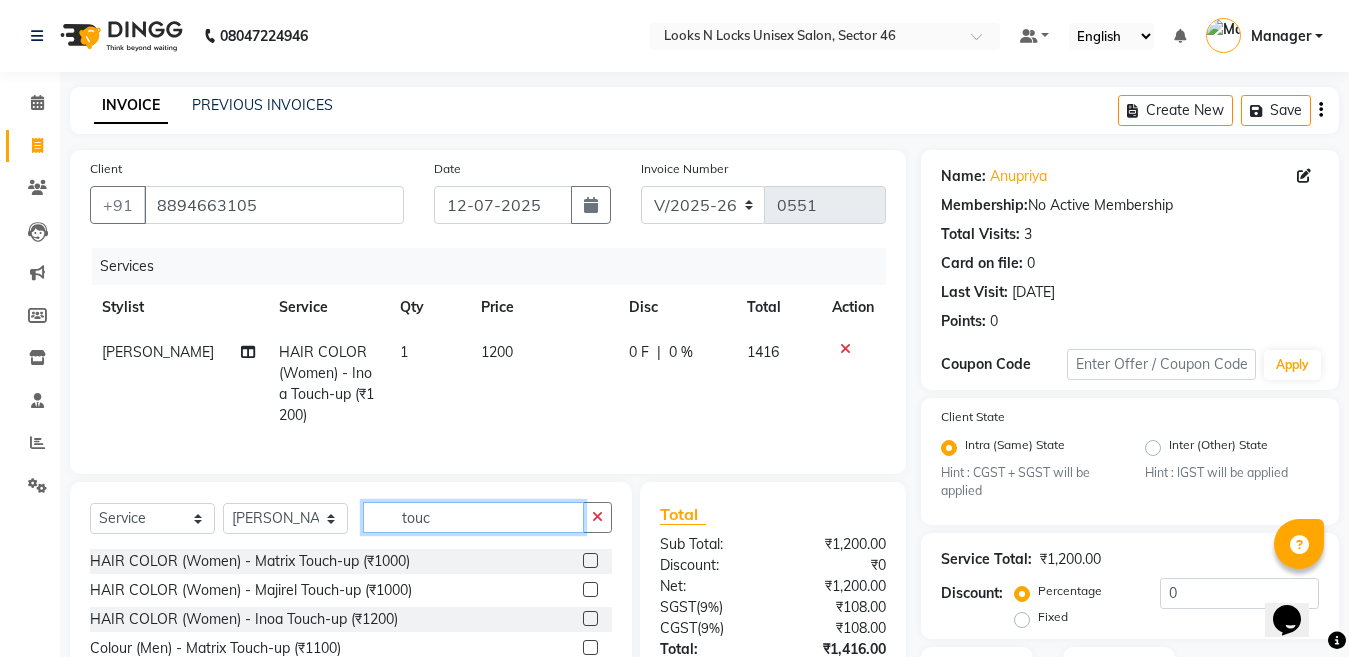click on "touc" 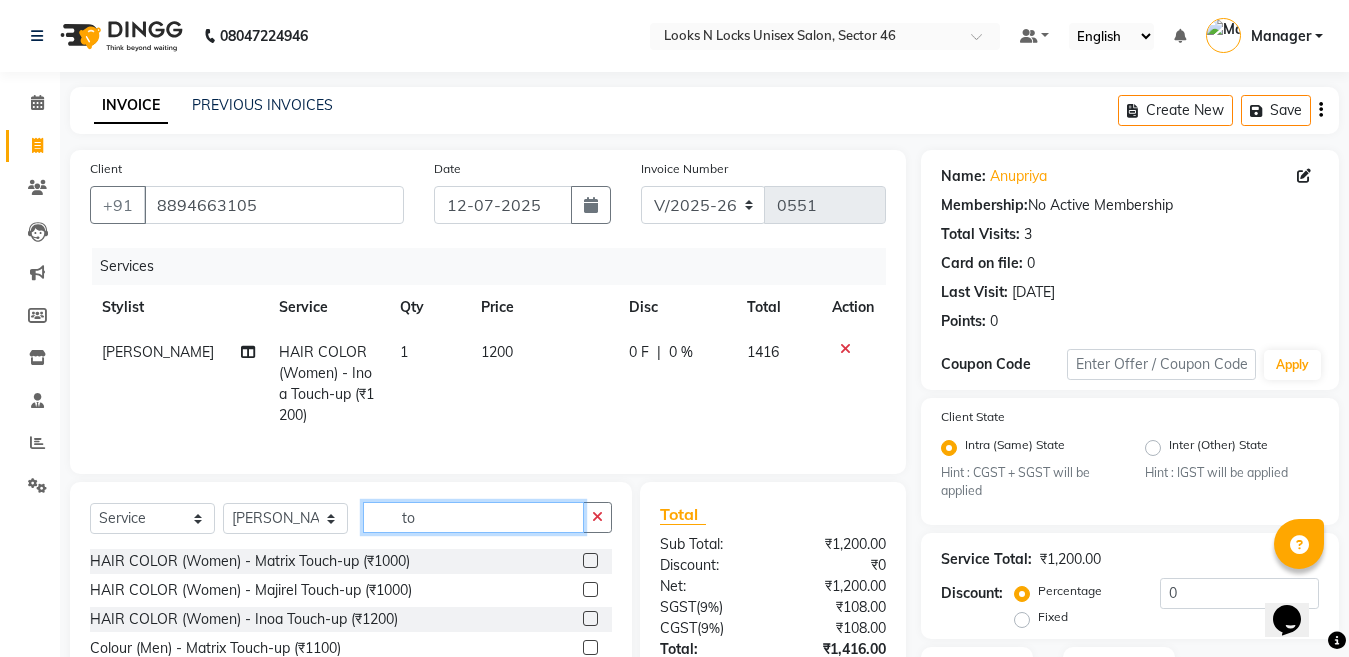 type on "t" 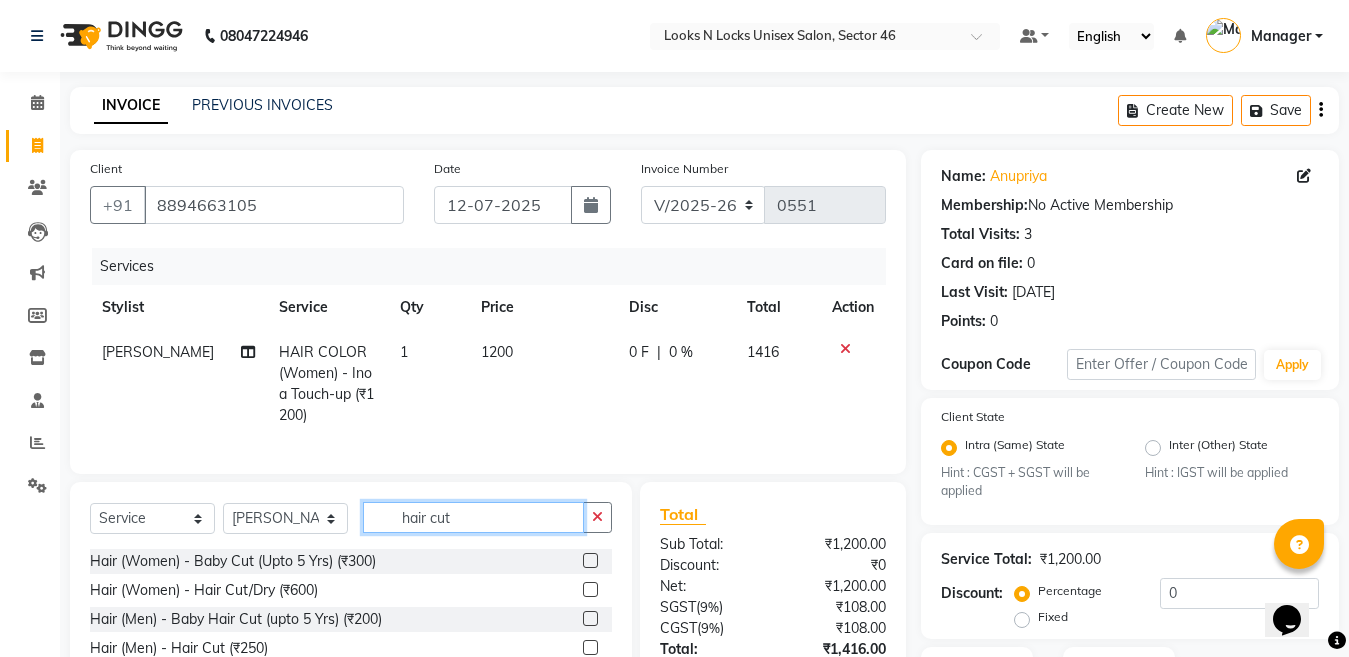 type on "hair cut" 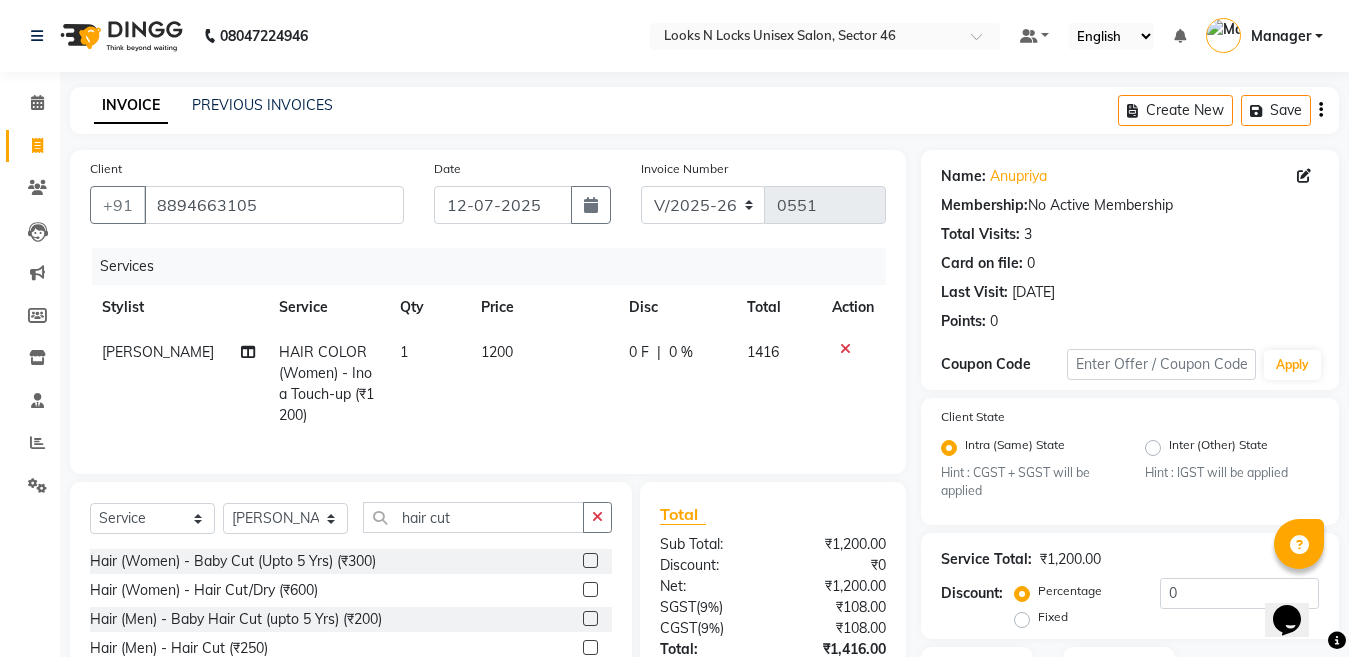 click 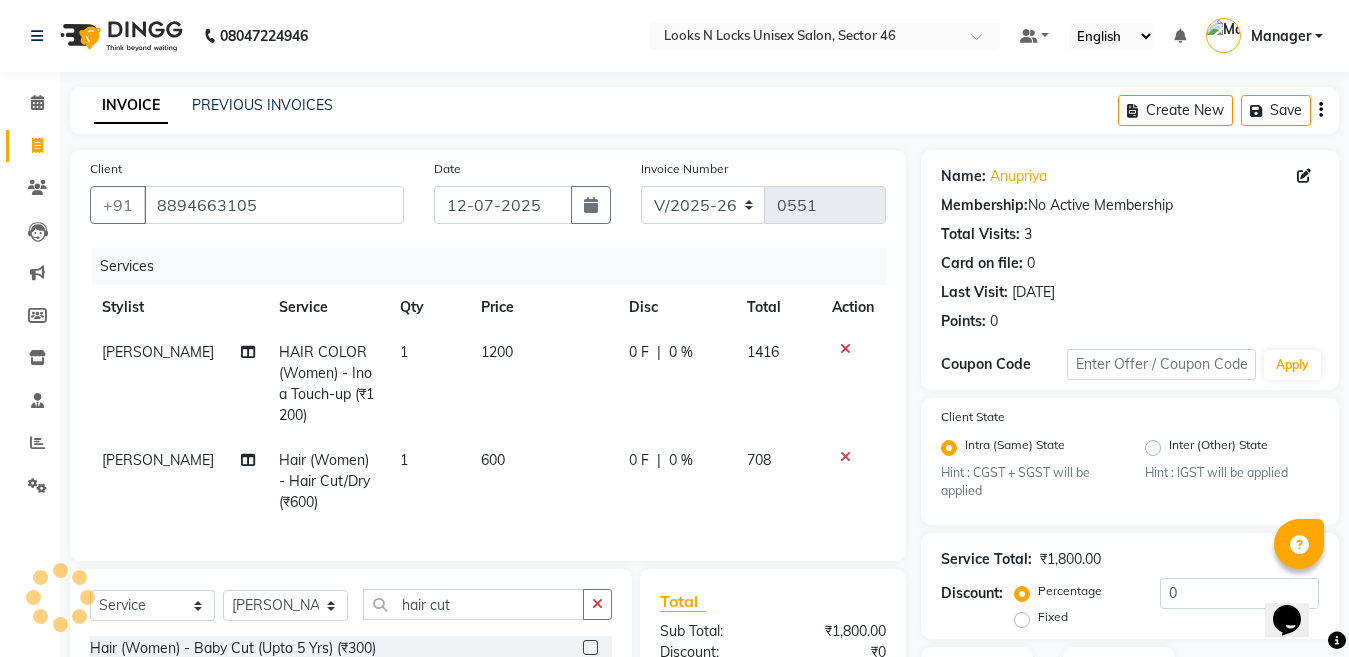 checkbox on "false" 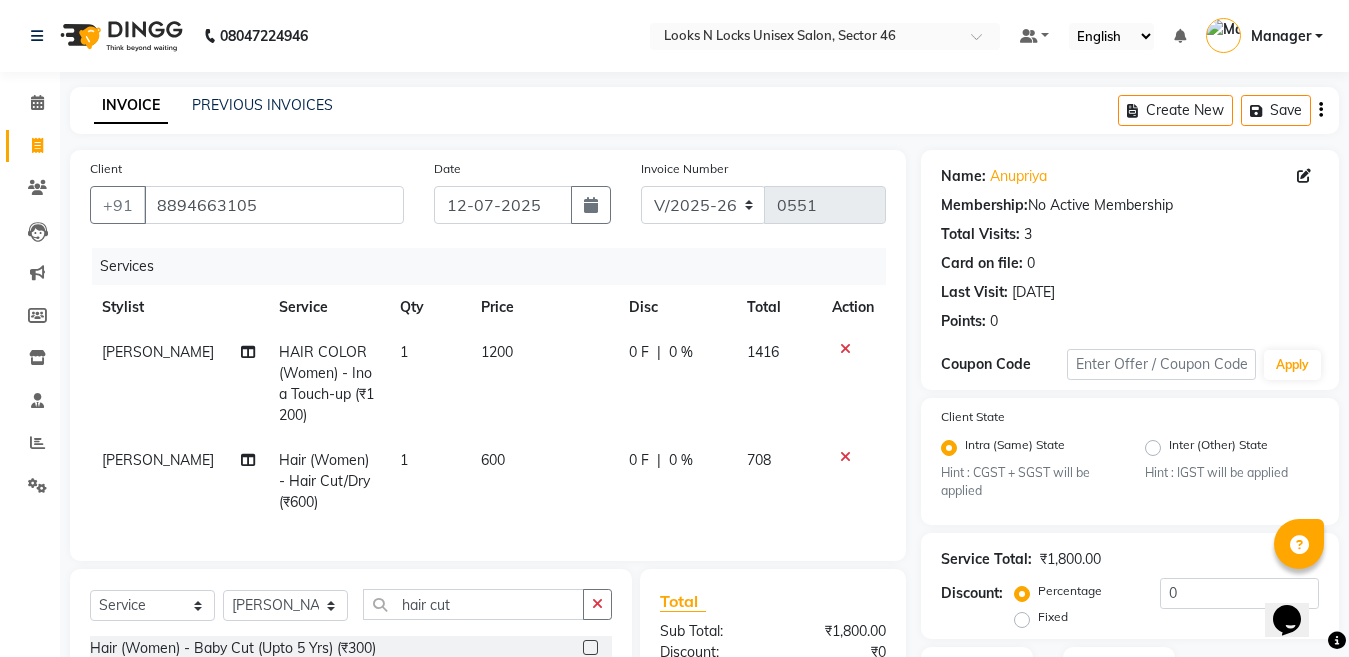 scroll, scrollTop: 253, scrollLeft: 0, axis: vertical 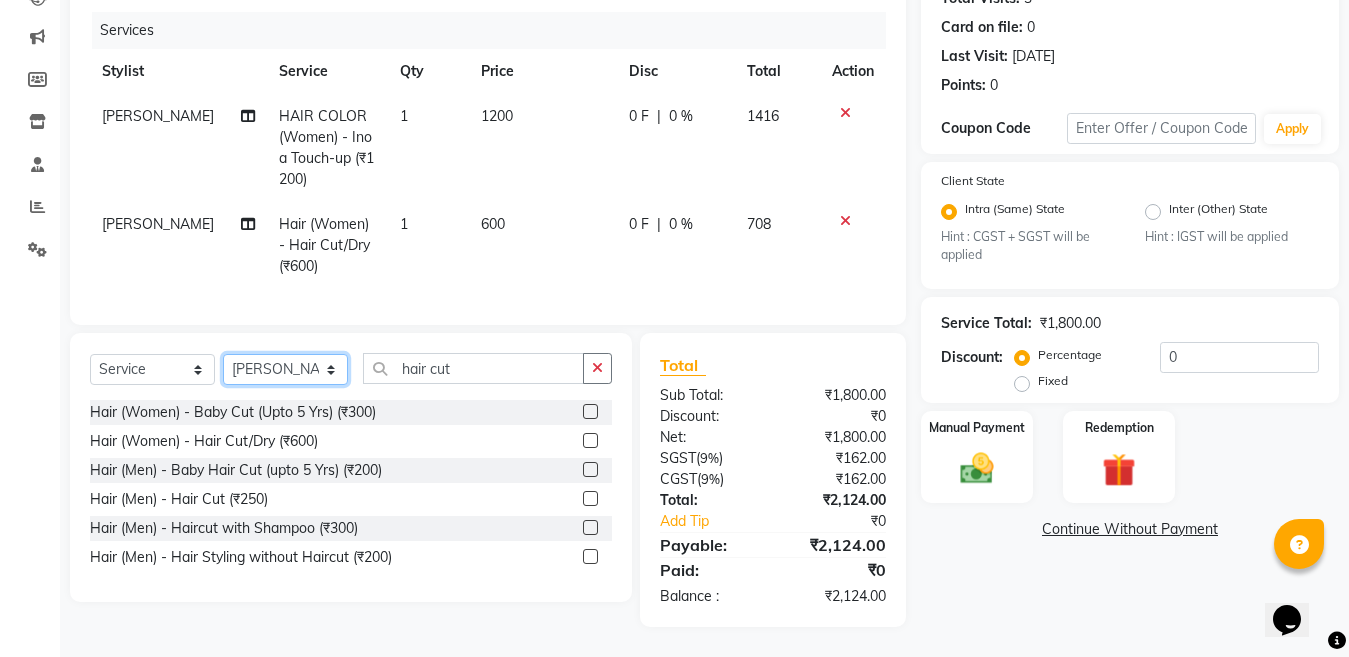 click on "Select Stylist [PERSON_NAME] Aalam Sheikh [PERSON_NAME] [PERSON_NAME] Gaurav [PERSON_NAME] [PERSON_NAME] [PERSON_NAME] maam Lucky Manager [PERSON_NAME] [PERSON_NAME] Ram [PERSON_NAME] Shilpa ( sunita) [PERSON_NAME] [PERSON_NAME] [PERSON_NAME] [PERSON_NAME]" 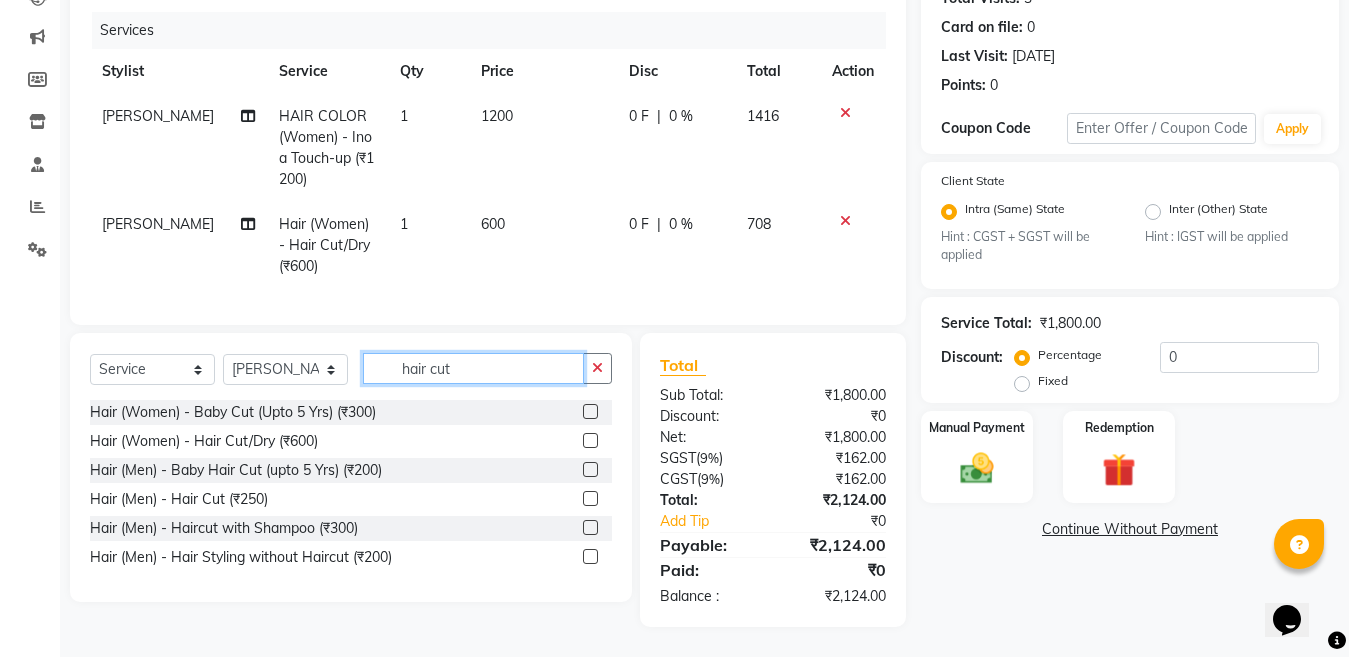 click on "hair cut" 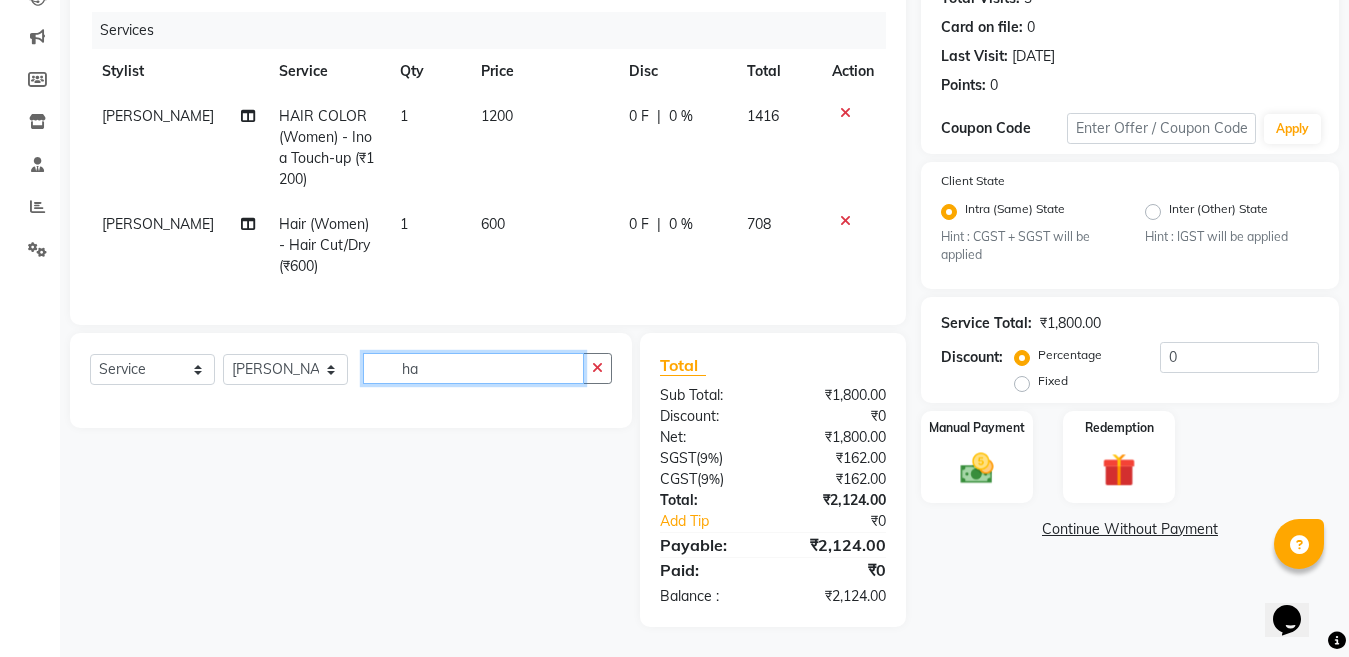 type on "h" 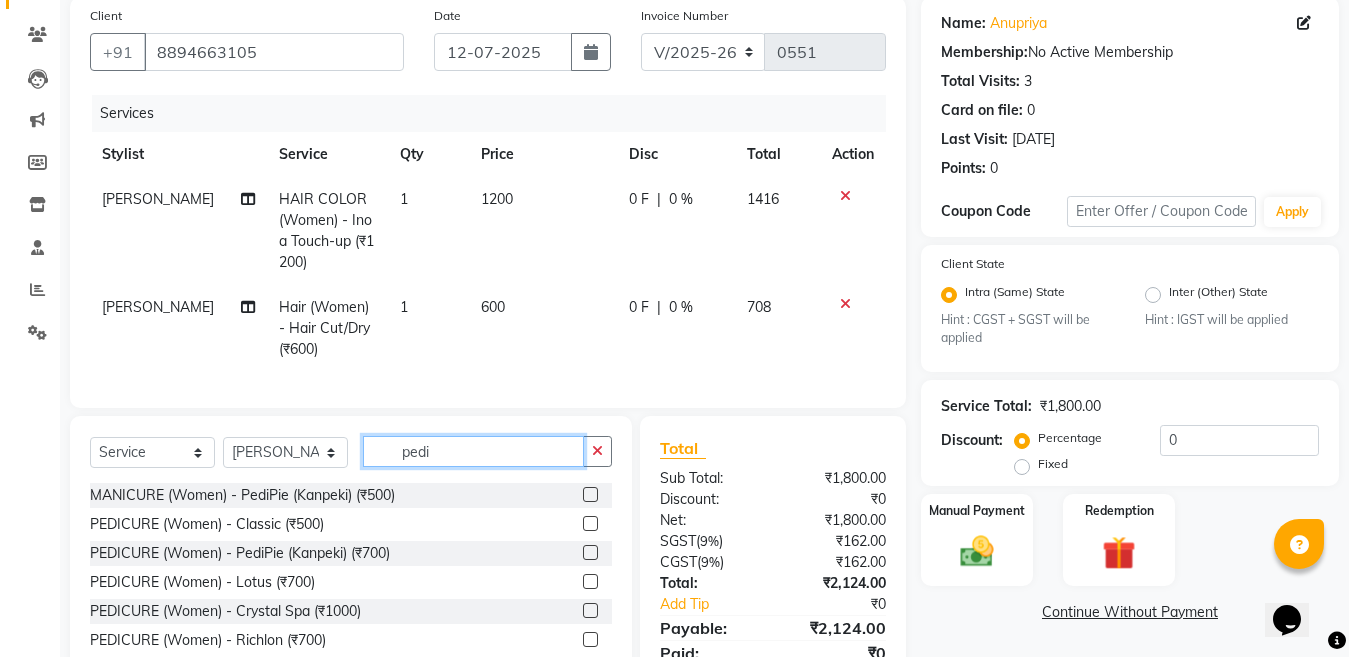 scroll, scrollTop: 254, scrollLeft: 0, axis: vertical 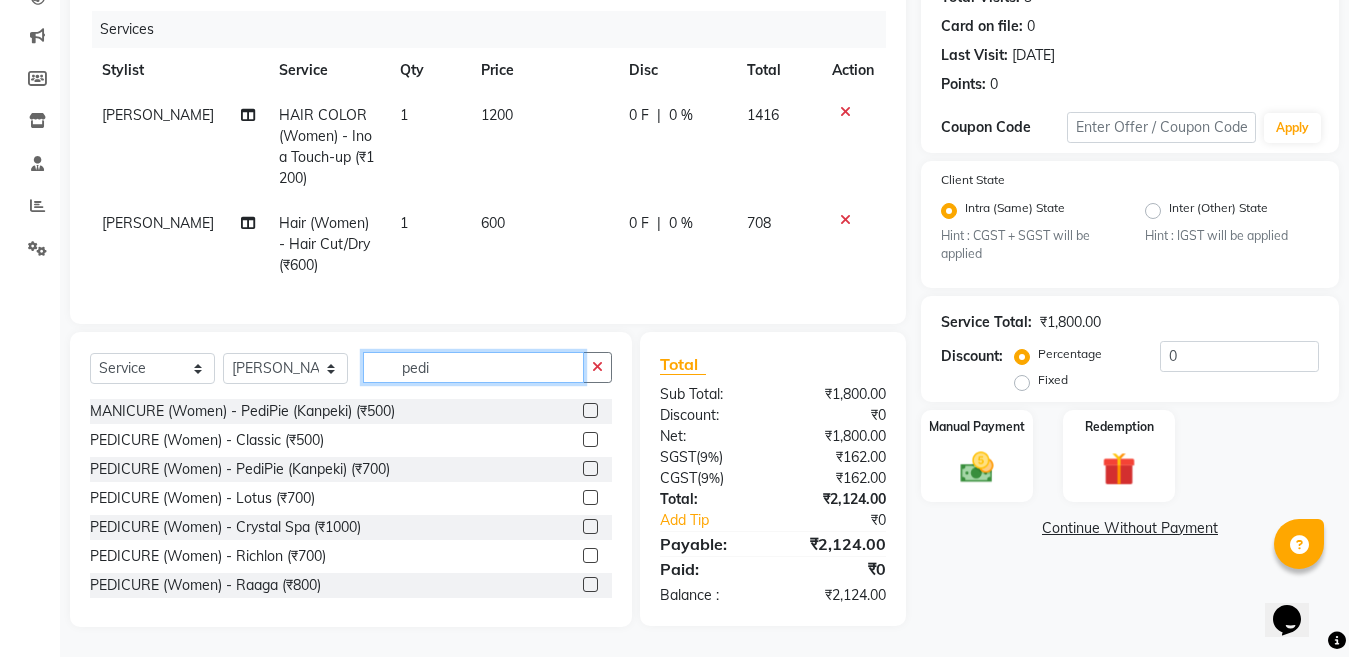 type on "pedi" 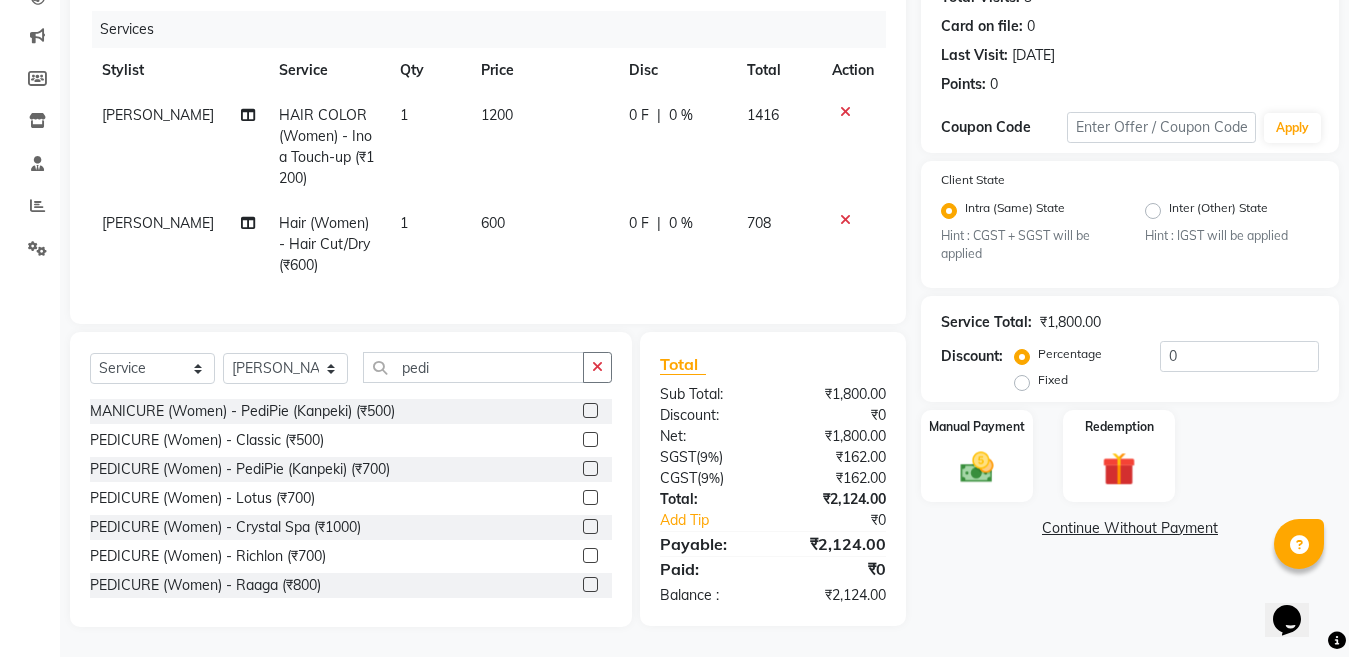 click 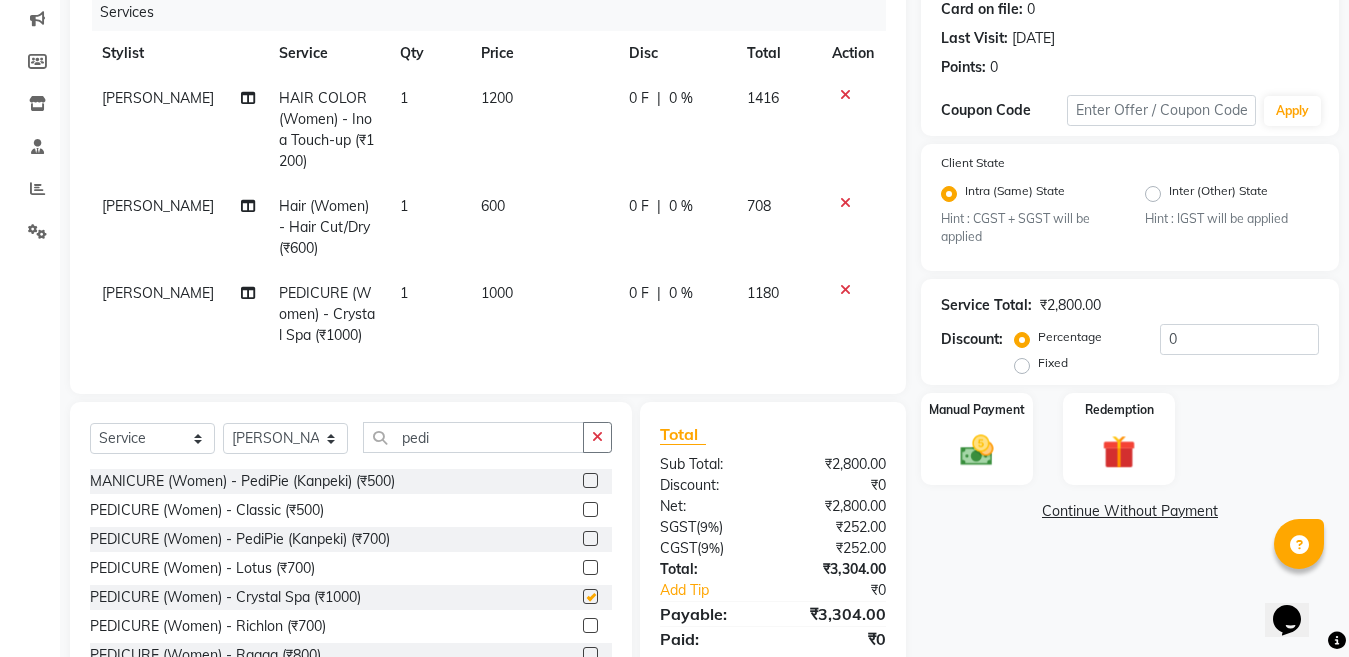 scroll, scrollTop: 341, scrollLeft: 0, axis: vertical 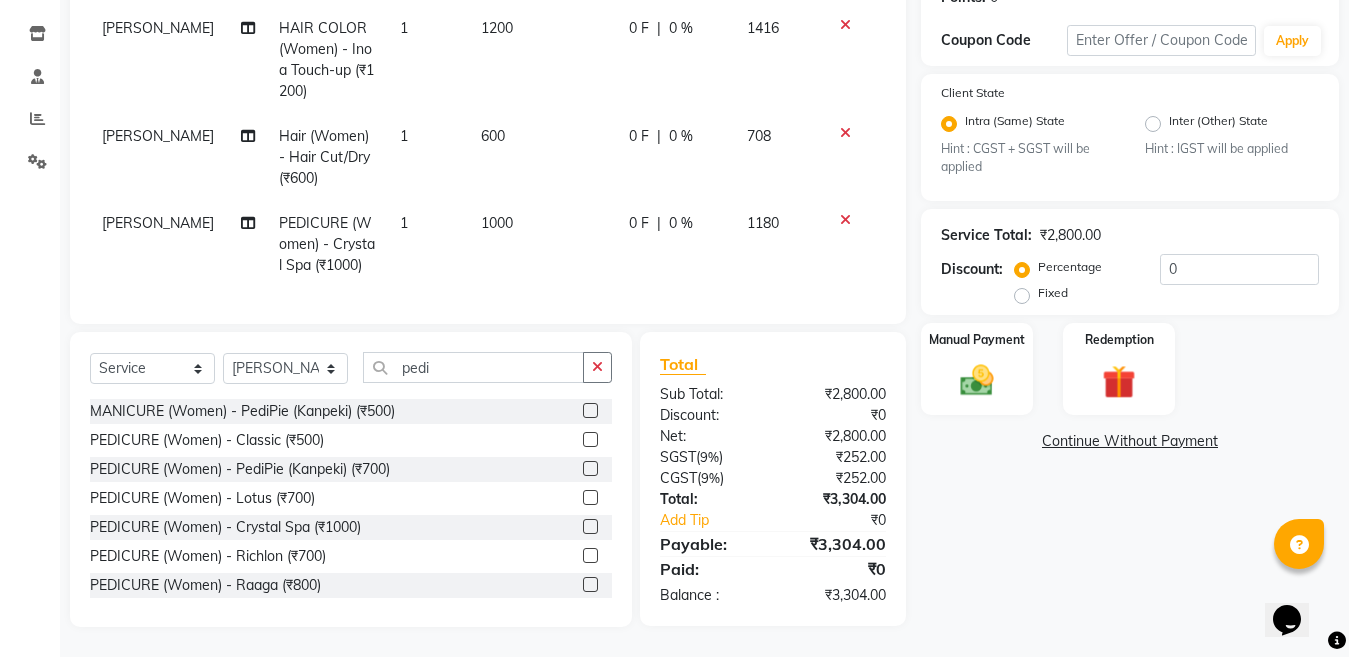 checkbox on "false" 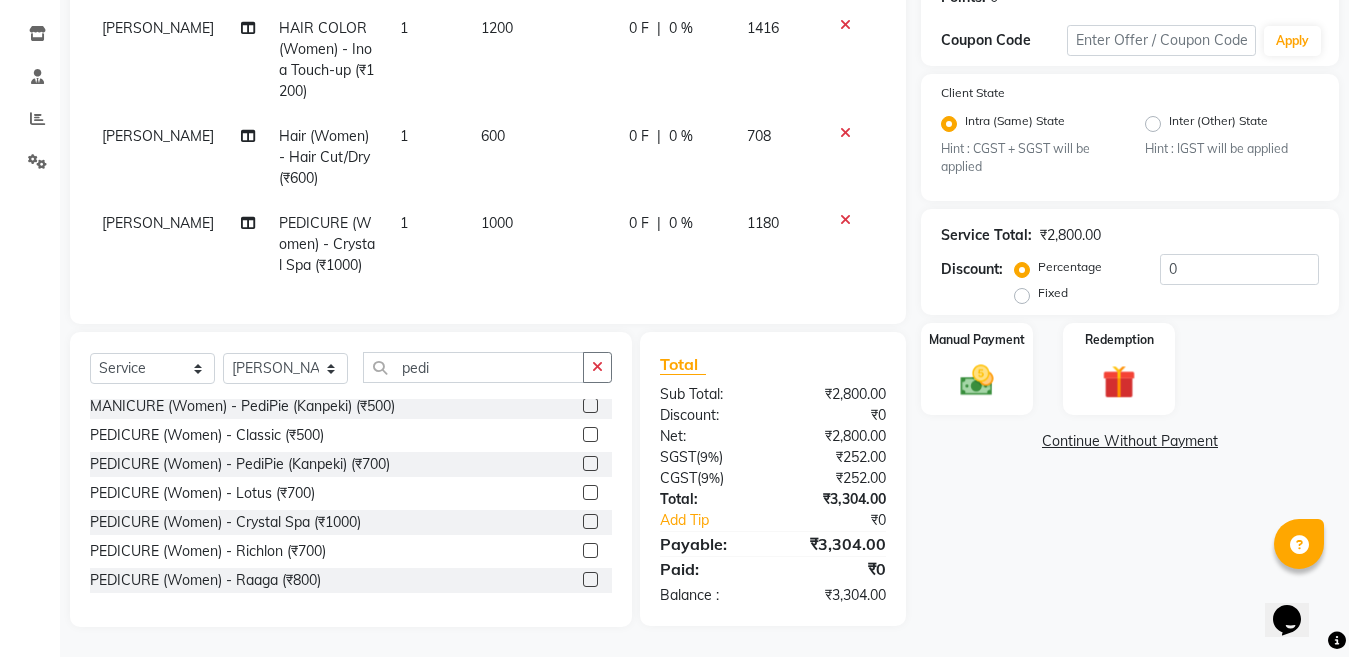 scroll, scrollTop: 0, scrollLeft: 0, axis: both 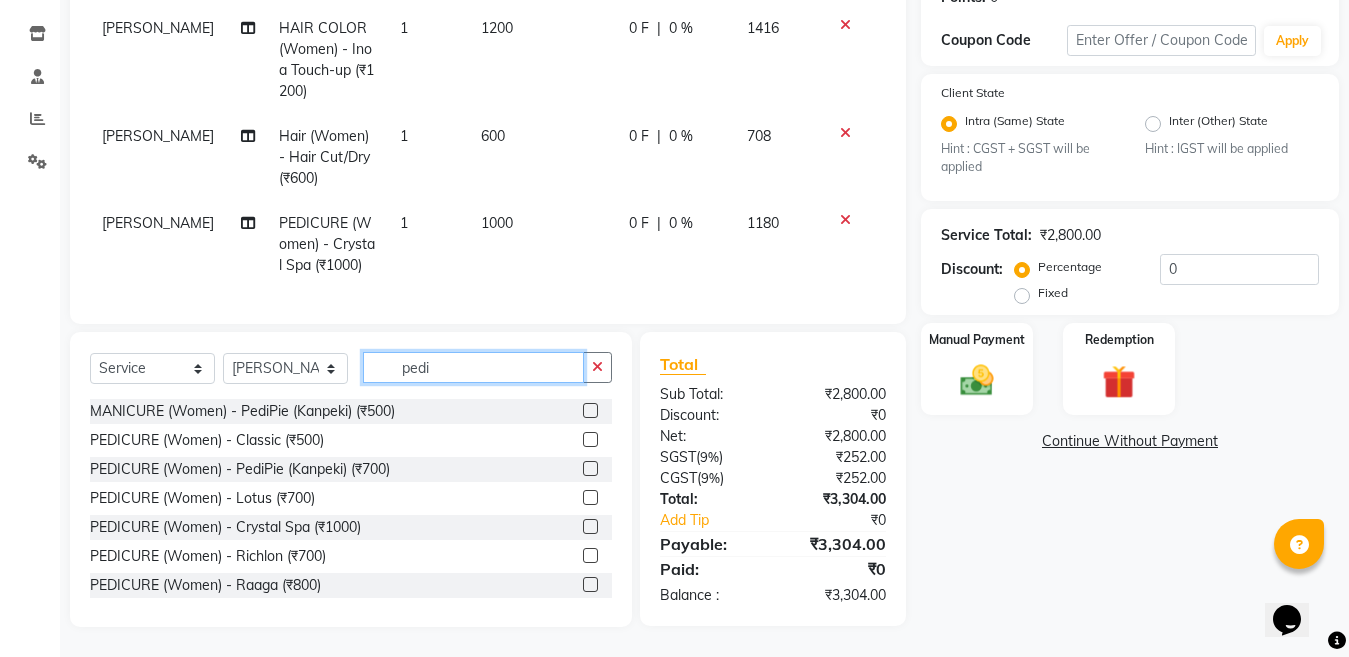 click on "pedi" 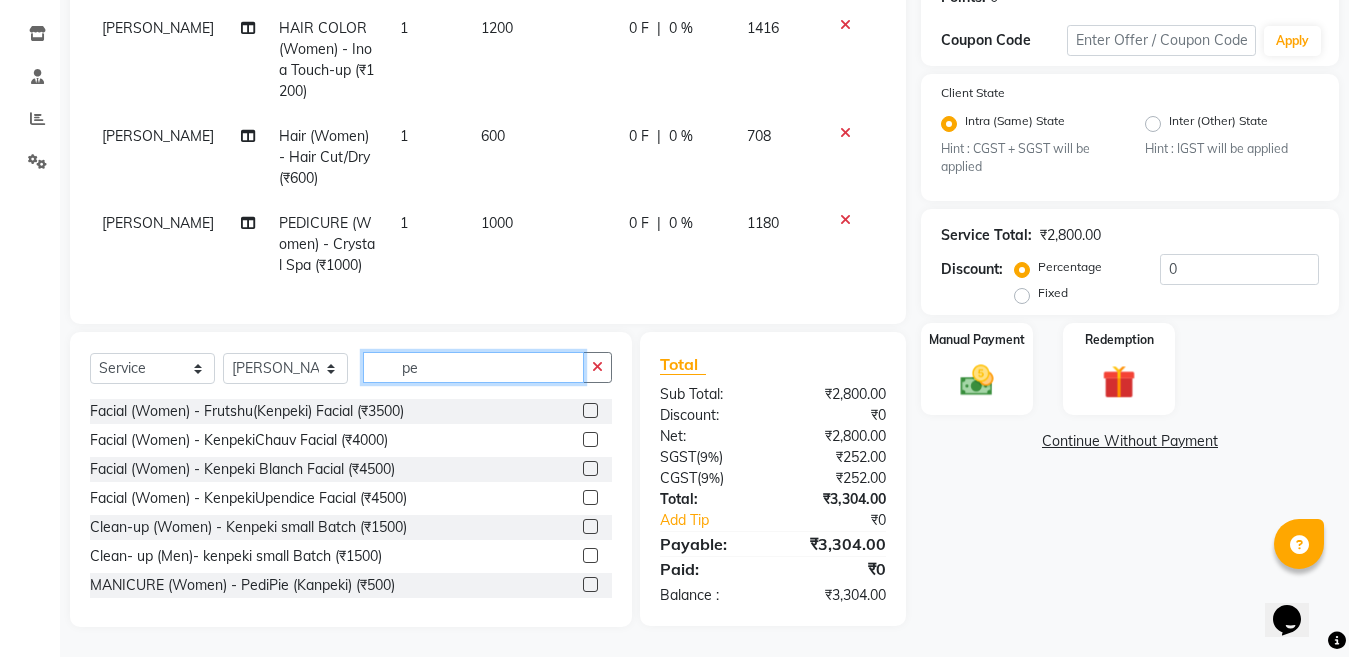 type on "p" 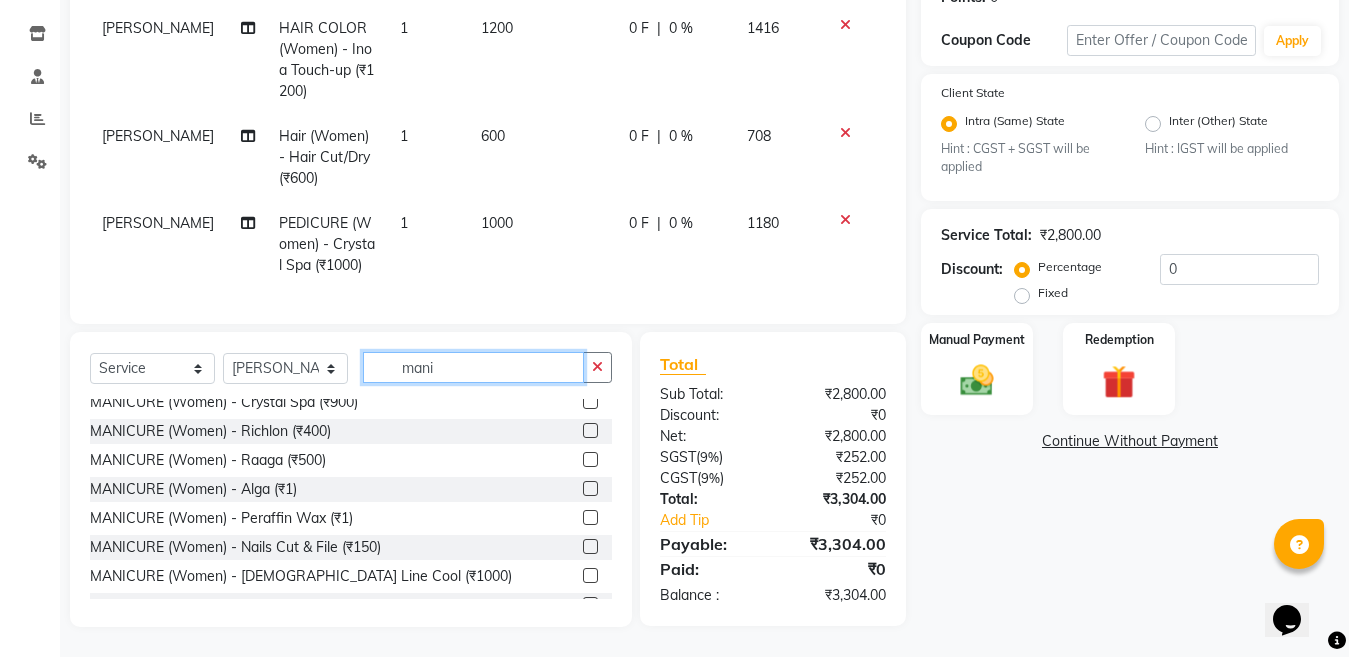 scroll, scrollTop: 200, scrollLeft: 0, axis: vertical 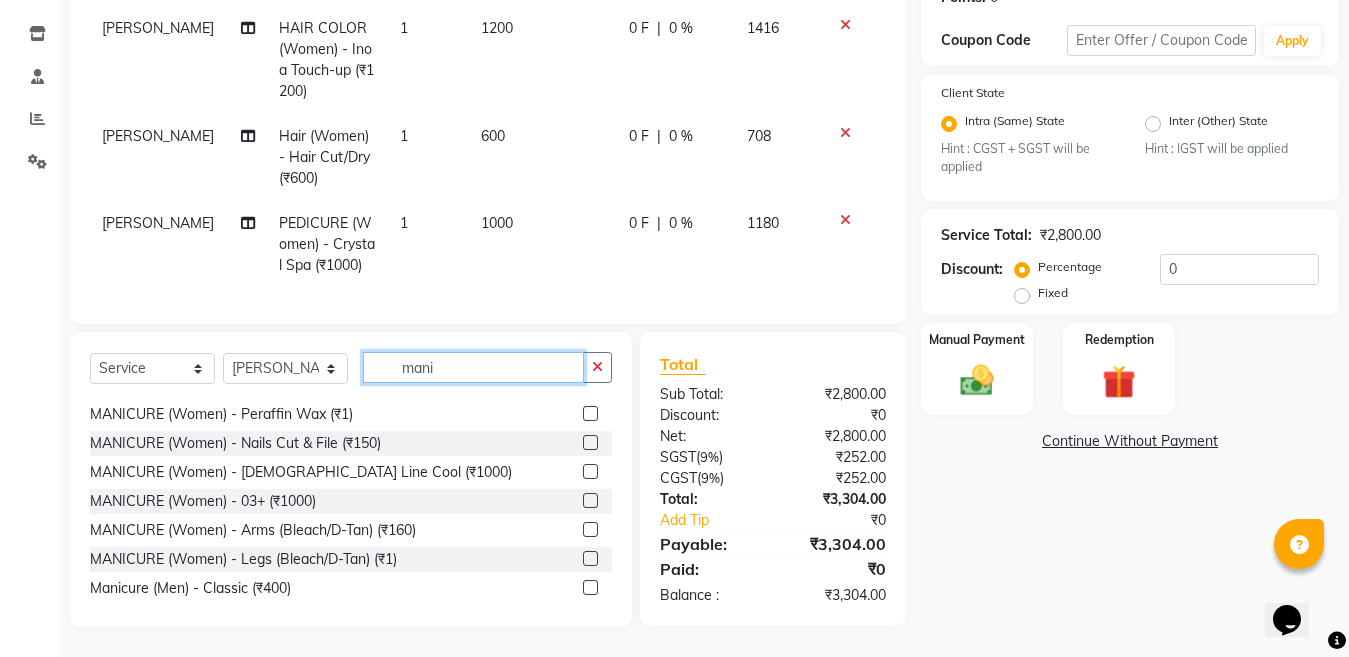 type on "mani" 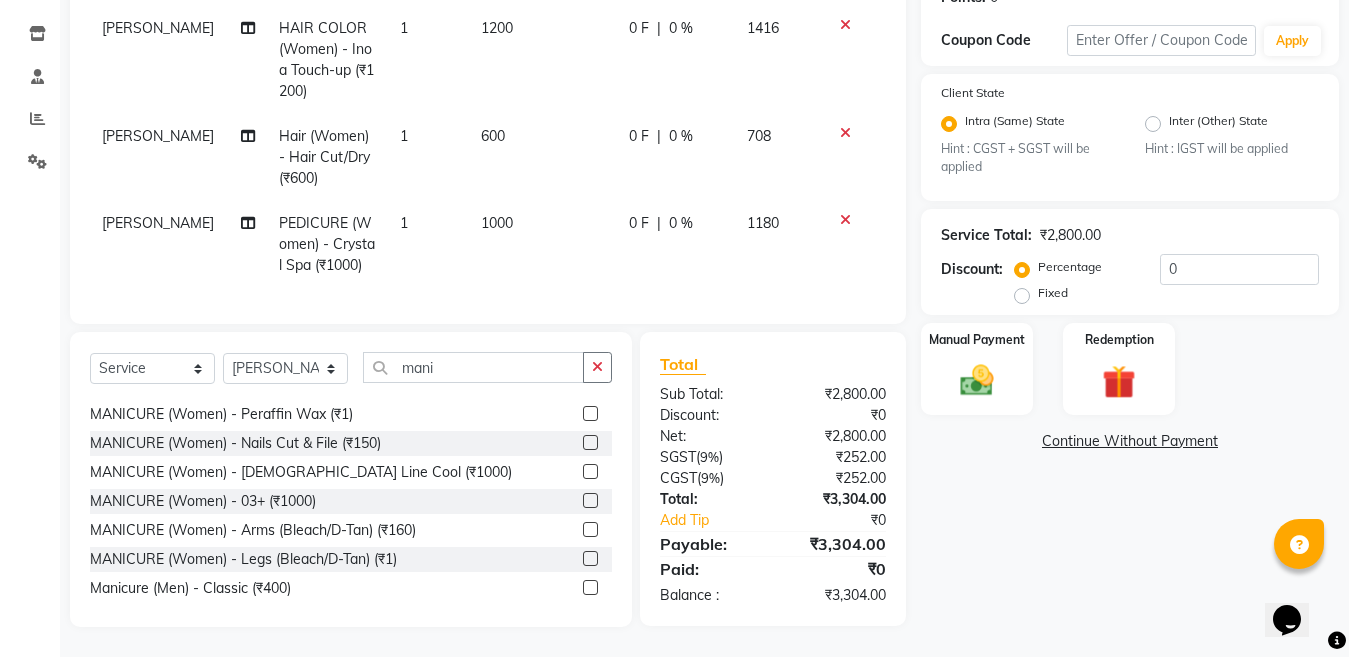 click 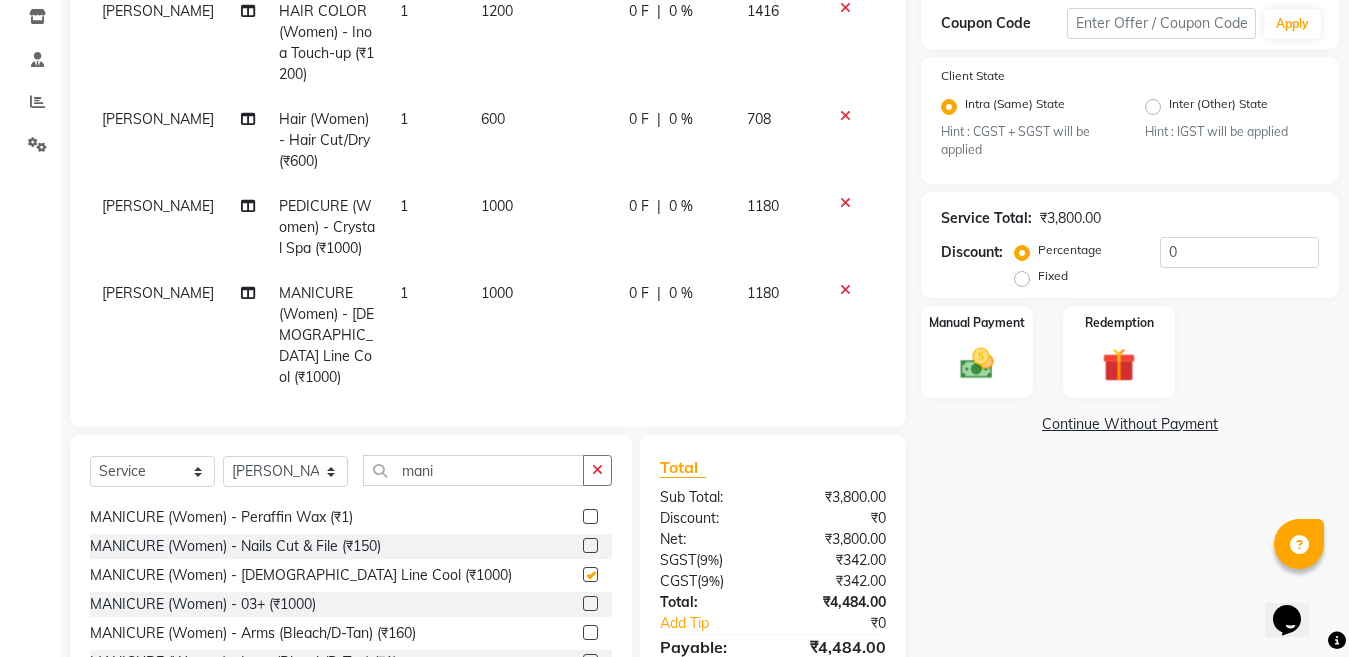 checkbox on "false" 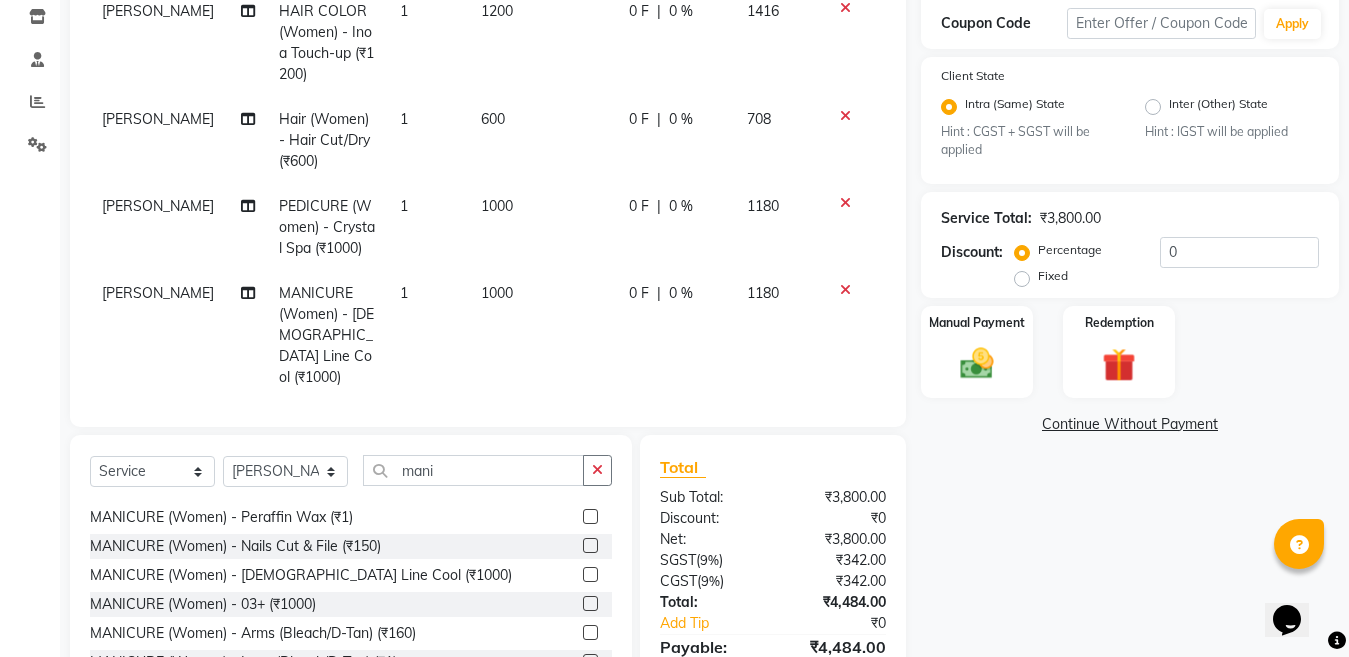 click on "1000" 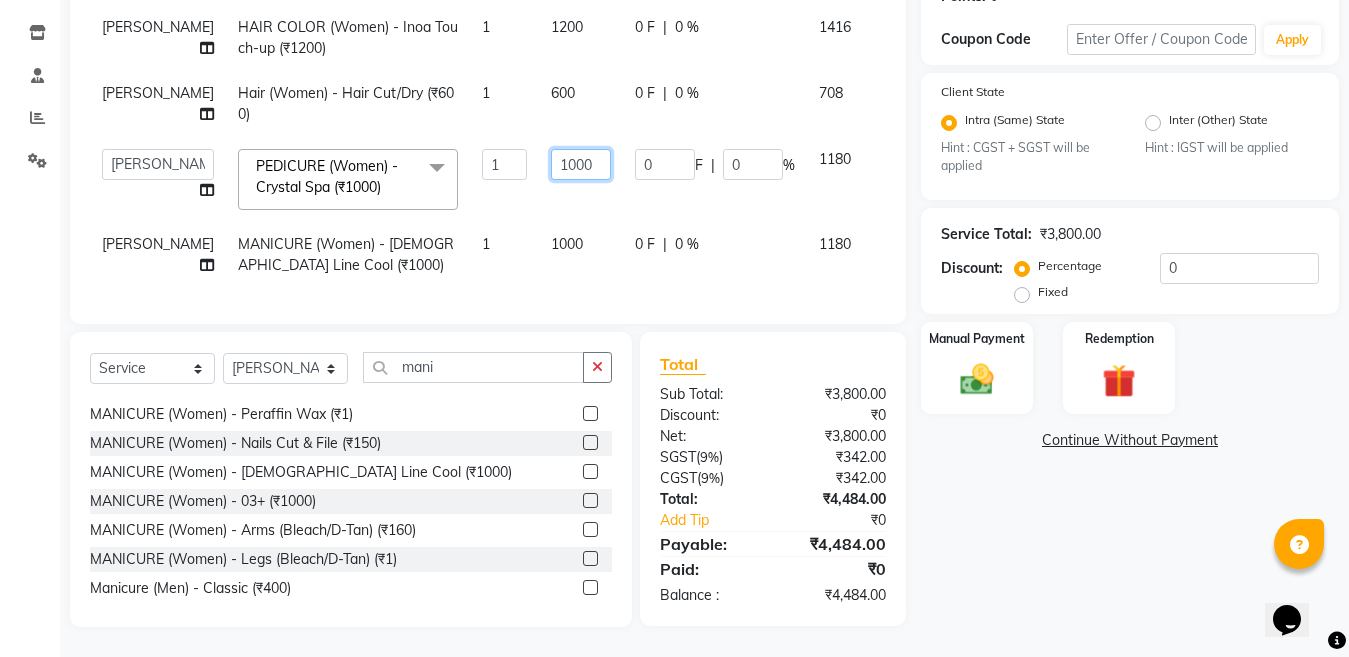 click on "1000" 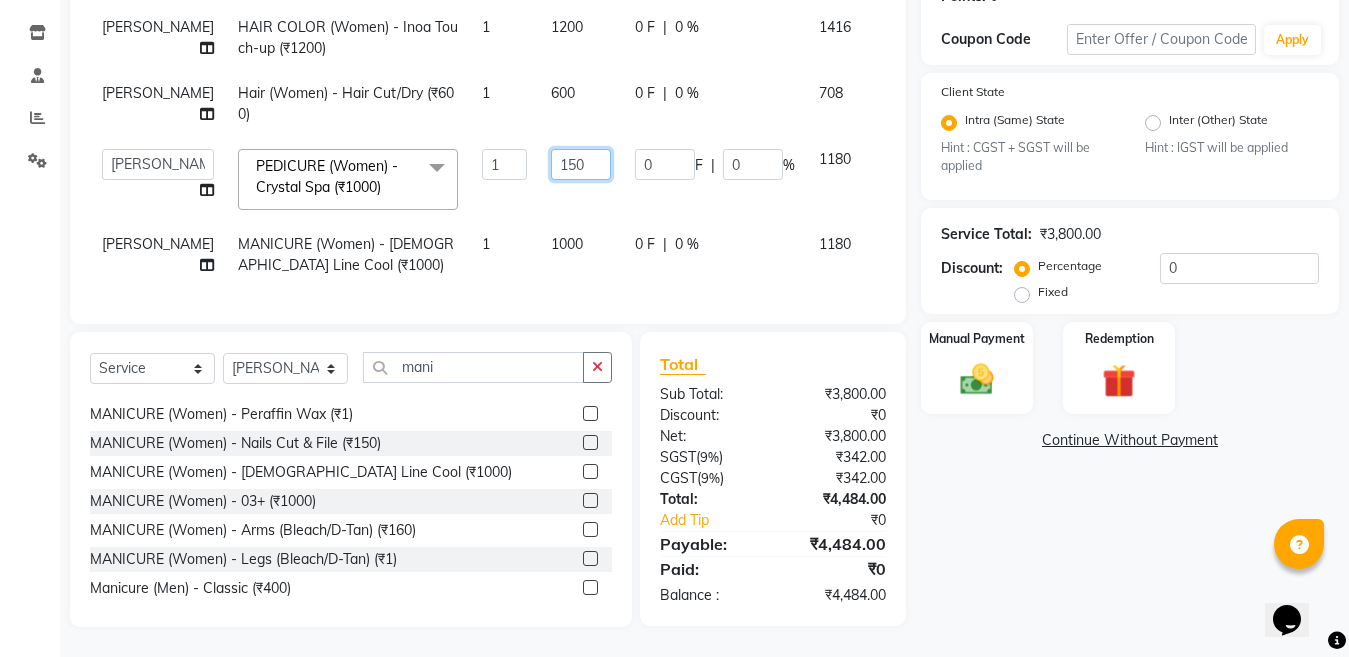 type on "1500" 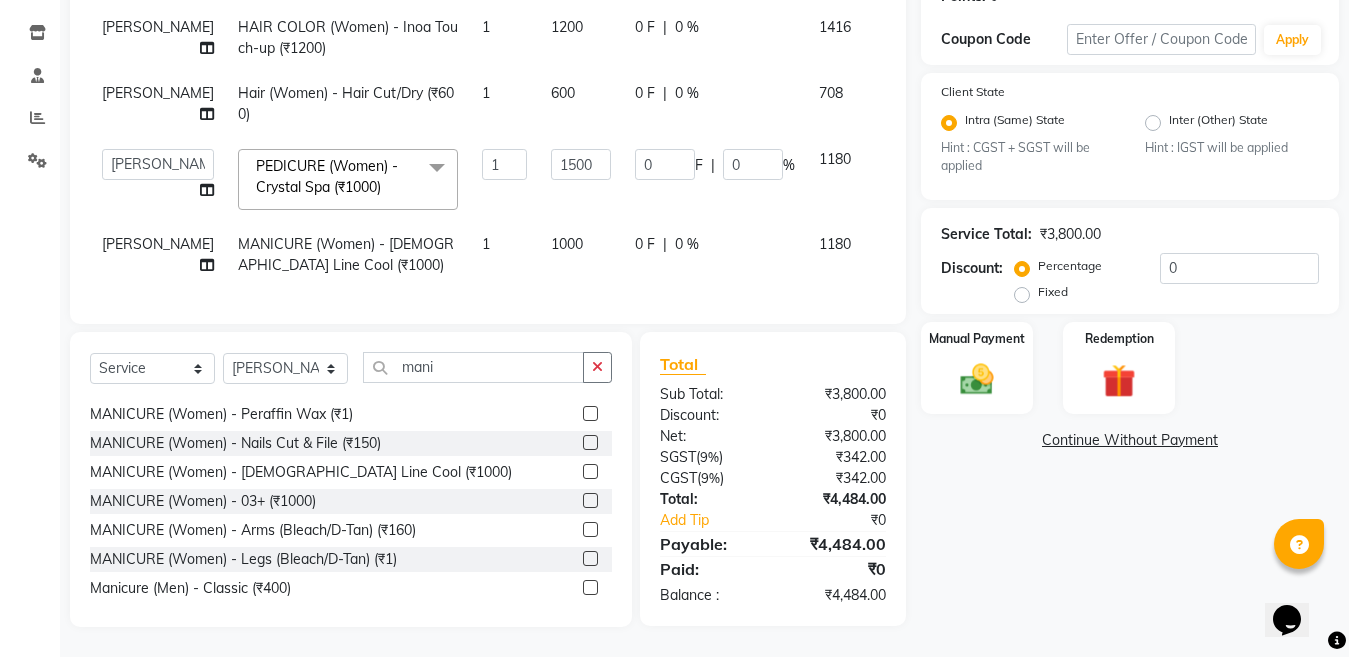 click on "1000" 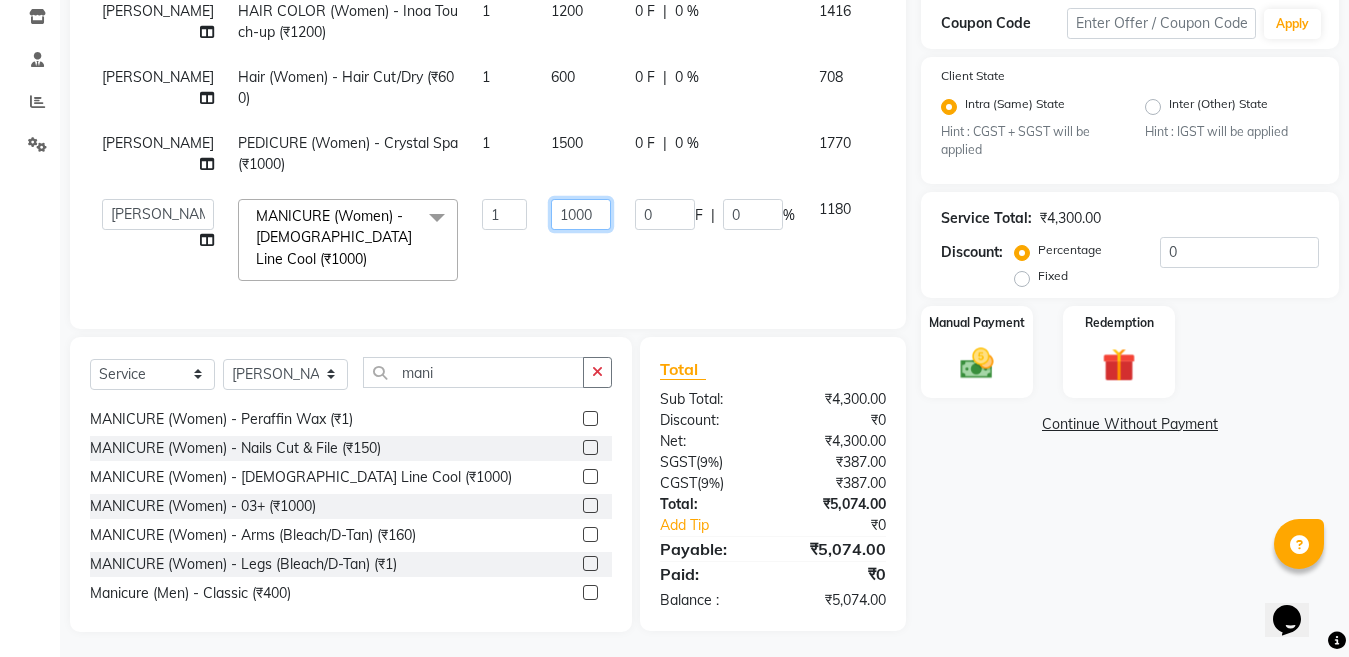 click on "1000" 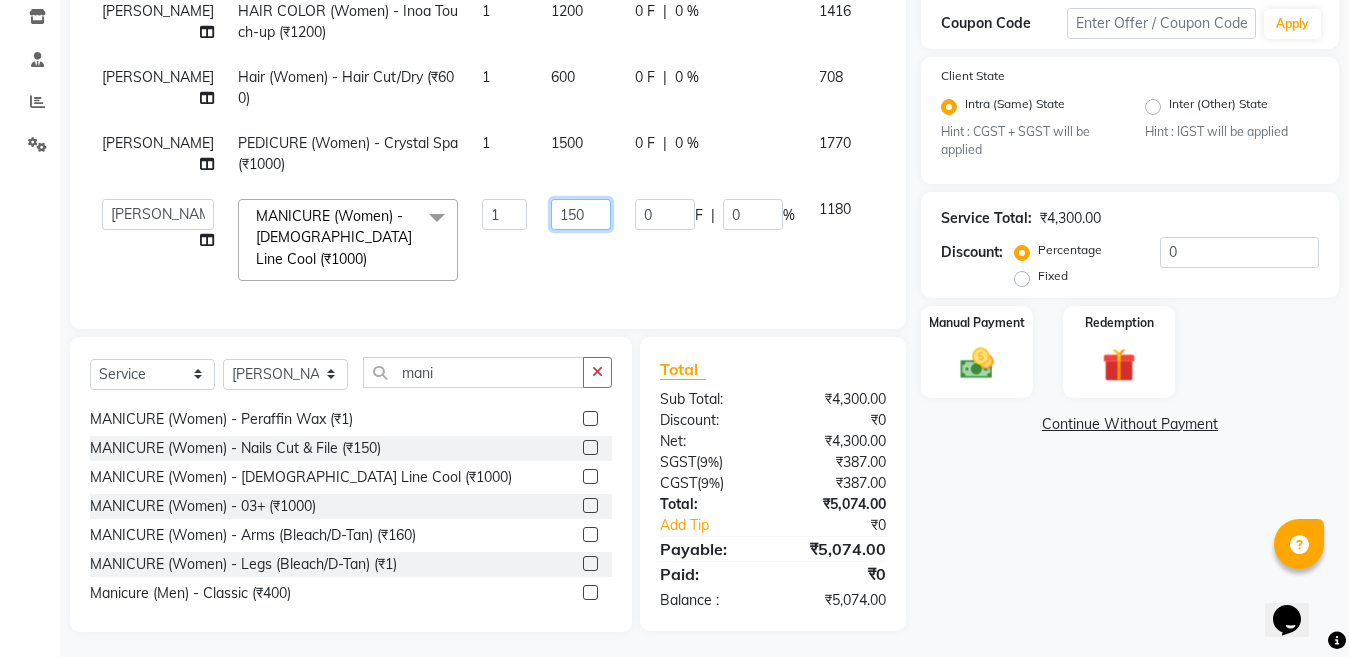 type on "1500" 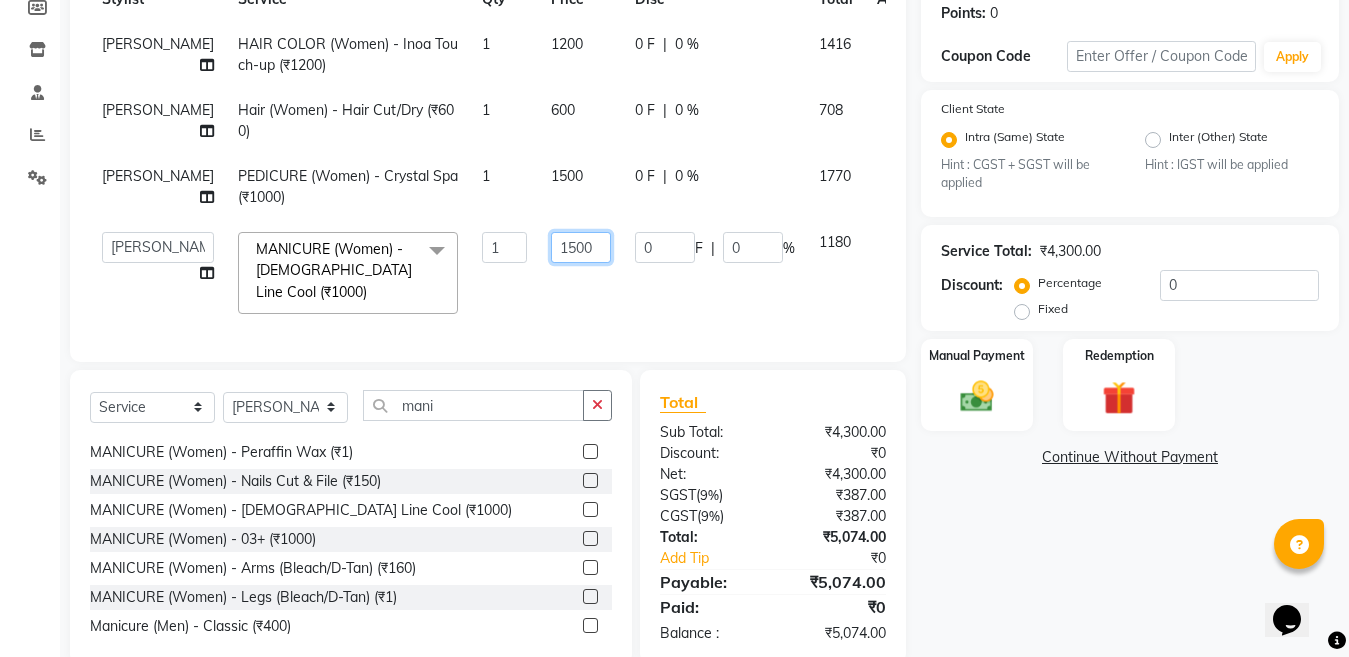 scroll, scrollTop: 341, scrollLeft: 0, axis: vertical 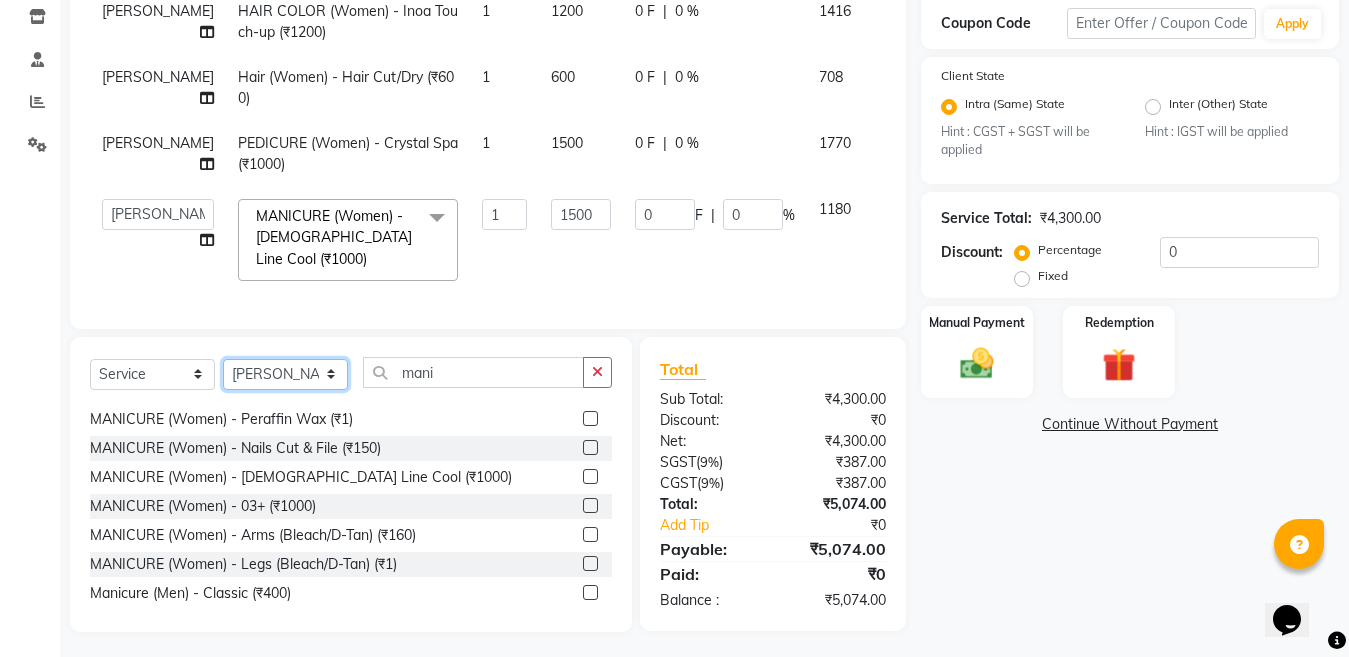 click on "Client [PHONE_NUMBER] Date [DATE] Invoice Number V/2025 V/[PHONE_NUMBER] Services Stylist Service Qty Price Disc Total Action Aalam Sheikh HAIR COLOR (Women) - Inoa Touch-up (₹1200) 1 1200 0 F | 0 % 1416 Aalam Sheikh Hair (Women) - Hair Cut/Dry (₹600) 1 600 0 F | 0 % 708 [PERSON_NAME] (Women) - Crystal Spa (₹1000) 1 1500 0 F | 0 % 1770  [PERSON_NAME]   Aalam Sheikh   [PERSON_NAME]   [PERSON_NAME]   Gaurav   [PERSON_NAME]   [PERSON_NAME]   [PERSON_NAME] maam   Lucky   Manager   [PERSON_NAME]   [PERSON_NAME] ( [PERSON_NAME])   [PERSON_NAME]   [PERSON_NAME] [PERSON_NAME]   [PERSON_NAME]  MANICURE (Women) - Vedic Line Cool (₹1000)  x Facial (Women) - Fruit Facial (₹1200) Facial (Women) - Vedic Line(Papaya) Facial (₹1800) Facial (Women) - Vedic Line(Neem Brahmi) (₹2000) Facial (Women) - Facial Vedic Line(Gold) Facial (₹2400) Facial (Women) - Lotus(Hydra-Pura) Facial (₹1800) Facial (Women) - Lotus(Insta Fair) Facial (₹2500) Facial (Women) - Lotus(Gold Sheen) Facial (₹2800) 1" 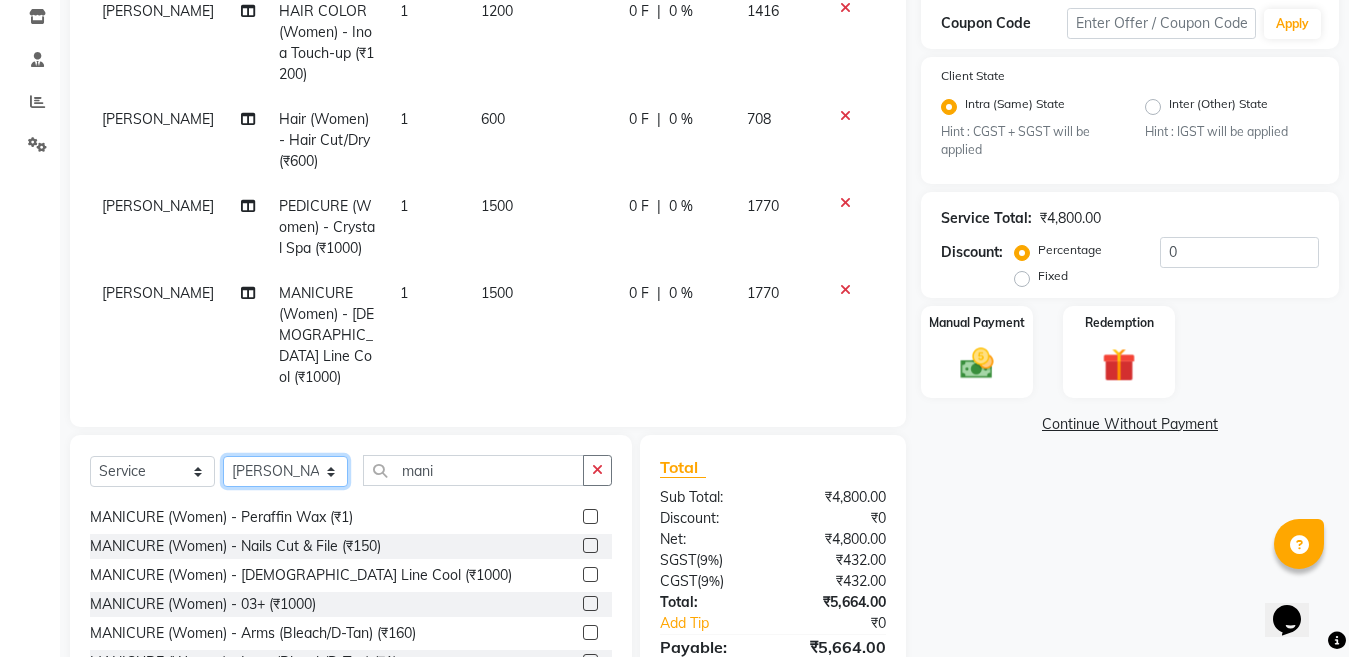 select on "69067" 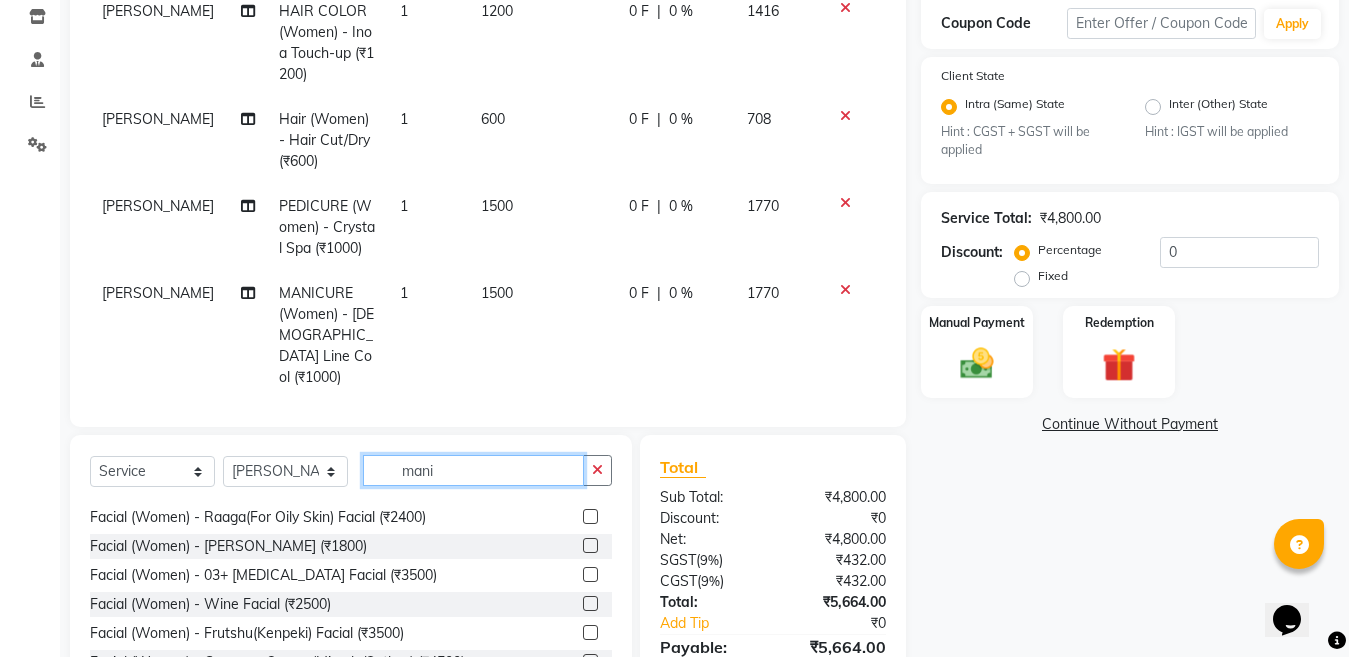 click on "mani" 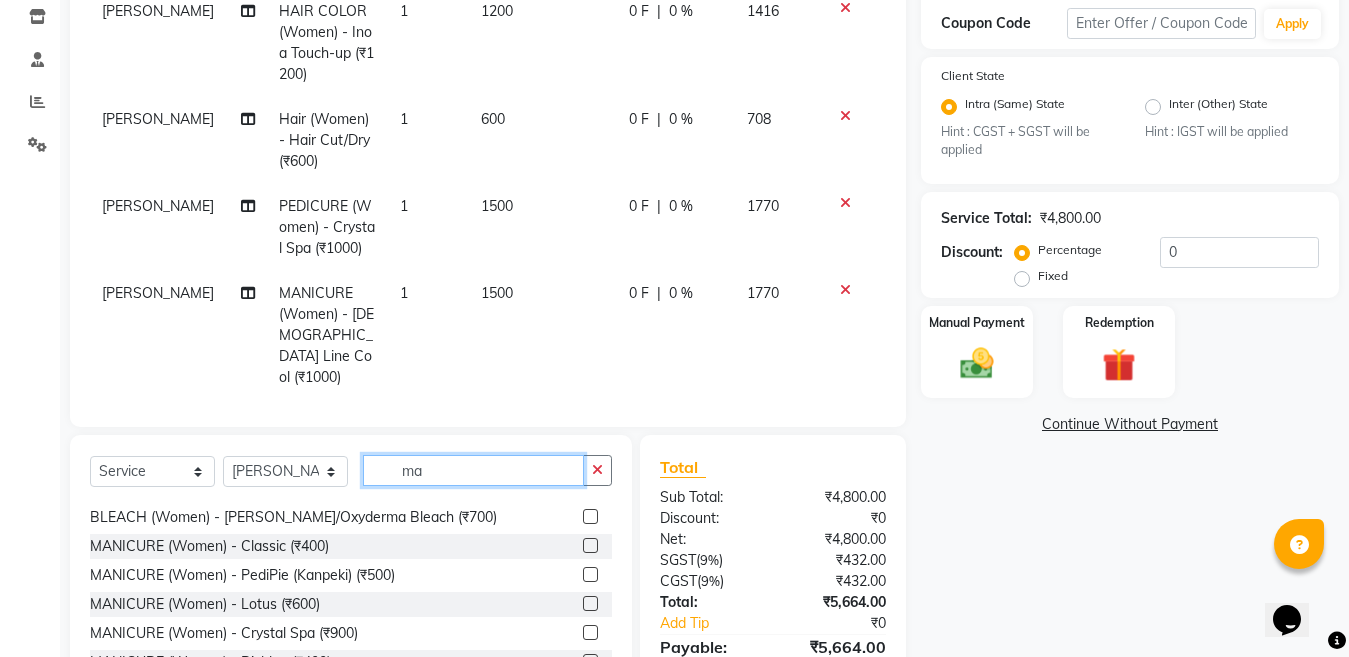 type on "m" 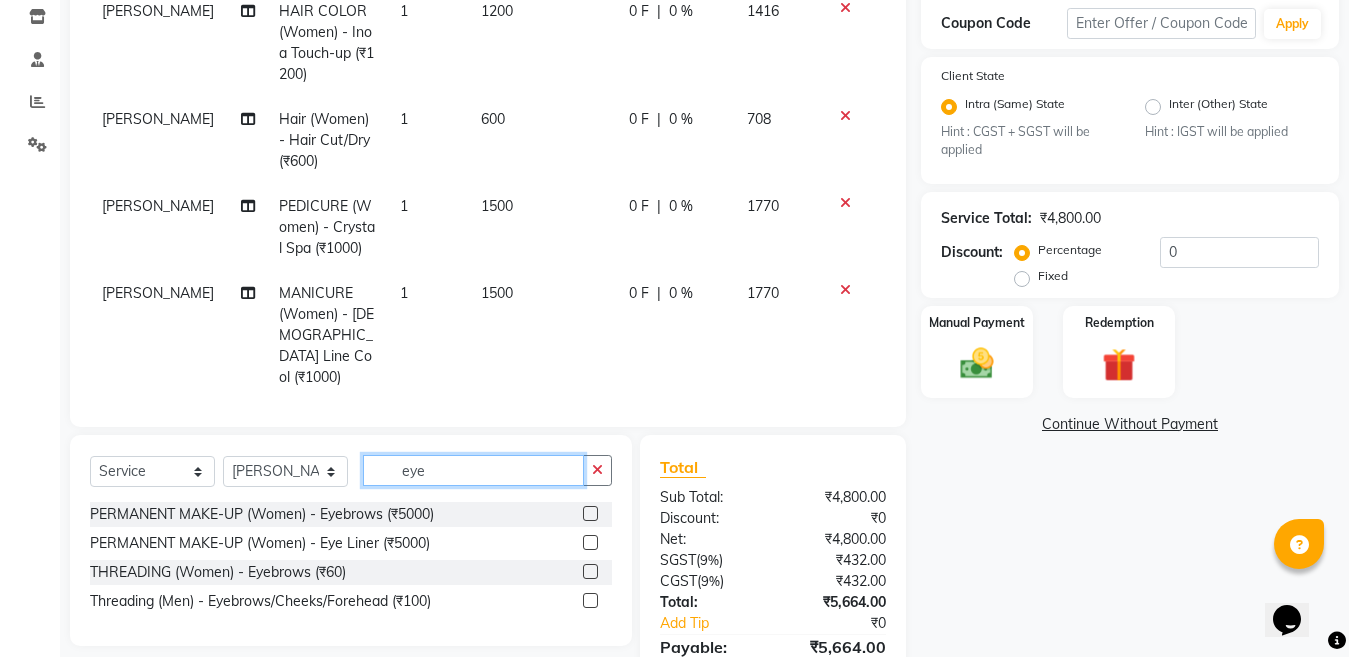scroll, scrollTop: 0, scrollLeft: 0, axis: both 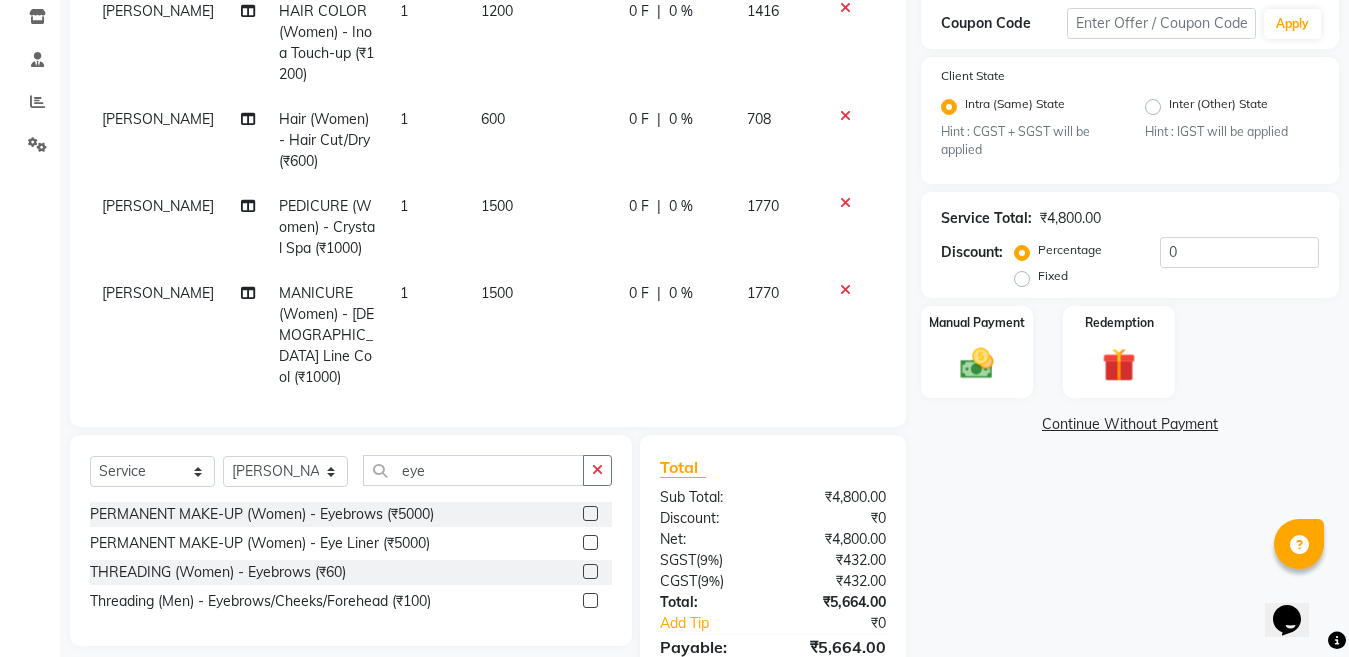 click 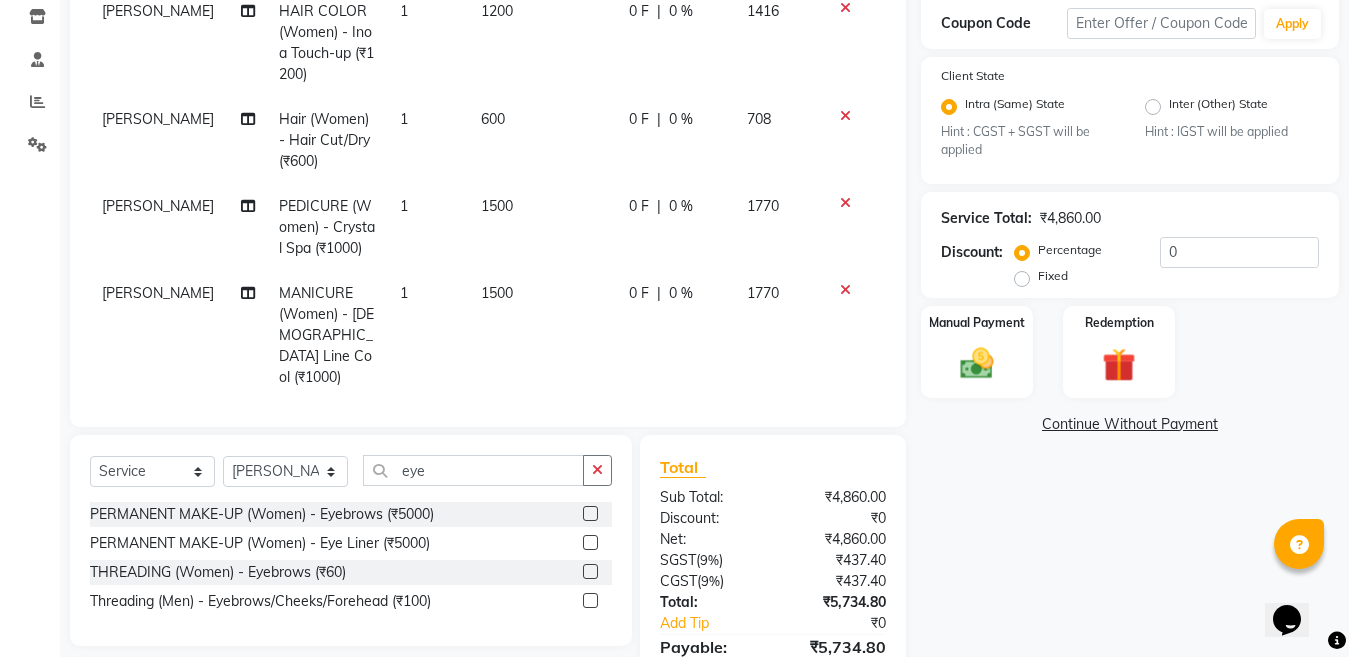 click 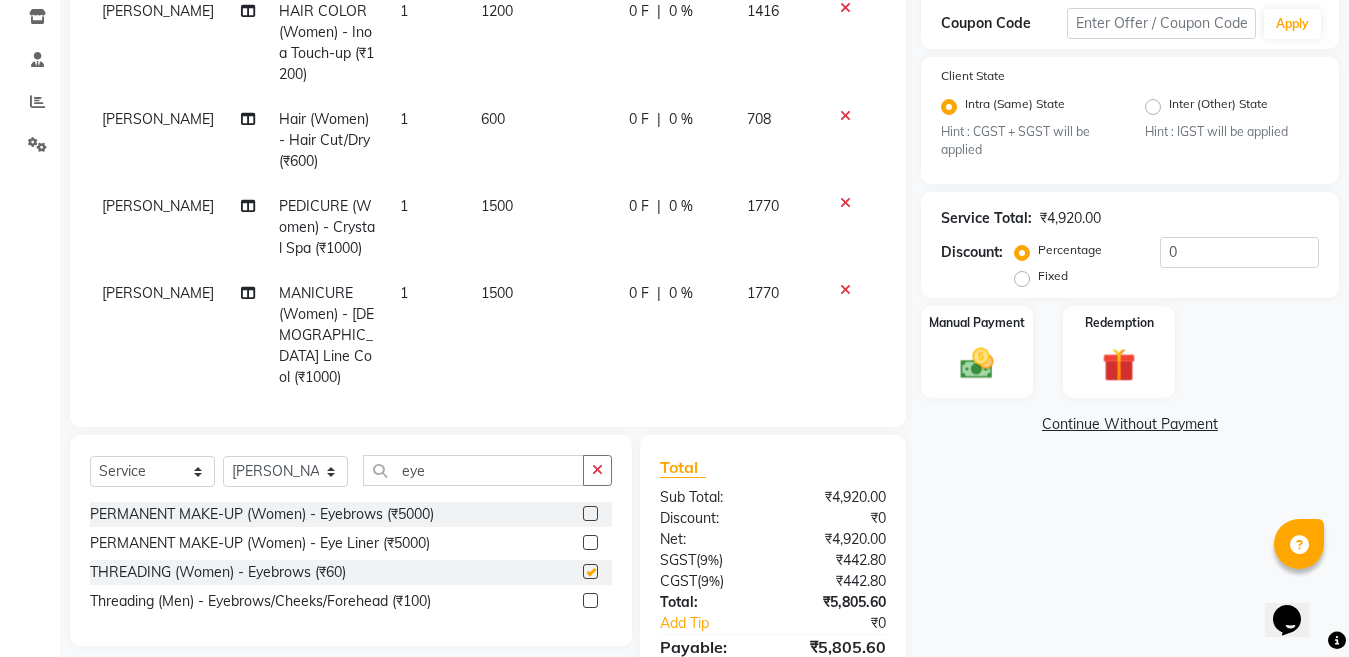 checkbox on "false" 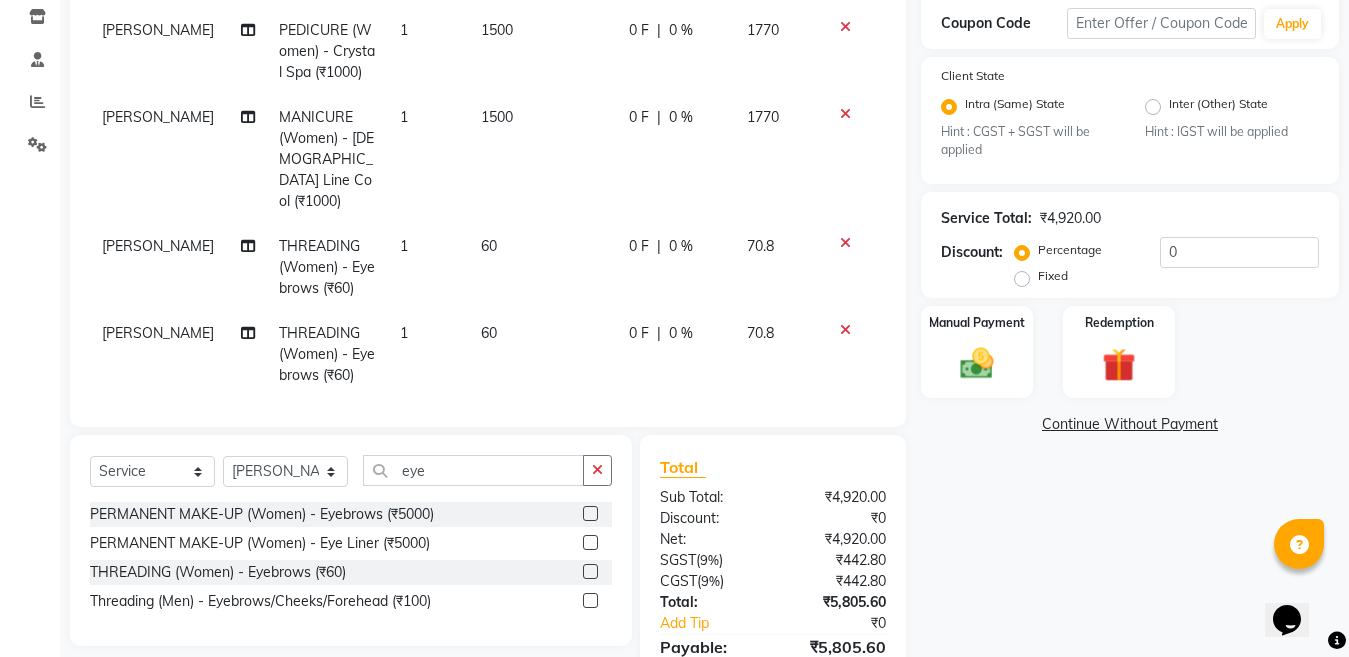 scroll, scrollTop: 179, scrollLeft: 0, axis: vertical 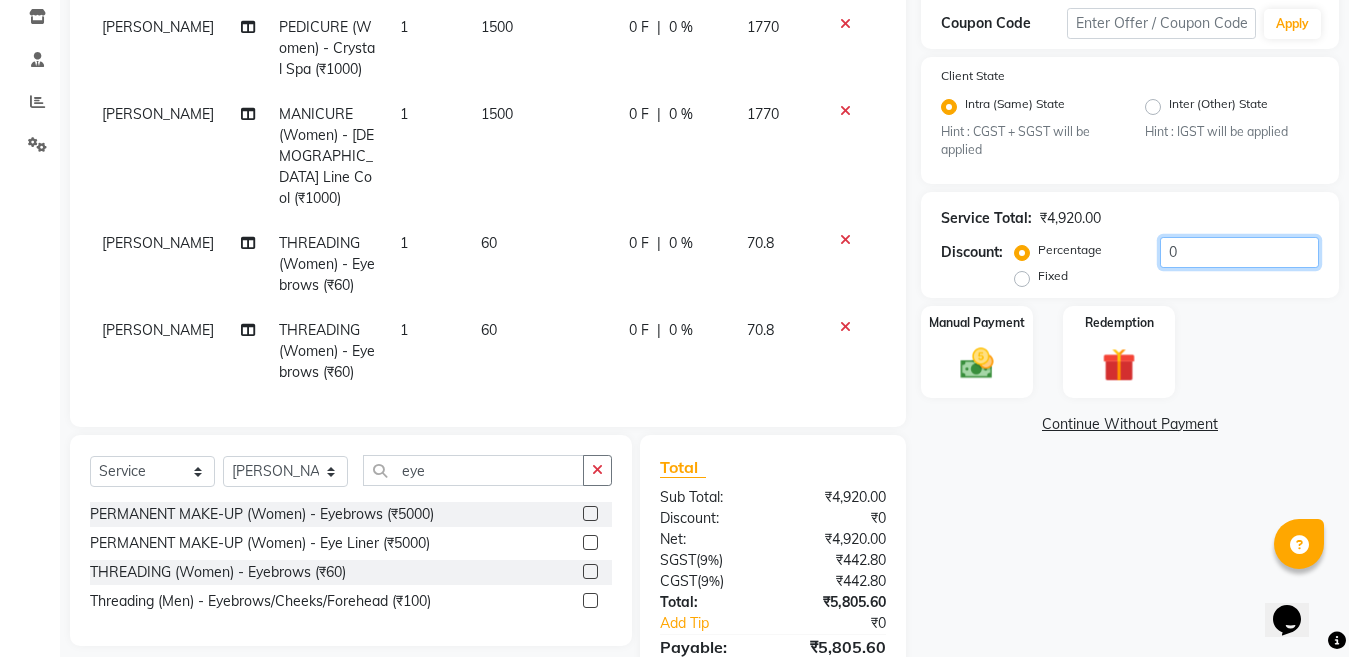 click on "0" 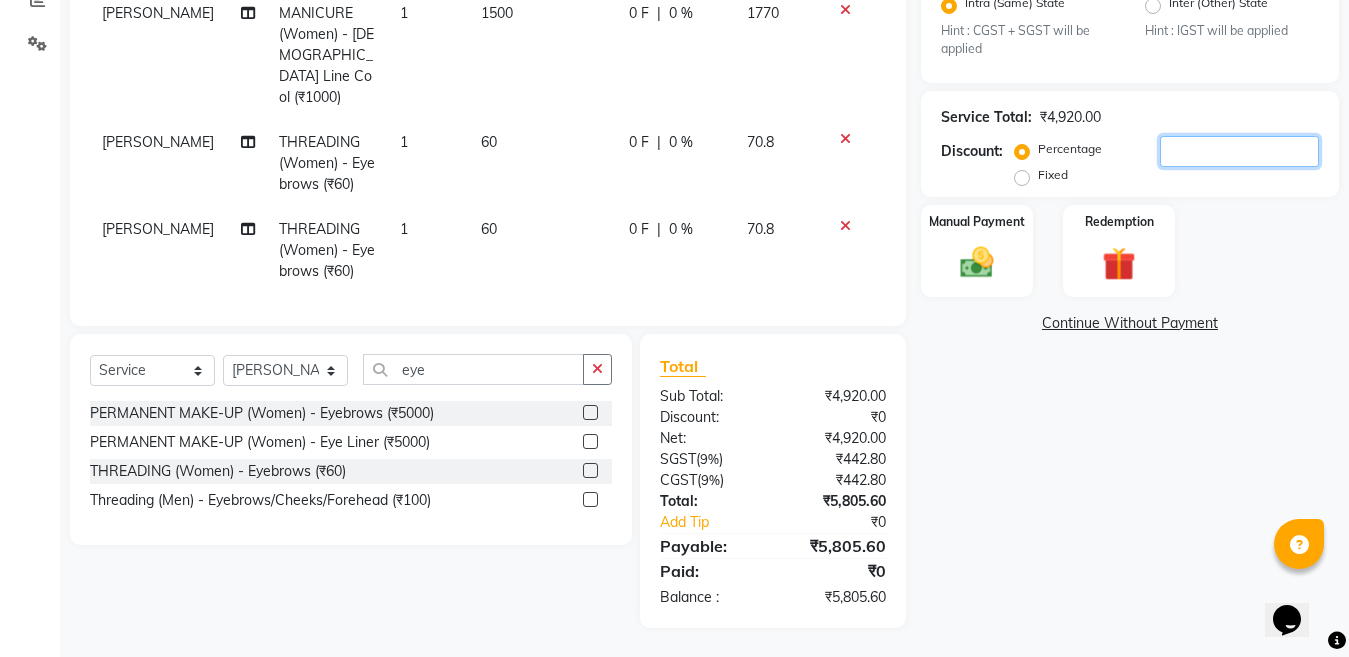 scroll, scrollTop: 443, scrollLeft: 0, axis: vertical 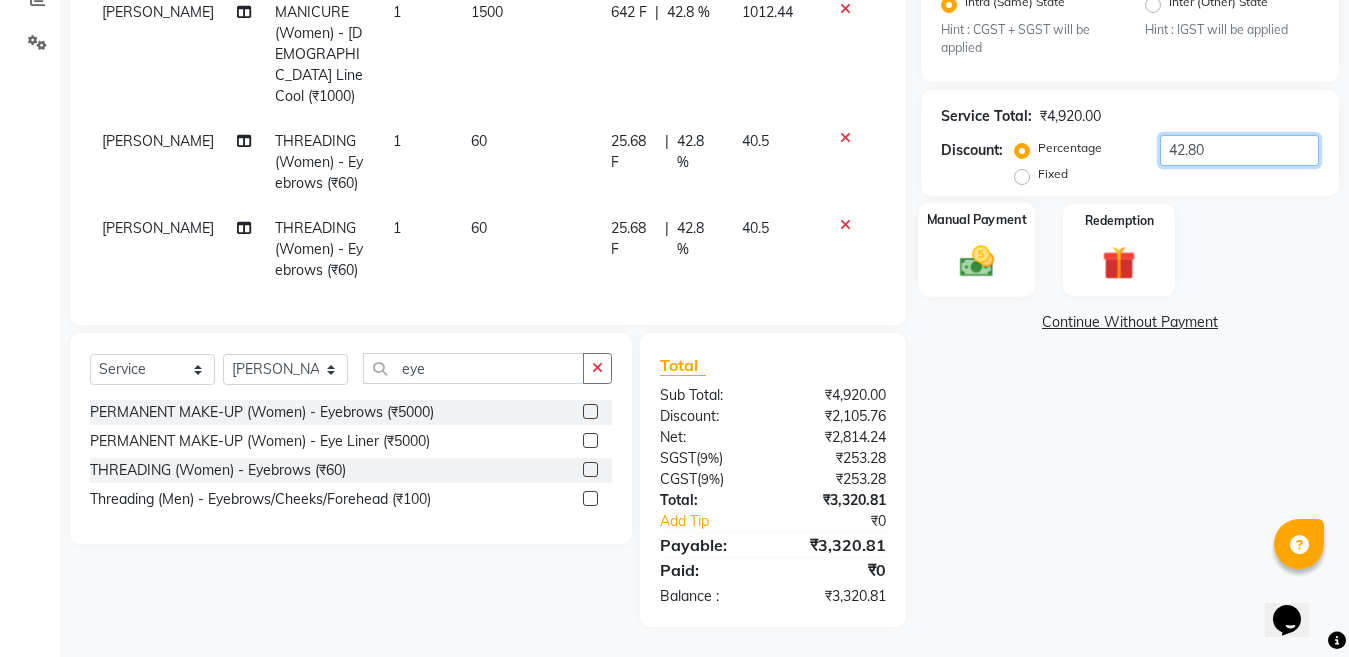 type on "42.80" 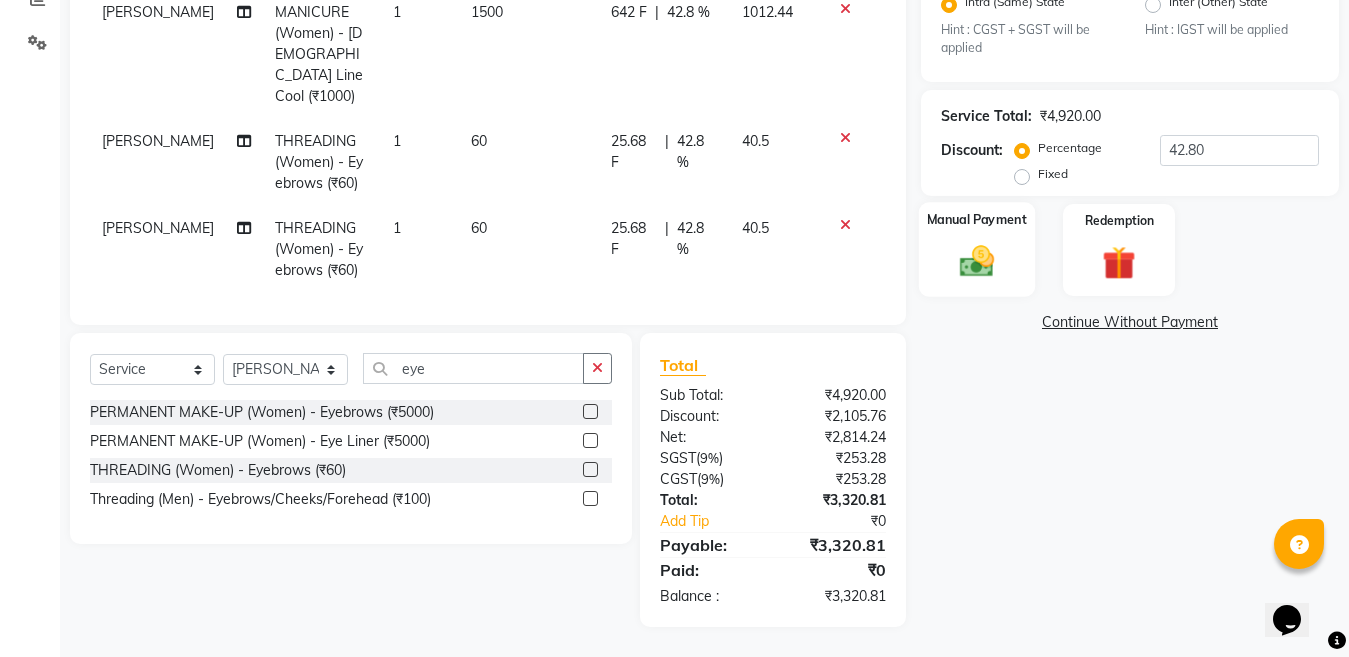 click 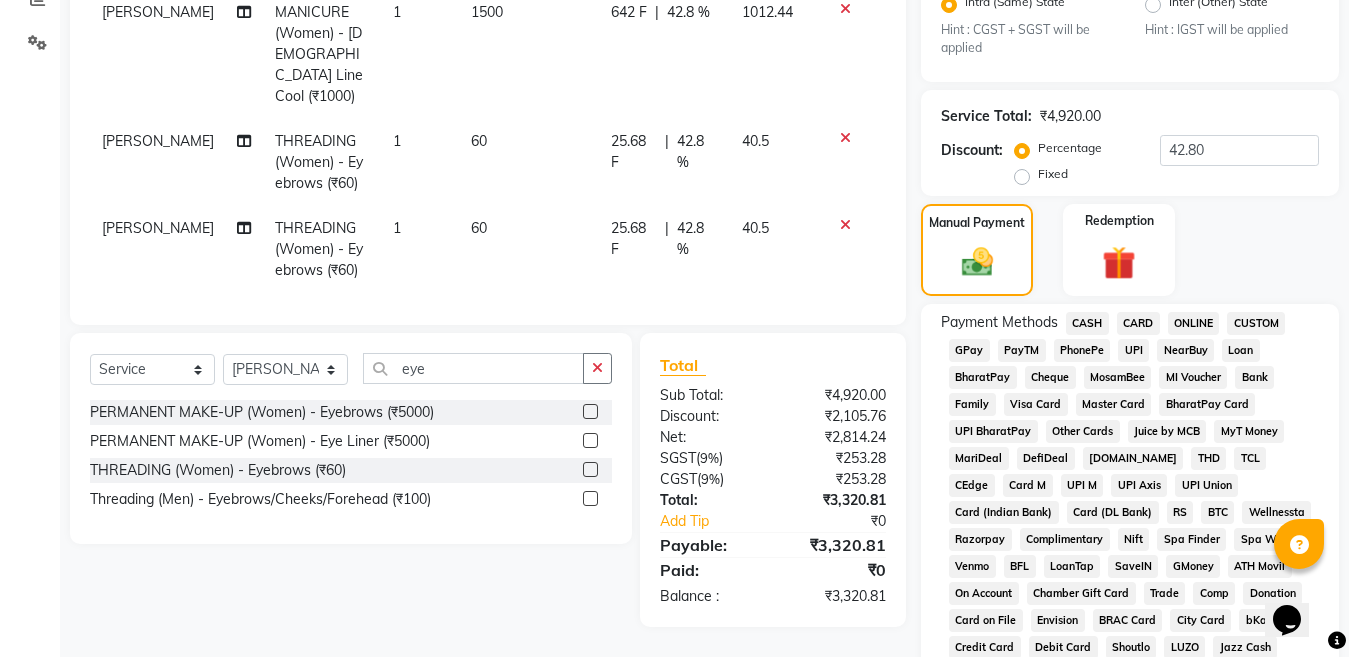 click on "ONLINE" 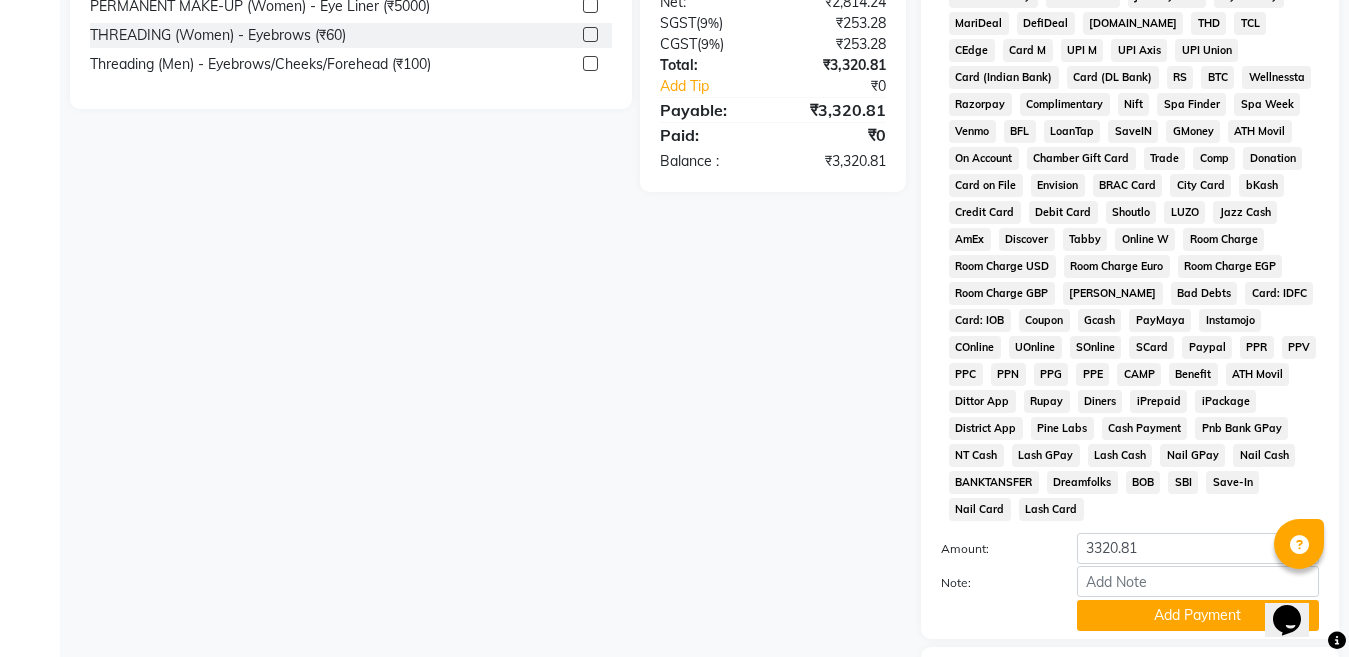 scroll, scrollTop: 943, scrollLeft: 0, axis: vertical 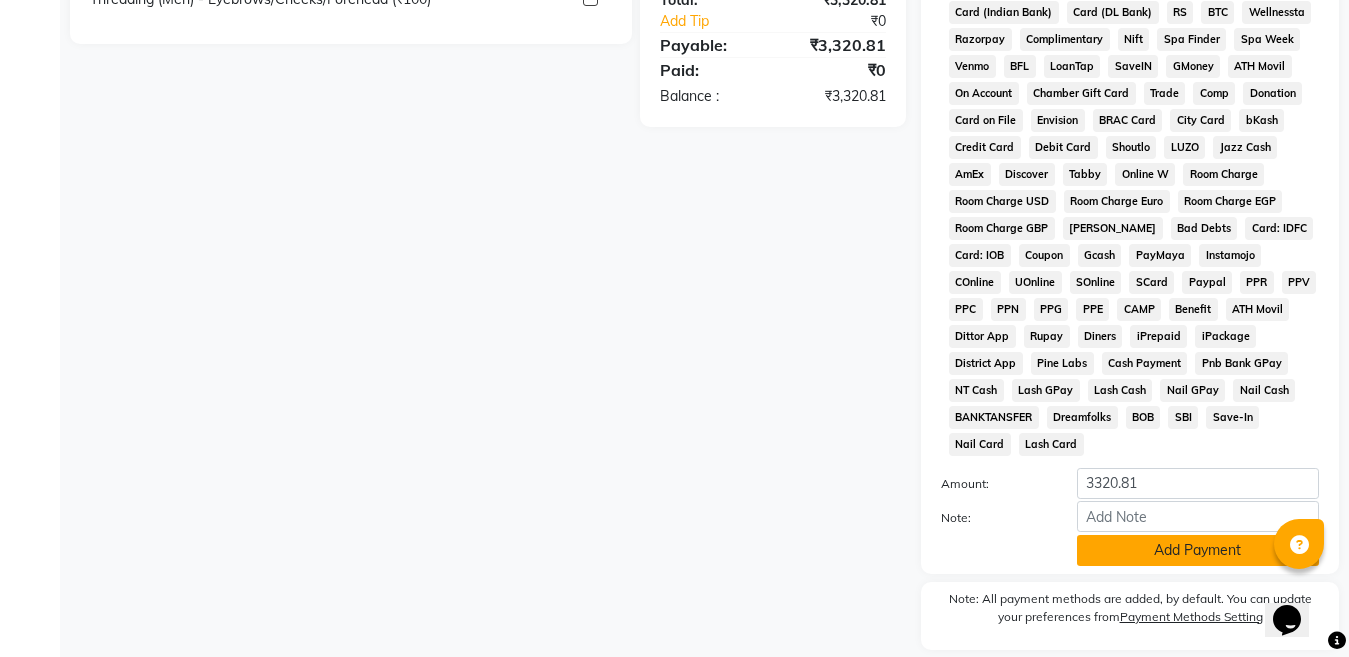 click on "Add Payment" 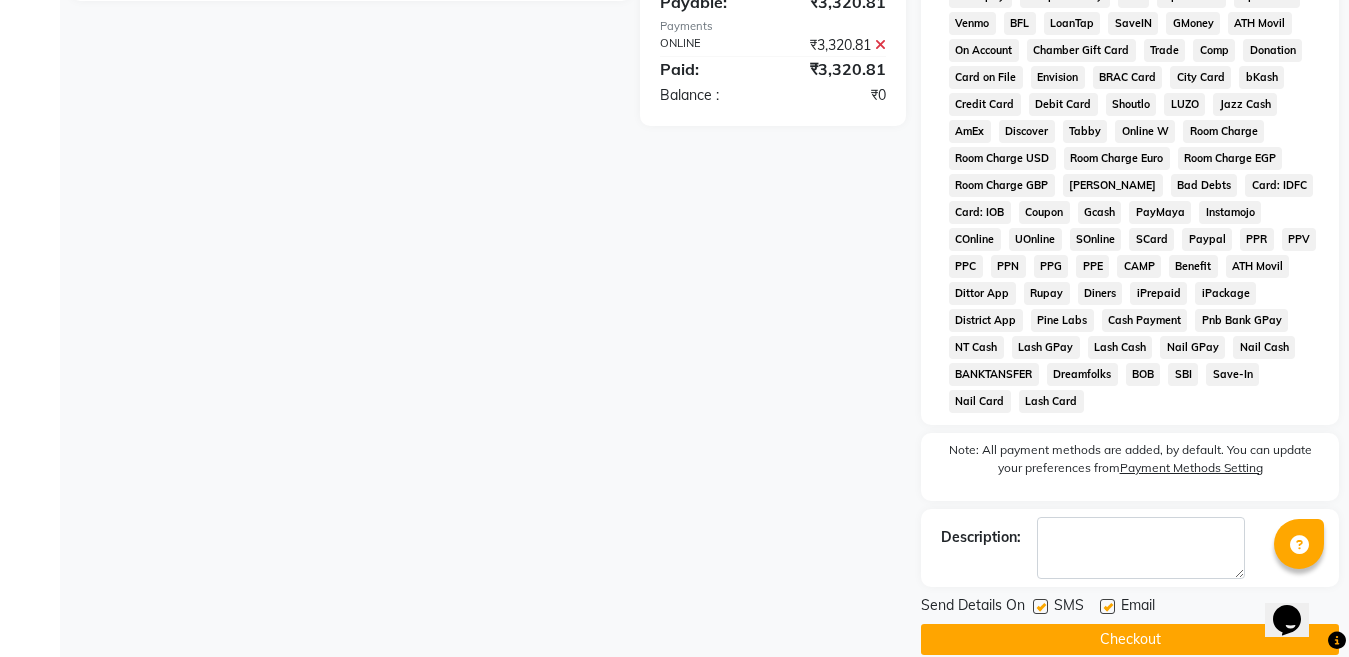 scroll, scrollTop: 987, scrollLeft: 0, axis: vertical 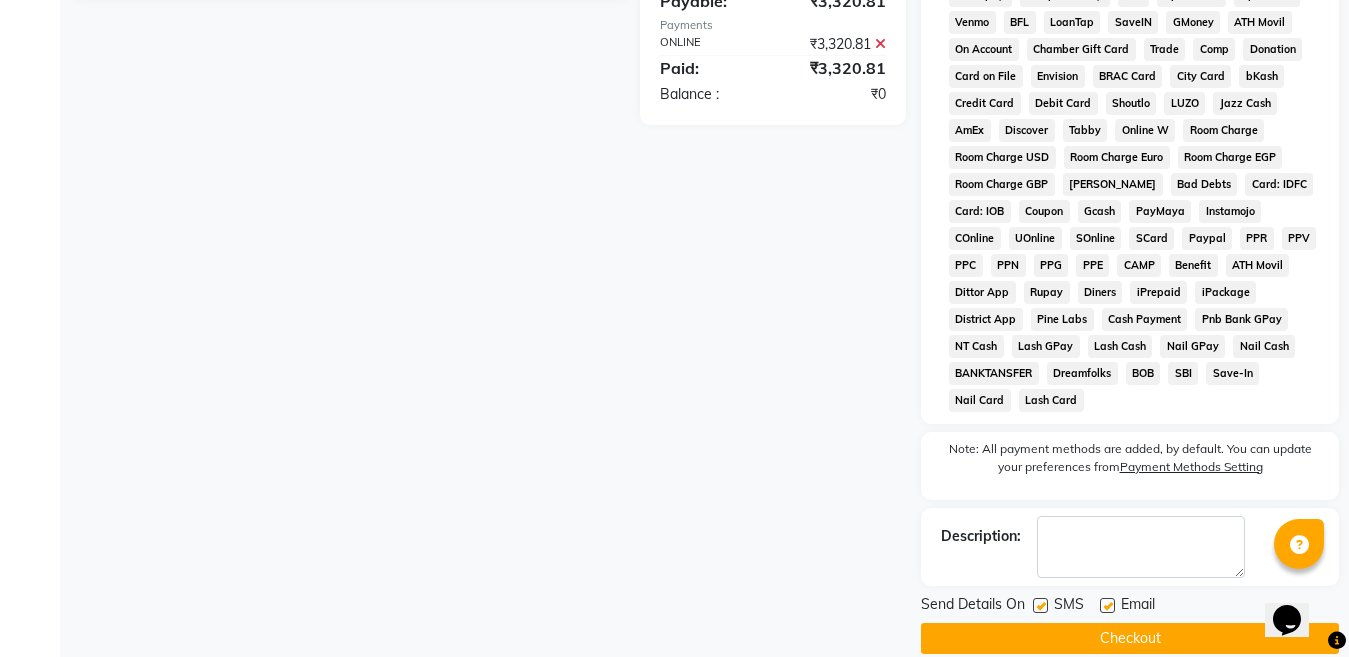 click on "Checkout" 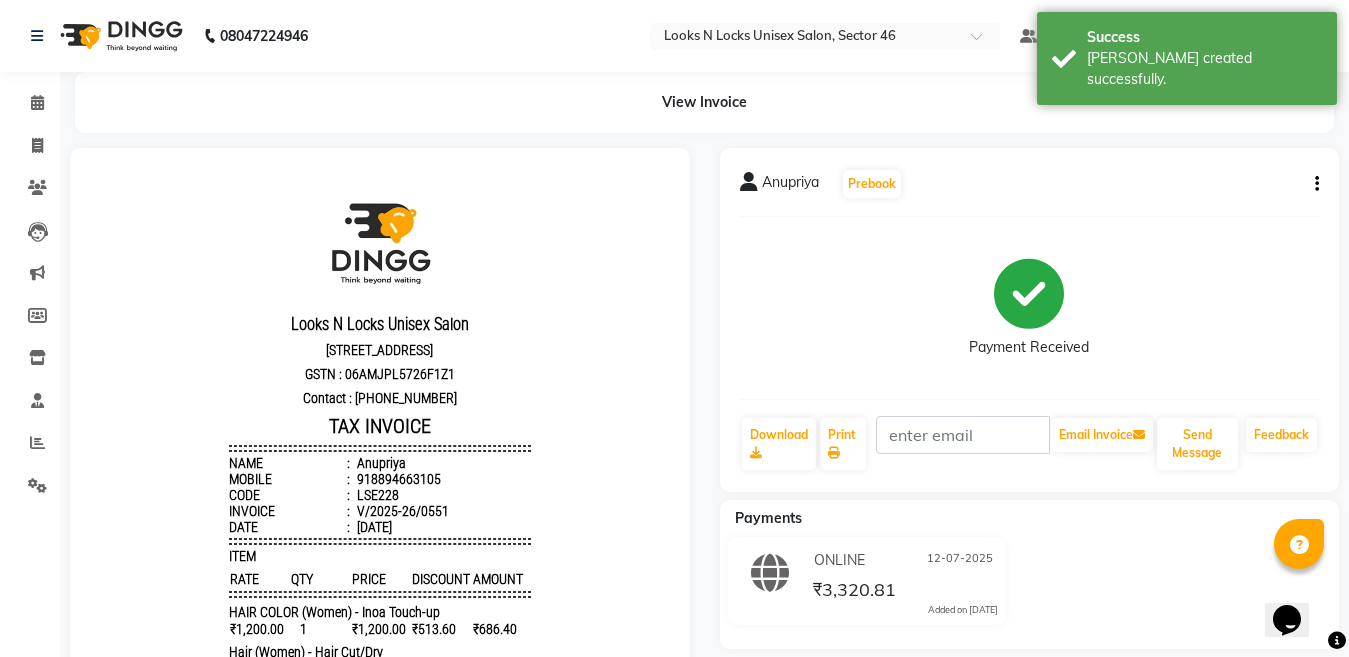 scroll, scrollTop: 0, scrollLeft: 0, axis: both 